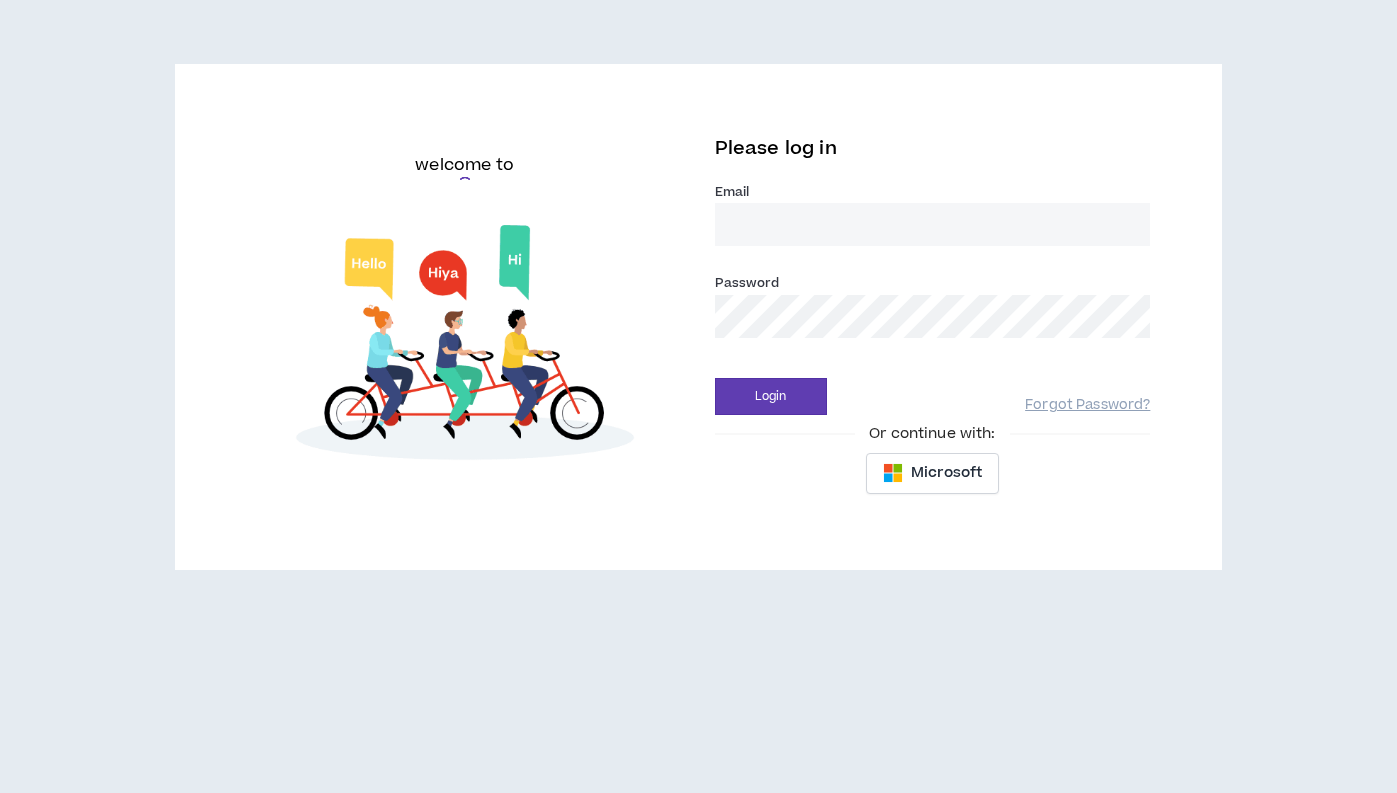 scroll, scrollTop: 0, scrollLeft: 0, axis: both 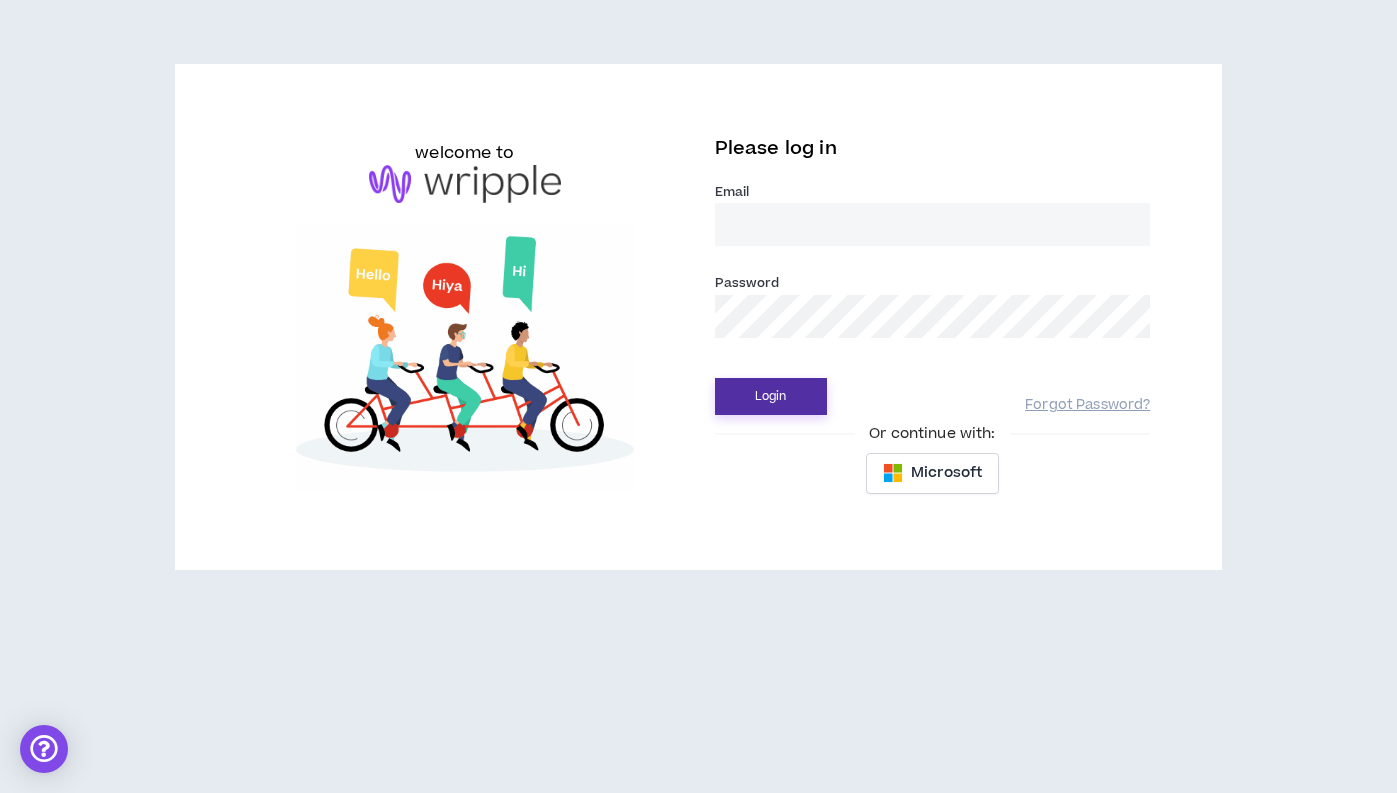 type on "[EMAIL_ADDRESS][DOMAIN_NAME]" 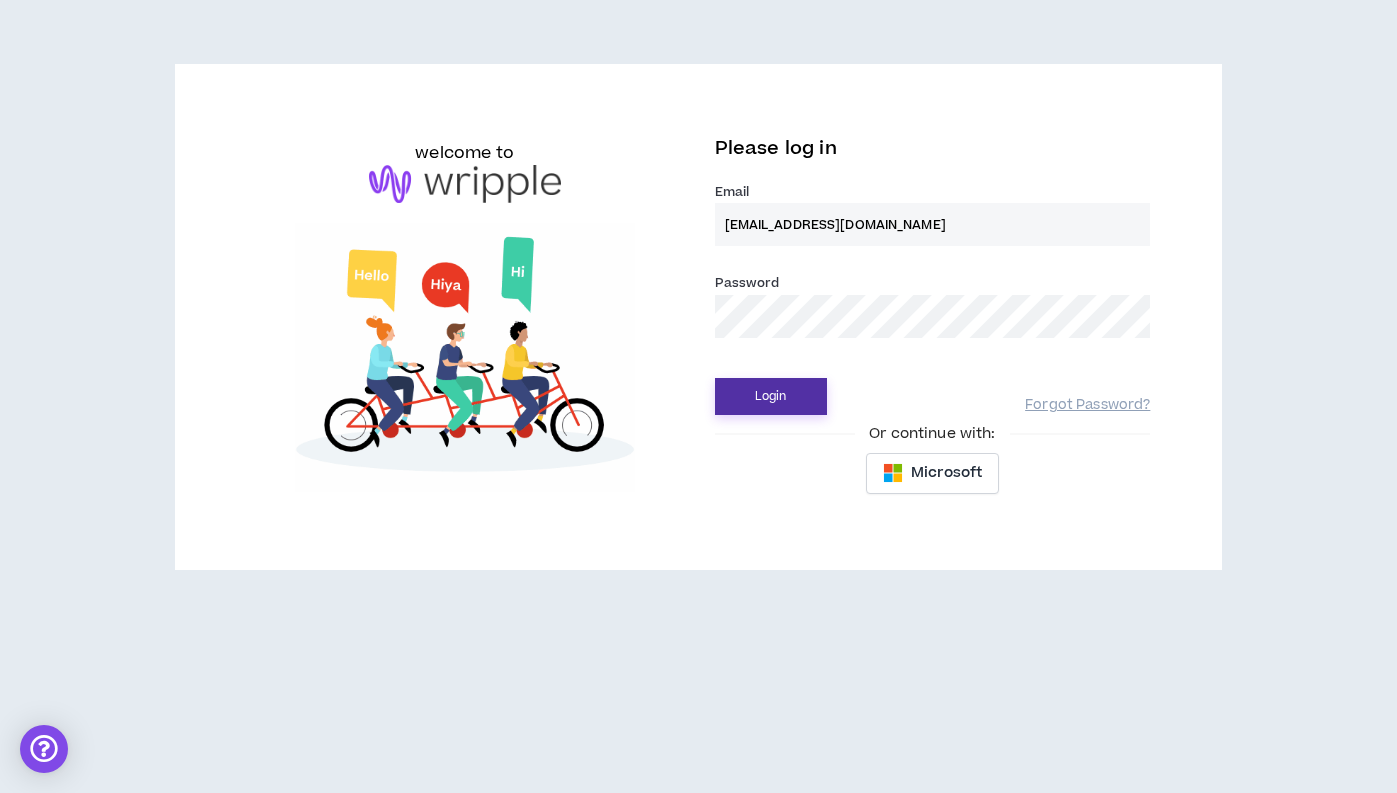 click on "Login" at bounding box center (771, 396) 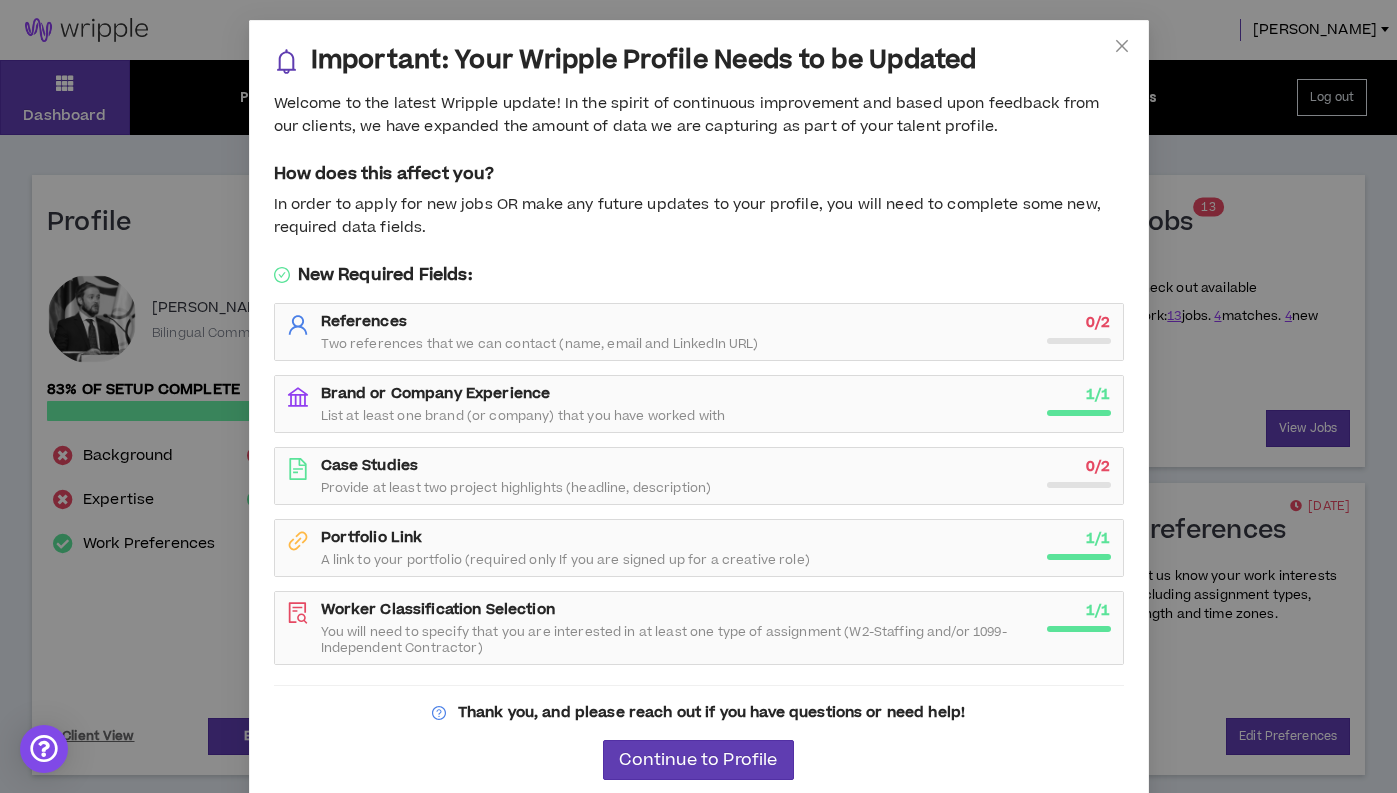 scroll, scrollTop: 12, scrollLeft: 0, axis: vertical 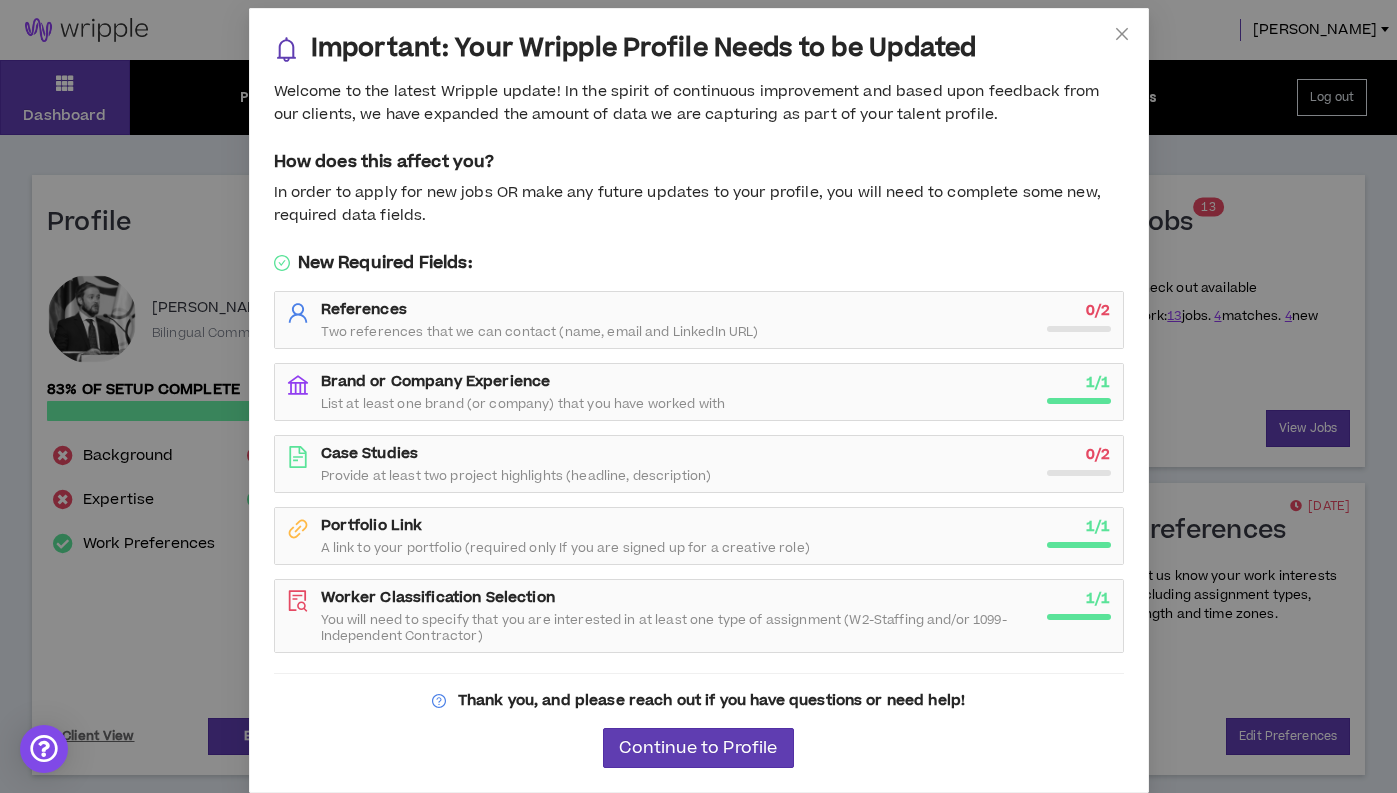 click on "Two references that we can contact (name, email and LinkedIn URL)" at bounding box center [540, 332] 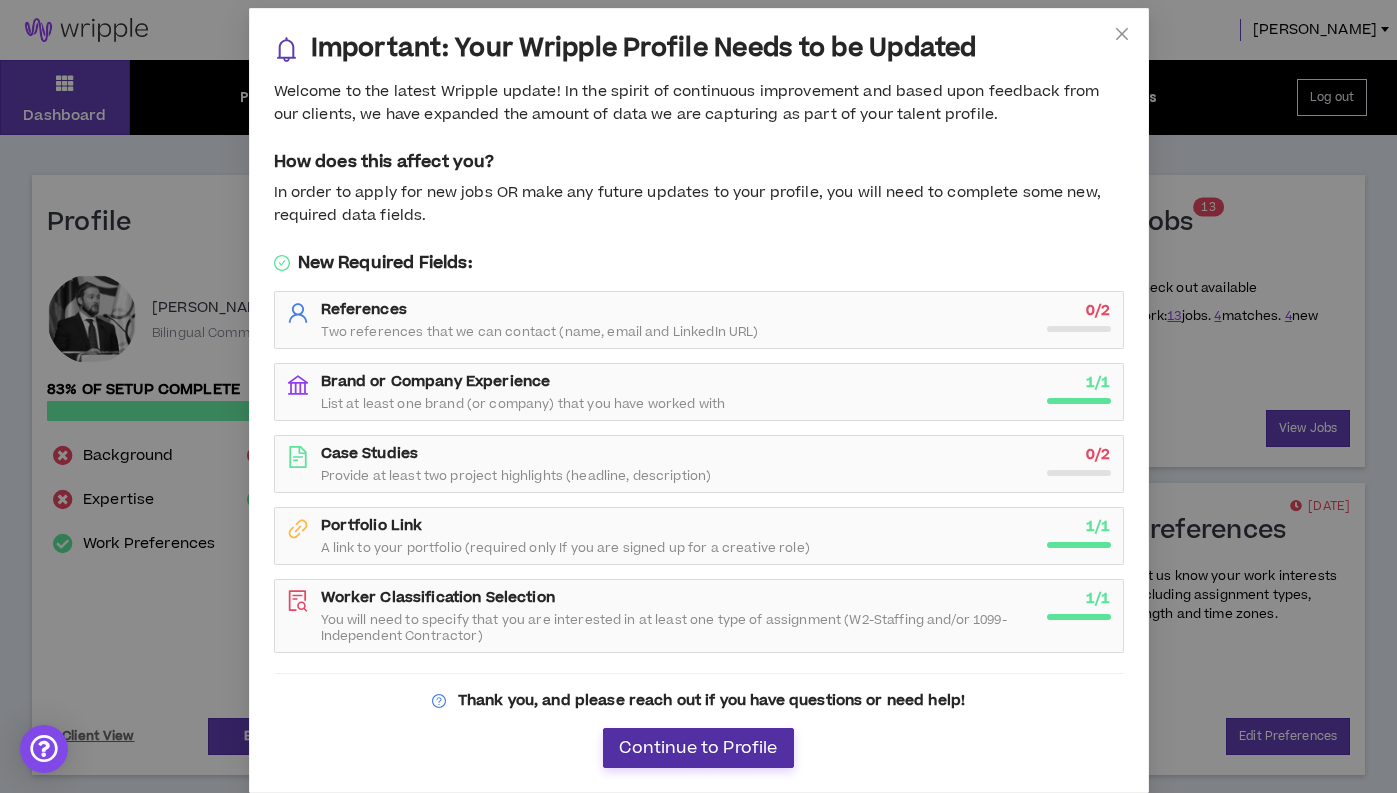 click on "Continue to Profile" at bounding box center (698, 748) 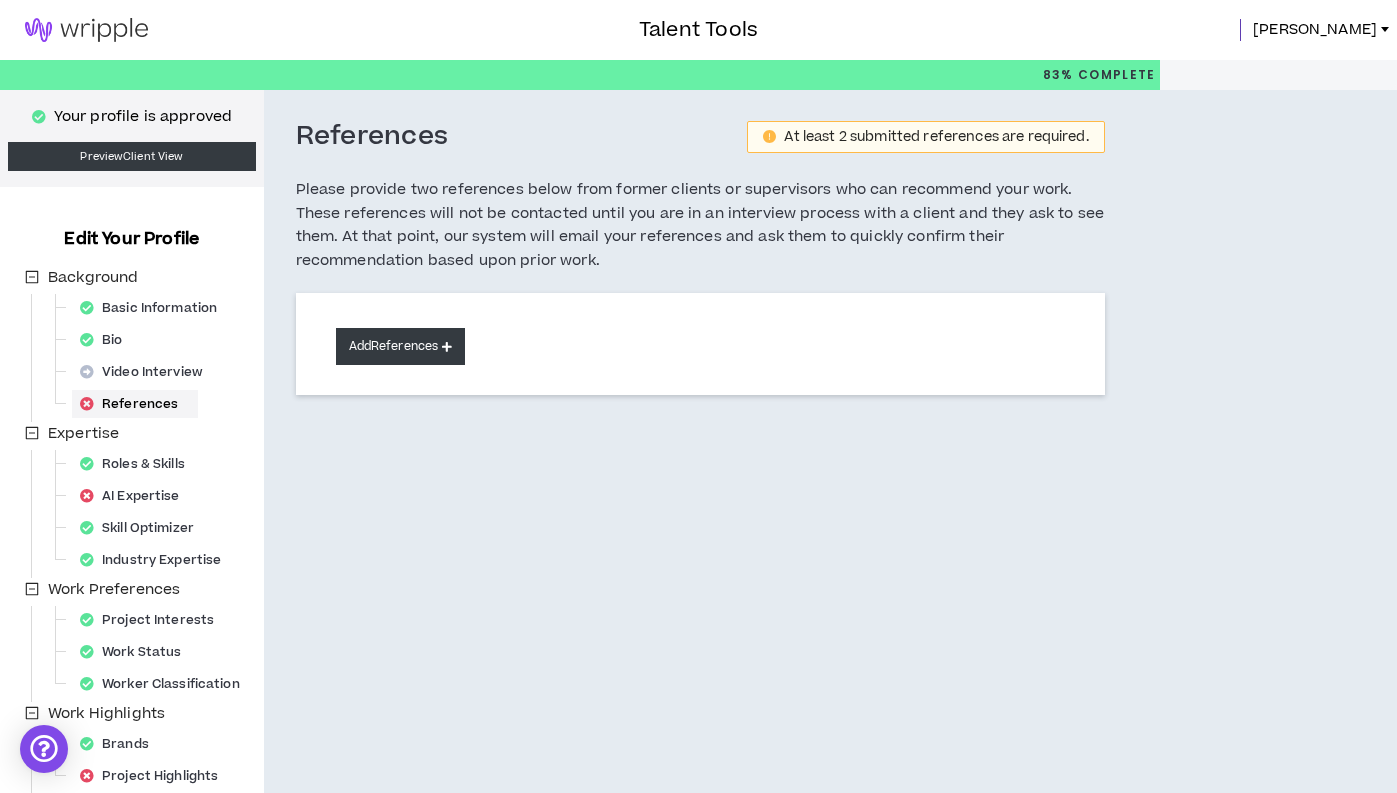 click on "Add  References" at bounding box center [401, 346] 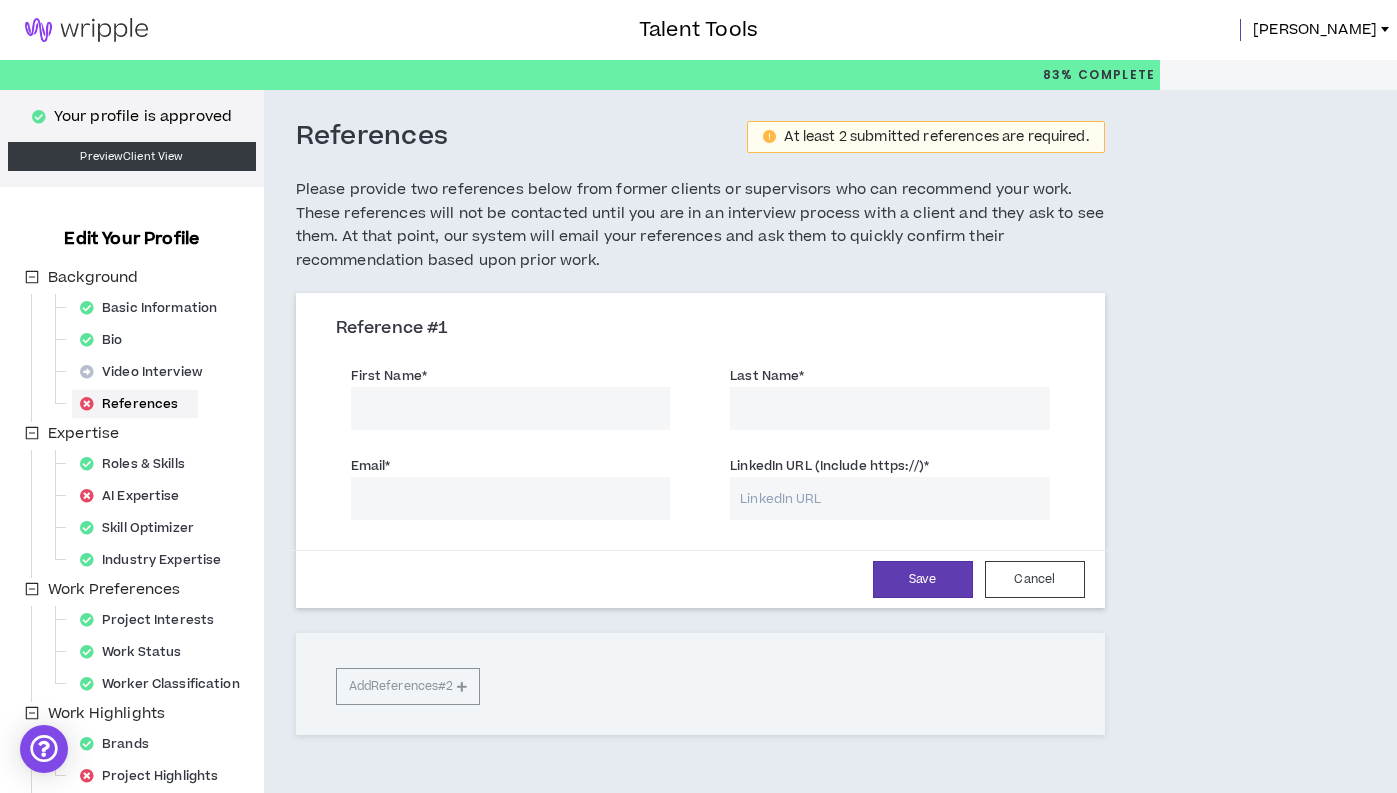 click on "First Name  *" at bounding box center (511, 408) 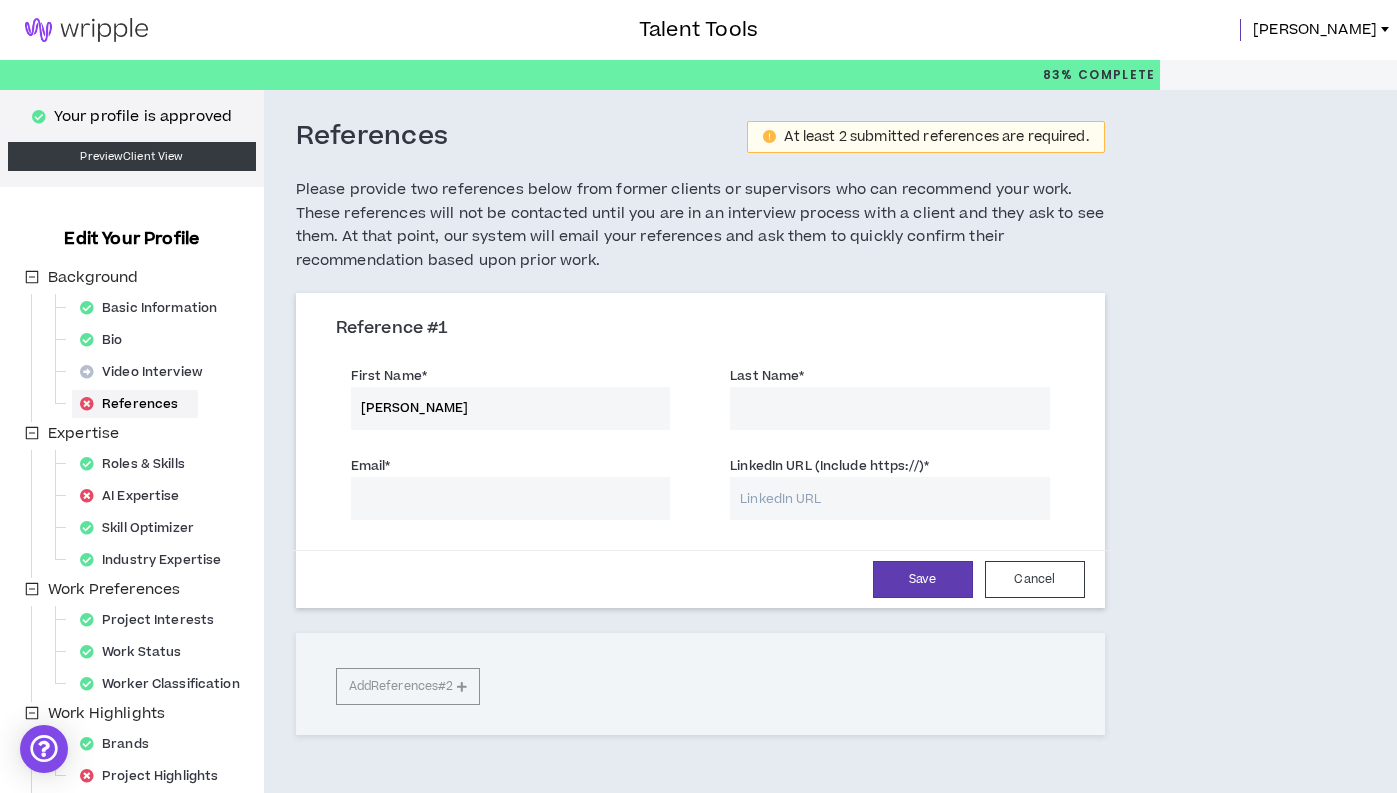 type on "[PERSON_NAME]" 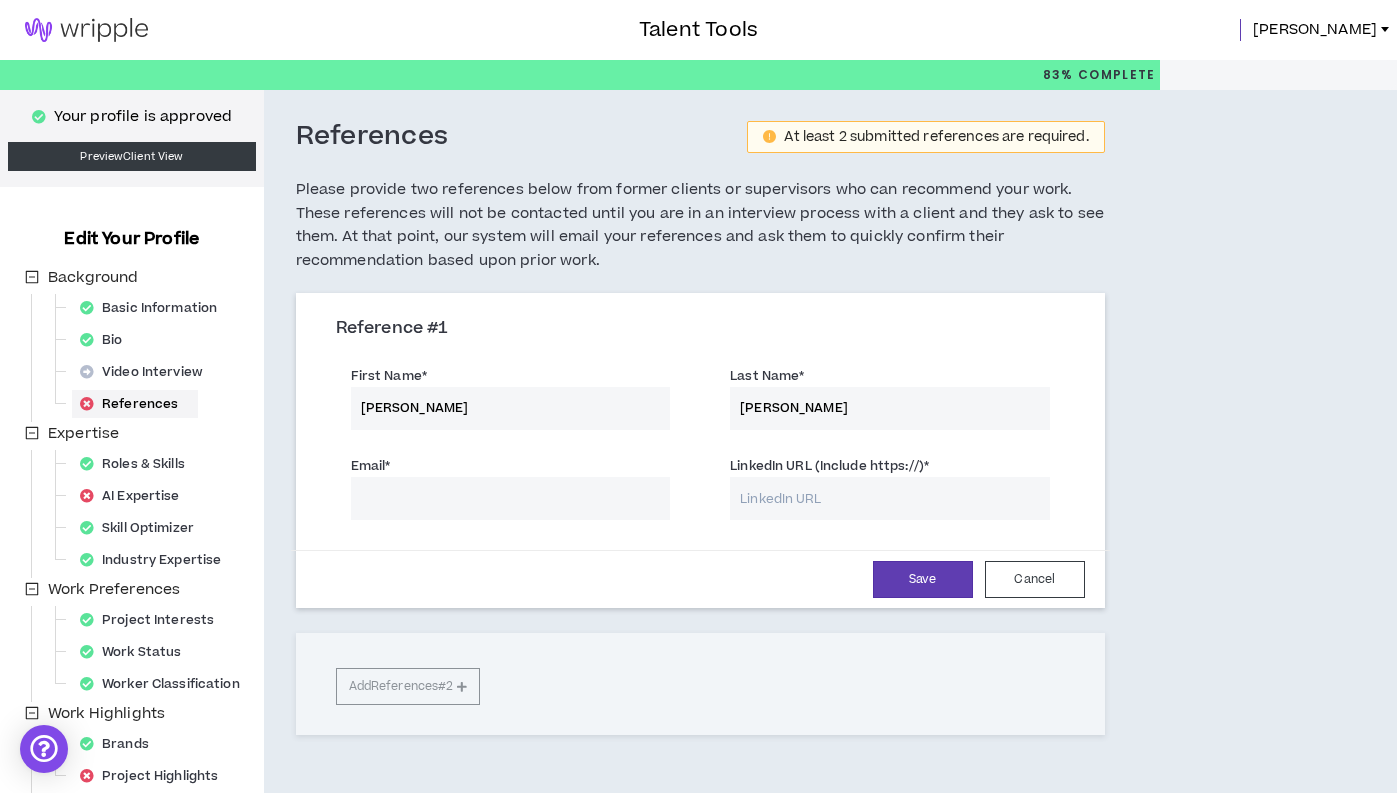 type on "[PERSON_NAME]" 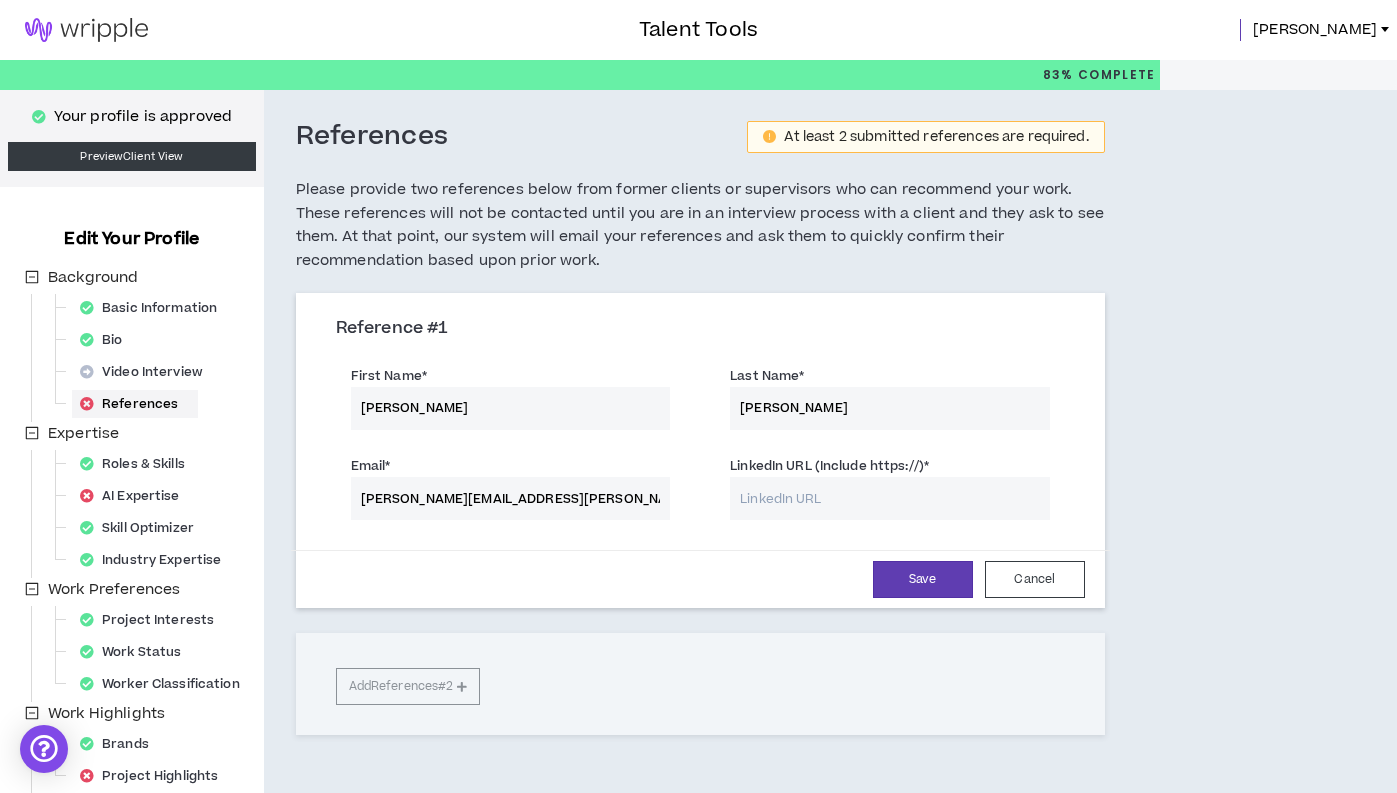 type on "[PERSON_NAME][EMAIL_ADDRESS][PERSON_NAME][DOMAIN_NAME]" 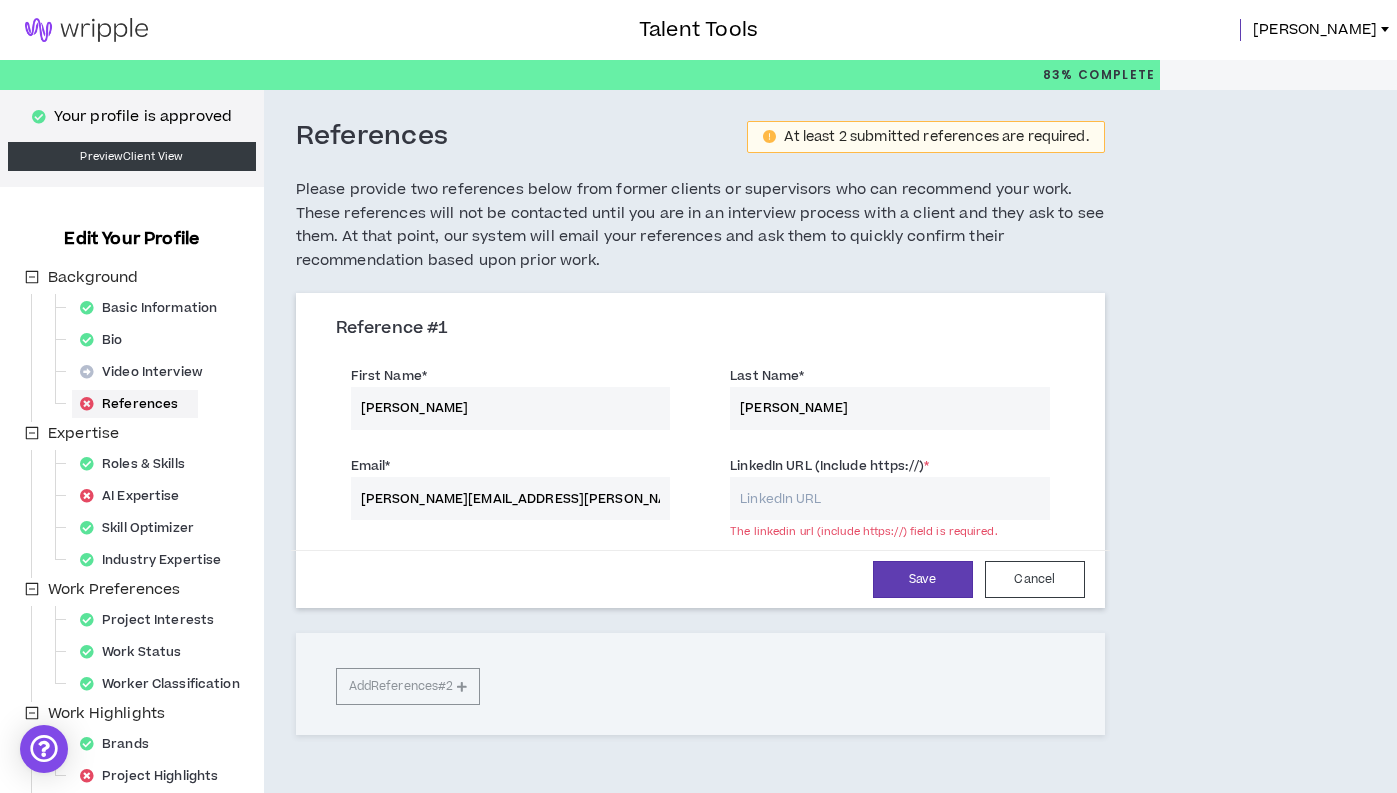 paste on "[URL][DOMAIN_NAME]" 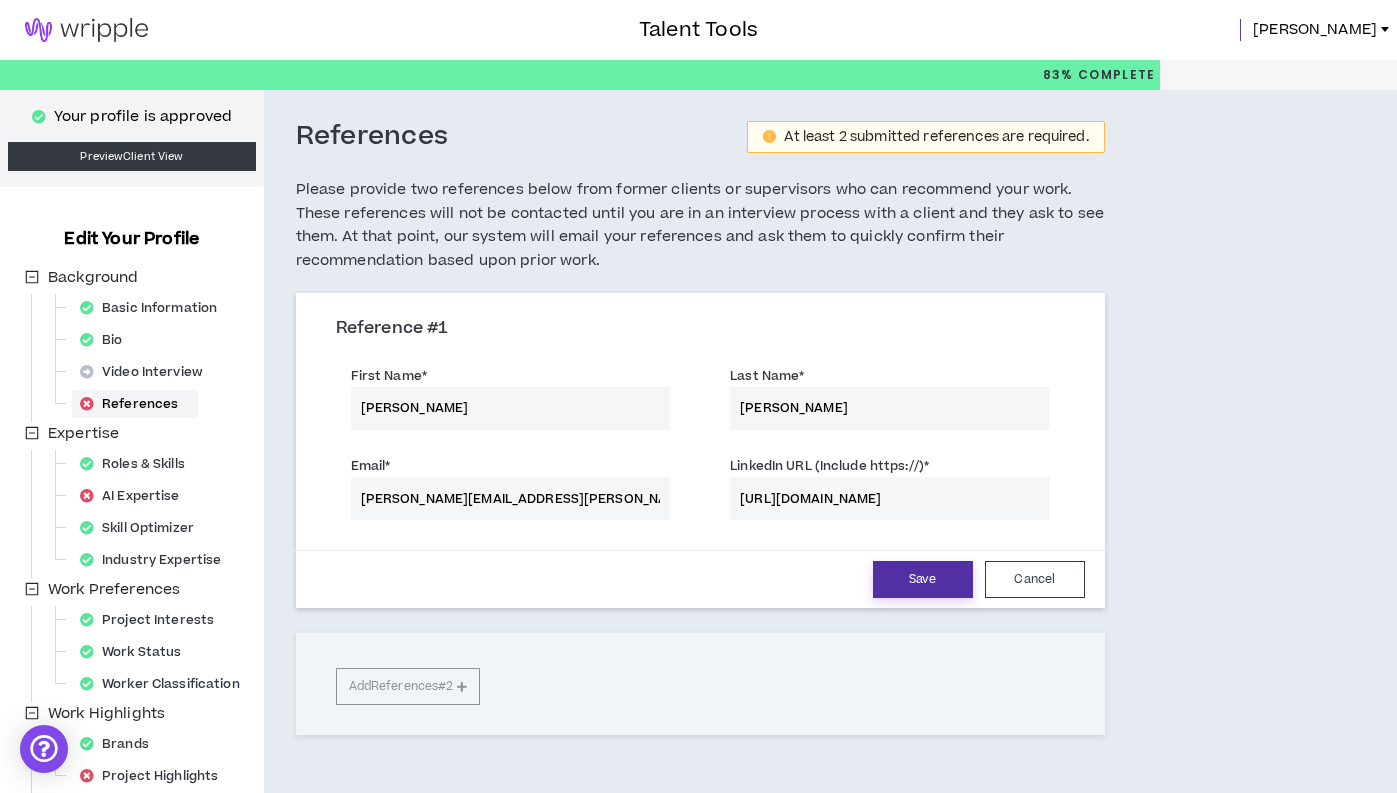 type on "[URL][DOMAIN_NAME]" 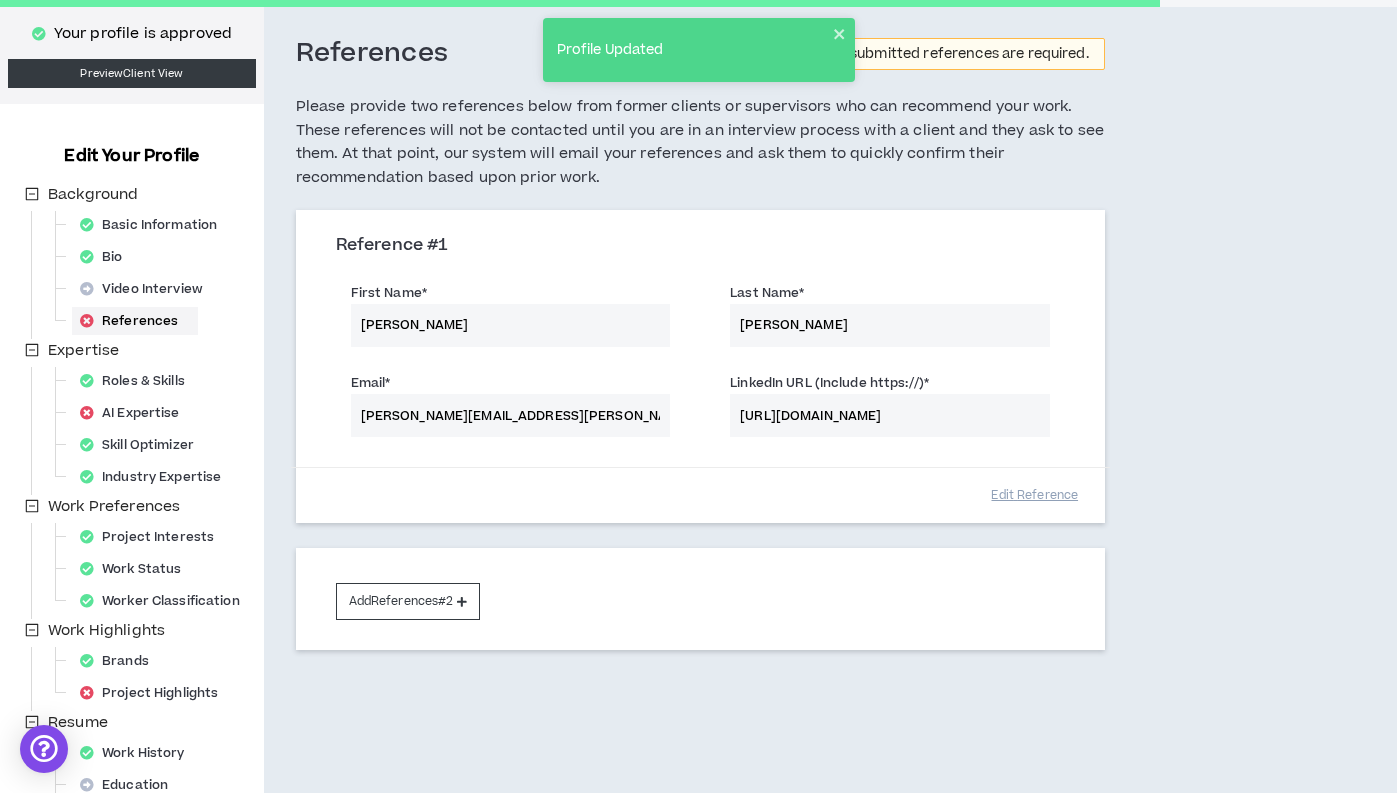 scroll, scrollTop: 104, scrollLeft: 0, axis: vertical 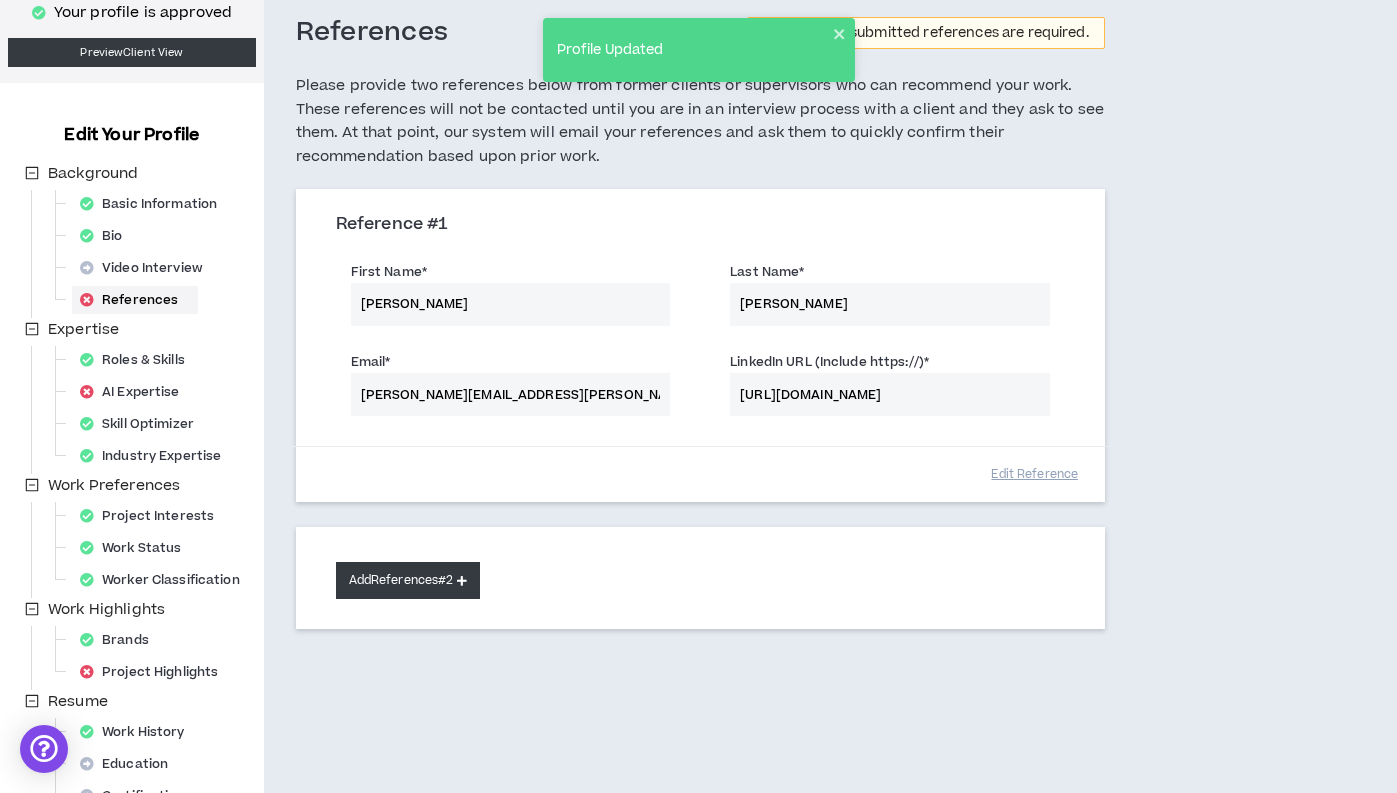 click on "Add  References  #2" at bounding box center [408, 580] 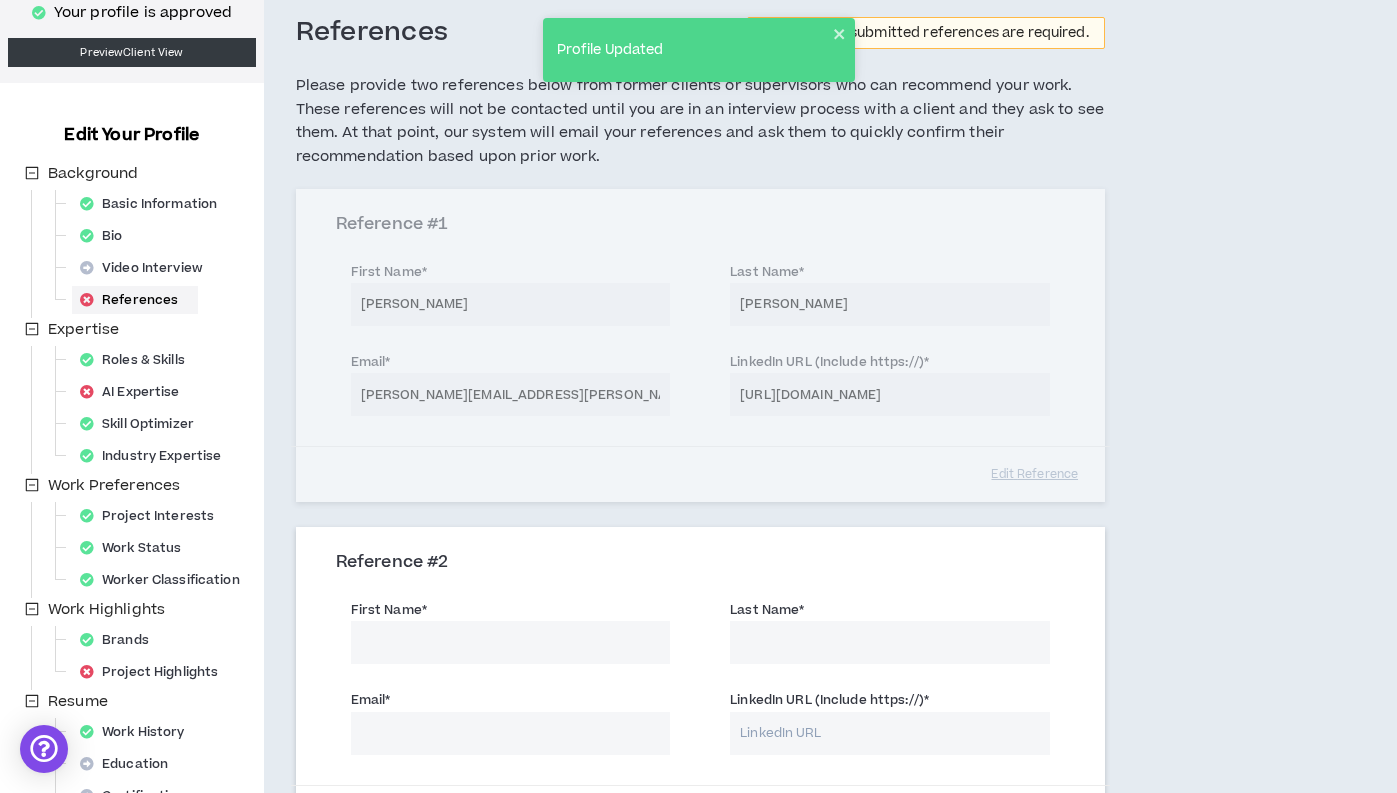 click on "First Name  *" at bounding box center [511, 642] 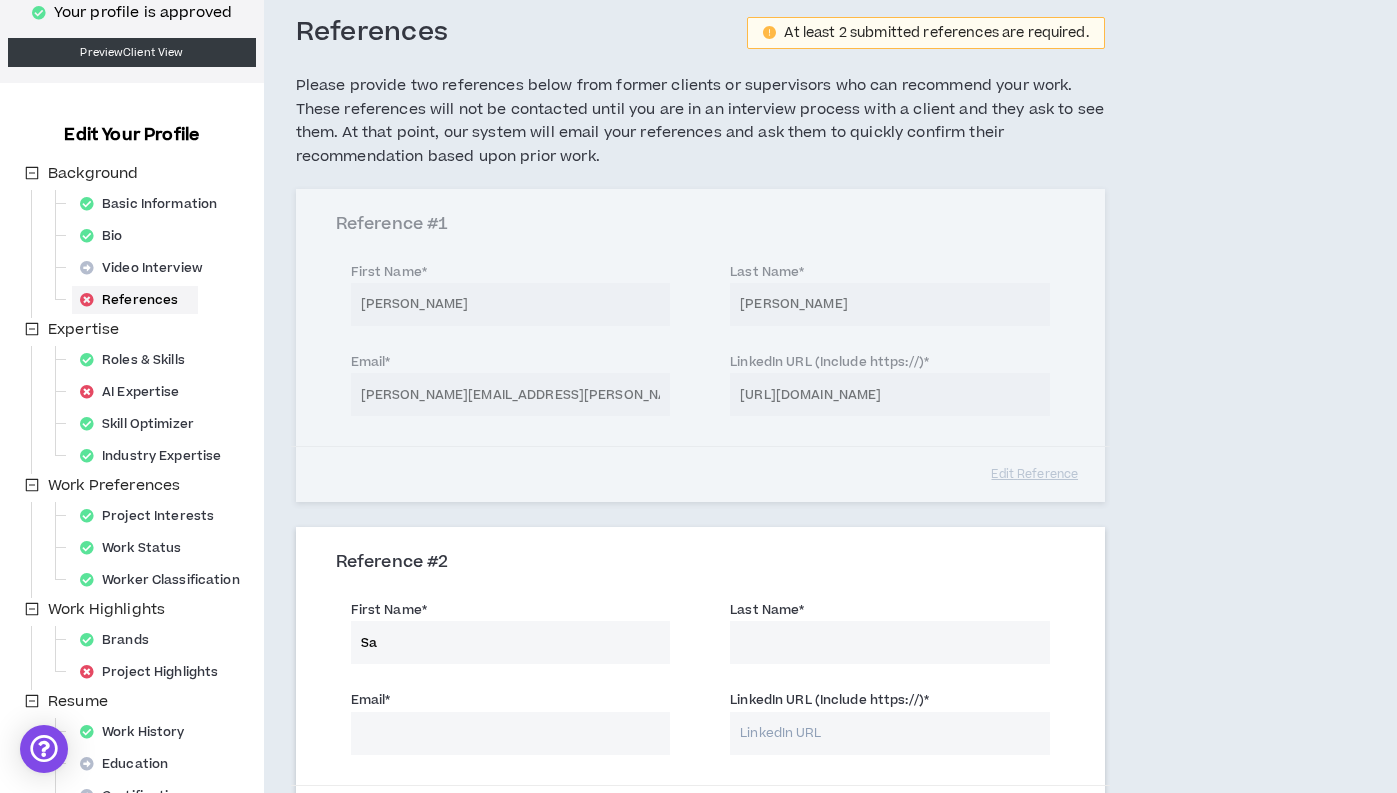 type on "S" 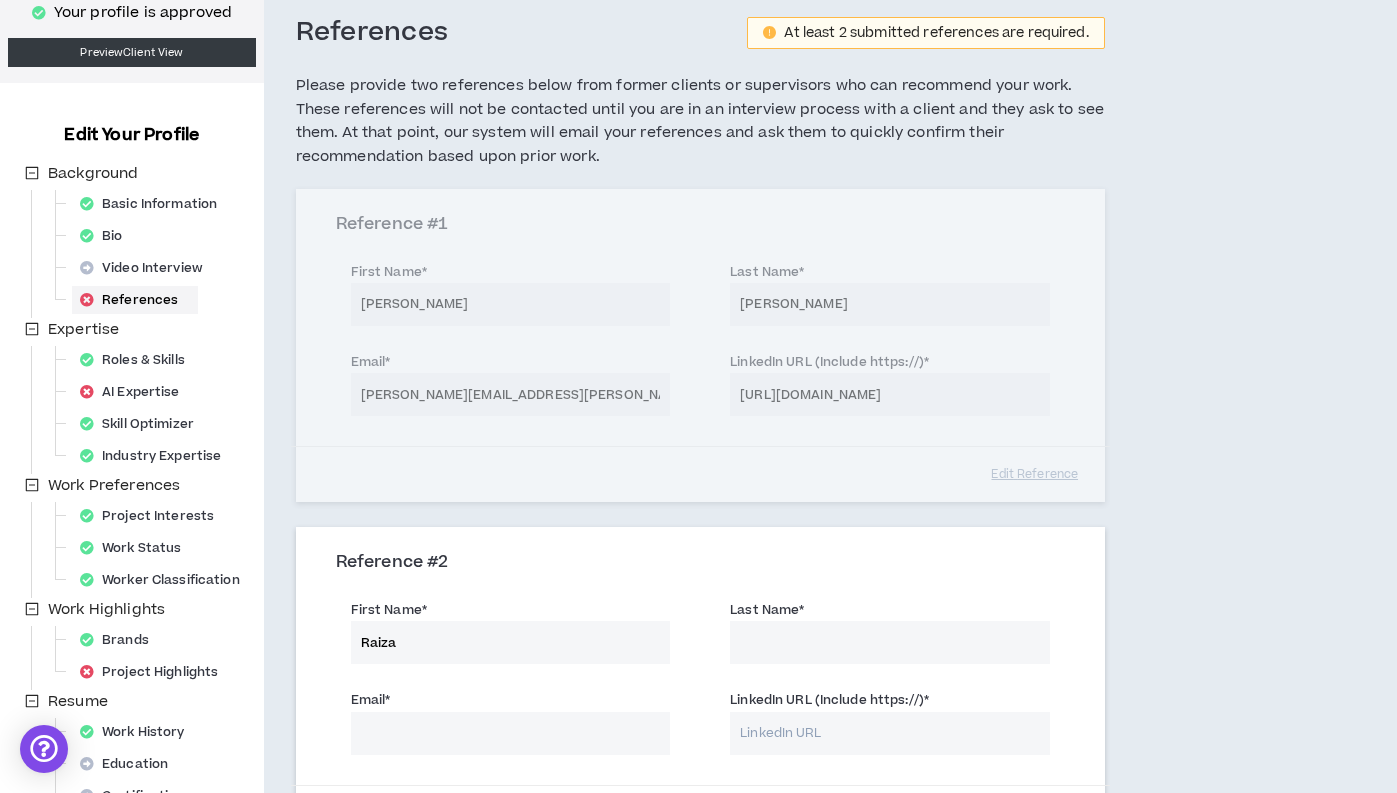 type on "Raiza" 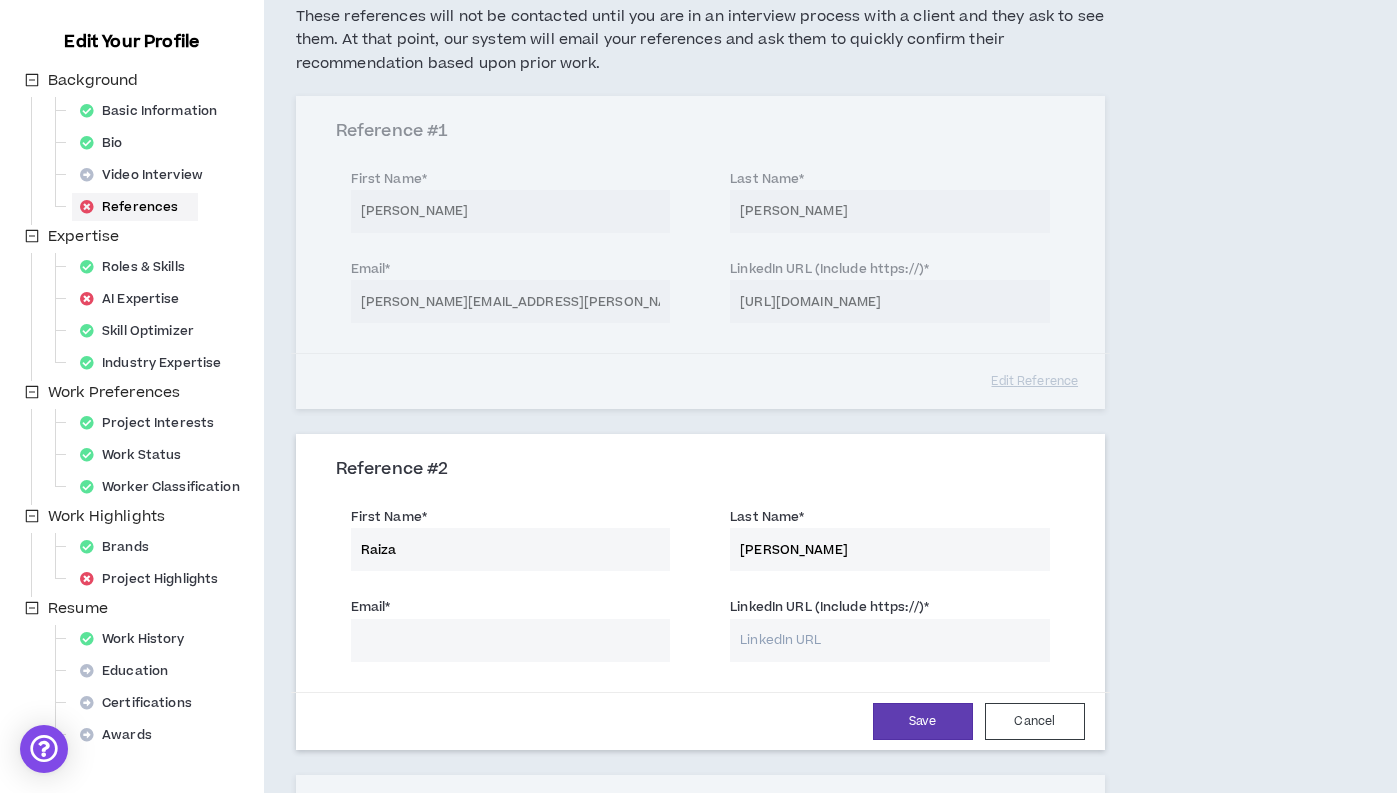 scroll, scrollTop: 222, scrollLeft: 0, axis: vertical 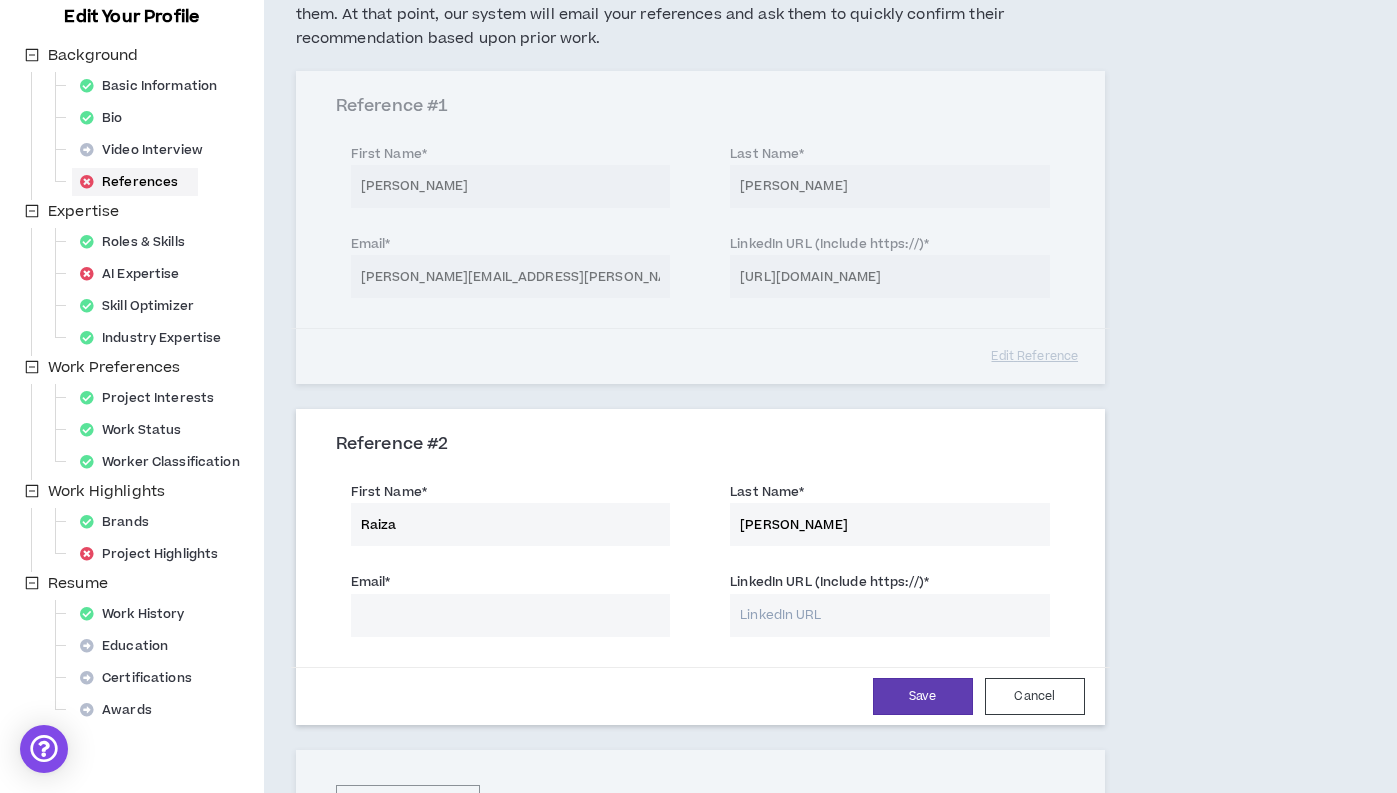 click on "[PERSON_NAME]" at bounding box center (890, 524) 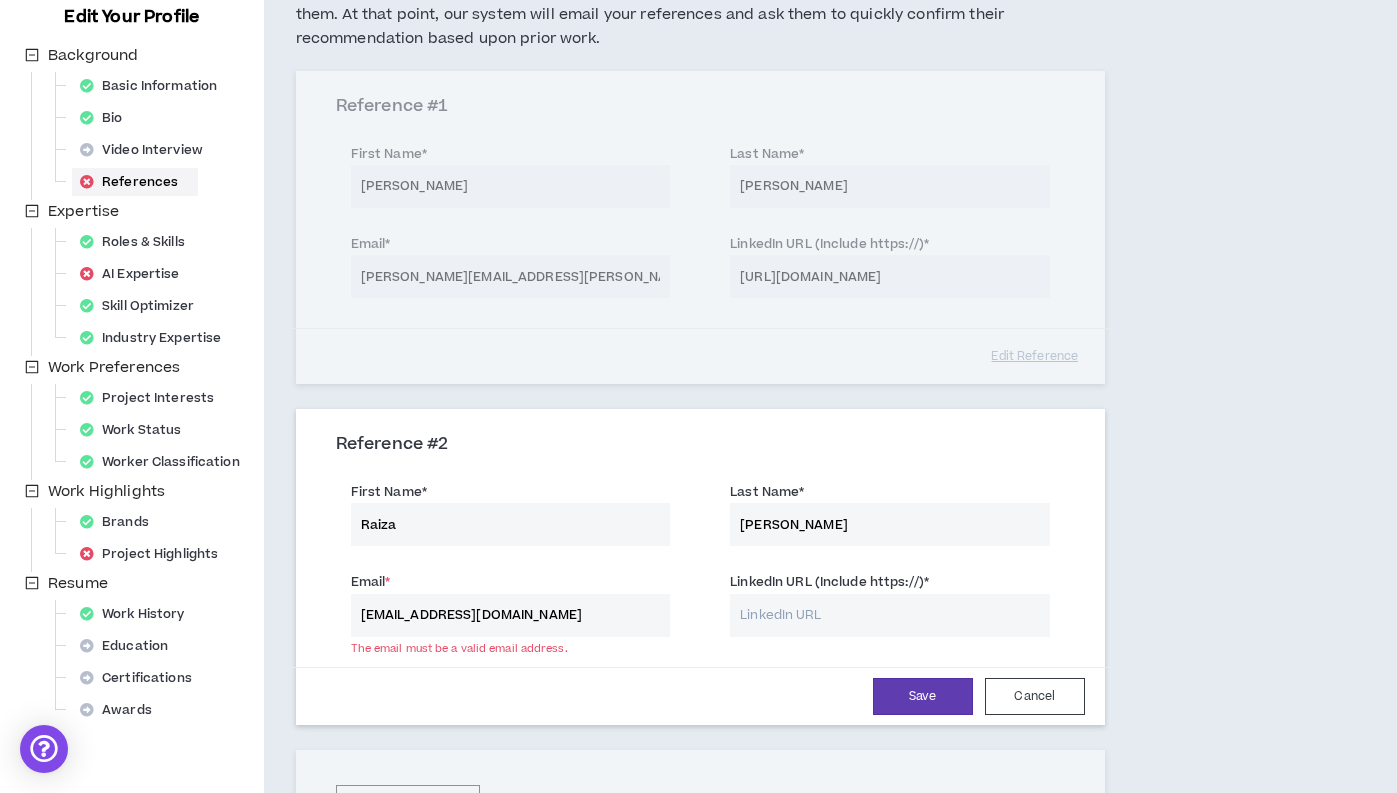 type on "[EMAIL_ADDRESS][DOMAIN_NAME]" 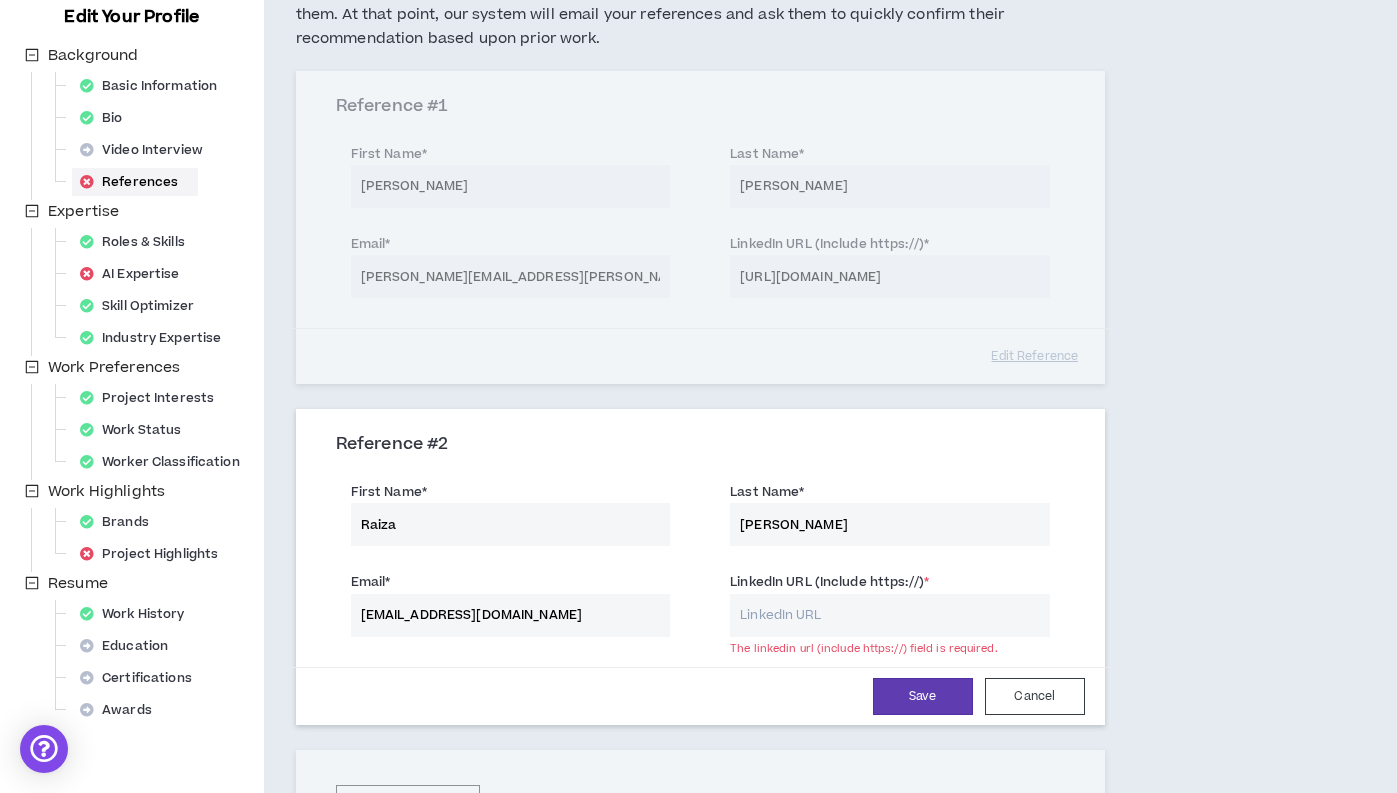 paste on "[URL][DOMAIN_NAME]" 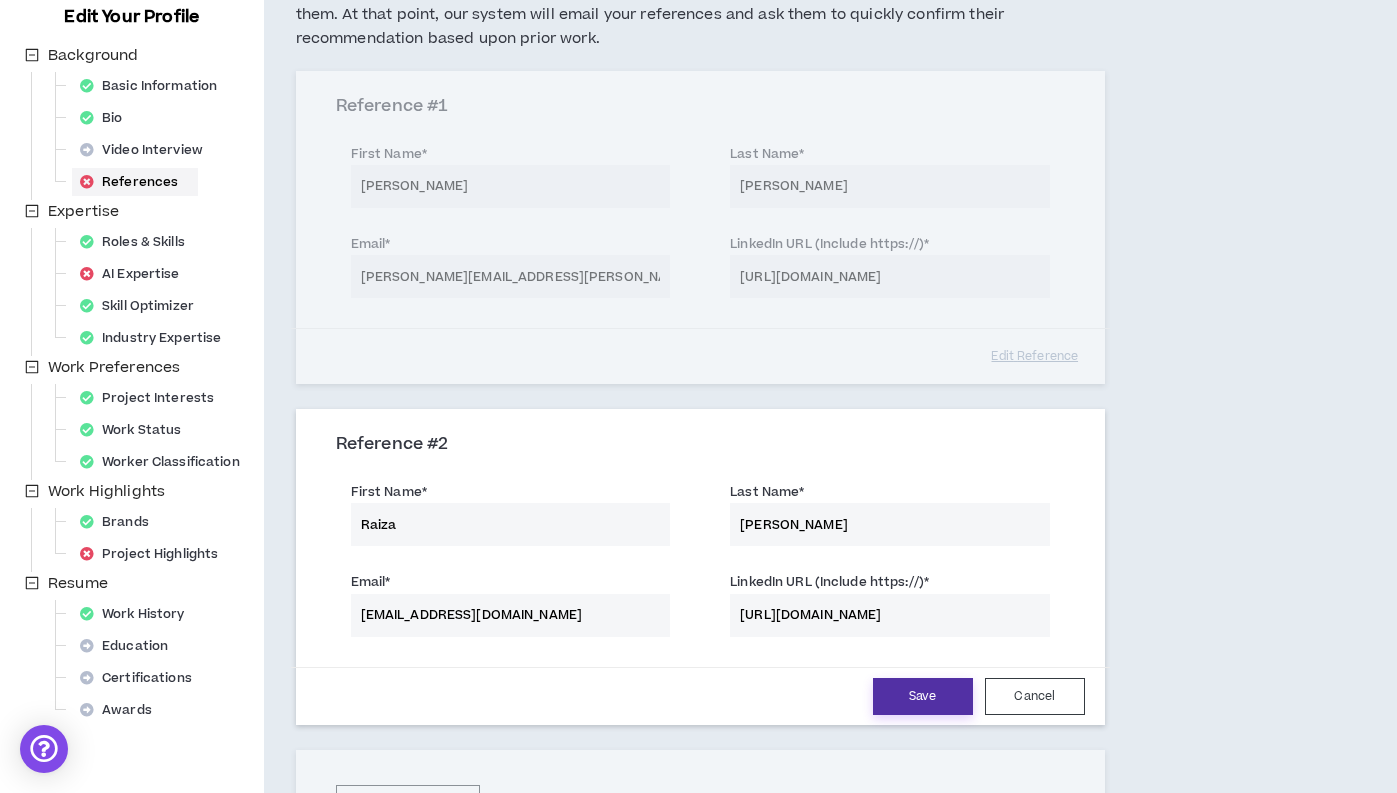 type on "[URL][DOMAIN_NAME]" 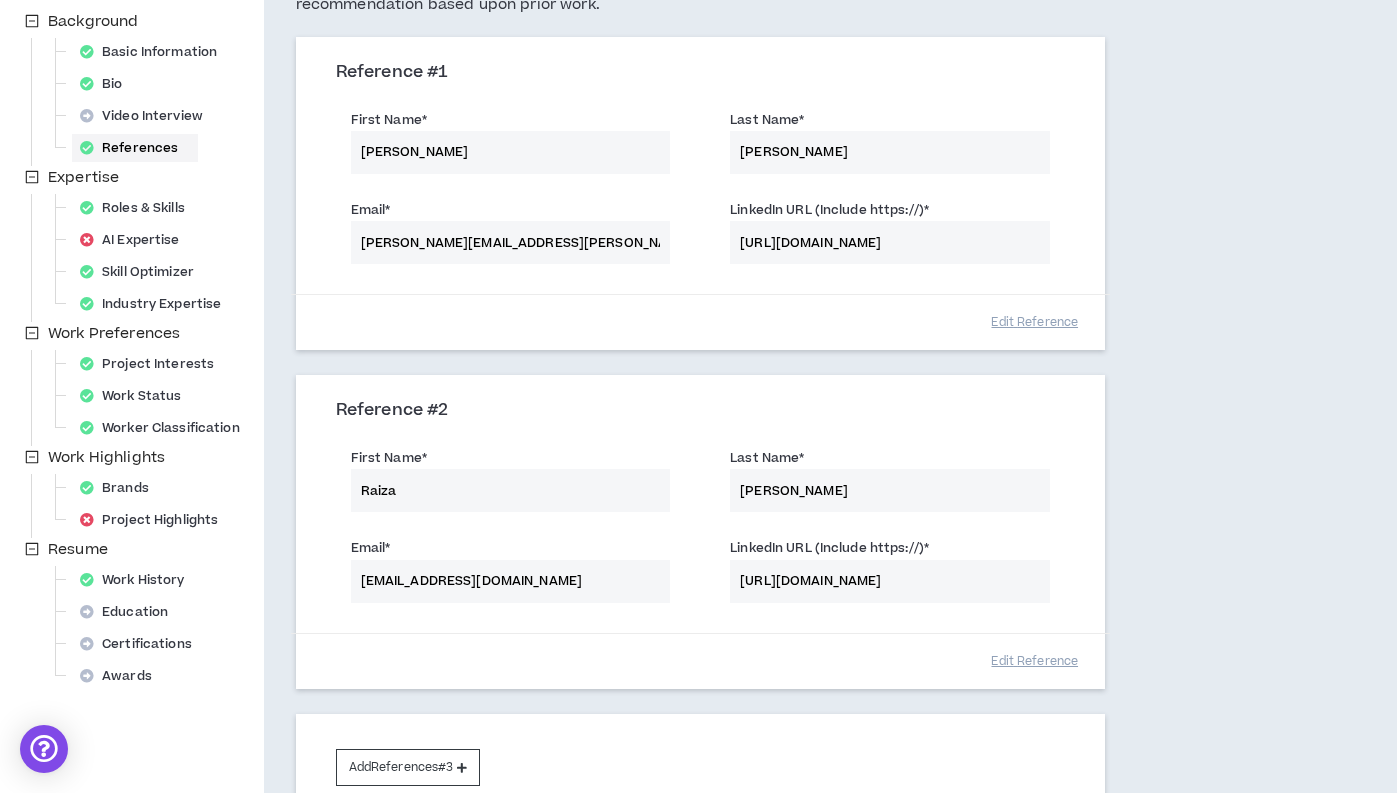 scroll, scrollTop: 305, scrollLeft: 0, axis: vertical 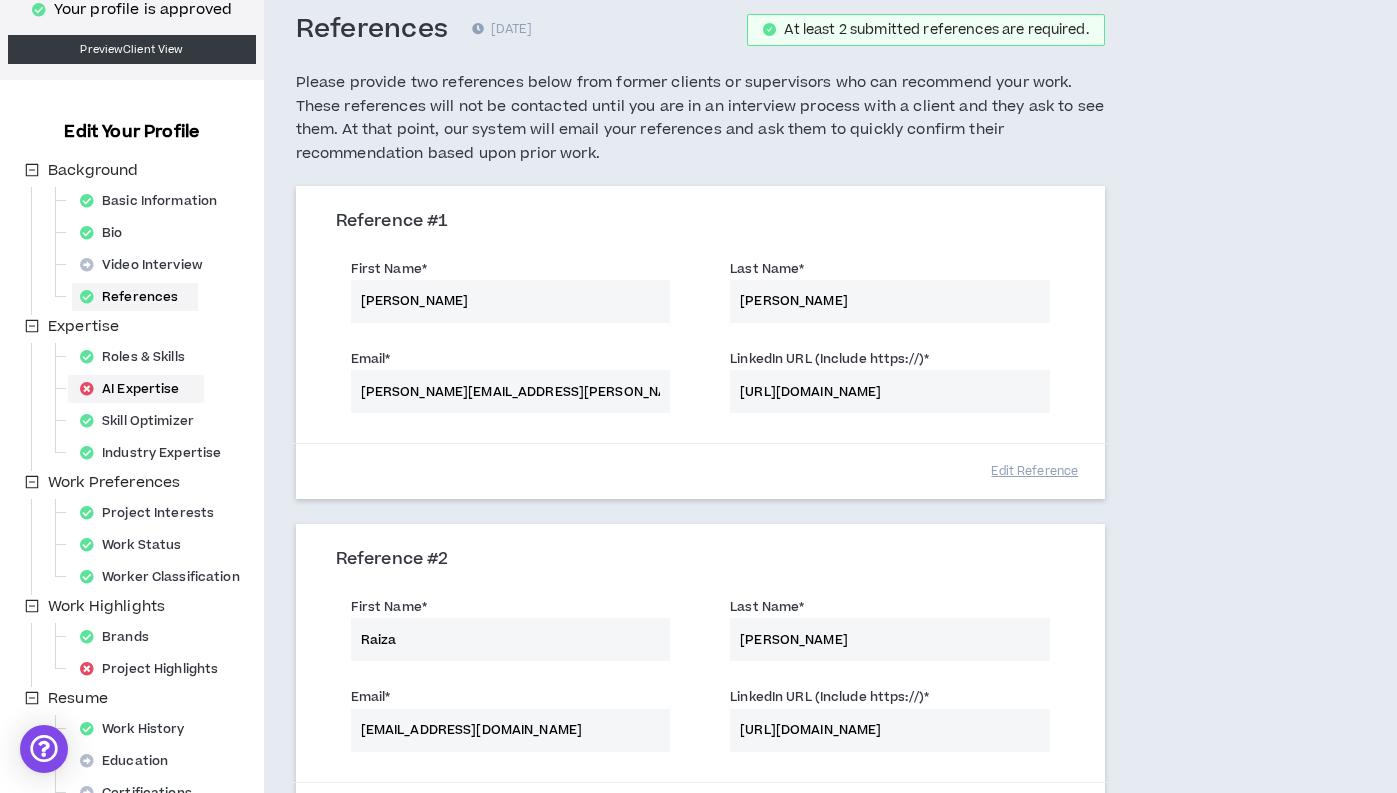 click on "AI Expertise" at bounding box center (136, 389) 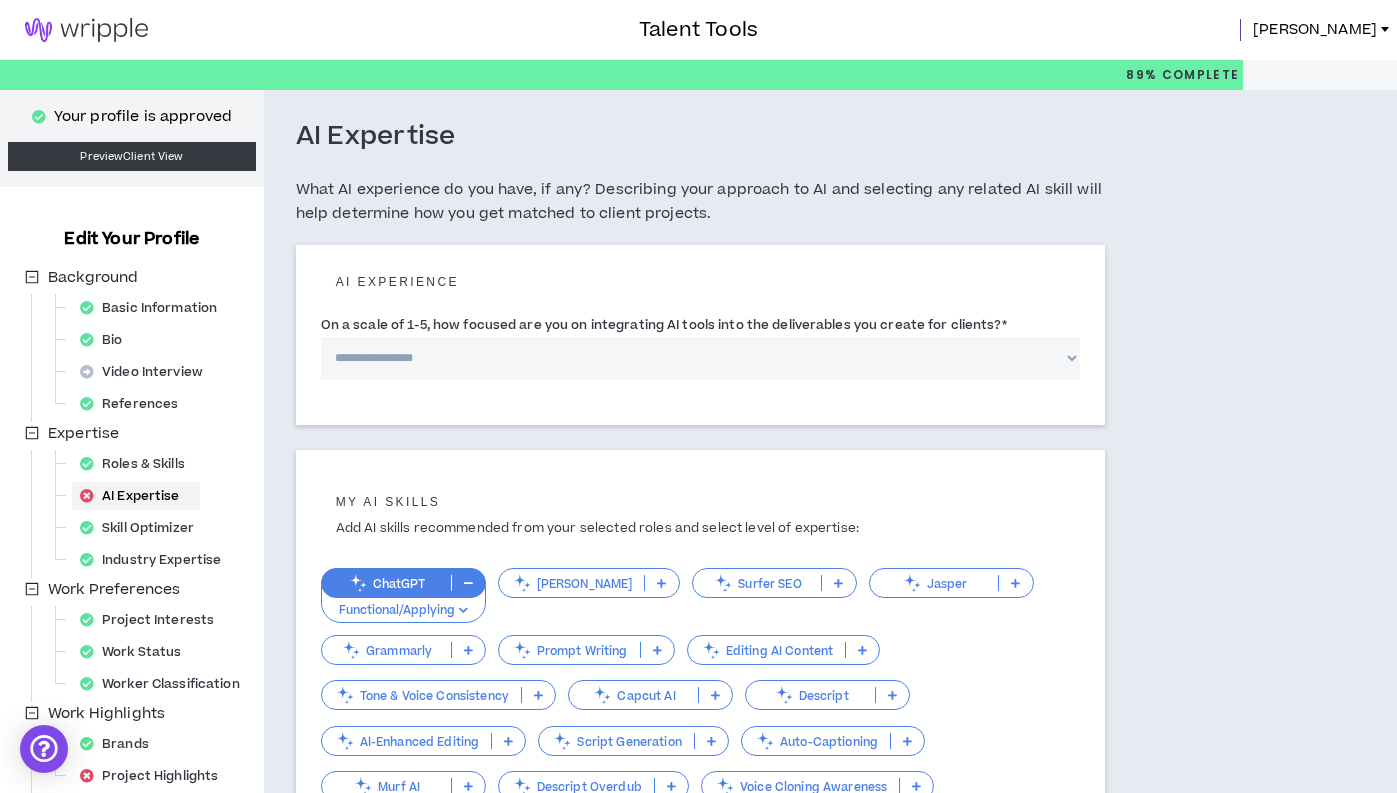 scroll, scrollTop: 0, scrollLeft: 0, axis: both 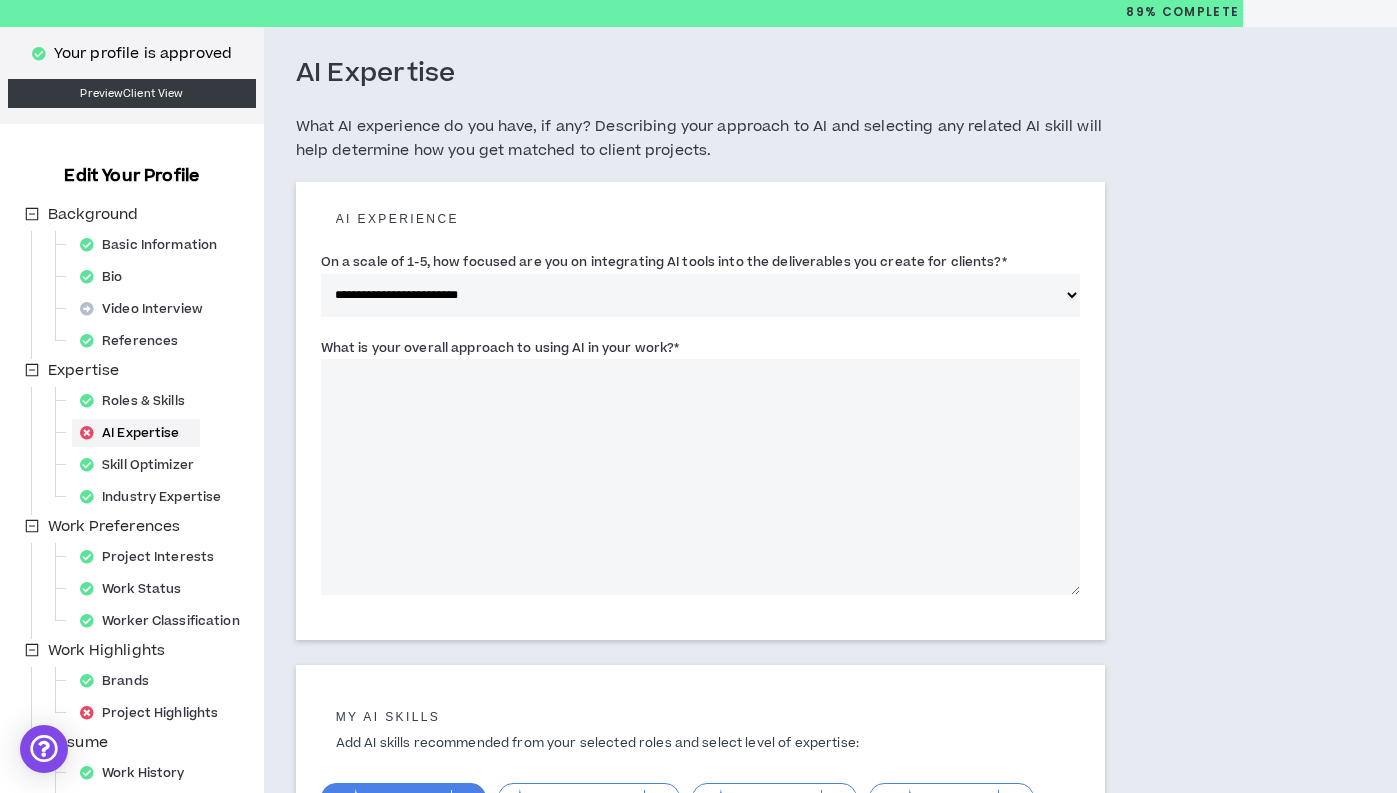 click on "What is your overall approach to using AI in your work?  *" at bounding box center (700, 477) 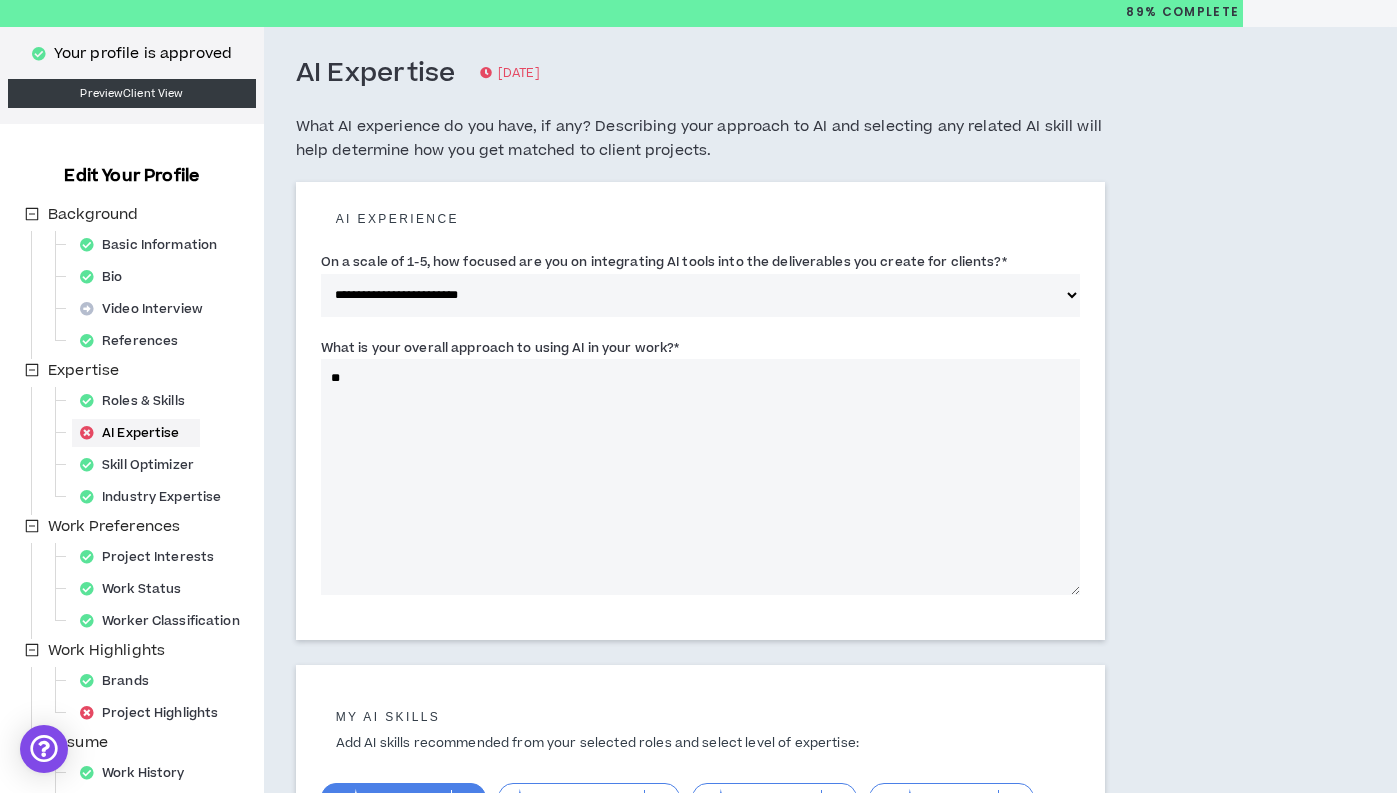 type on "*" 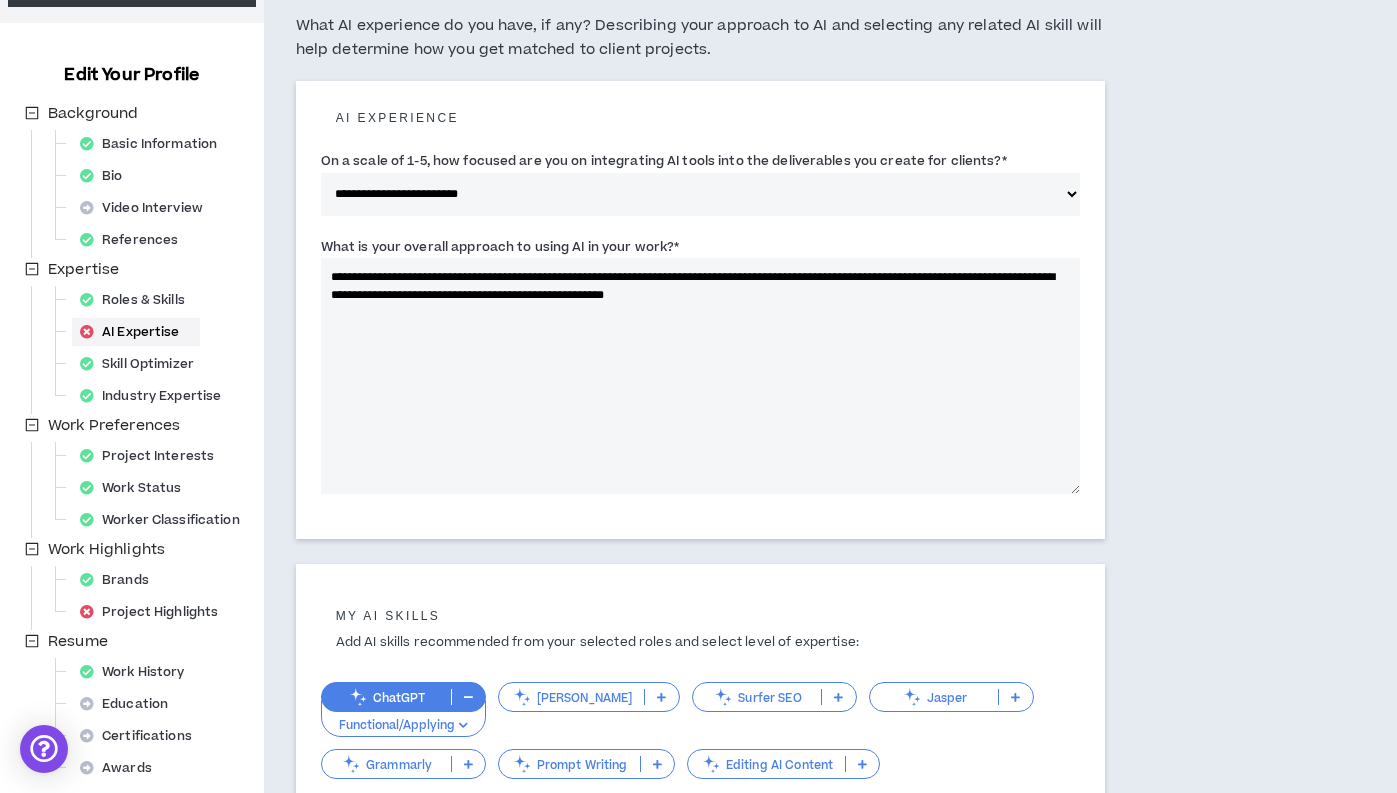 scroll, scrollTop: 162, scrollLeft: 0, axis: vertical 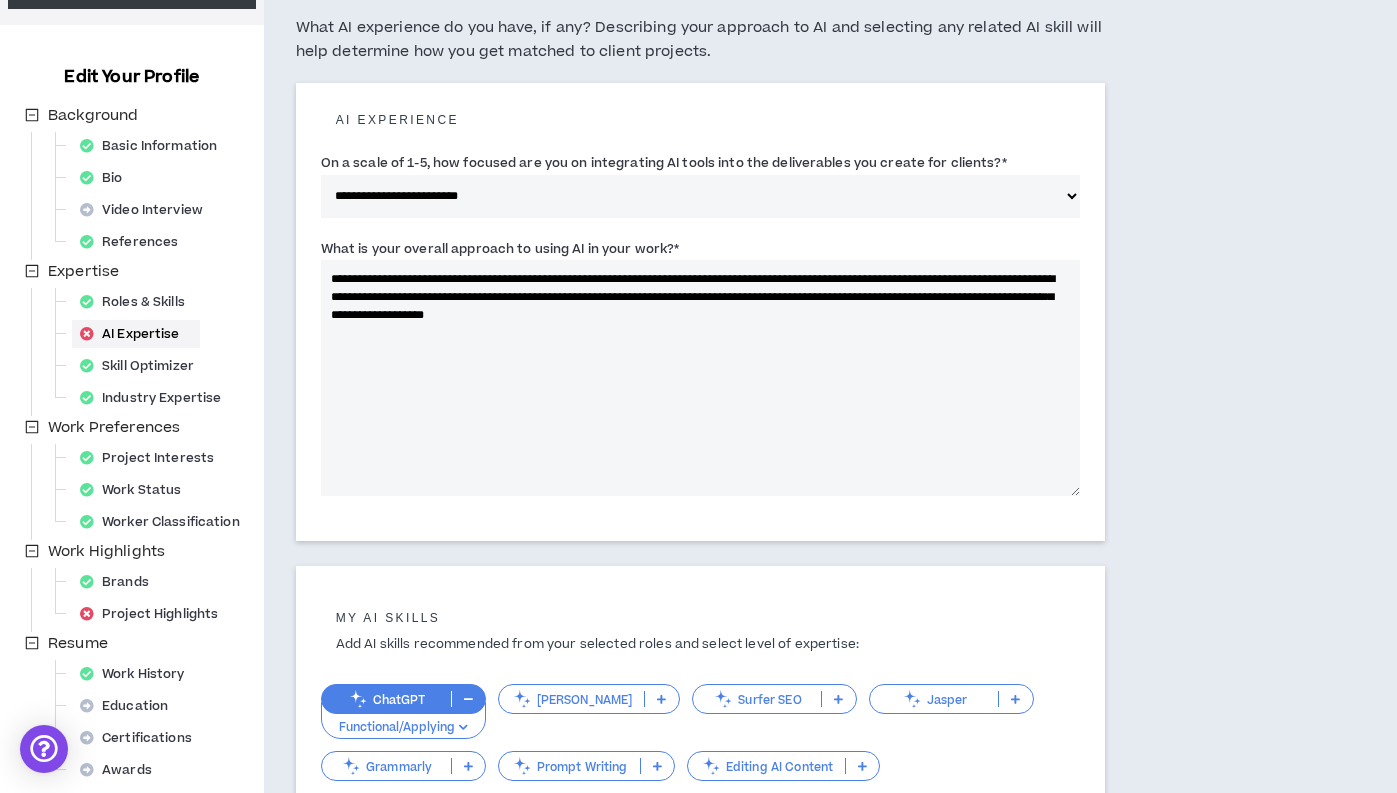 click on "**********" at bounding box center [700, 378] 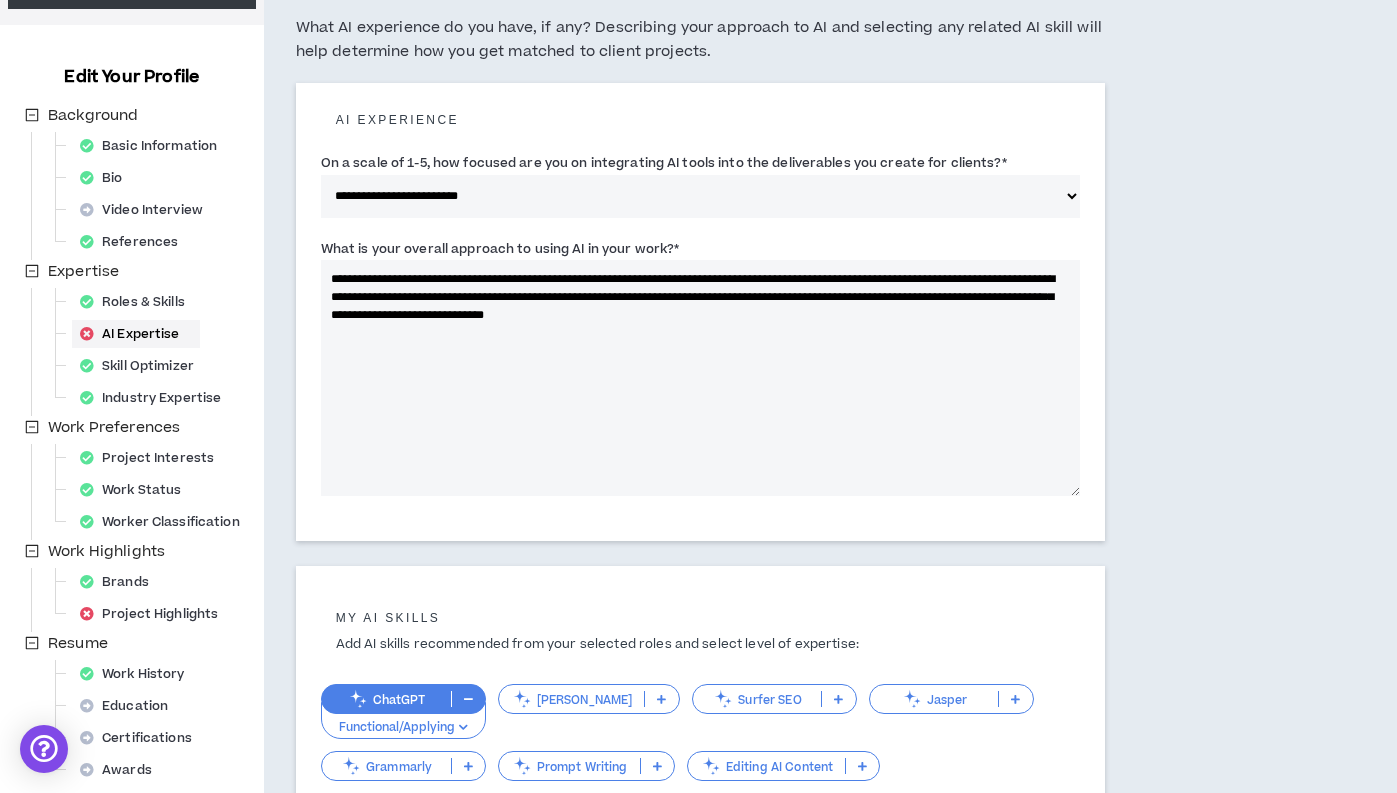 click on "**********" at bounding box center (700, 378) 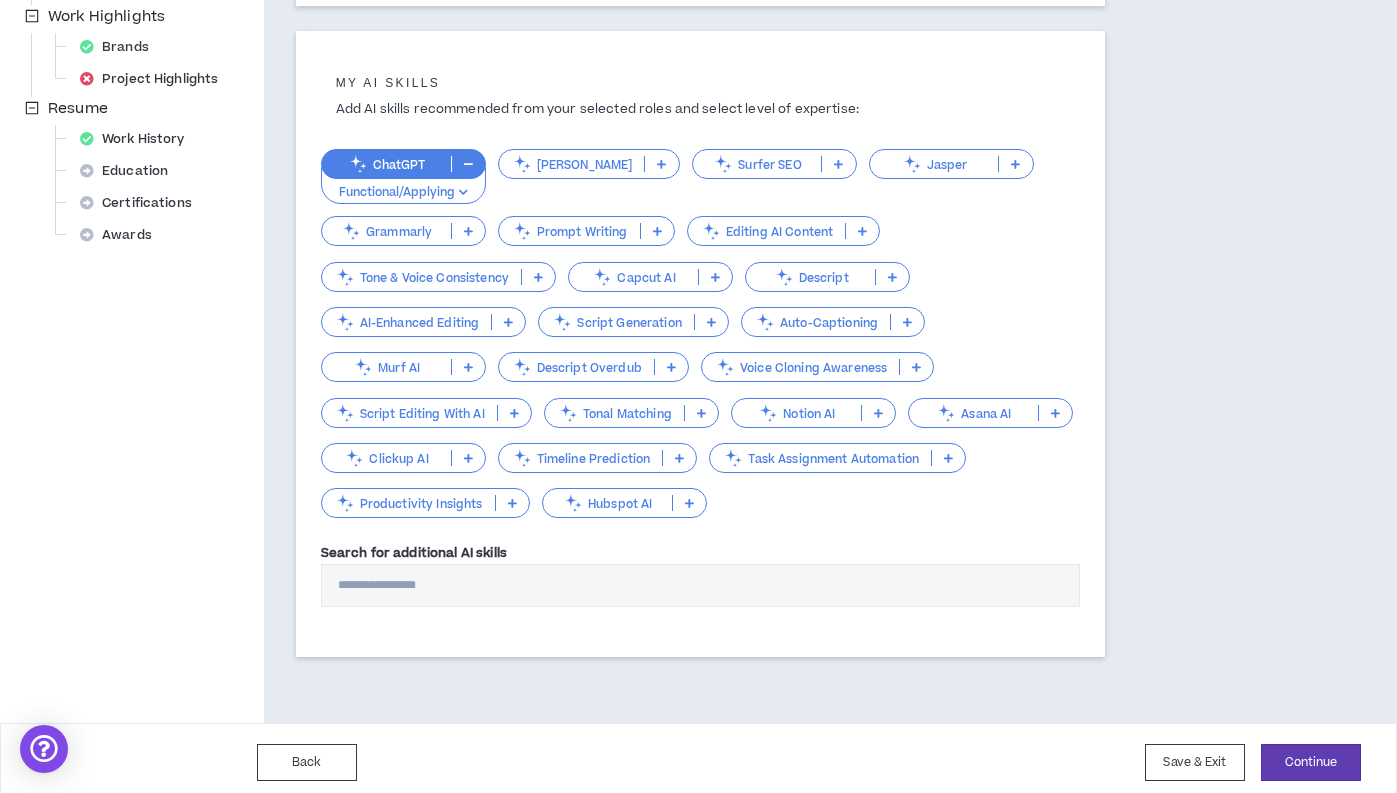 scroll, scrollTop: 698, scrollLeft: 0, axis: vertical 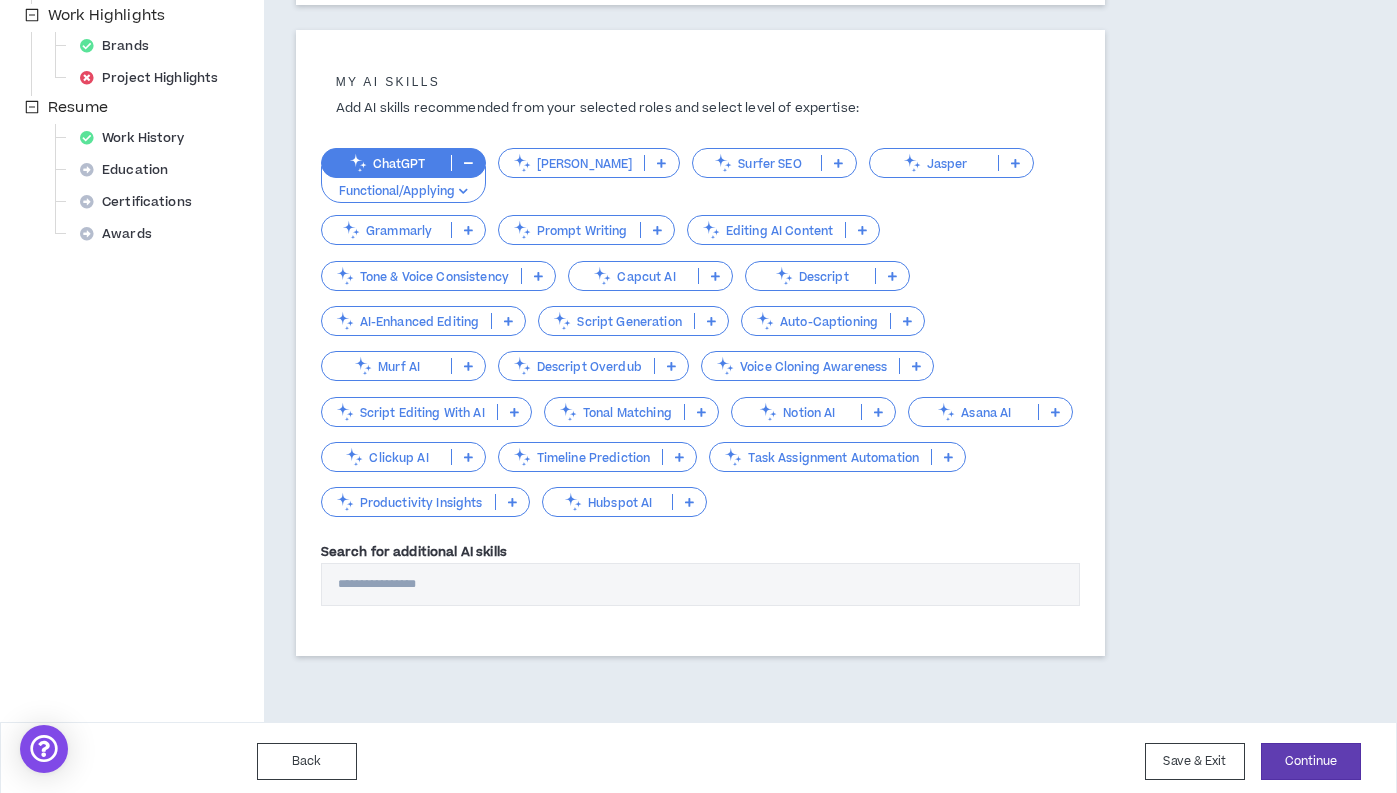 click at bounding box center (862, 230) 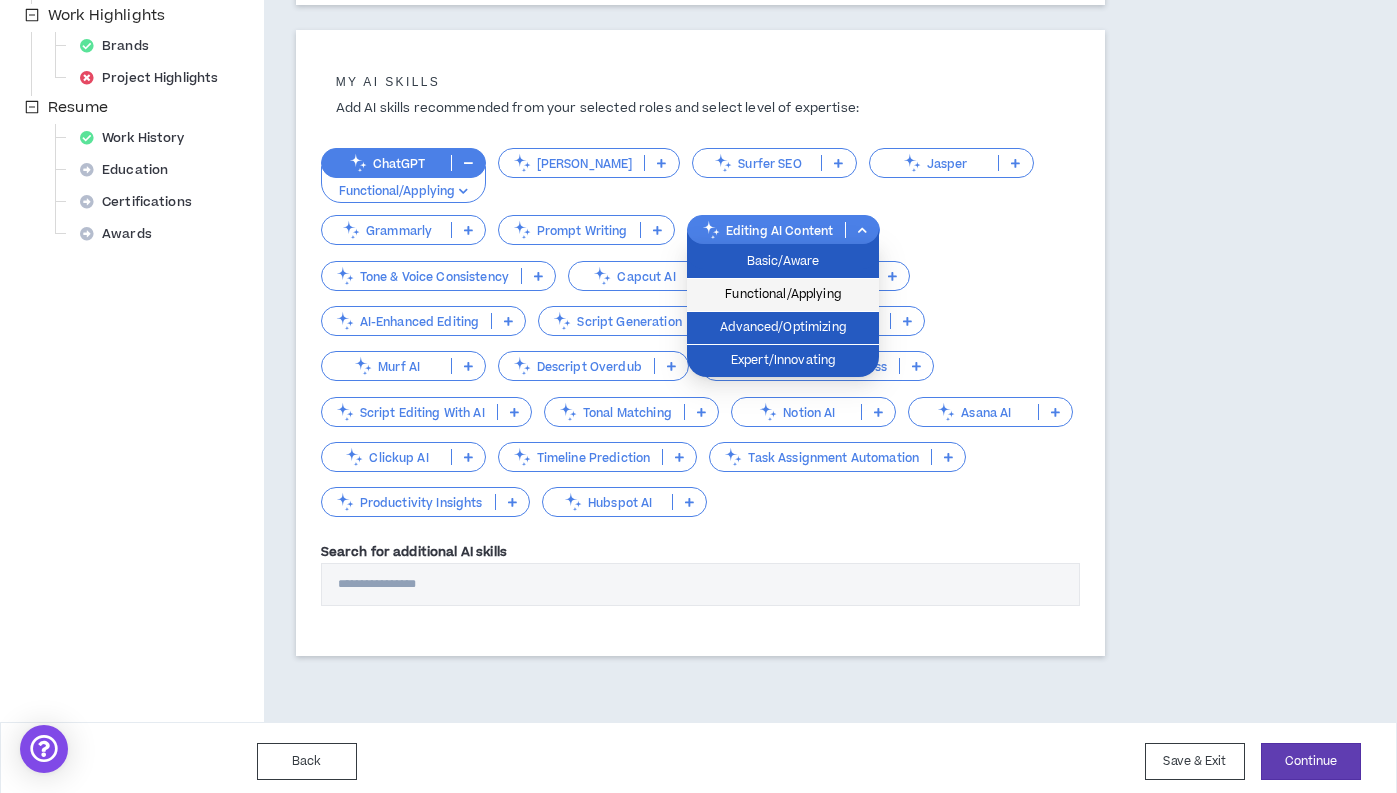click on "Functional/Applying" at bounding box center (783, 295) 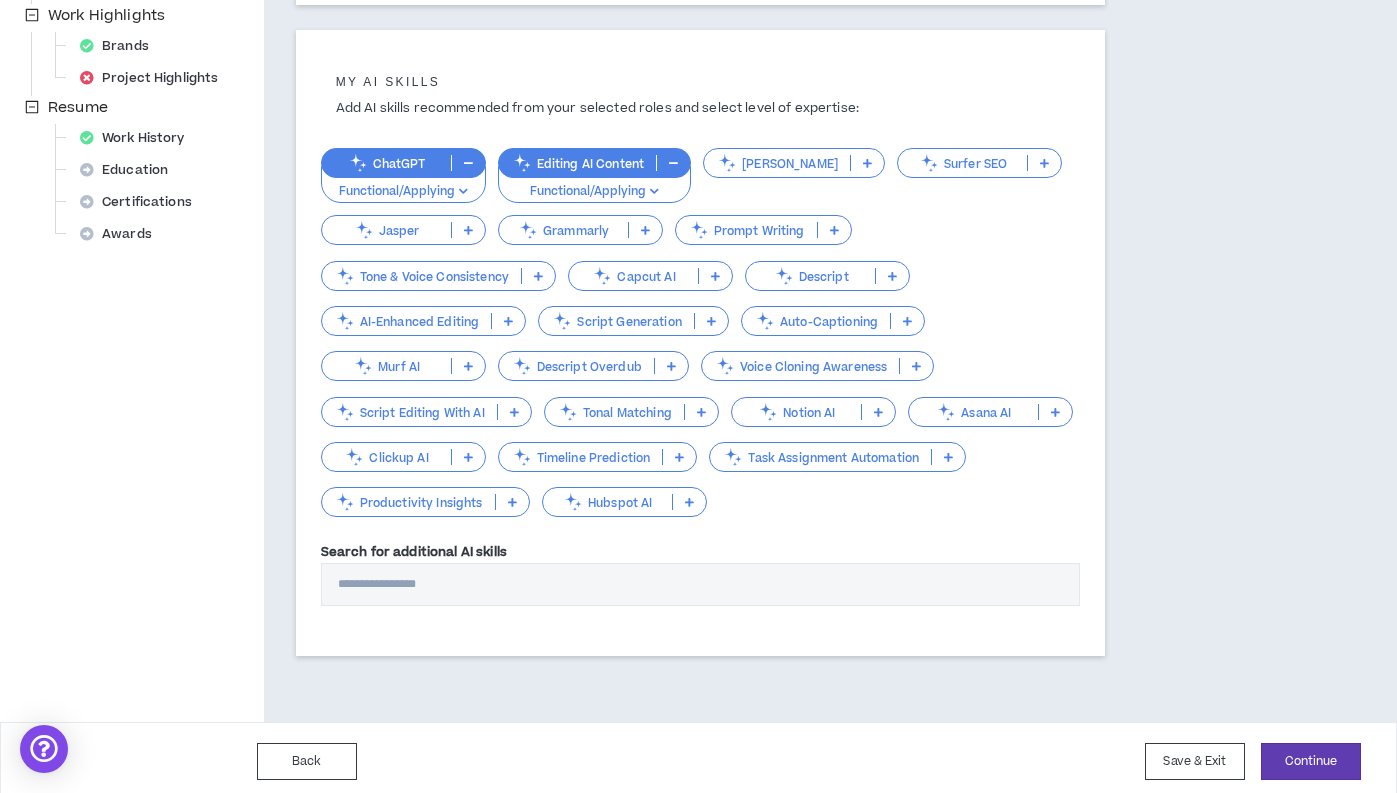 click at bounding box center [463, 191] 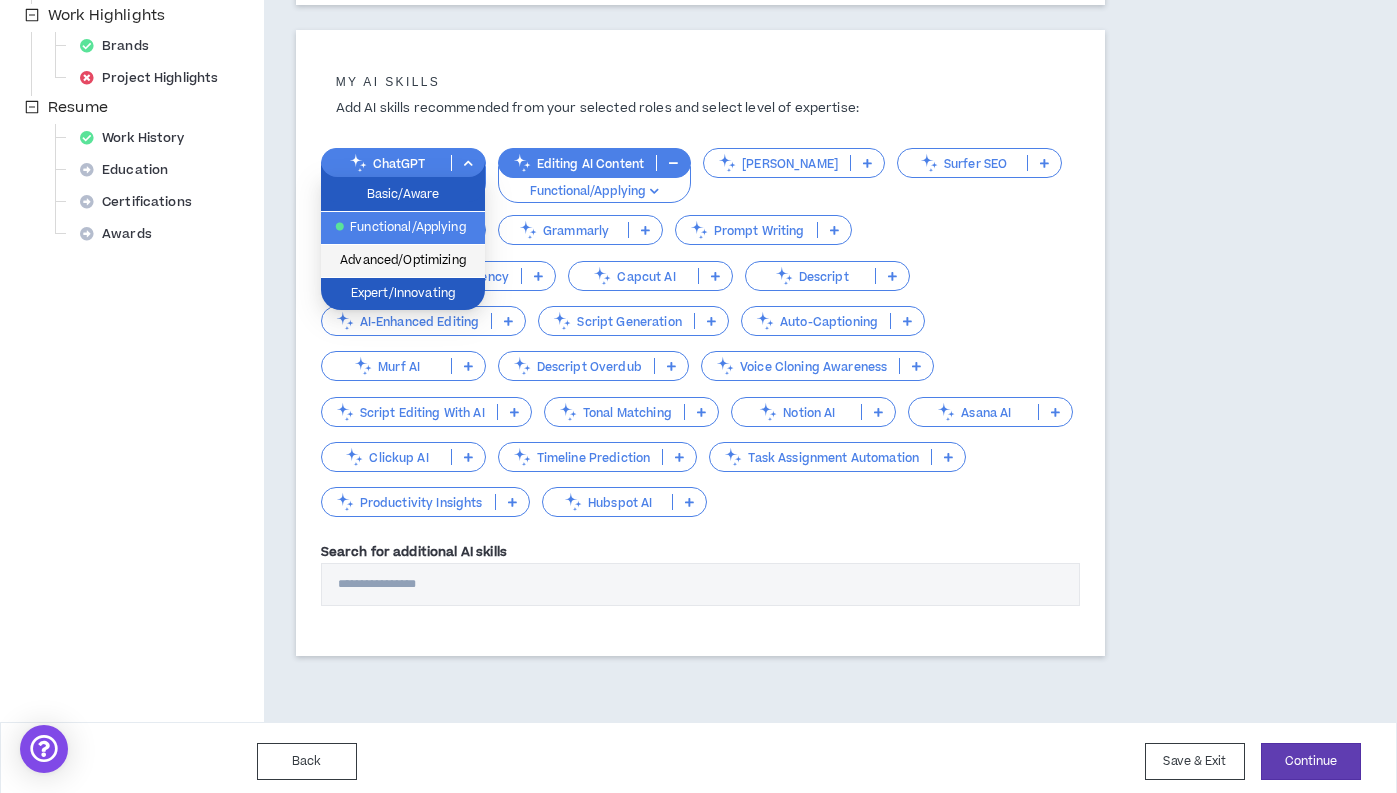 click on "Advanced/Optimizing" at bounding box center (403, 261) 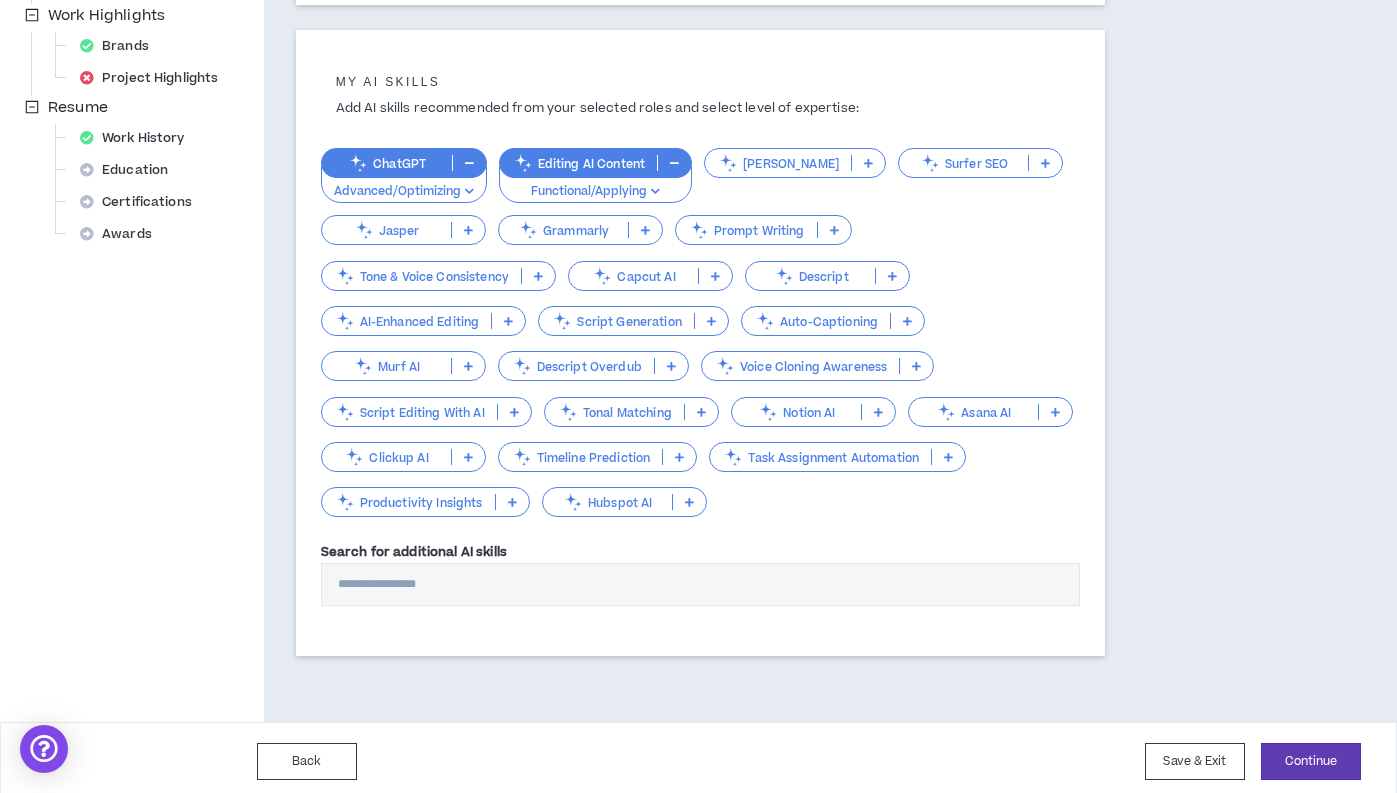 click at bounding box center (892, 276) 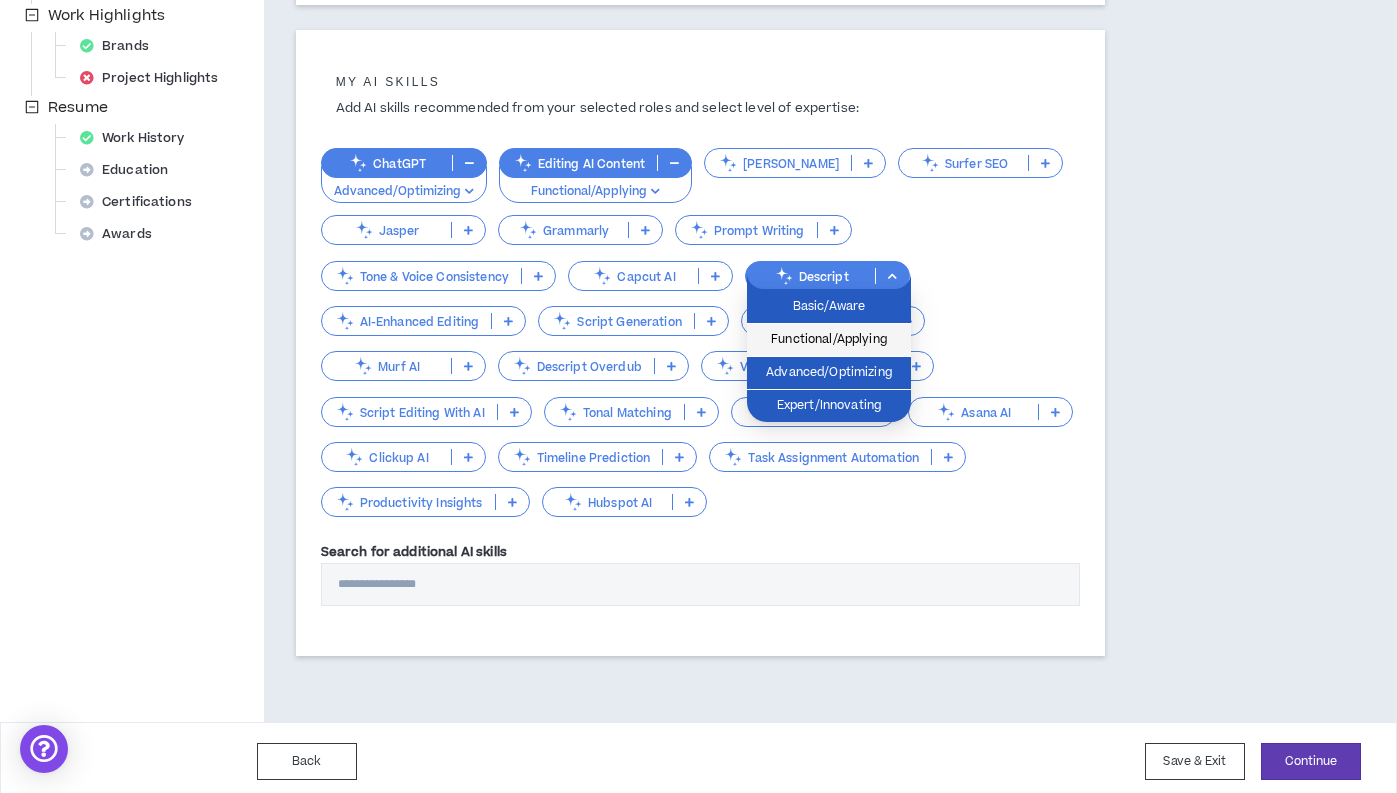 click on "Functional/Applying" at bounding box center (829, 340) 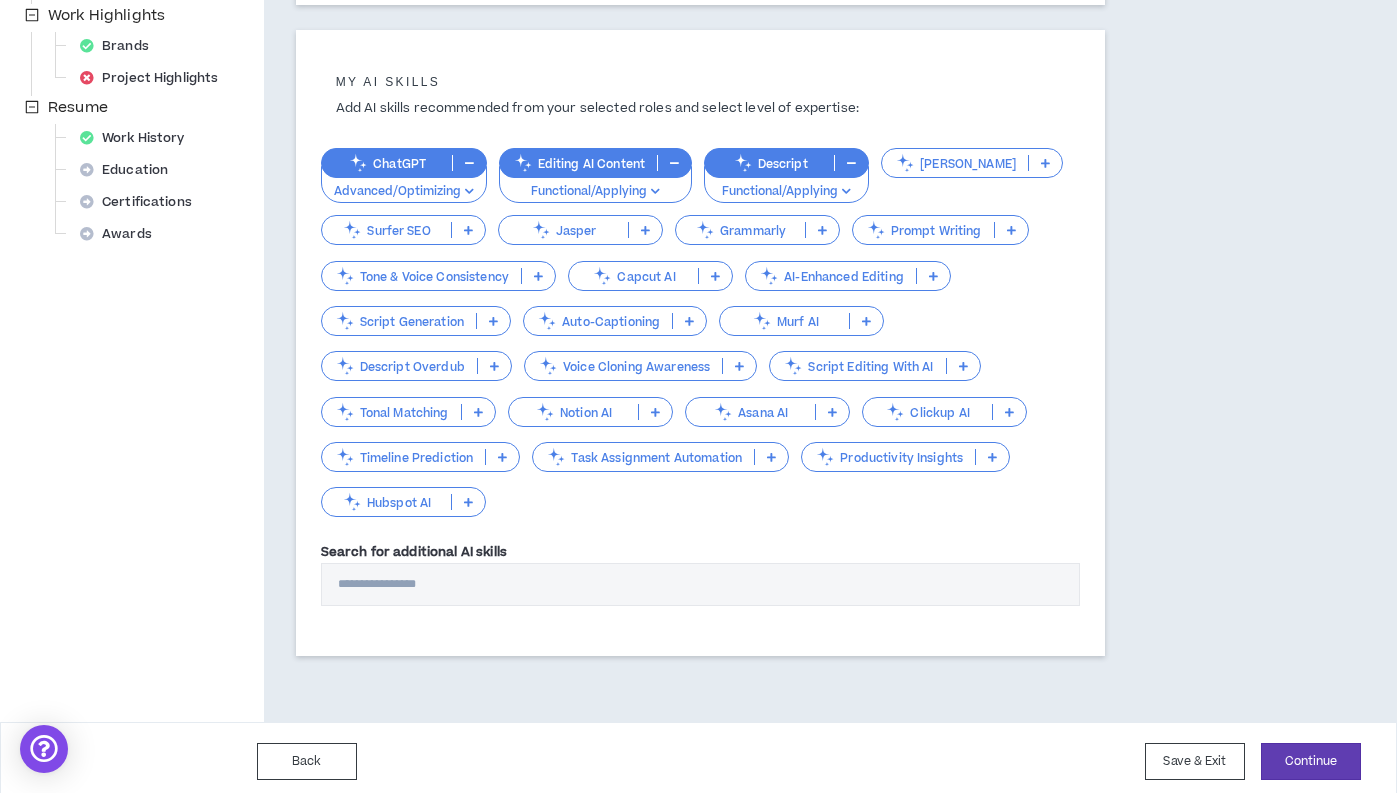 click at bounding box center (538, 276) 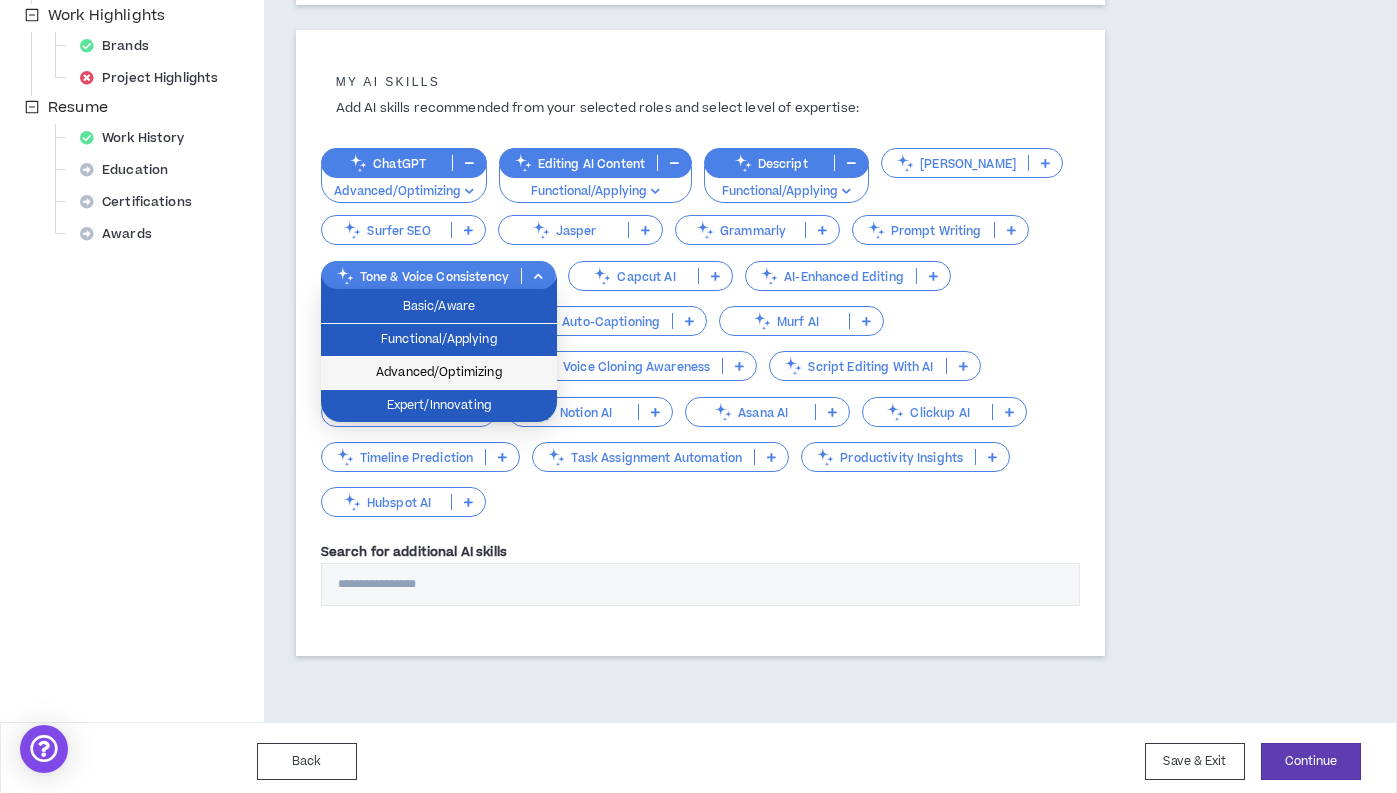 click on "Advanced/Optimizing" at bounding box center (439, 373) 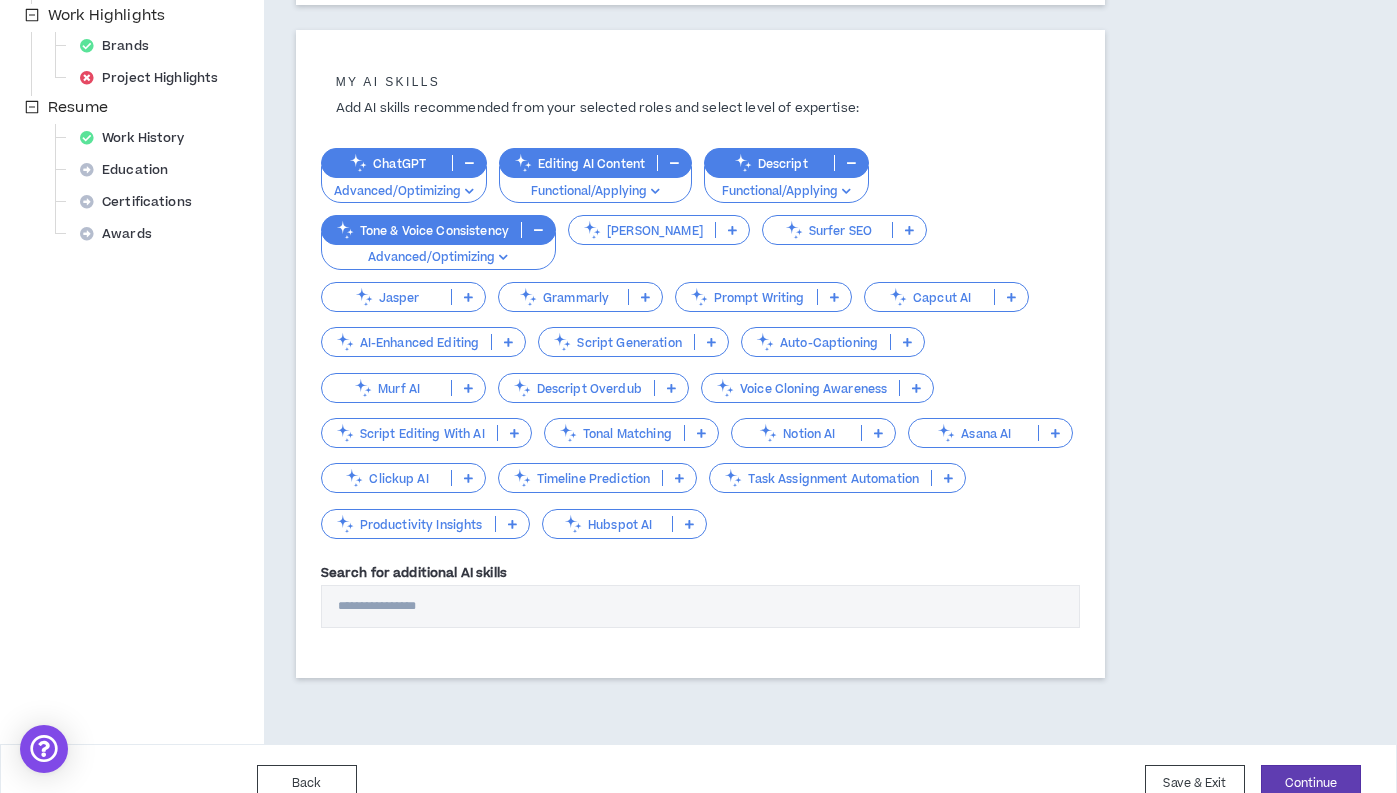 click at bounding box center (834, 297) 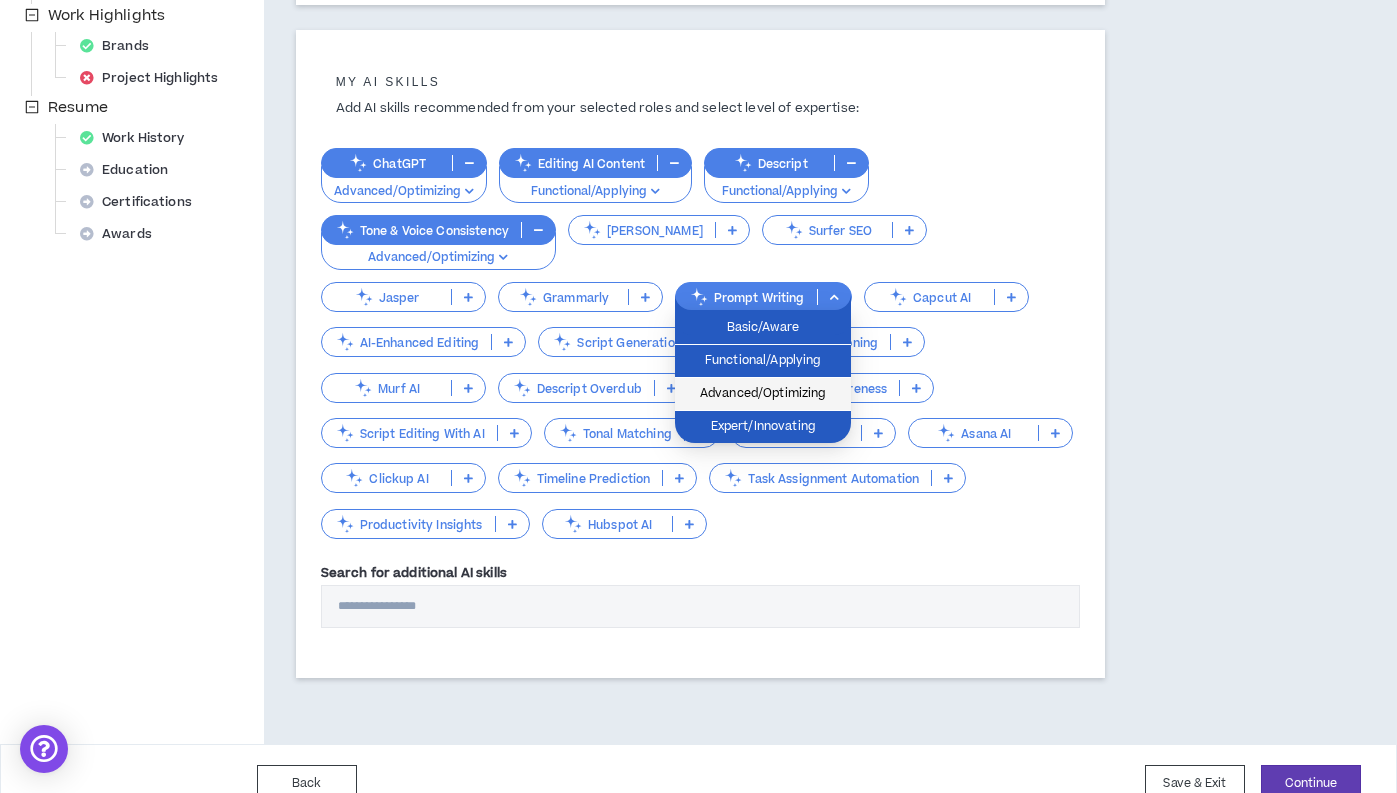 click on "Advanced/Optimizing" at bounding box center [763, 394] 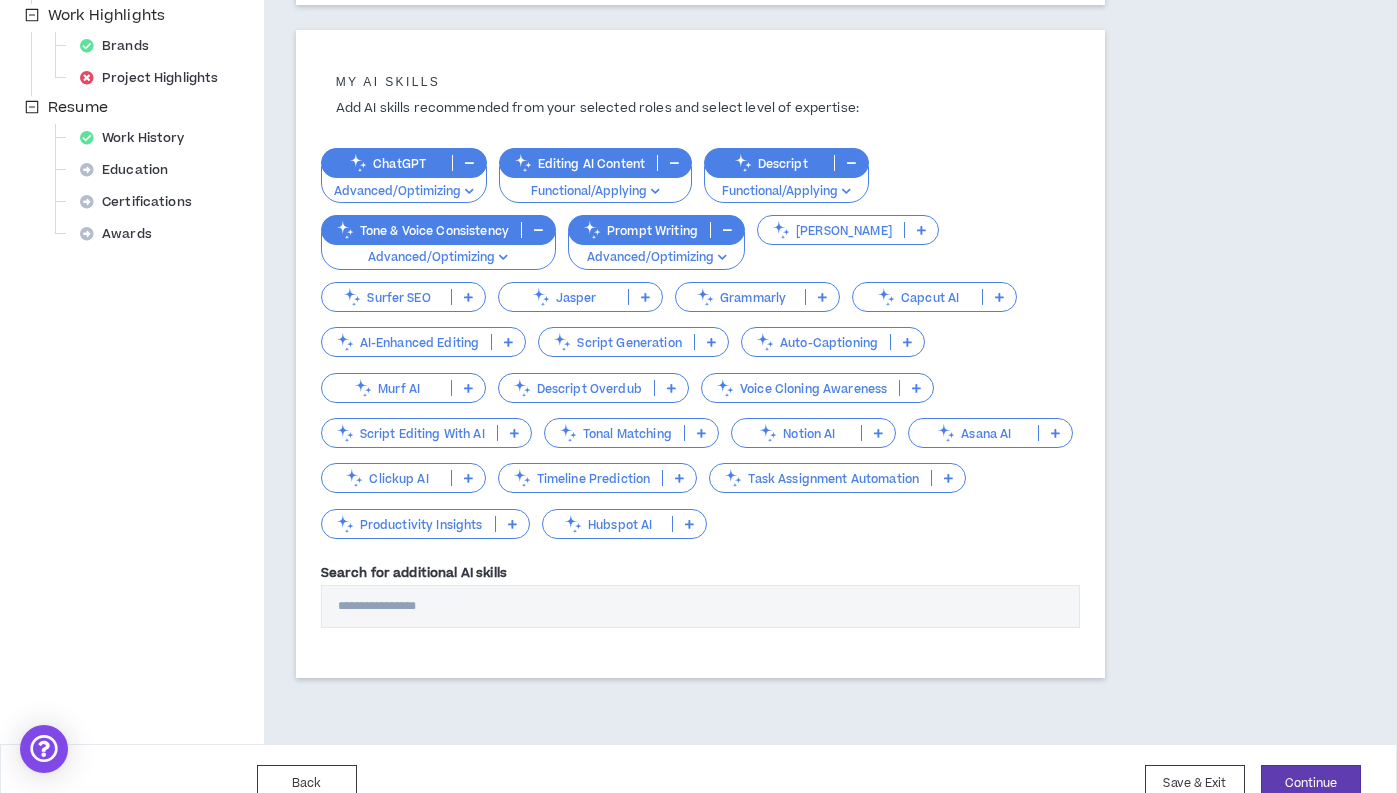 click at bounding box center (822, 297) 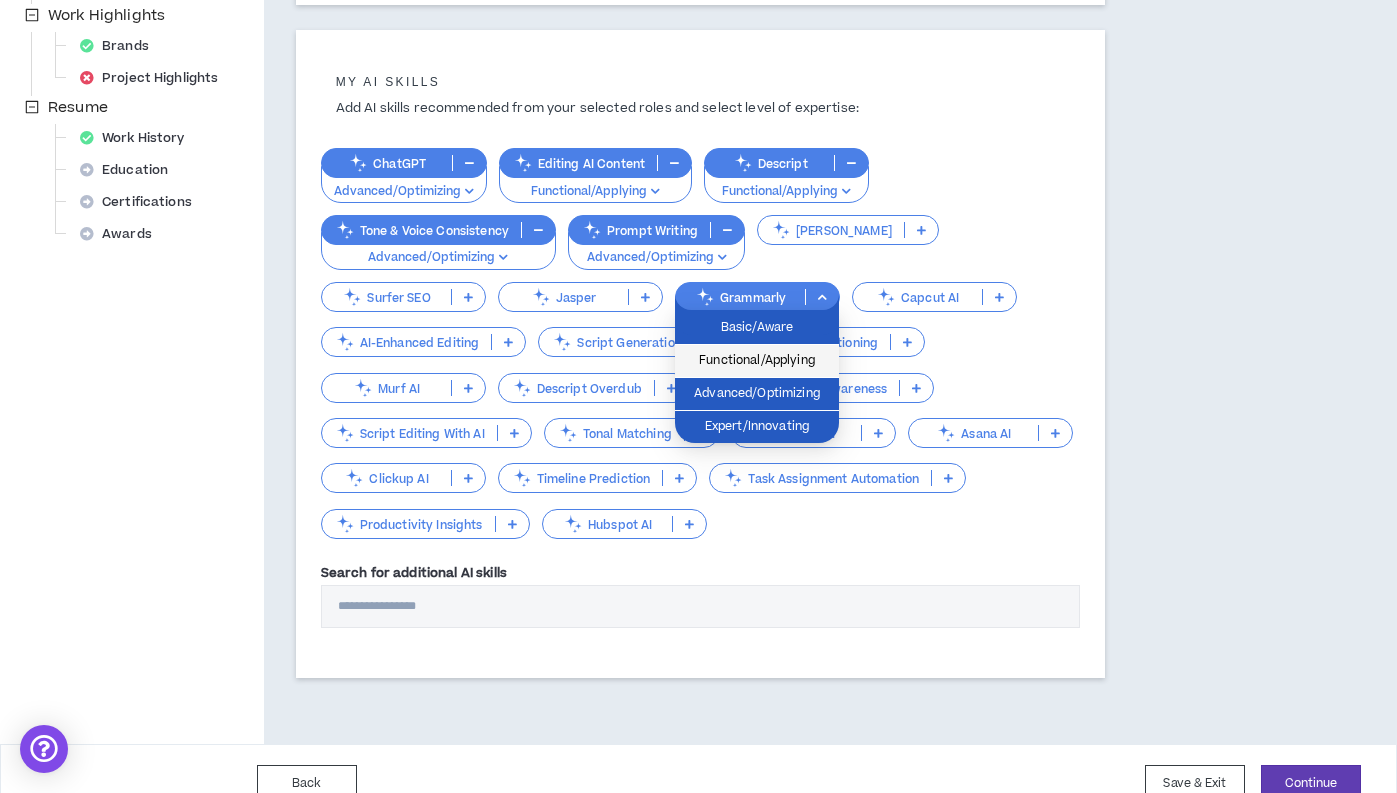 click on "Functional/Applying" at bounding box center (757, 361) 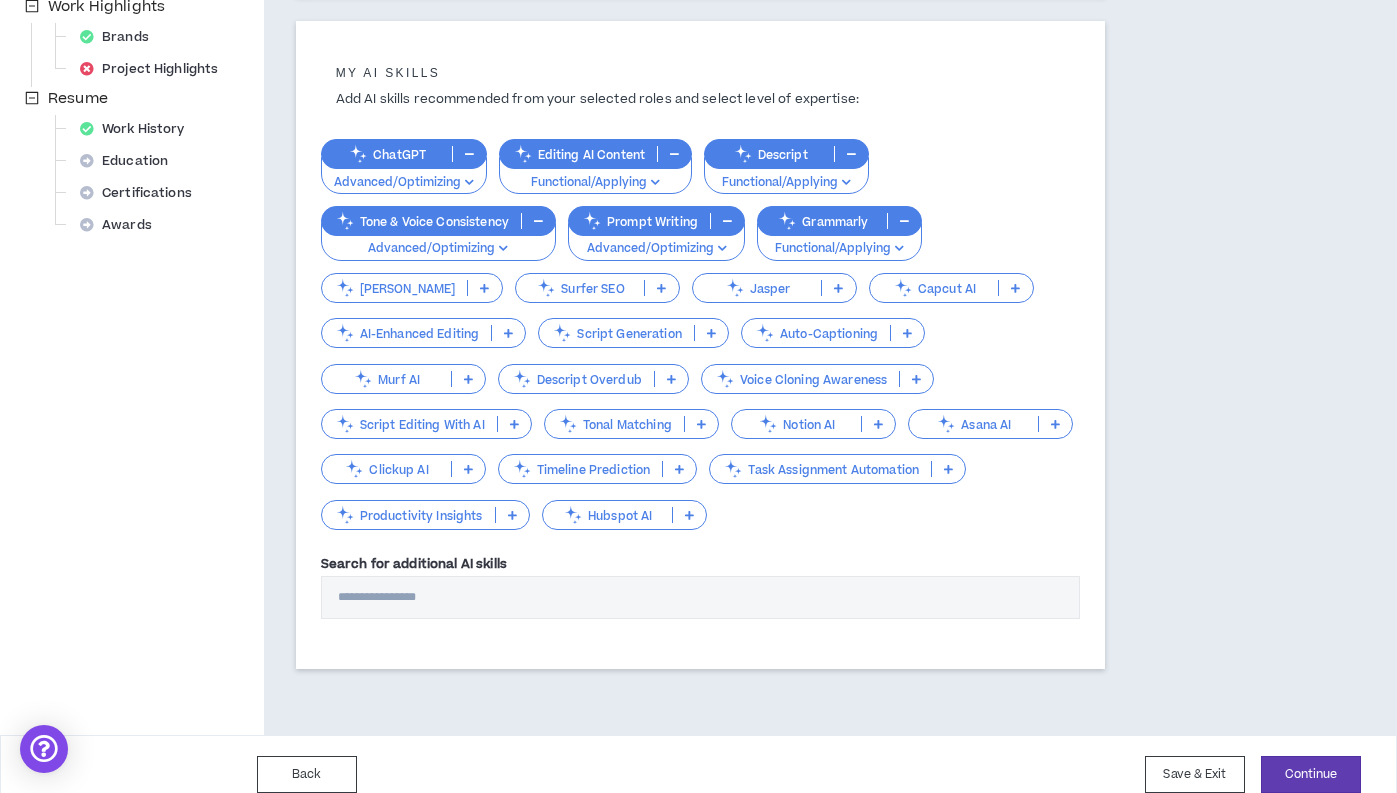 scroll, scrollTop: 724, scrollLeft: 0, axis: vertical 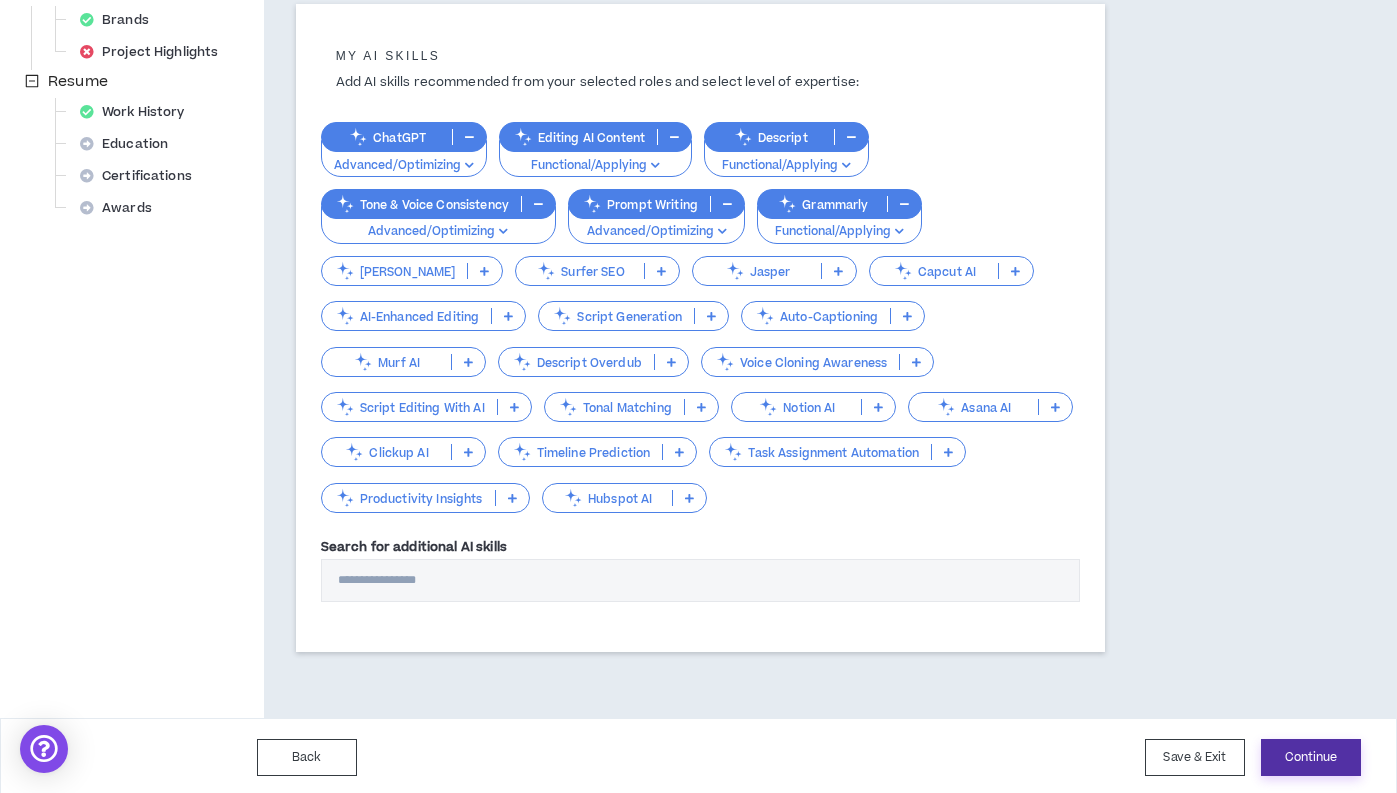 click on "Continue" at bounding box center (1311, 757) 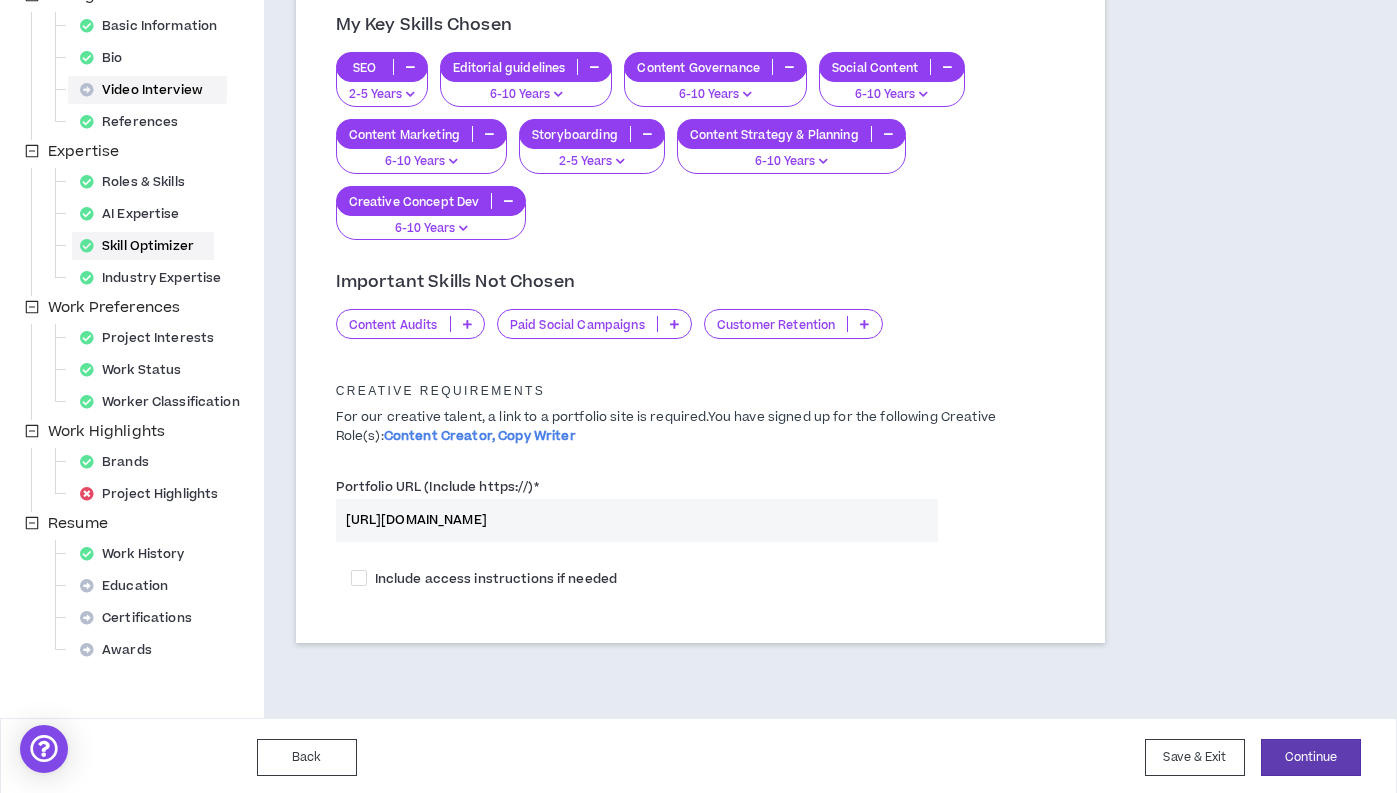 scroll, scrollTop: 286, scrollLeft: 0, axis: vertical 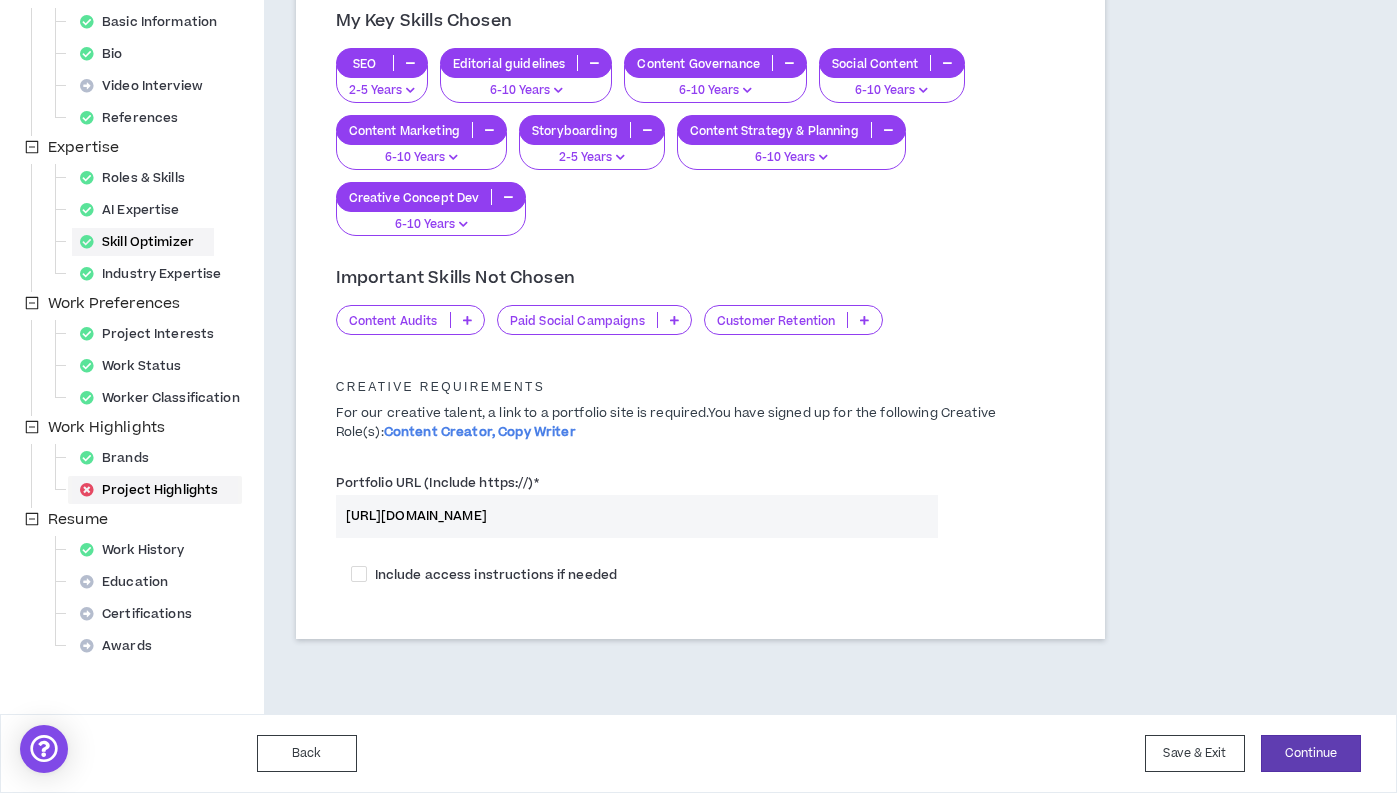 click on "Project Highlights" at bounding box center (155, 490) 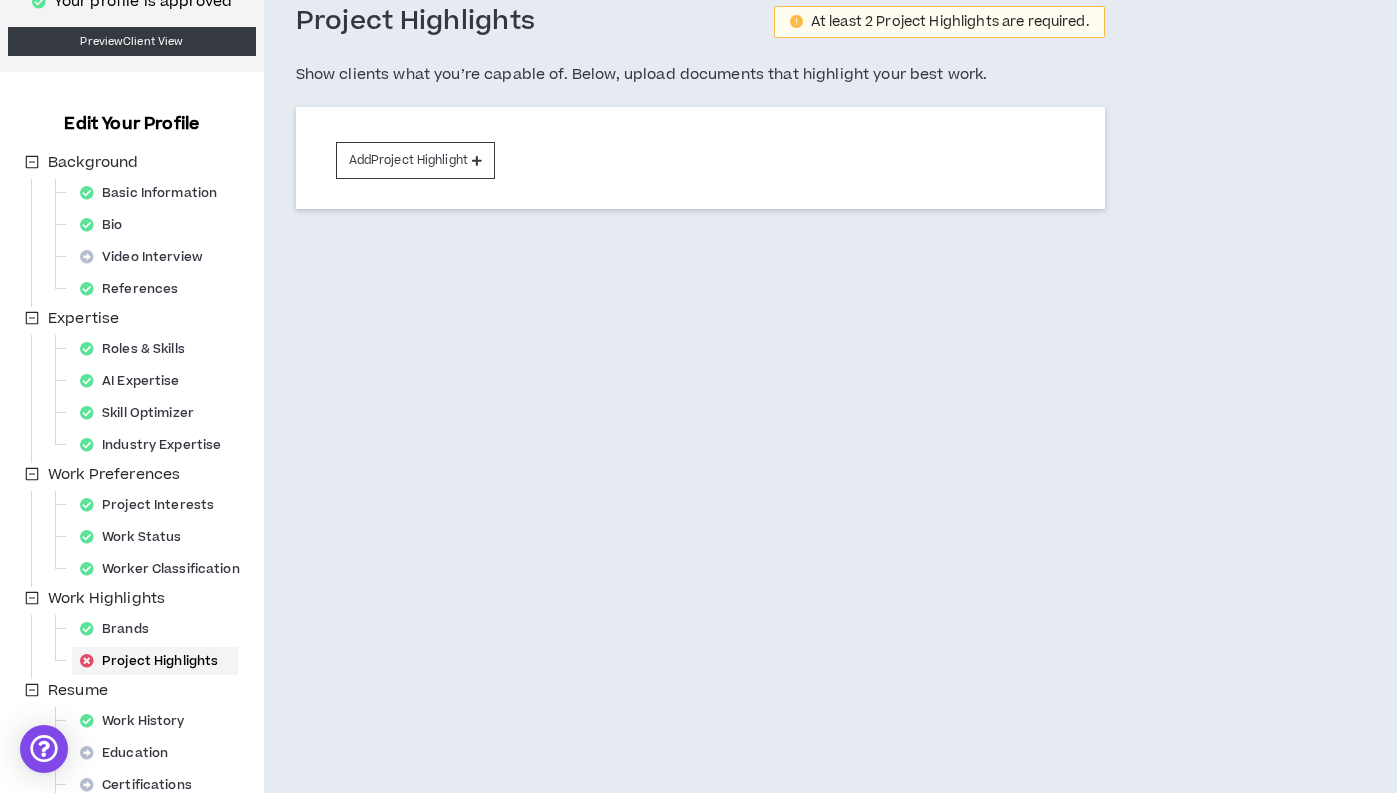scroll, scrollTop: 0, scrollLeft: 0, axis: both 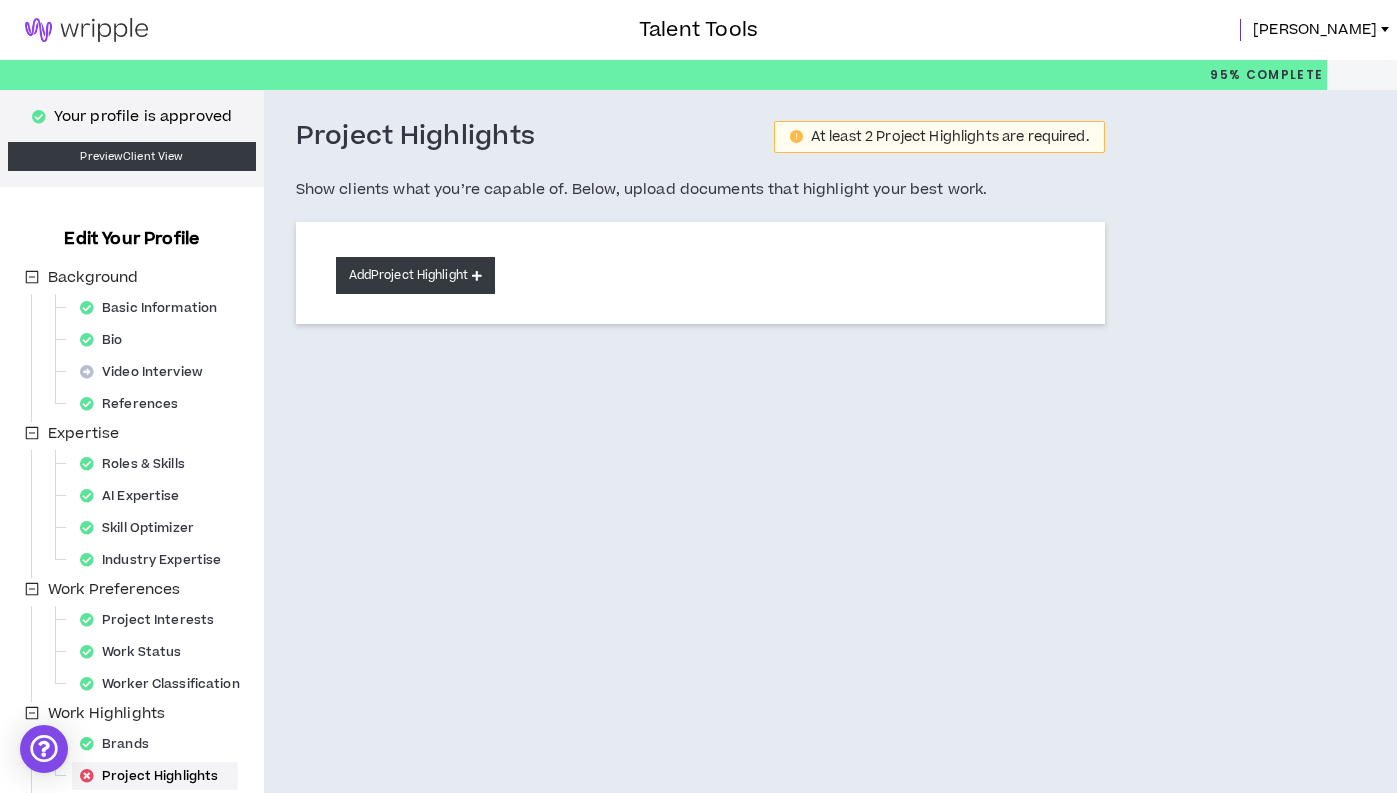 click on "Add  Project Highlight" at bounding box center [415, 275] 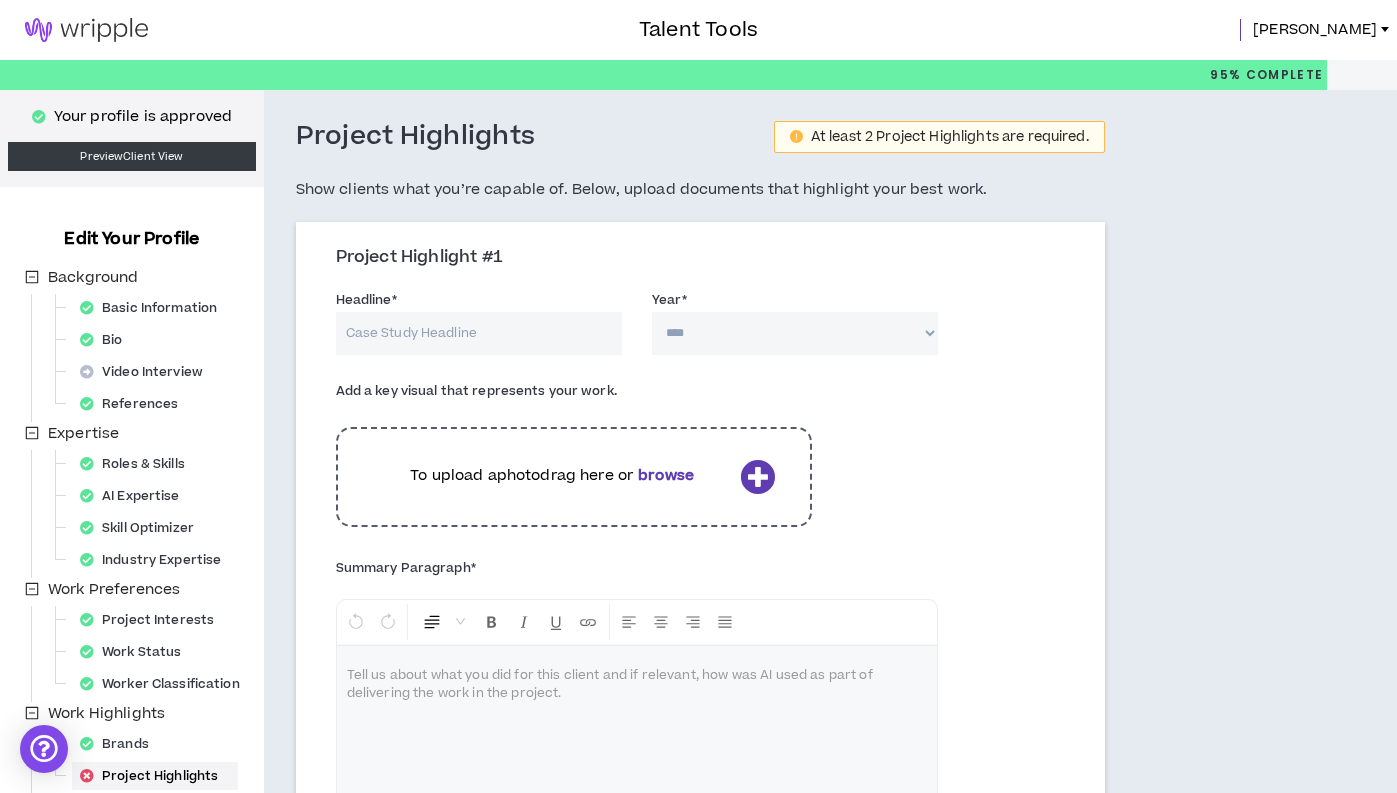 click on "Headline  *" at bounding box center [479, 333] 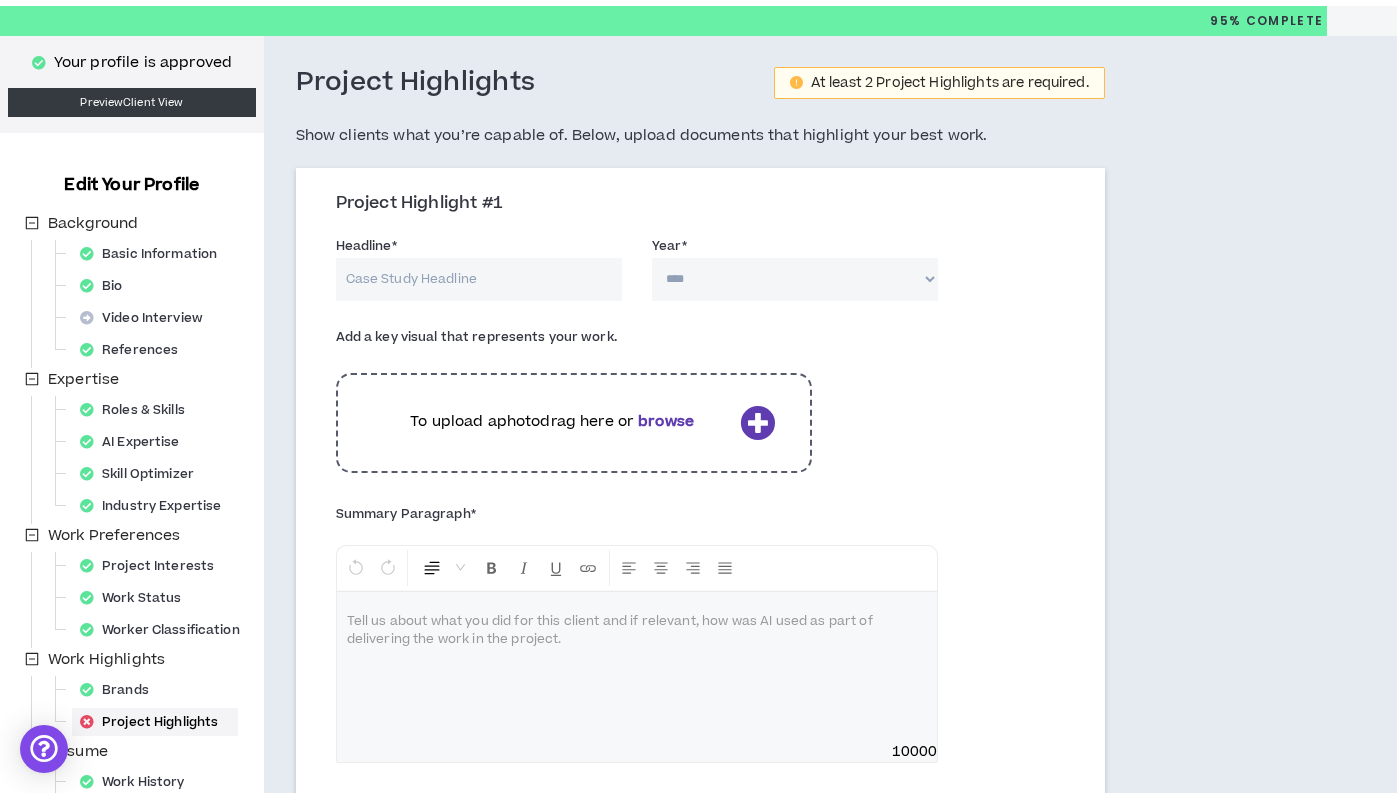 scroll, scrollTop: 75, scrollLeft: 0, axis: vertical 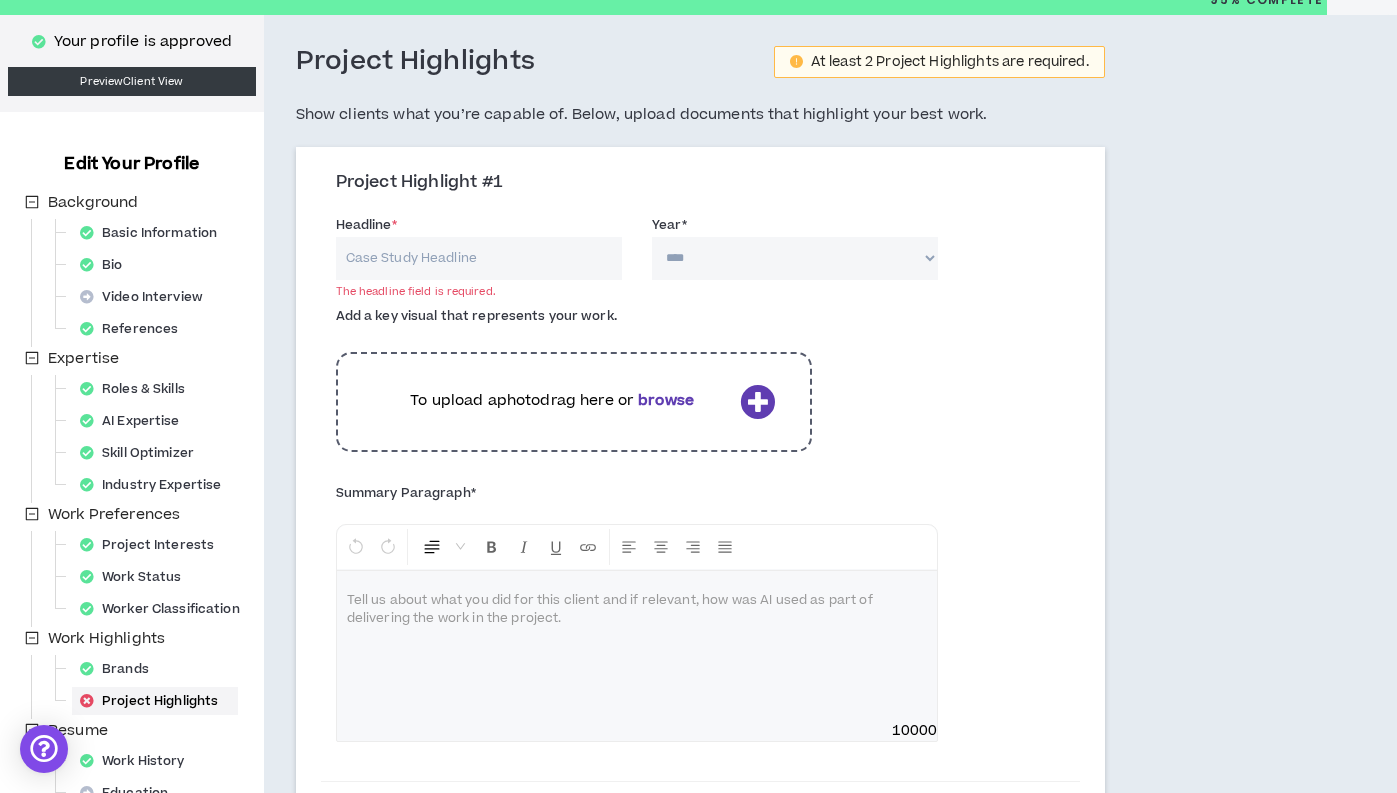 click on "Headline  *" at bounding box center [479, 258] 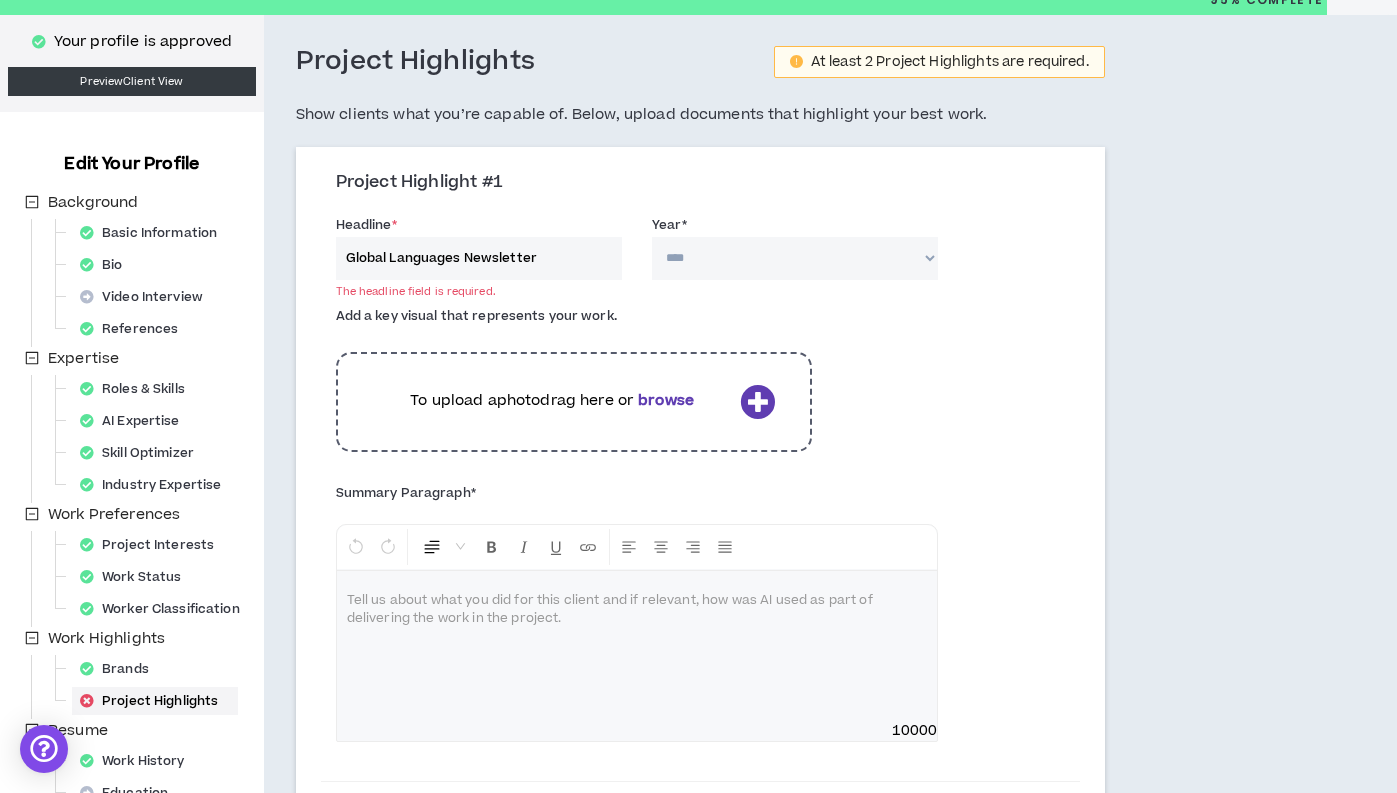 type on "Global Languages Newsletter" 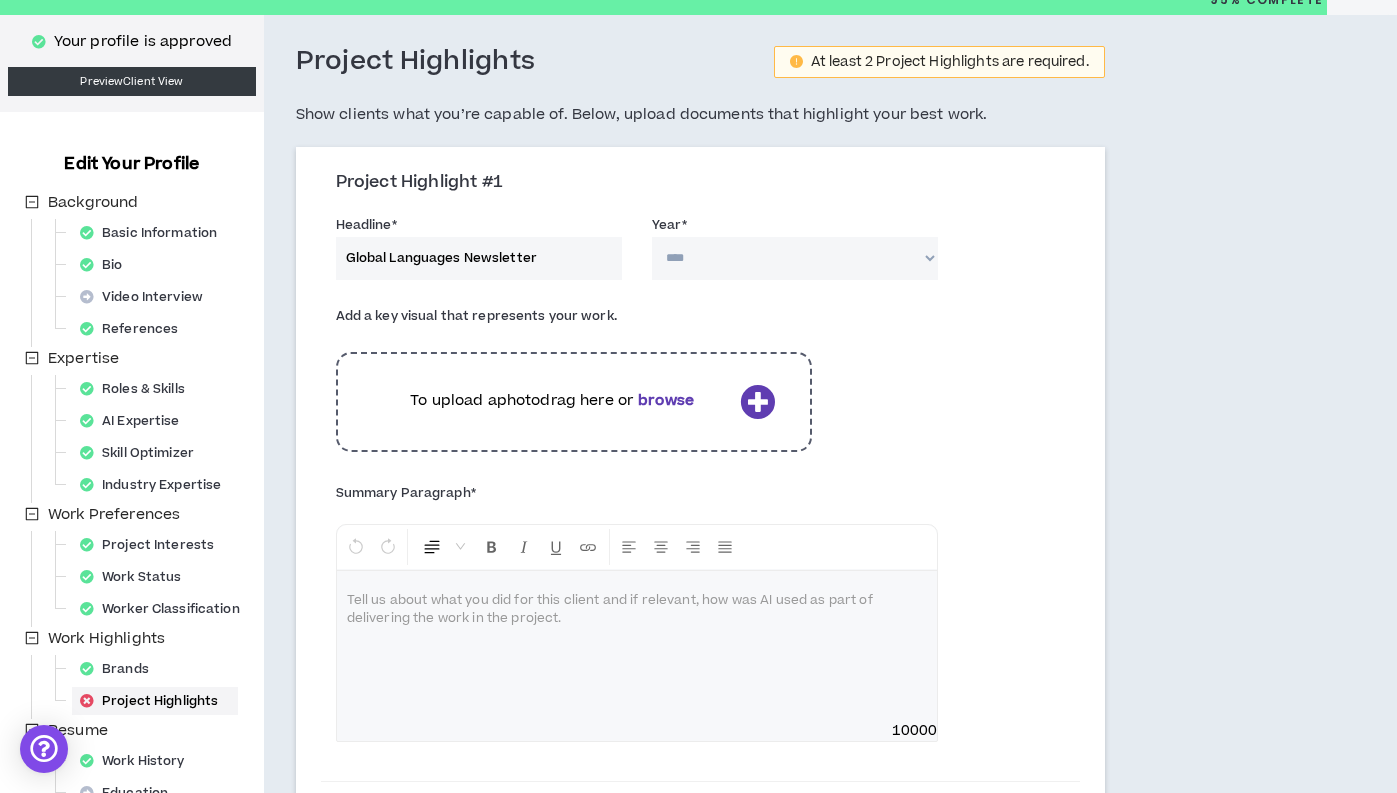 select on "****" 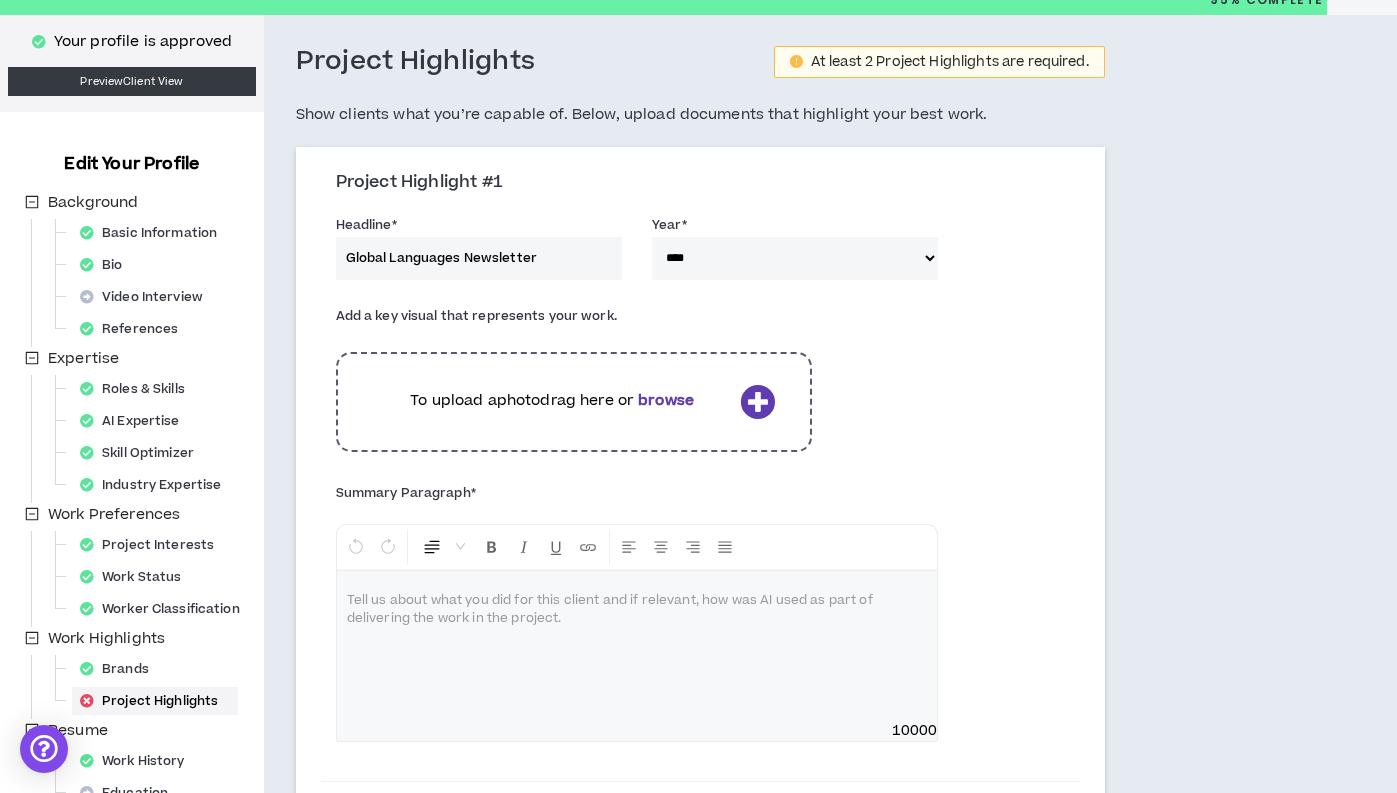 click on "To upload a  photo  drag here or browse" at bounding box center [552, 401] 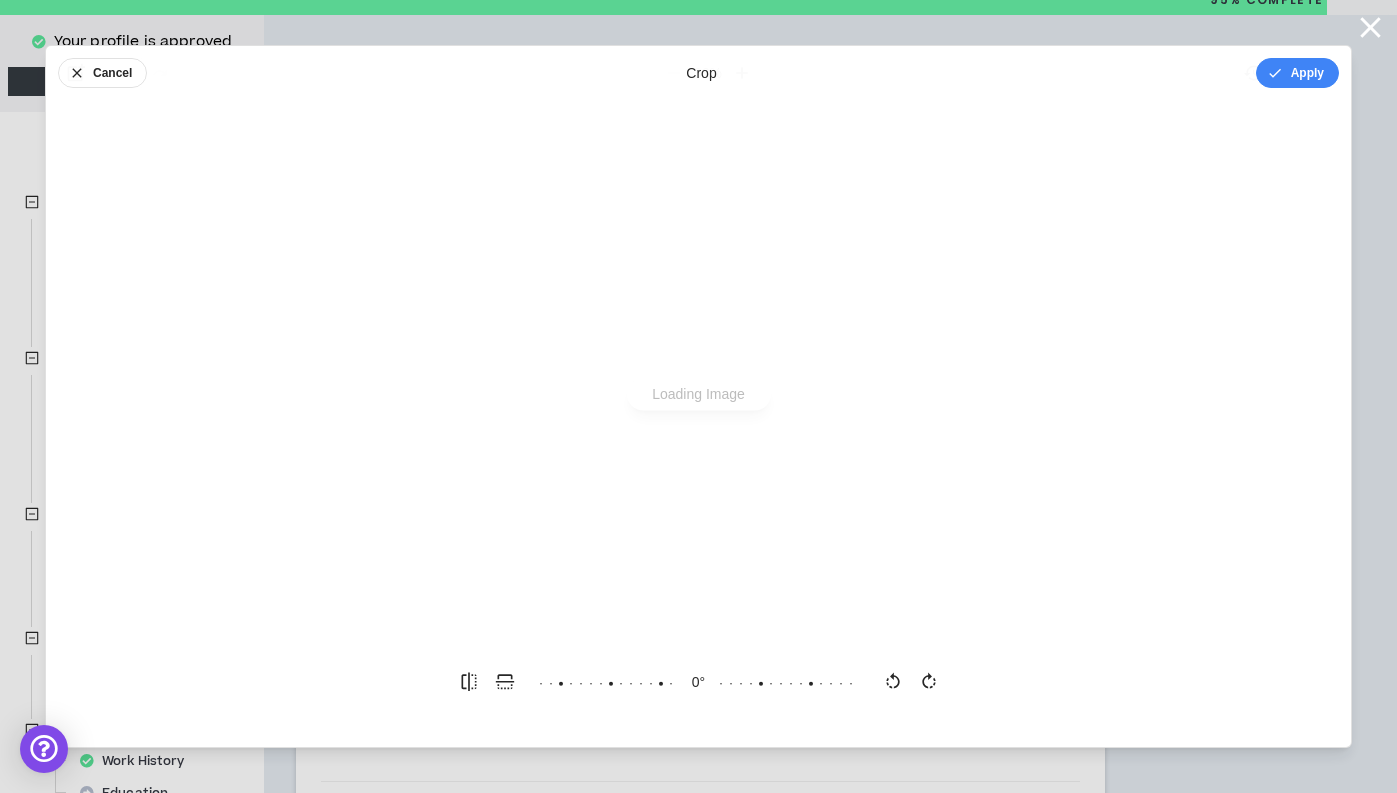 scroll, scrollTop: 0, scrollLeft: 0, axis: both 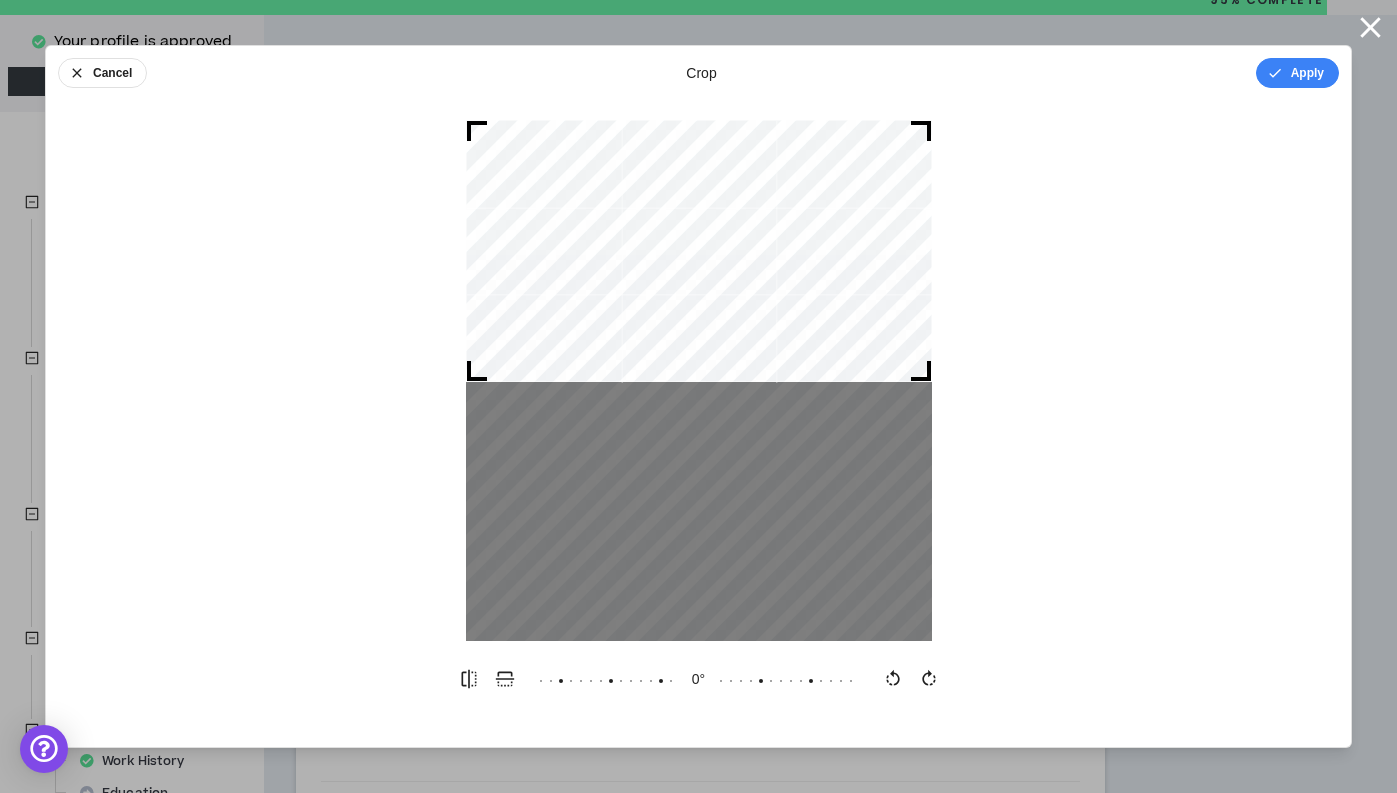 drag, startPoint x: 734, startPoint y: 380, endPoint x: 730, endPoint y: 242, distance: 138.05795 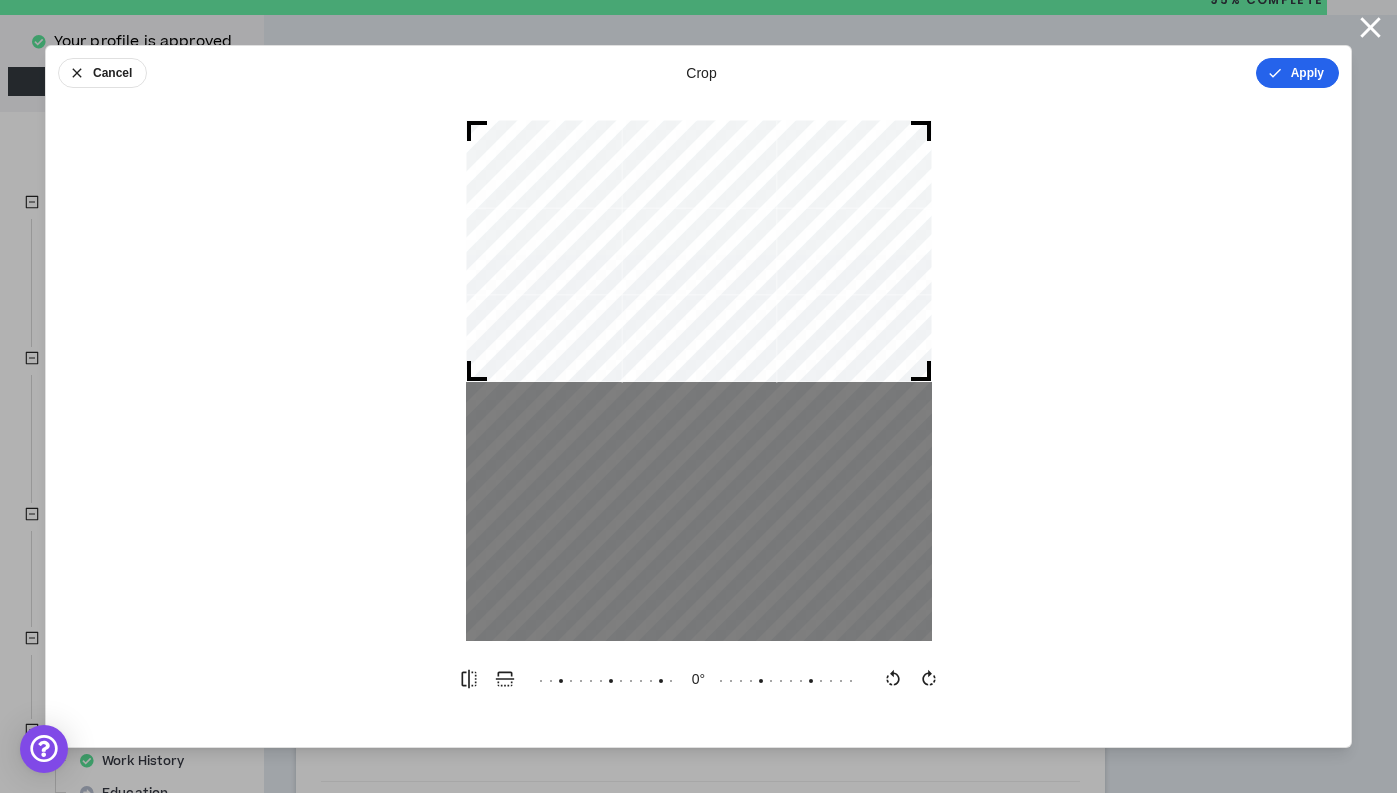 click on "Apply" at bounding box center [1297, 73] 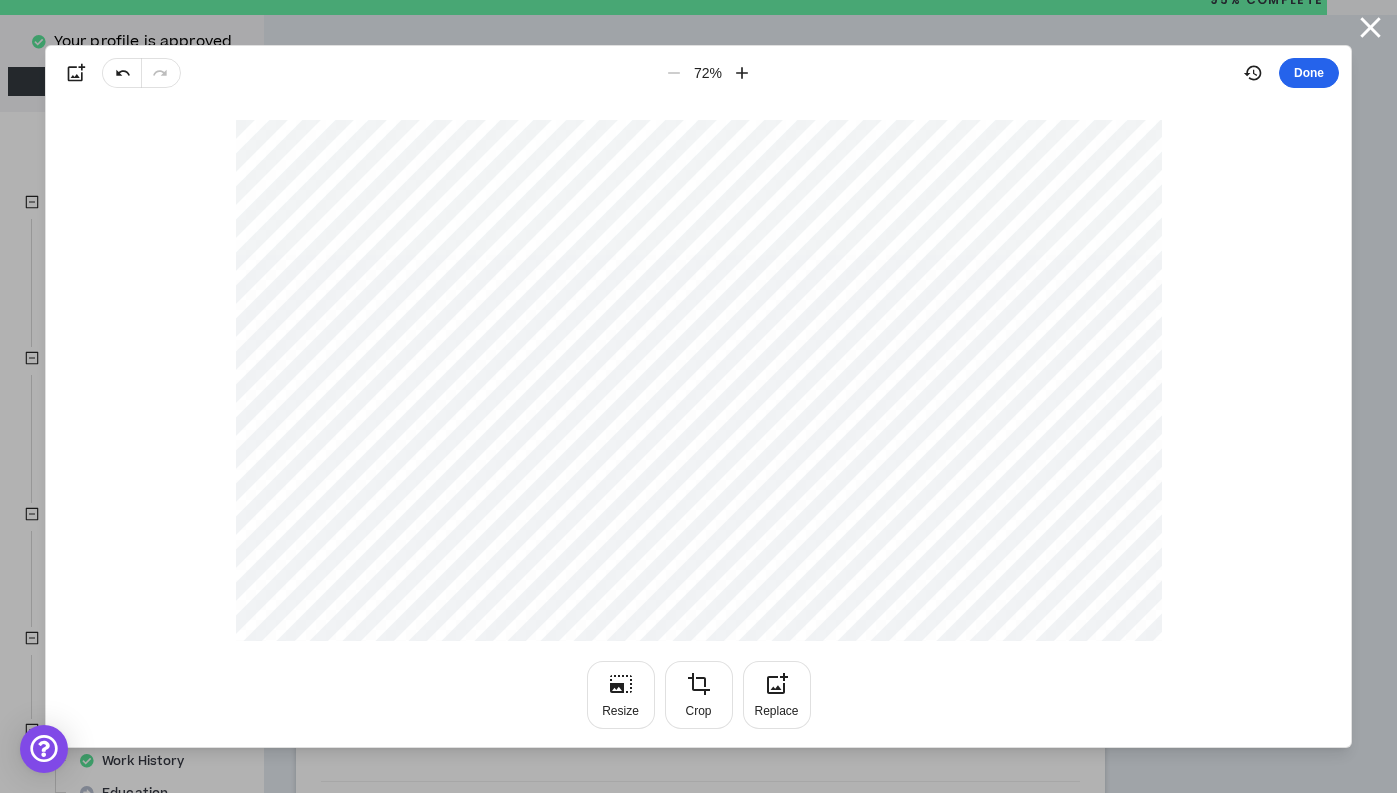 click on "Done" at bounding box center (1309, 73) 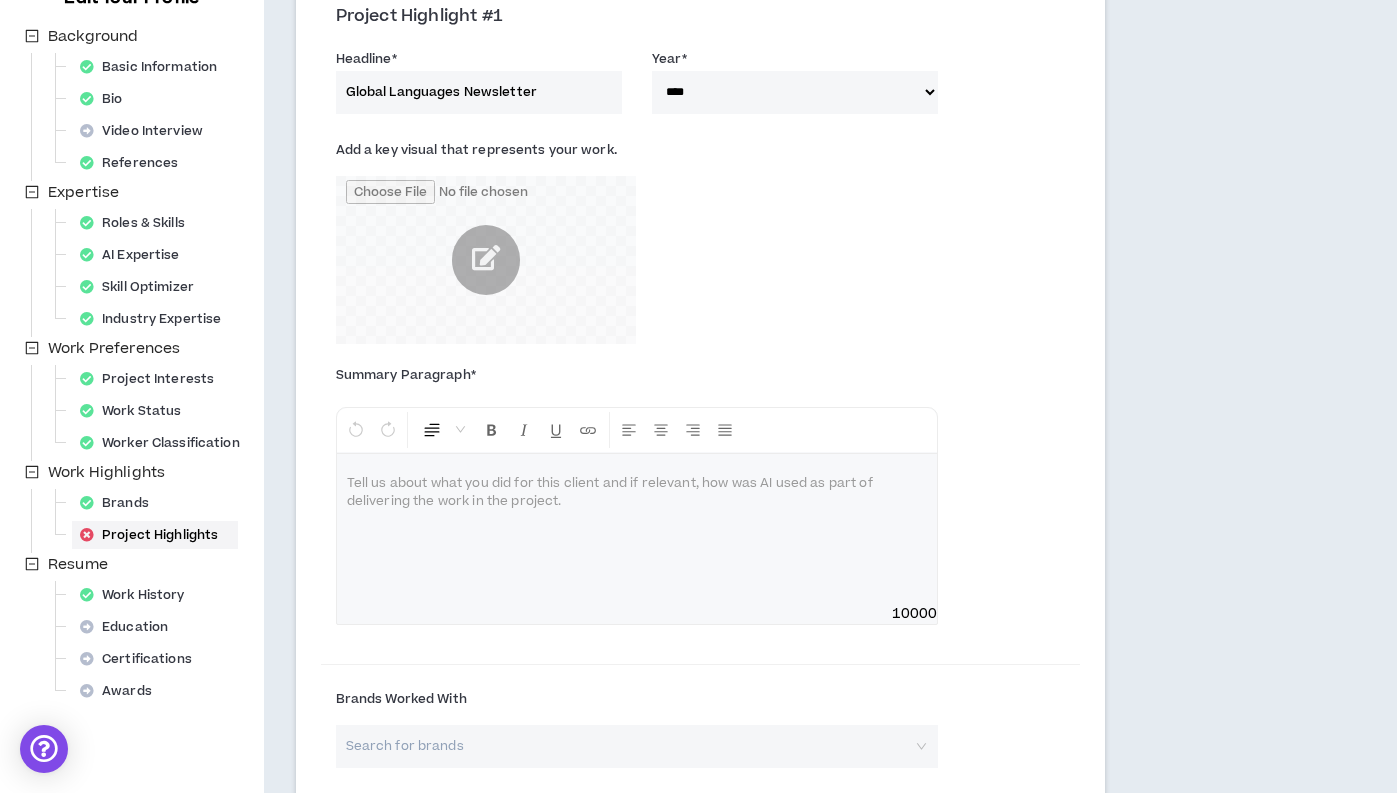 scroll, scrollTop: 242, scrollLeft: 0, axis: vertical 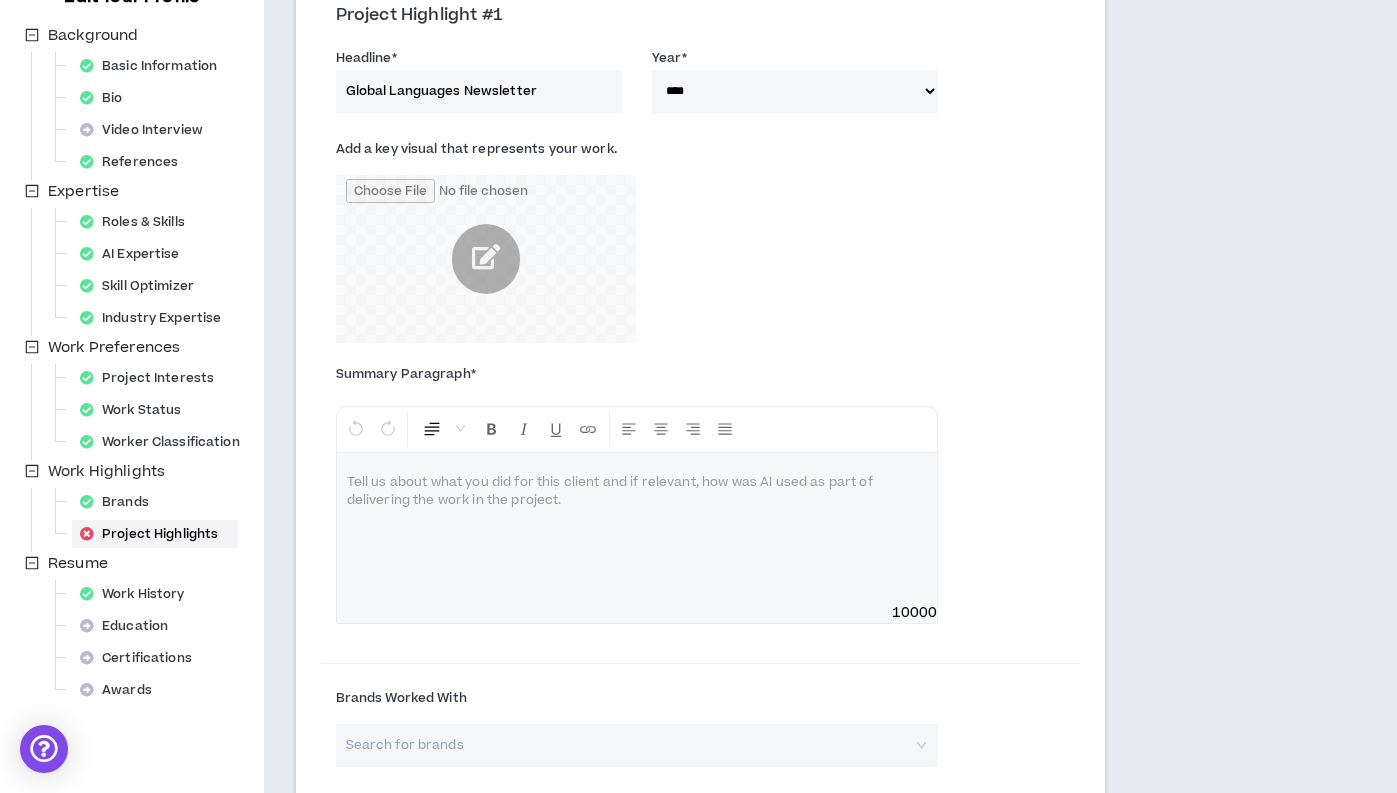 click at bounding box center [637, 528] 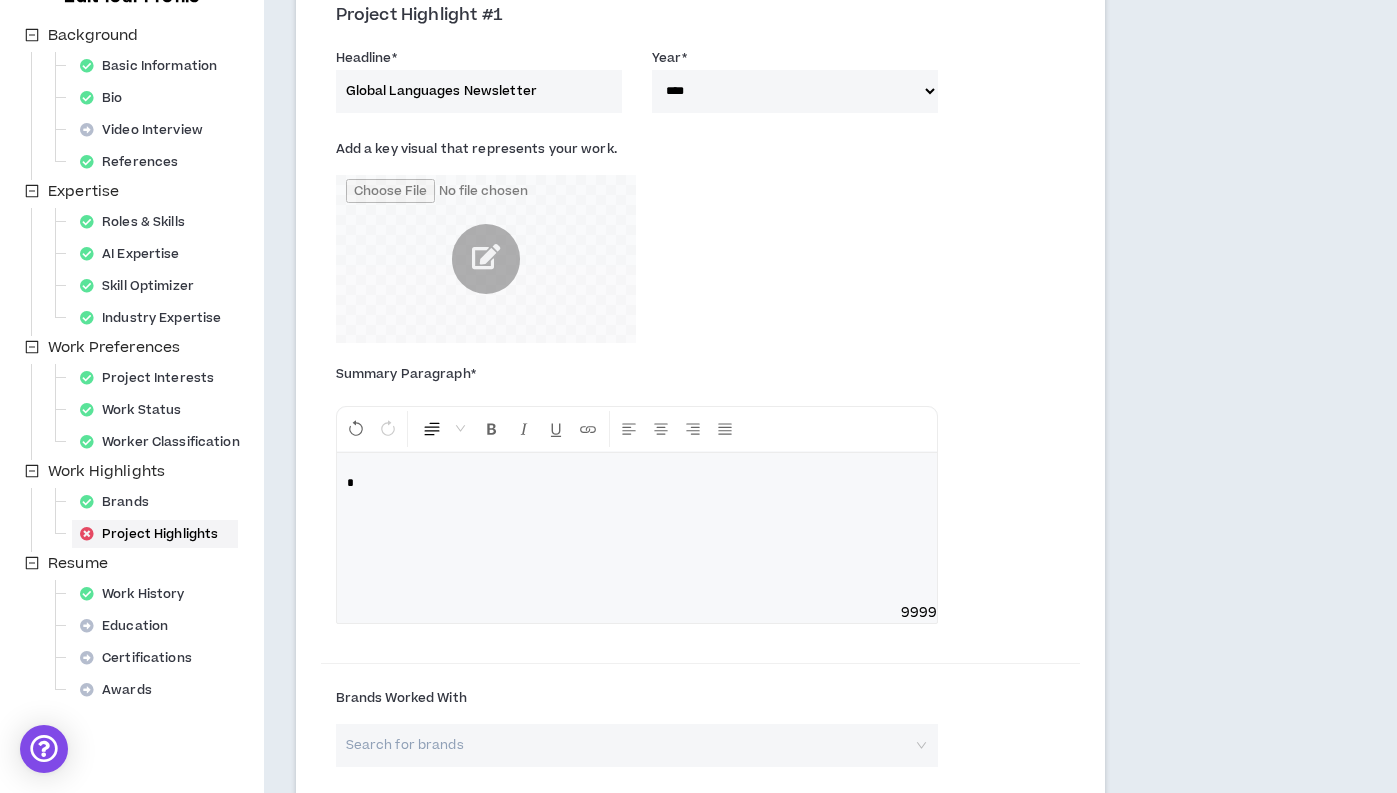 type 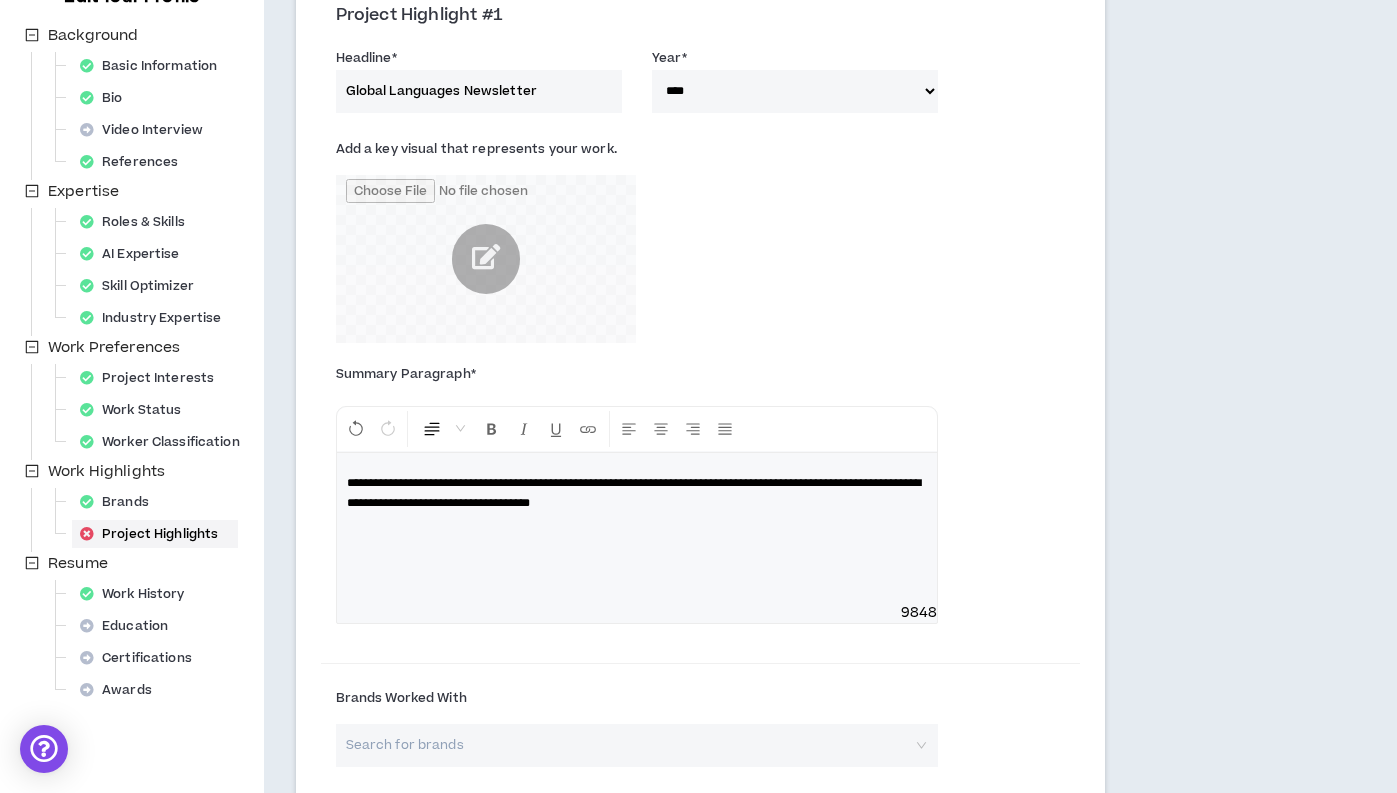 click on "**********" at bounding box center (634, 493) 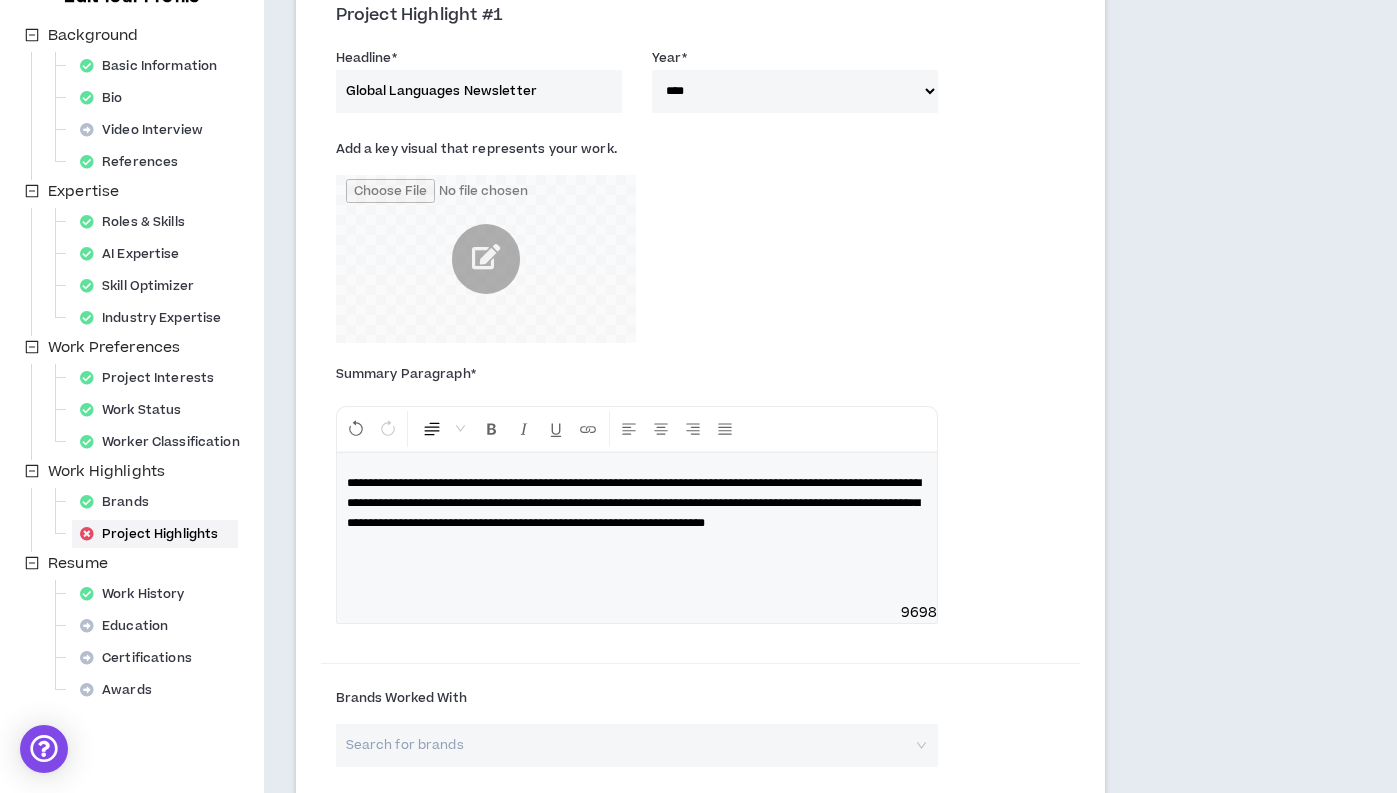 click on "**********" at bounding box center (637, 503) 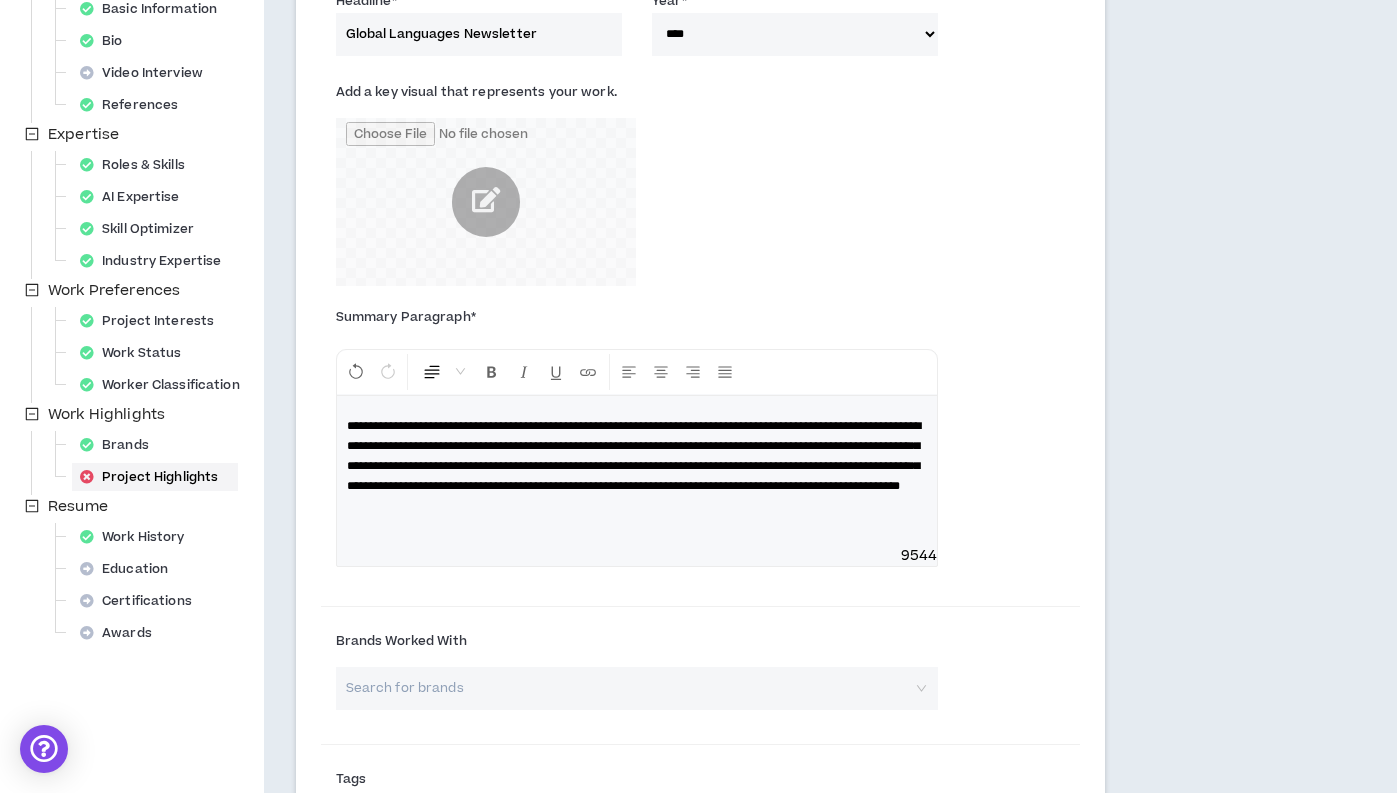 scroll, scrollTop: 300, scrollLeft: 0, axis: vertical 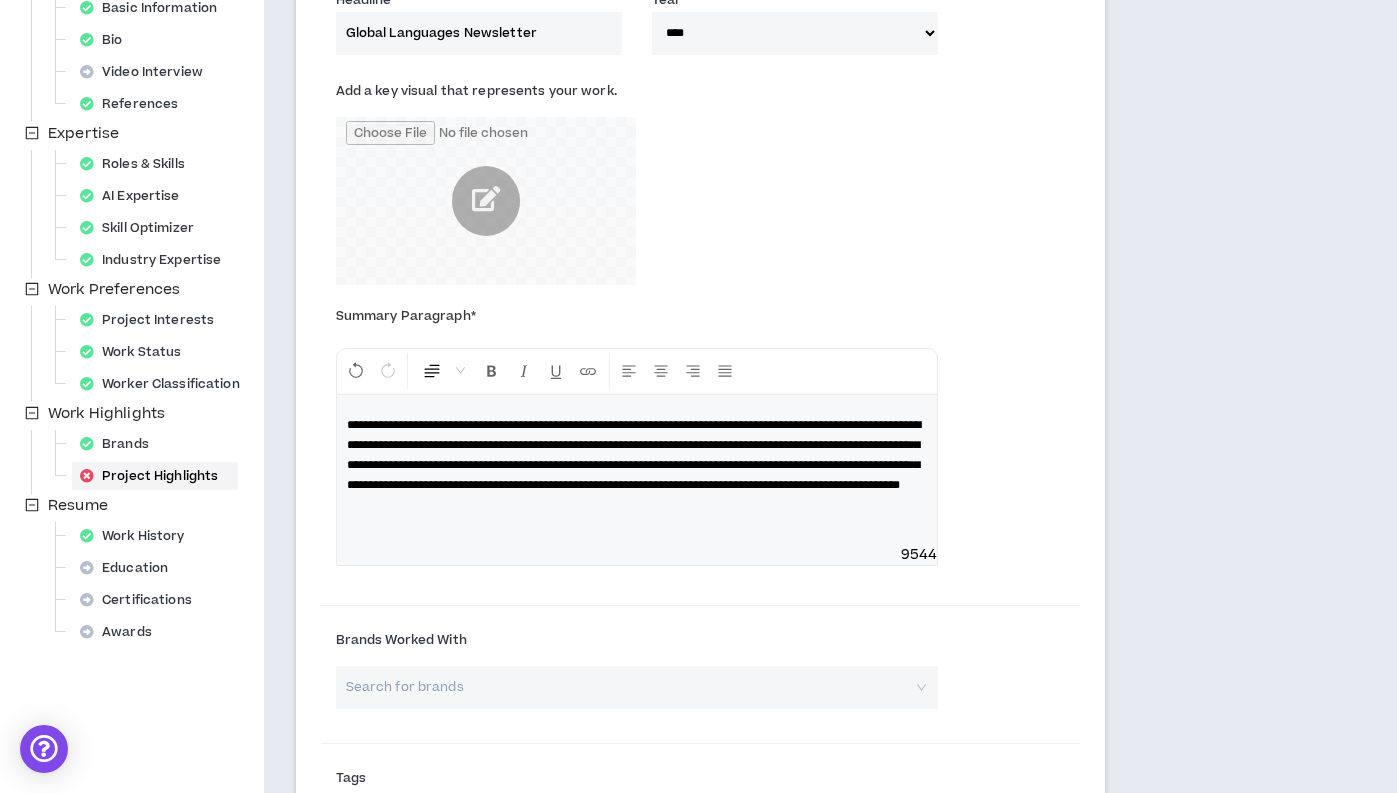 click on "**********" at bounding box center (634, 455) 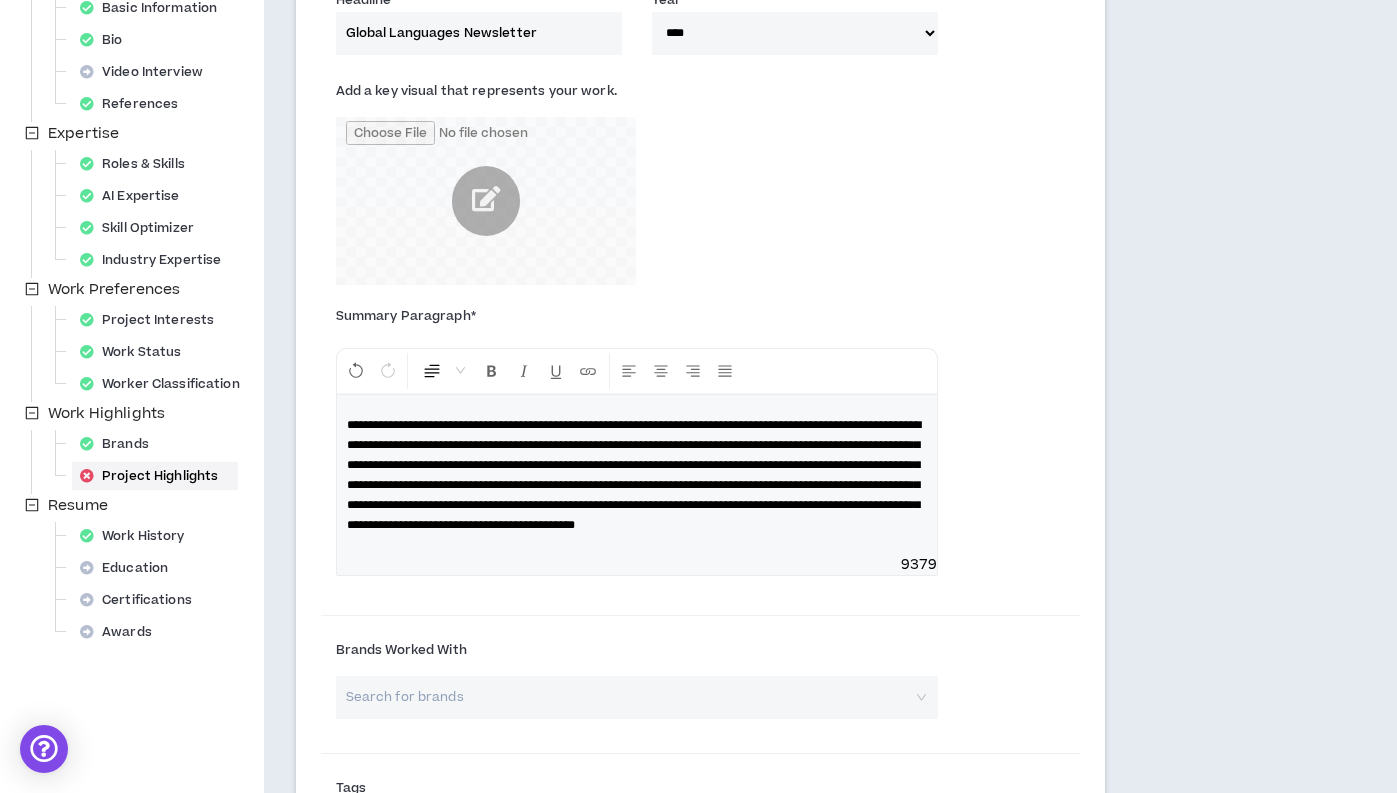 click on "**********" at bounding box center (634, 475) 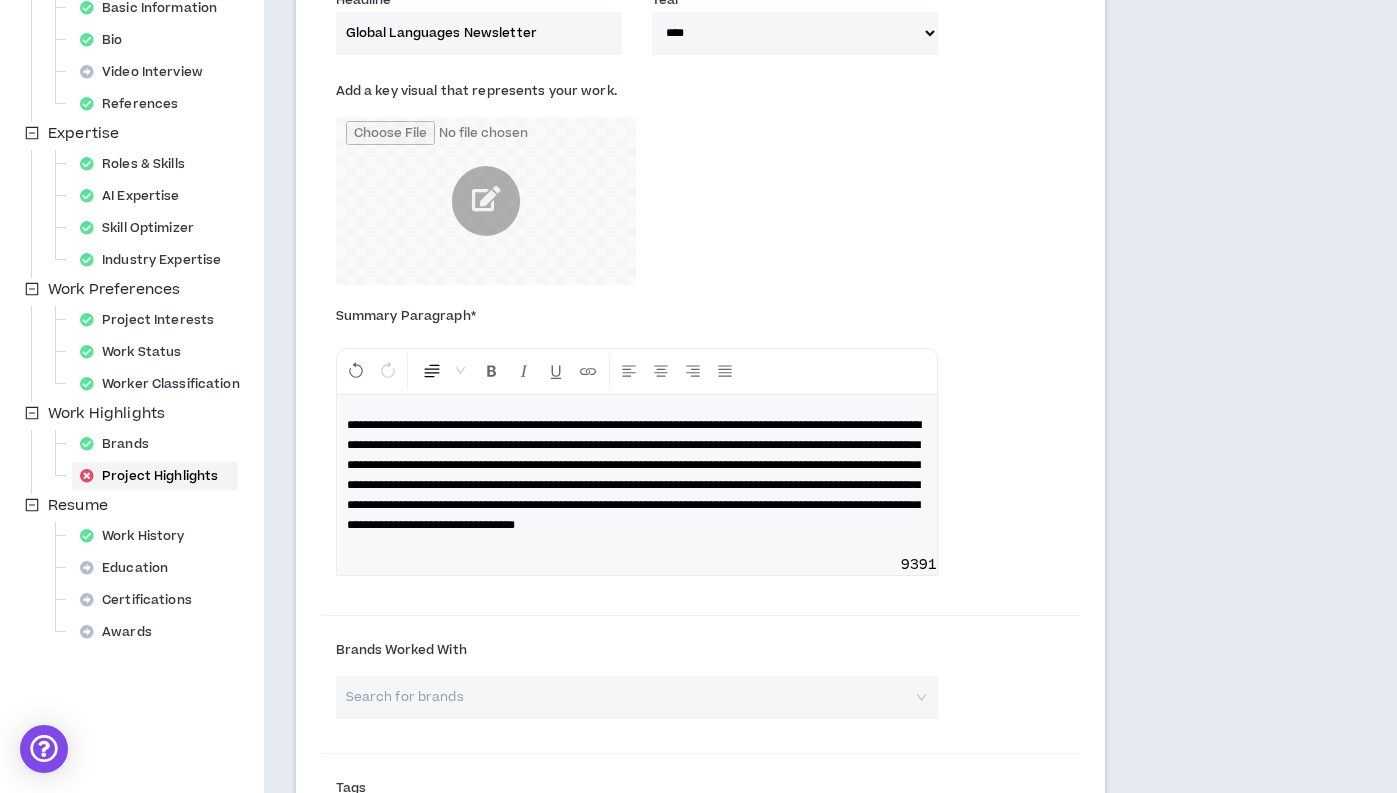 click on "**********" at bounding box center (637, 475) 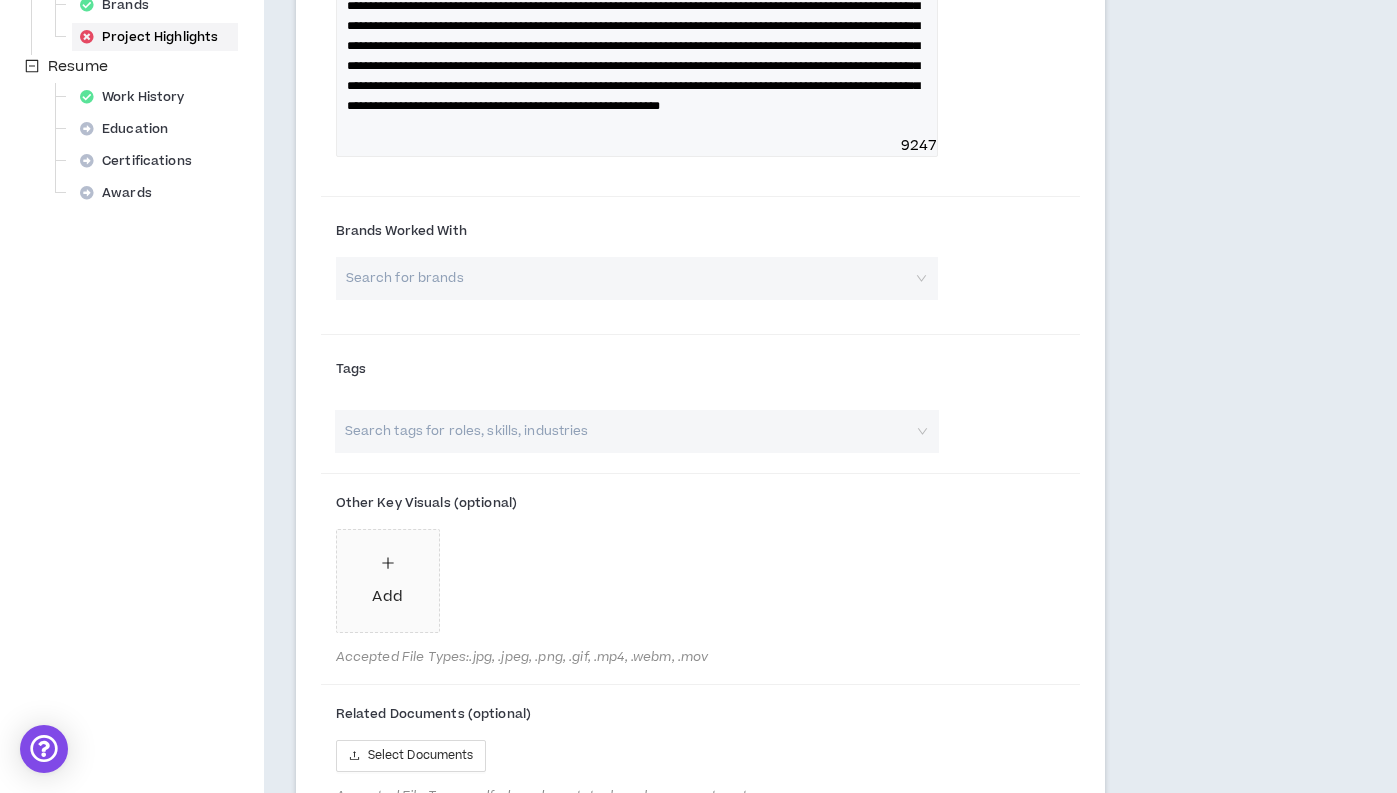 scroll, scrollTop: 740, scrollLeft: 0, axis: vertical 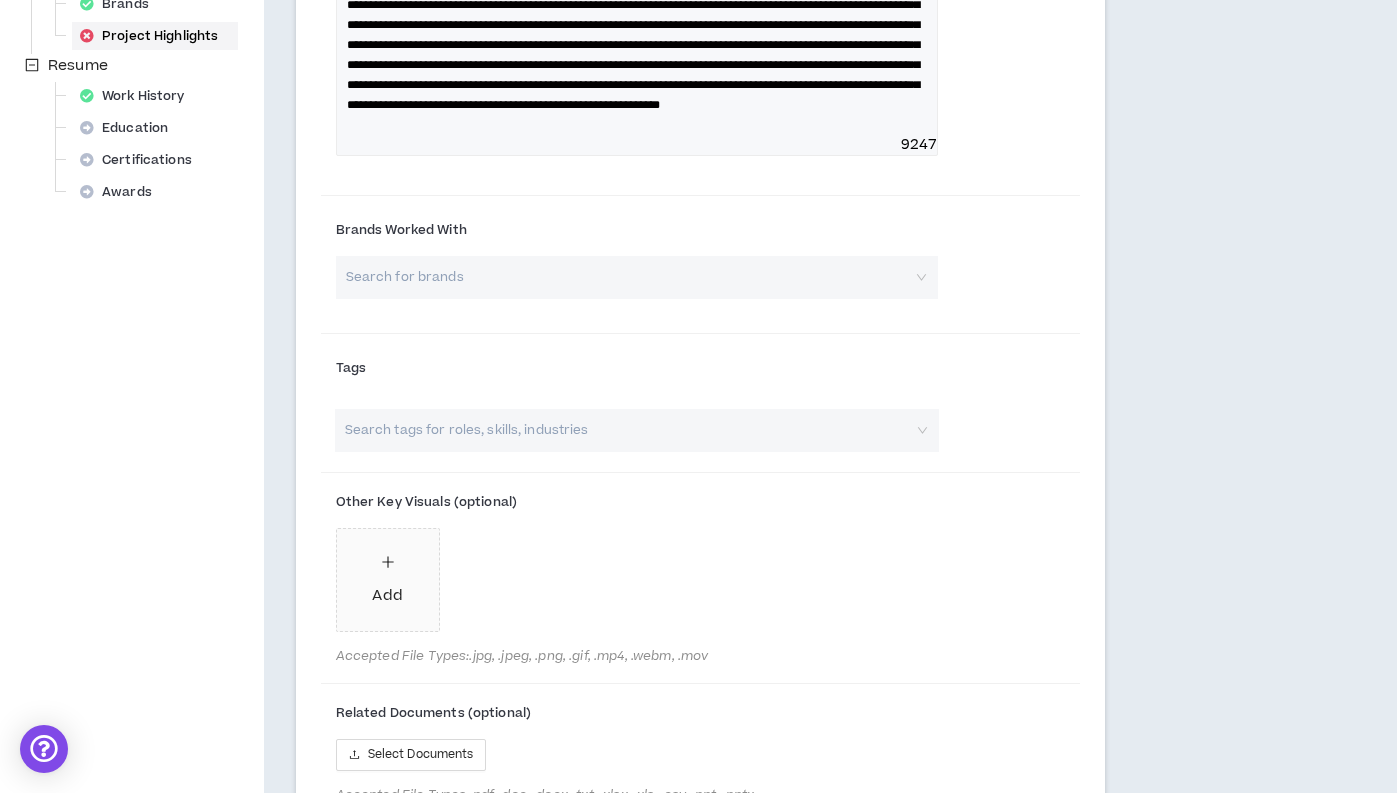 click at bounding box center (630, 277) 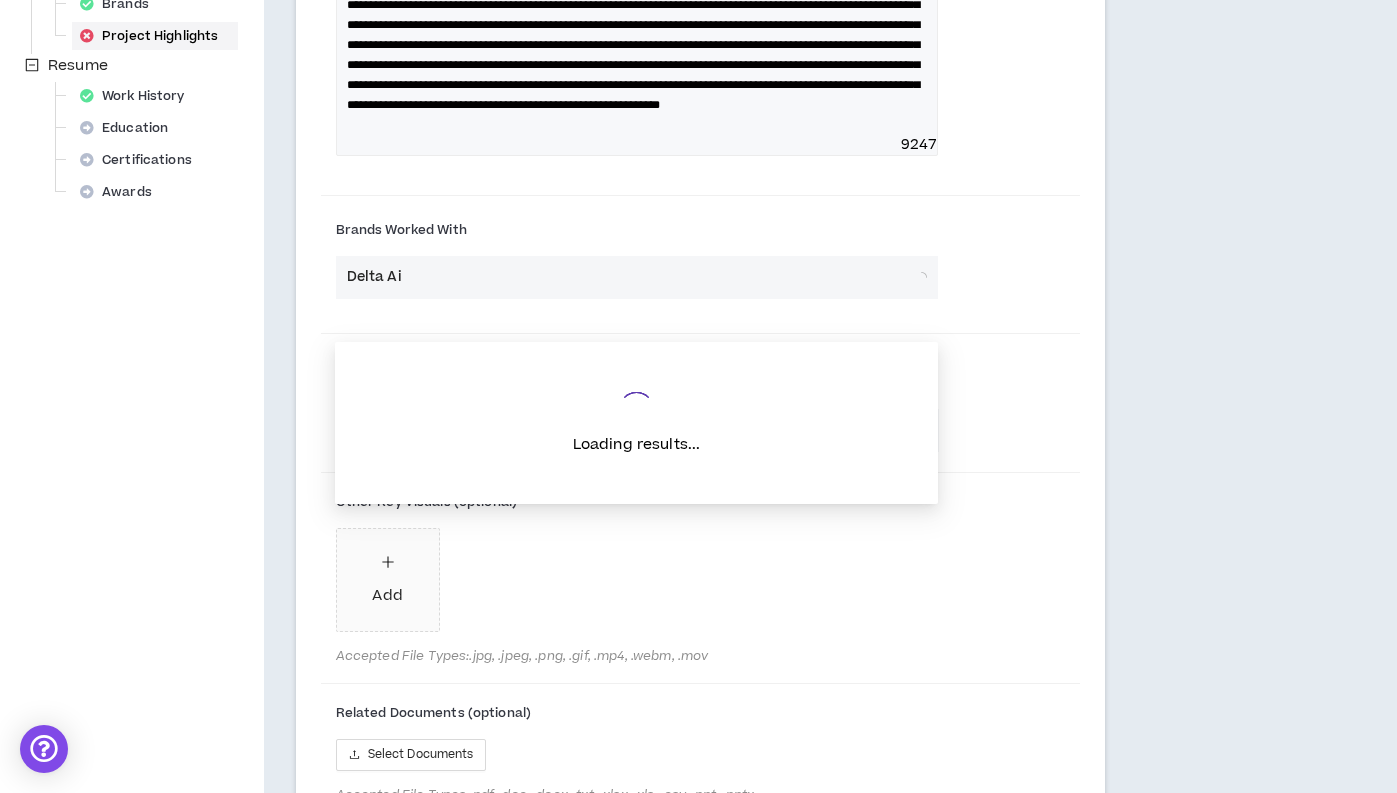 type on "Delta Air" 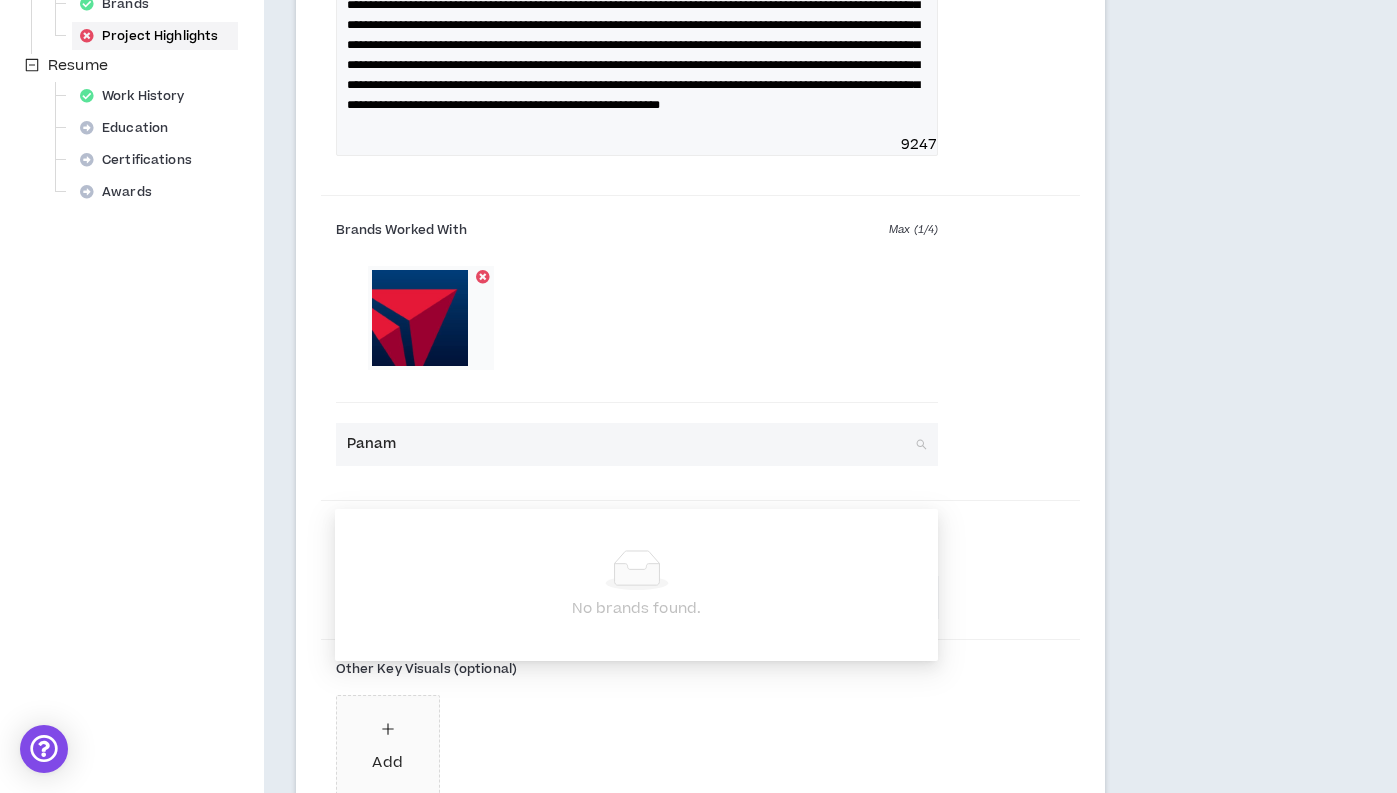 type on "Panam" 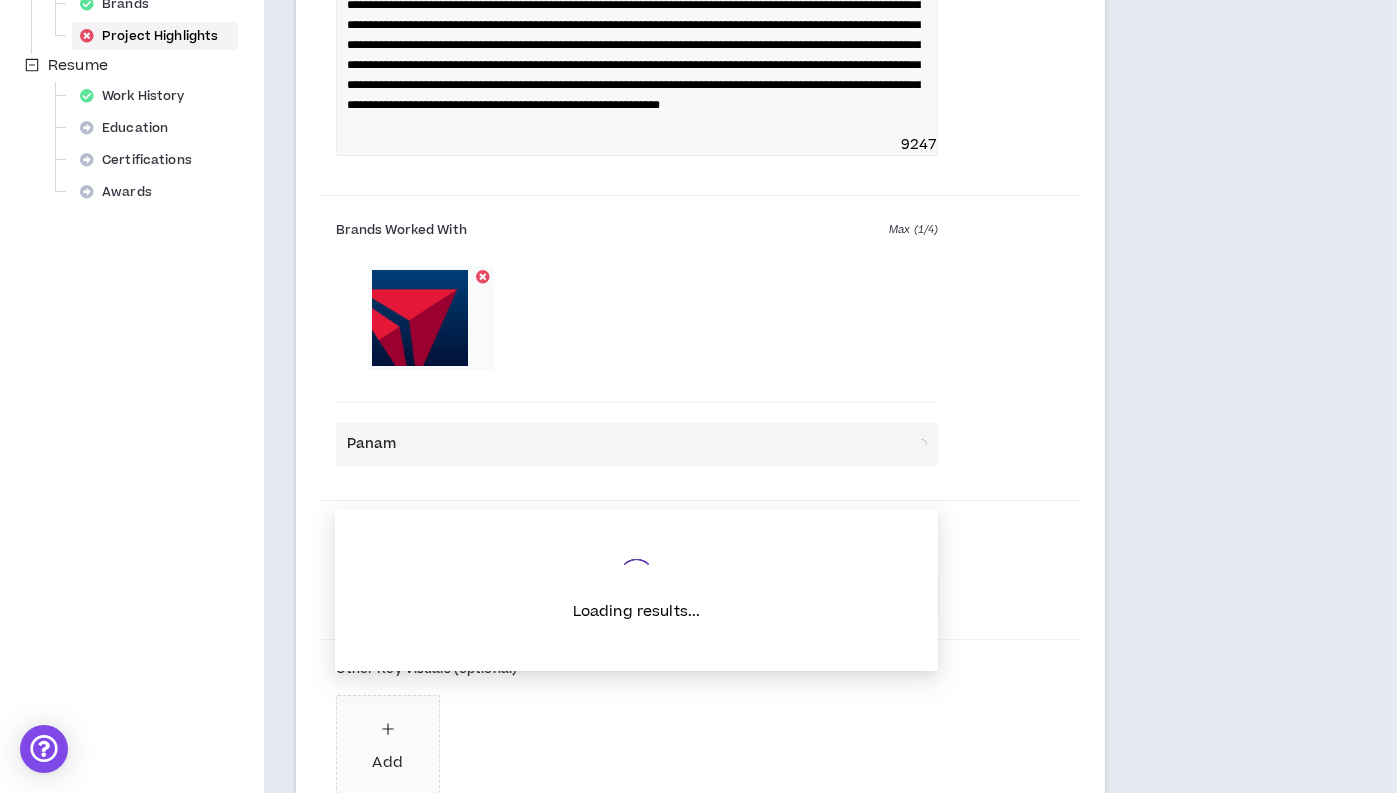type 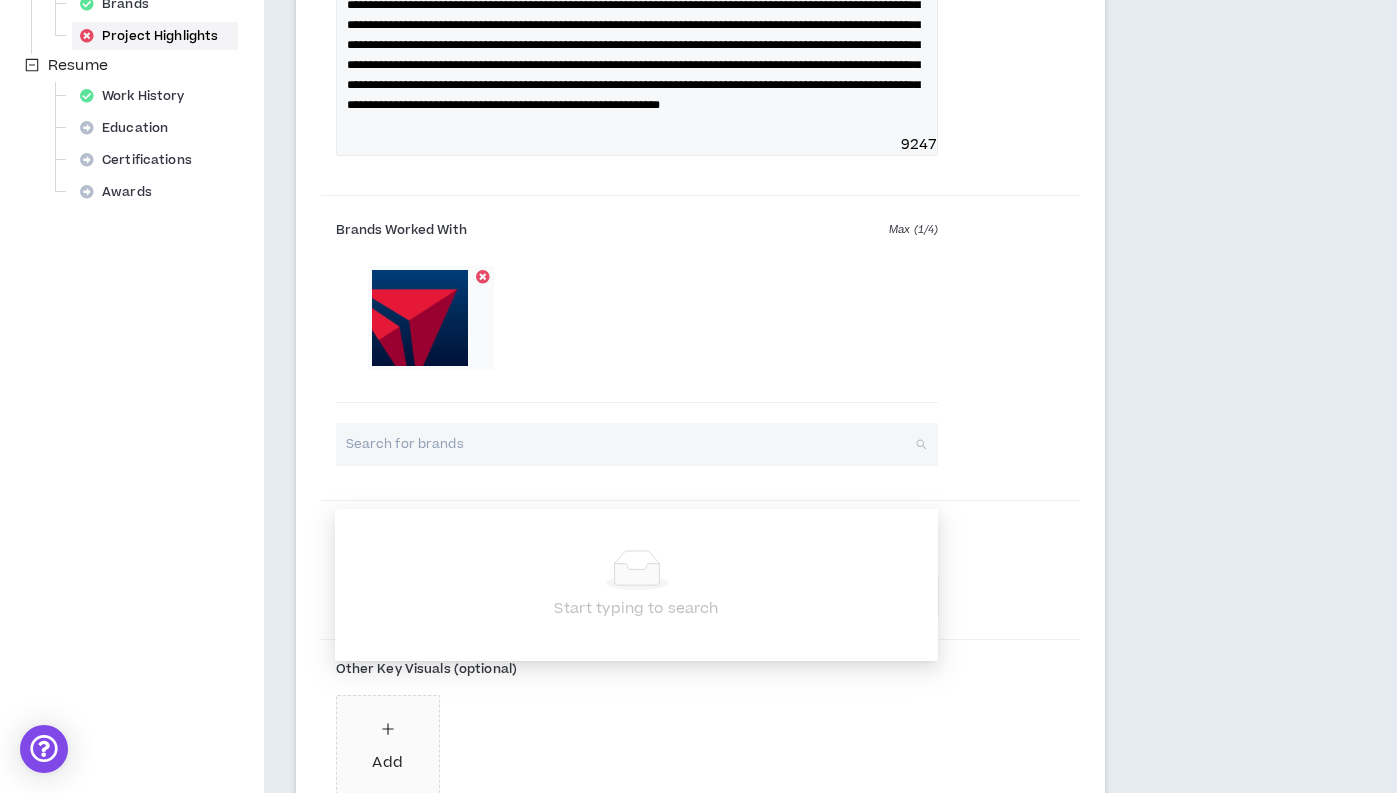 click at bounding box center (637, 342) 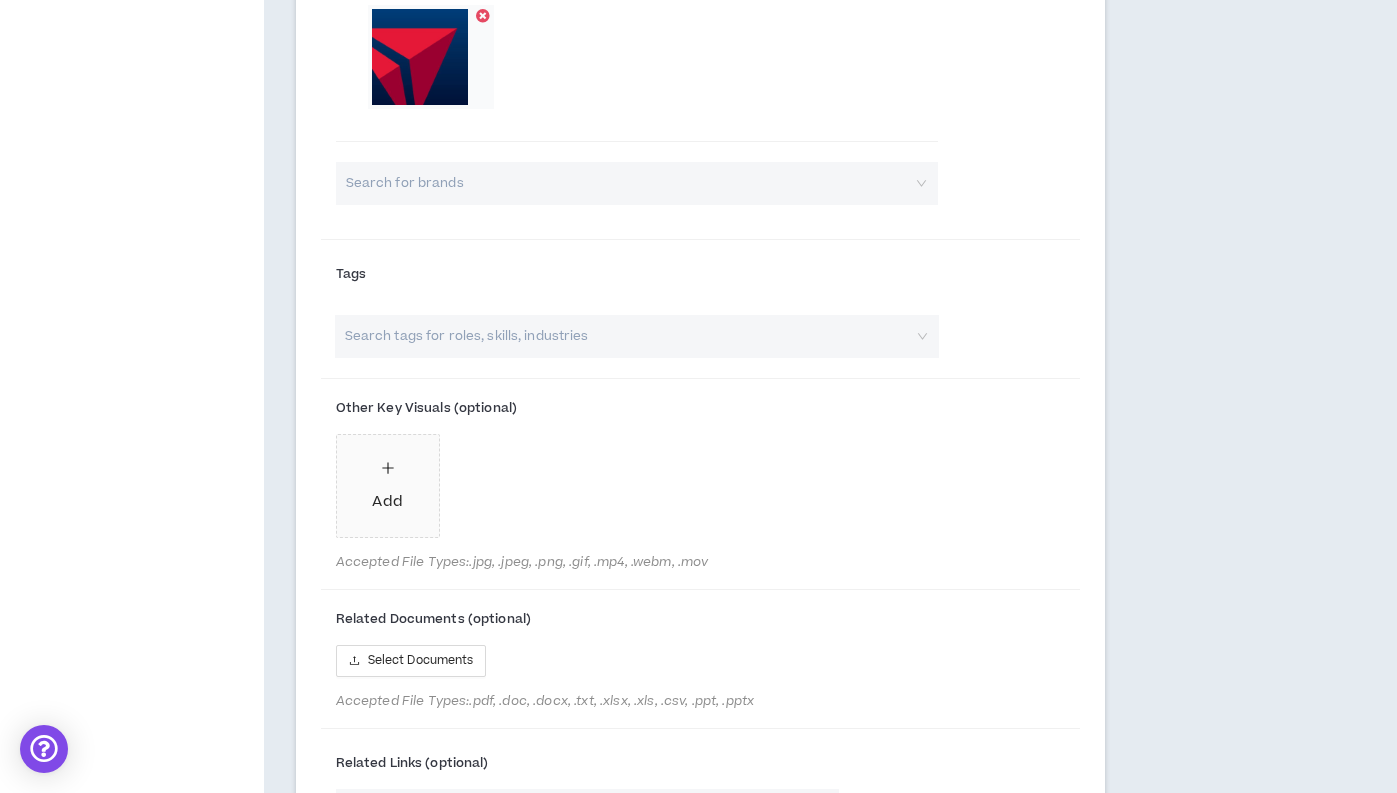 scroll, scrollTop: 1002, scrollLeft: 0, axis: vertical 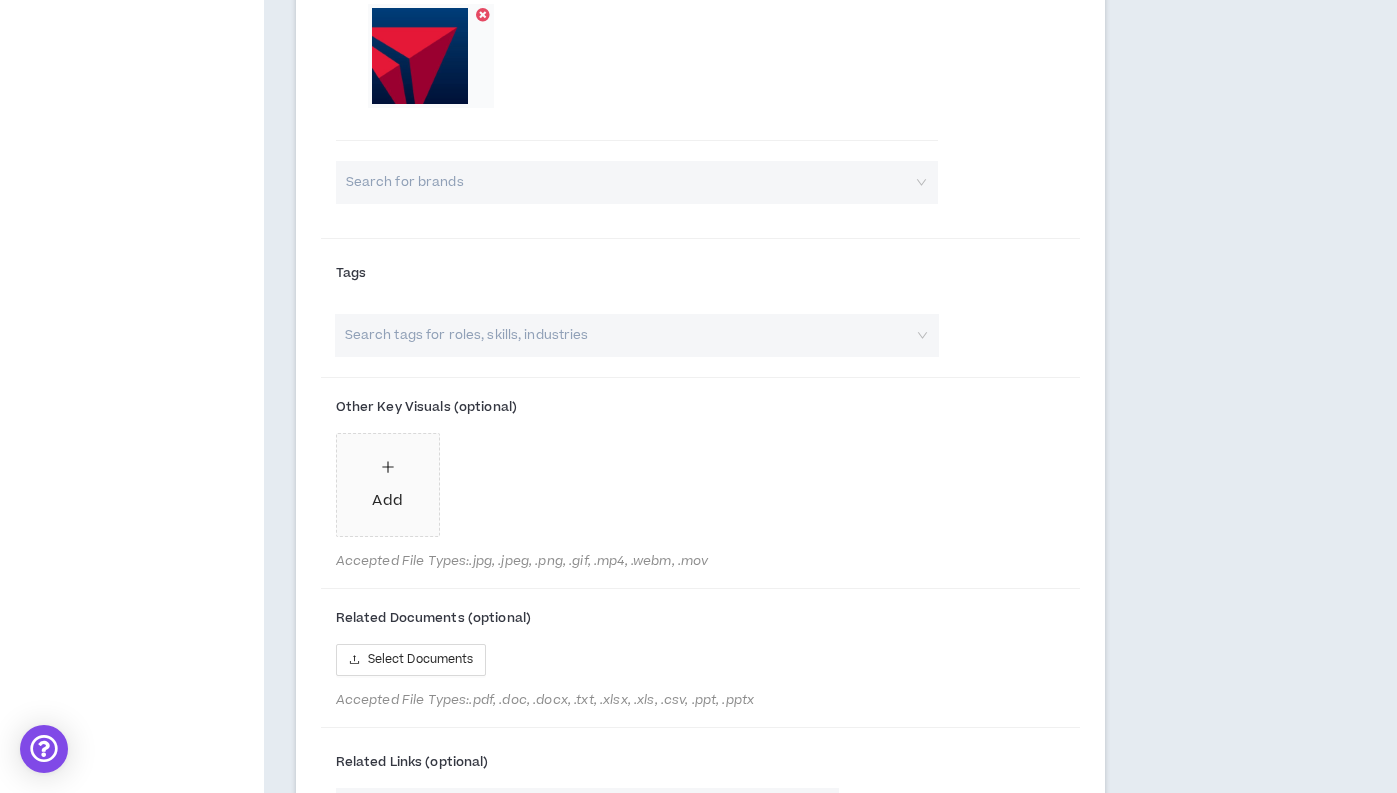 click at bounding box center (627, 335) 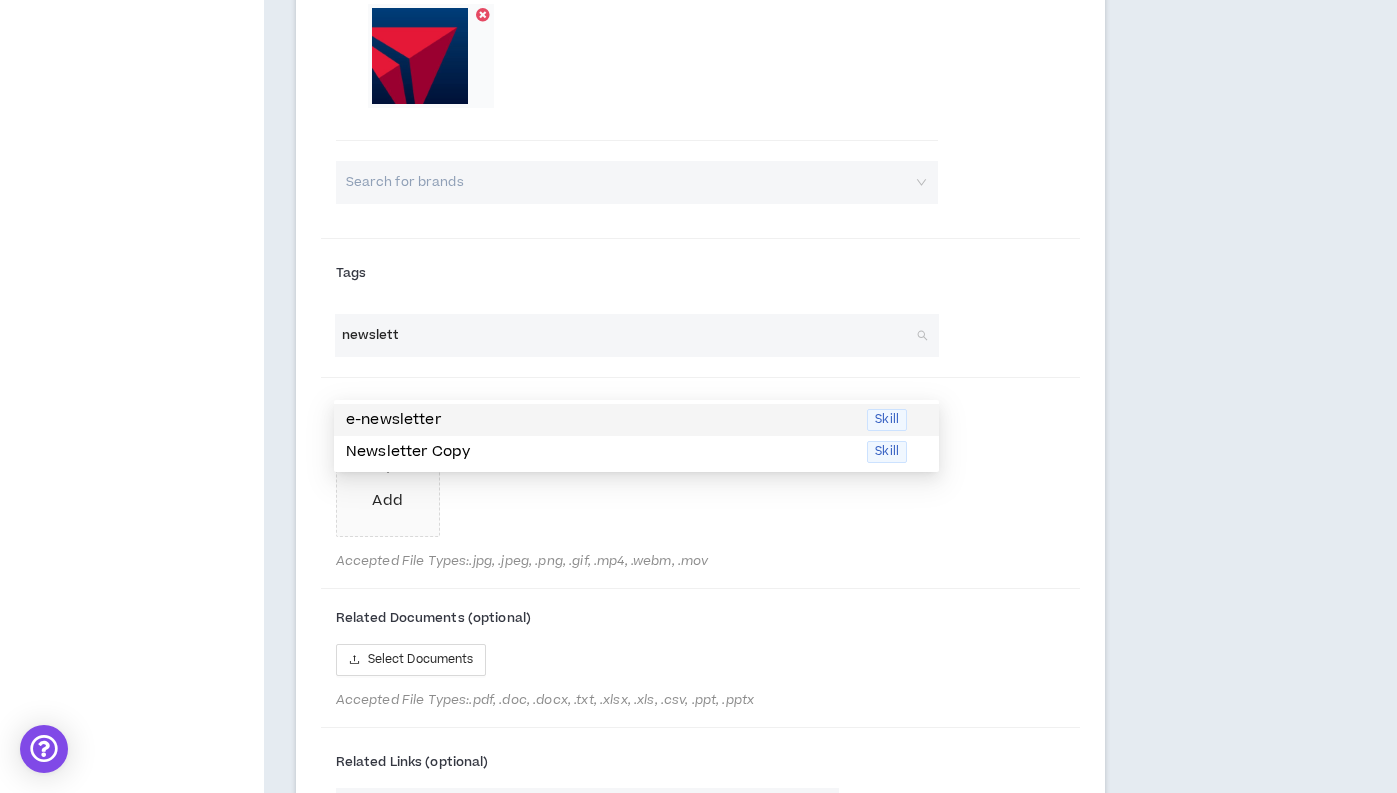 click on "e-newsletter" at bounding box center (600, 420) 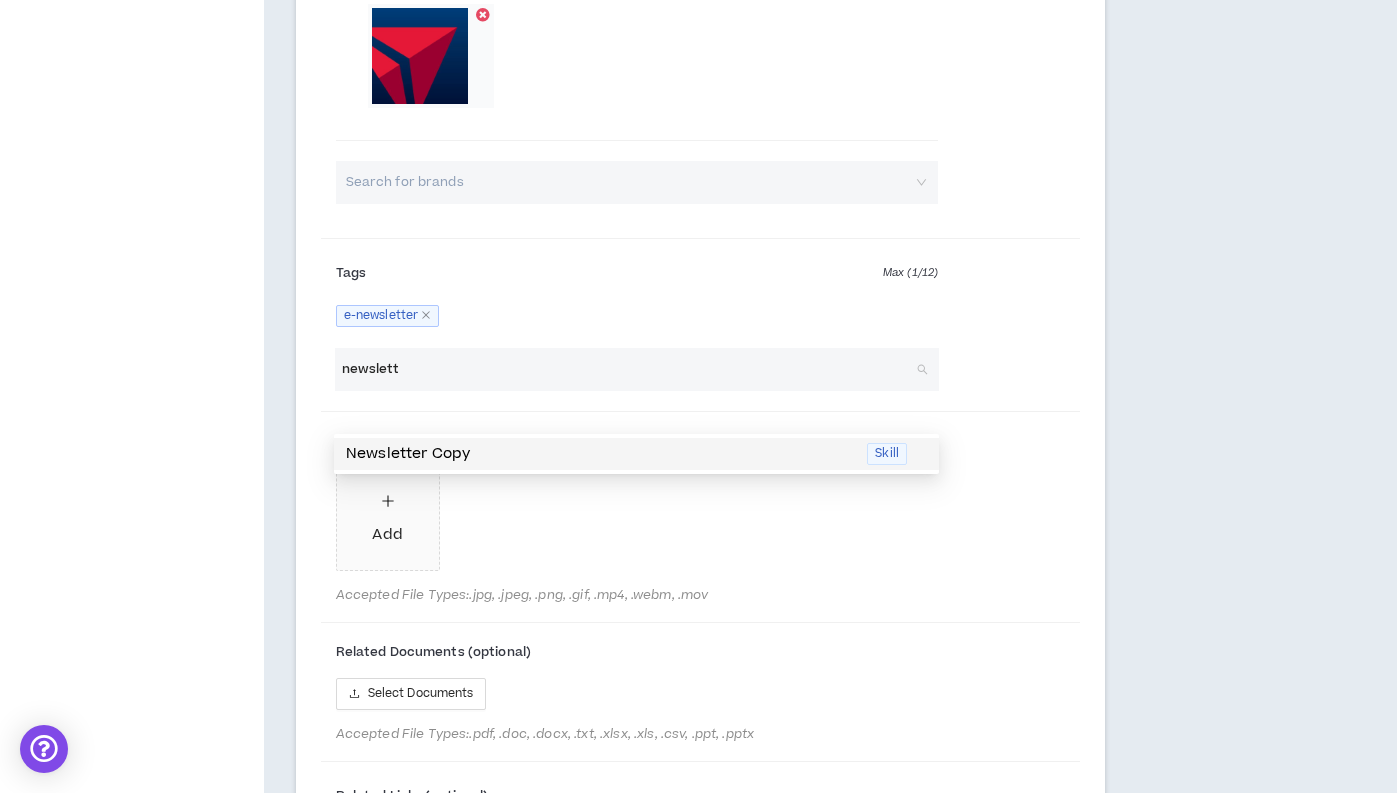 click on "Newsletter Copy" at bounding box center (600, 454) 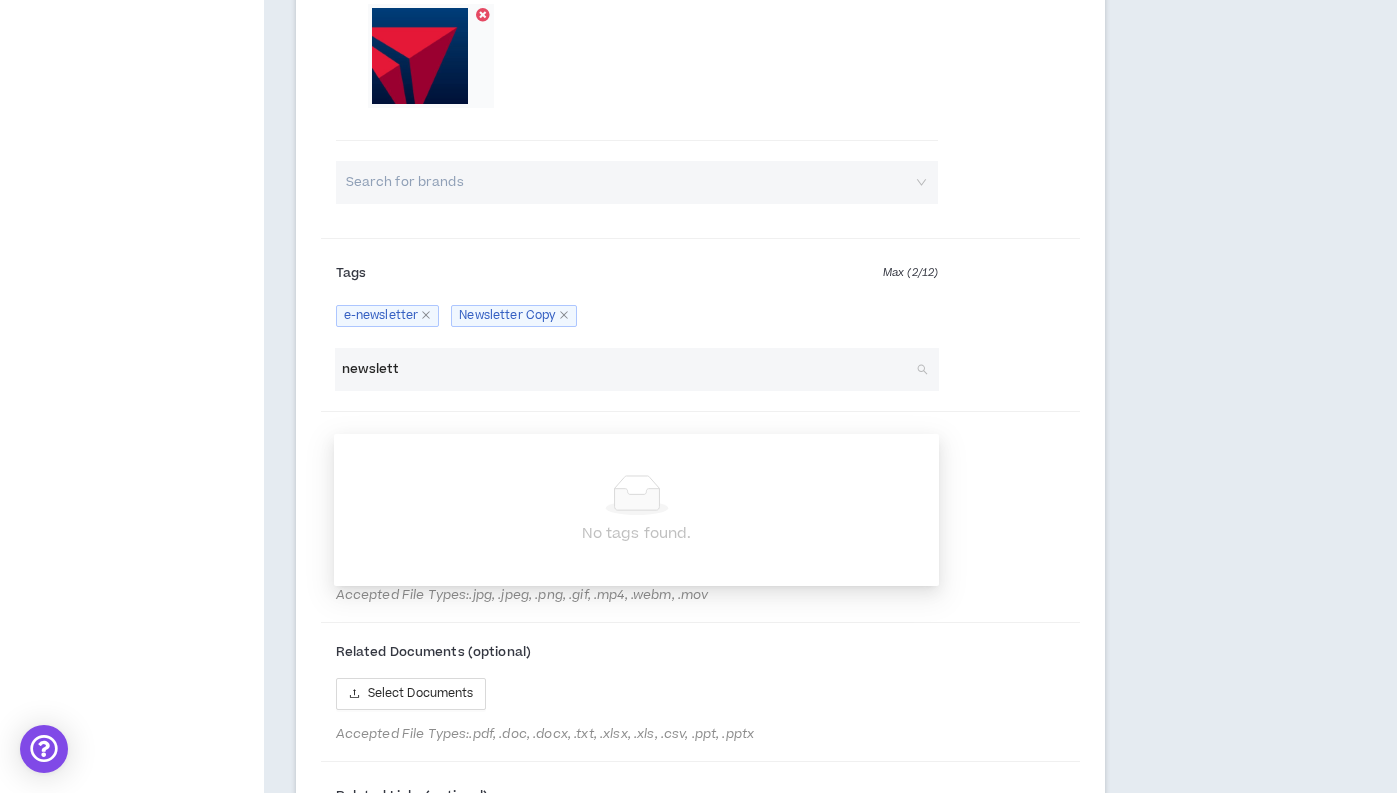 drag, startPoint x: 464, startPoint y: 407, endPoint x: 320, endPoint y: 406, distance: 144.00348 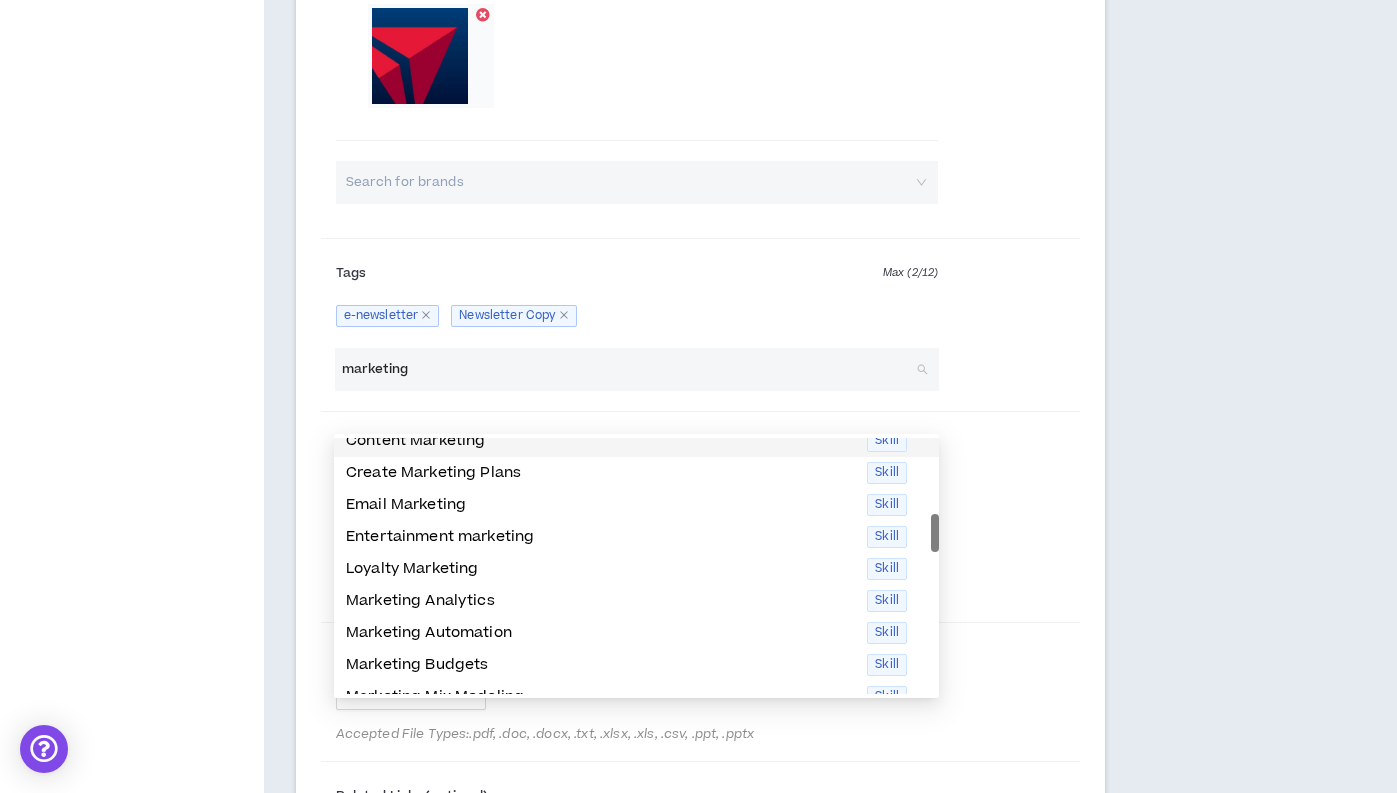 scroll, scrollTop: 142, scrollLeft: 0, axis: vertical 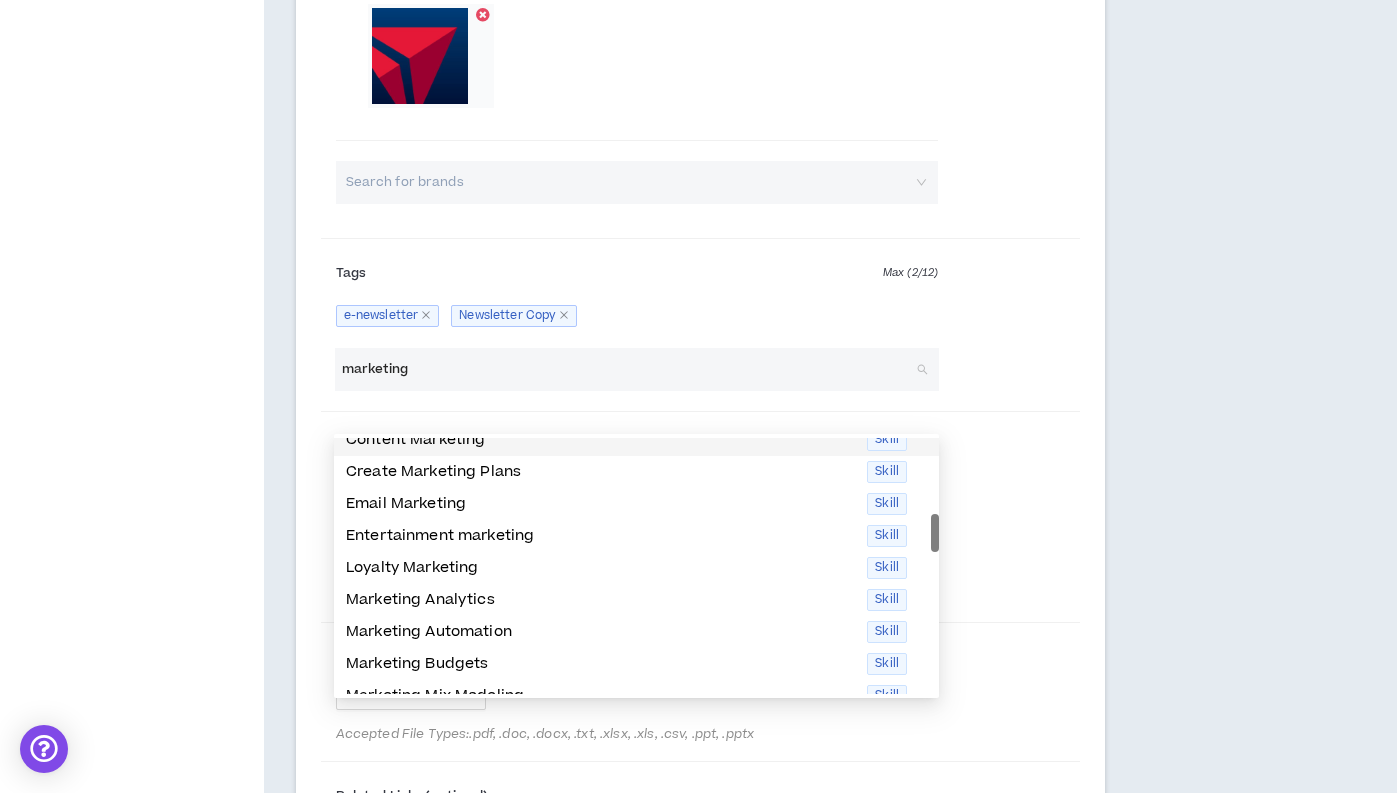 drag, startPoint x: 470, startPoint y: 408, endPoint x: 254, endPoint y: 408, distance: 216 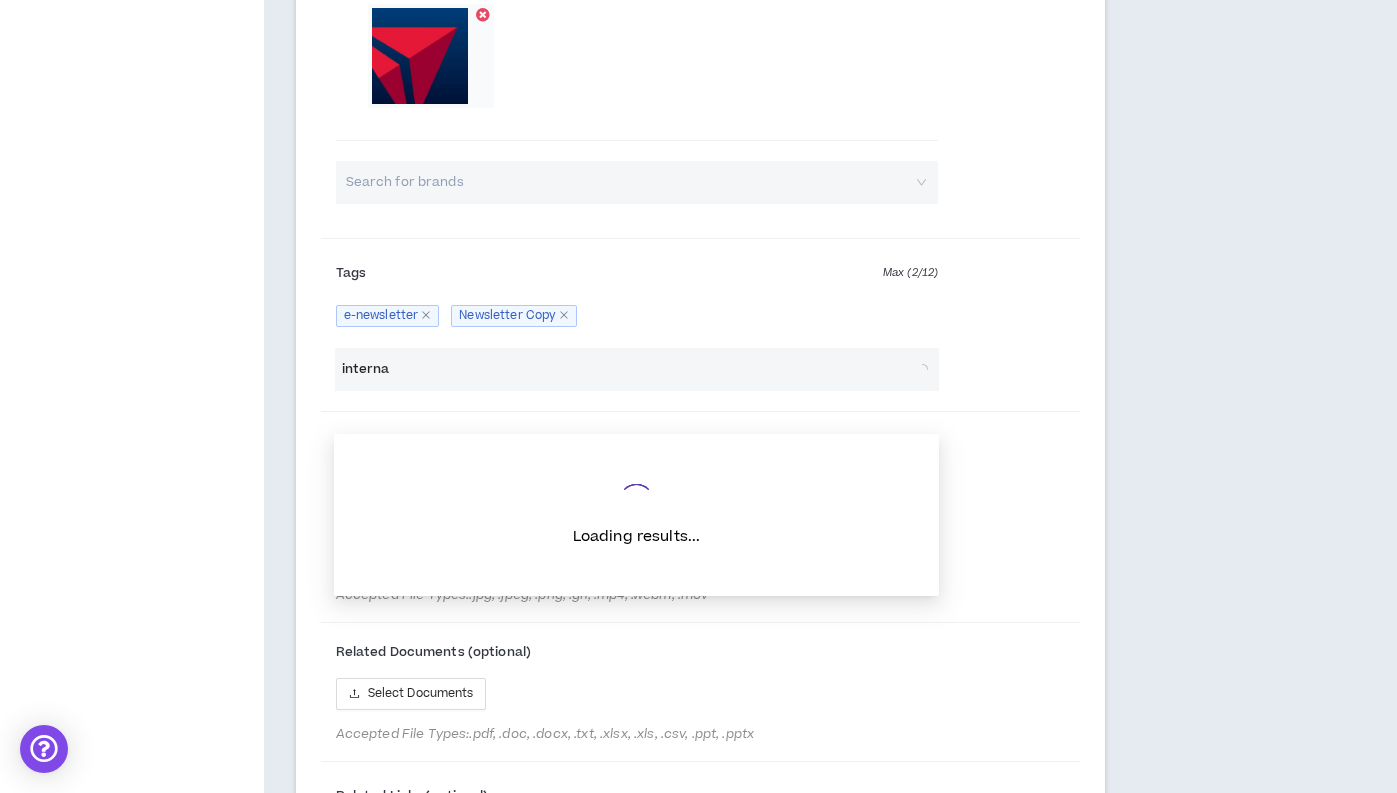 type on "internal" 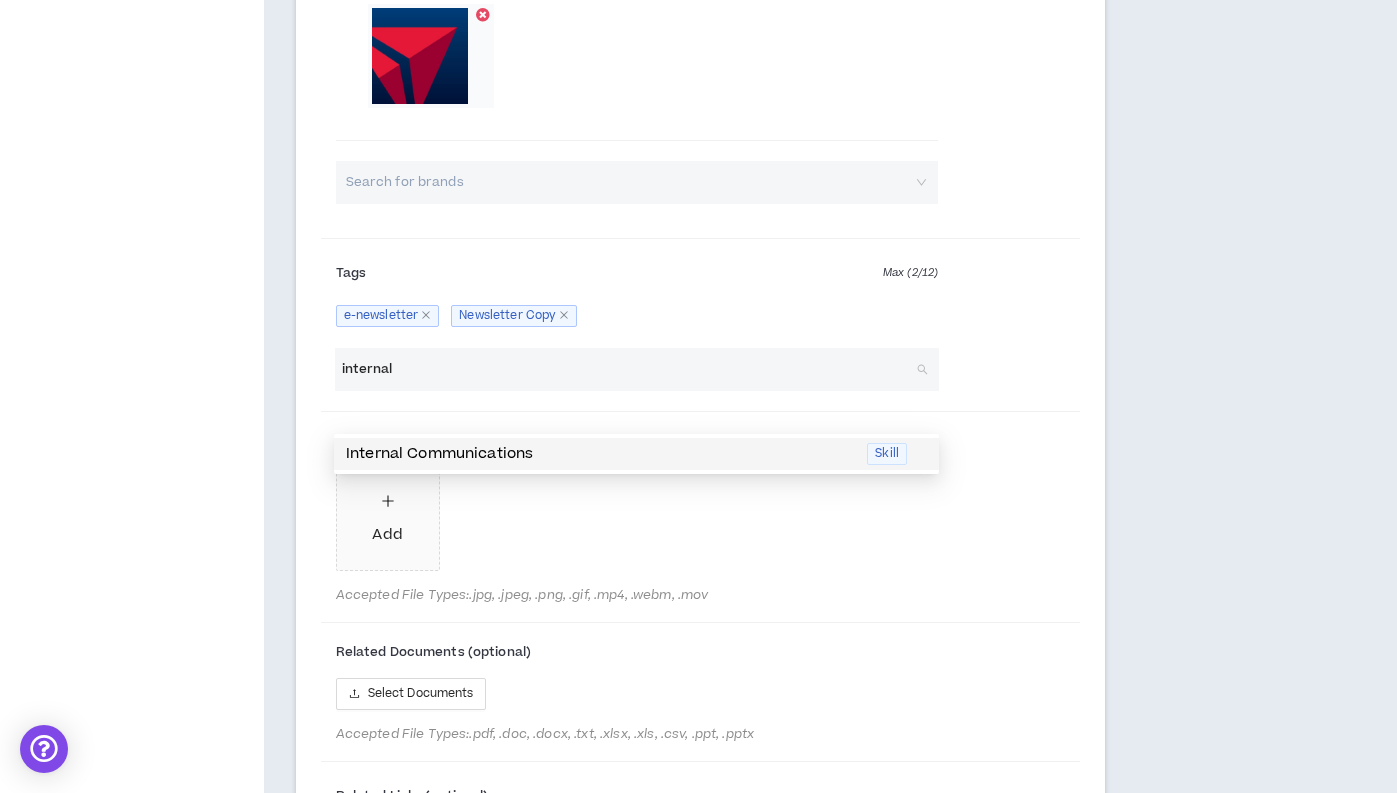 click on "Internal Communications" at bounding box center (600, 454) 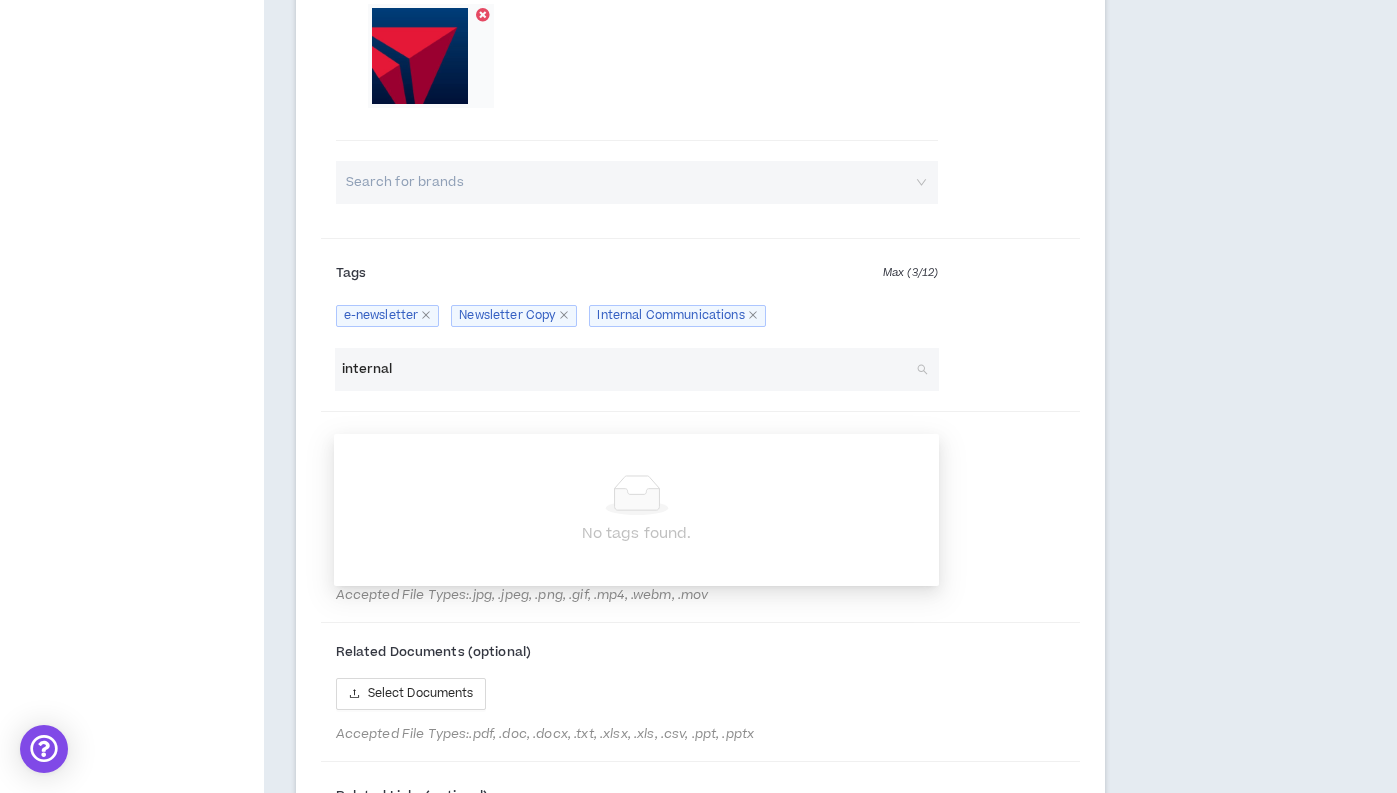 drag, startPoint x: 421, startPoint y: 410, endPoint x: 247, endPoint y: 402, distance: 174.1838 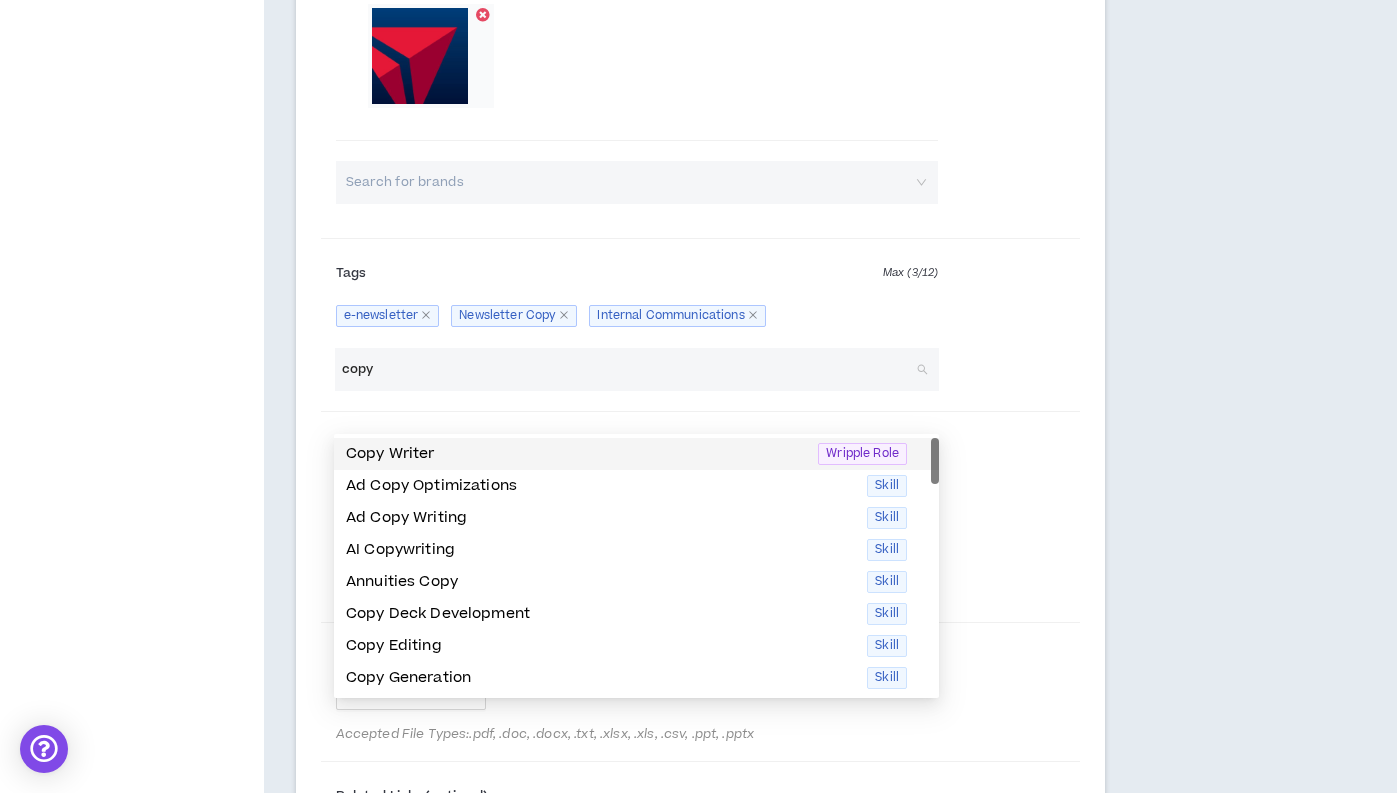 click on "Copy Writer" at bounding box center [576, 454] 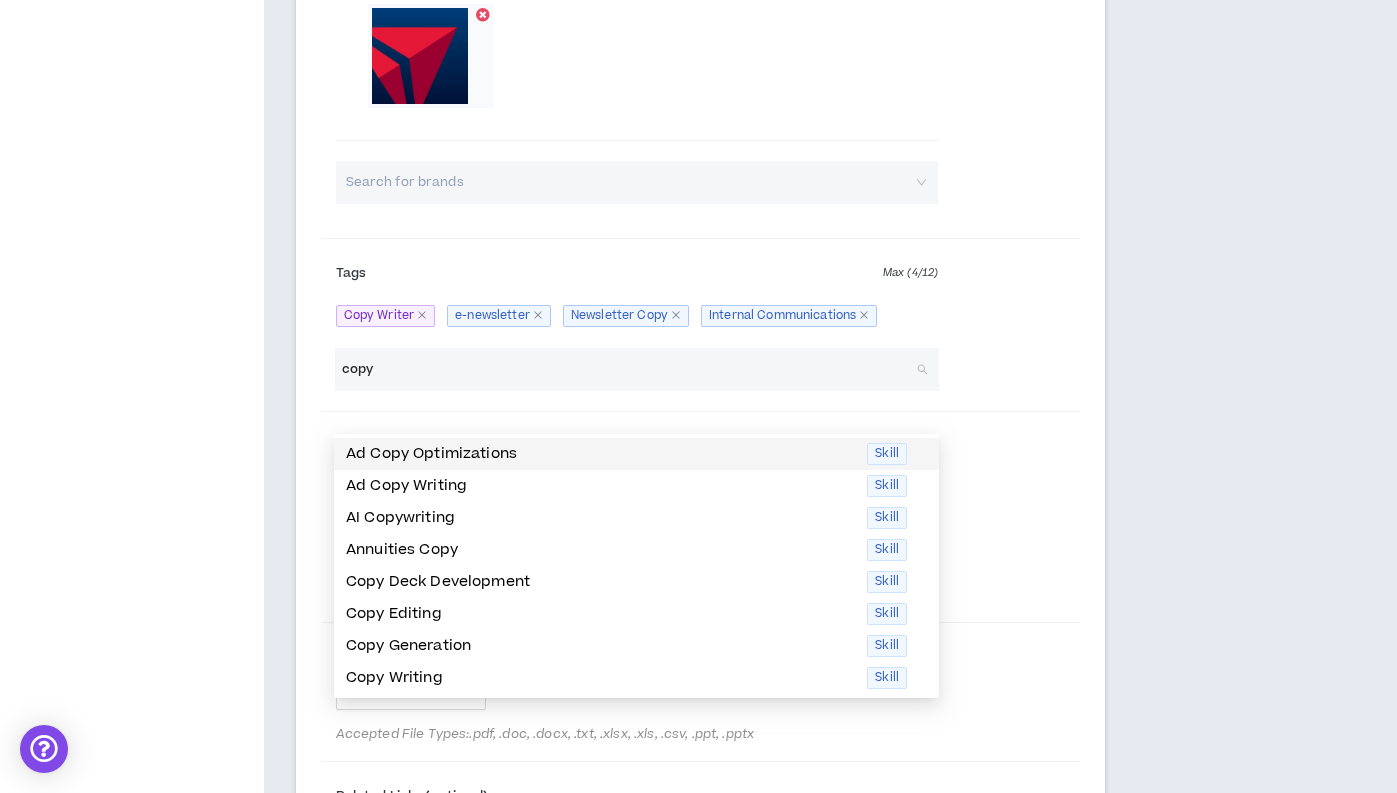 drag, startPoint x: 430, startPoint y: 416, endPoint x: 290, endPoint y: 411, distance: 140.08926 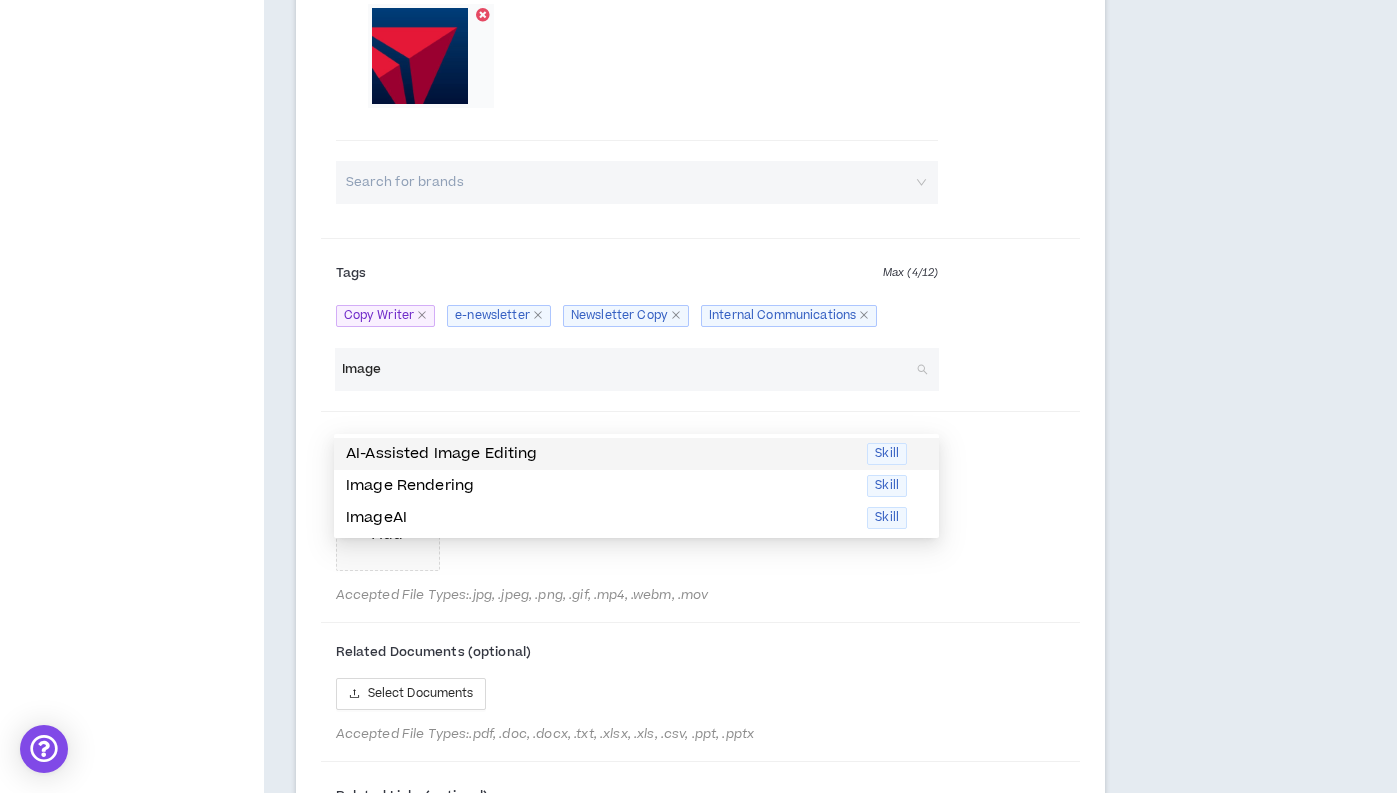 click on "AI-Assisted Image Editing" at bounding box center (600, 454) 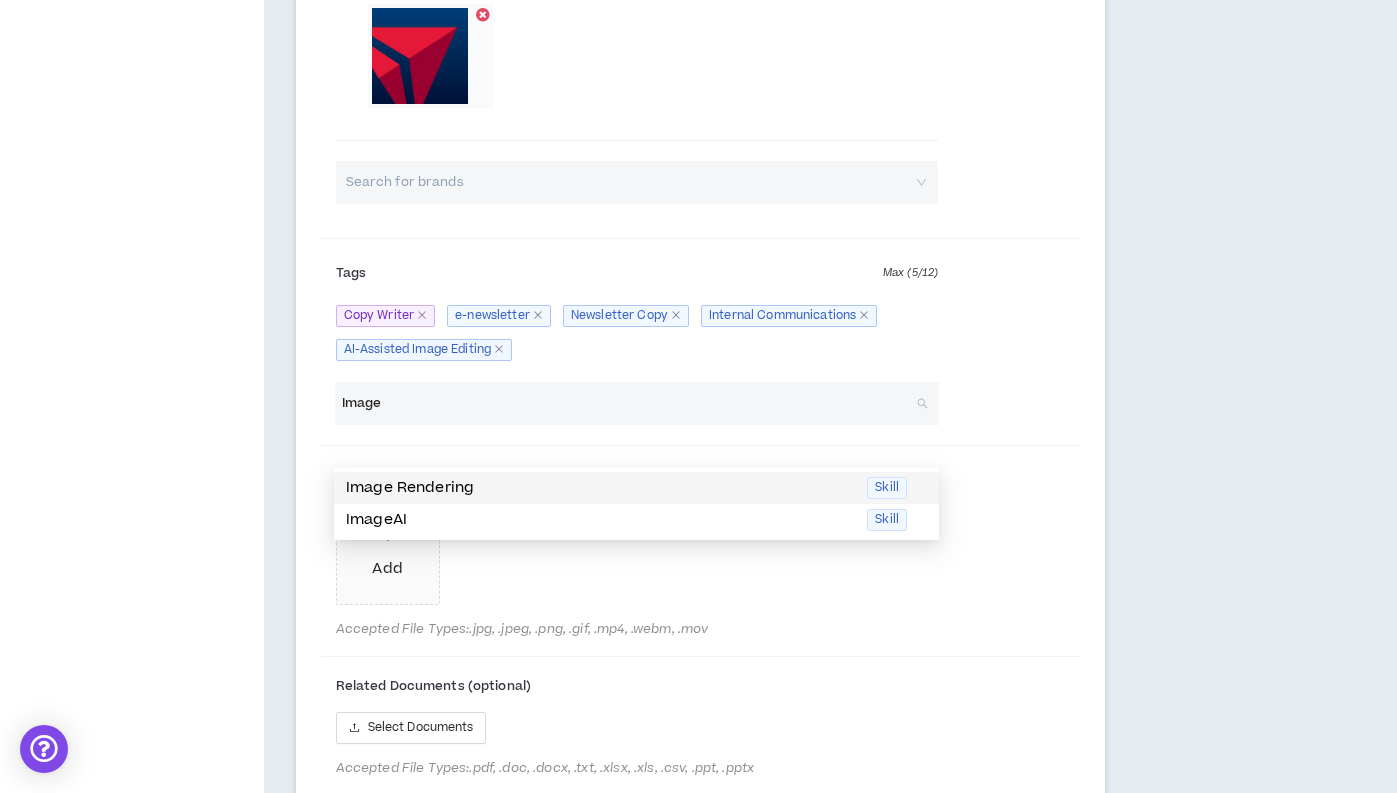 type on "Image" 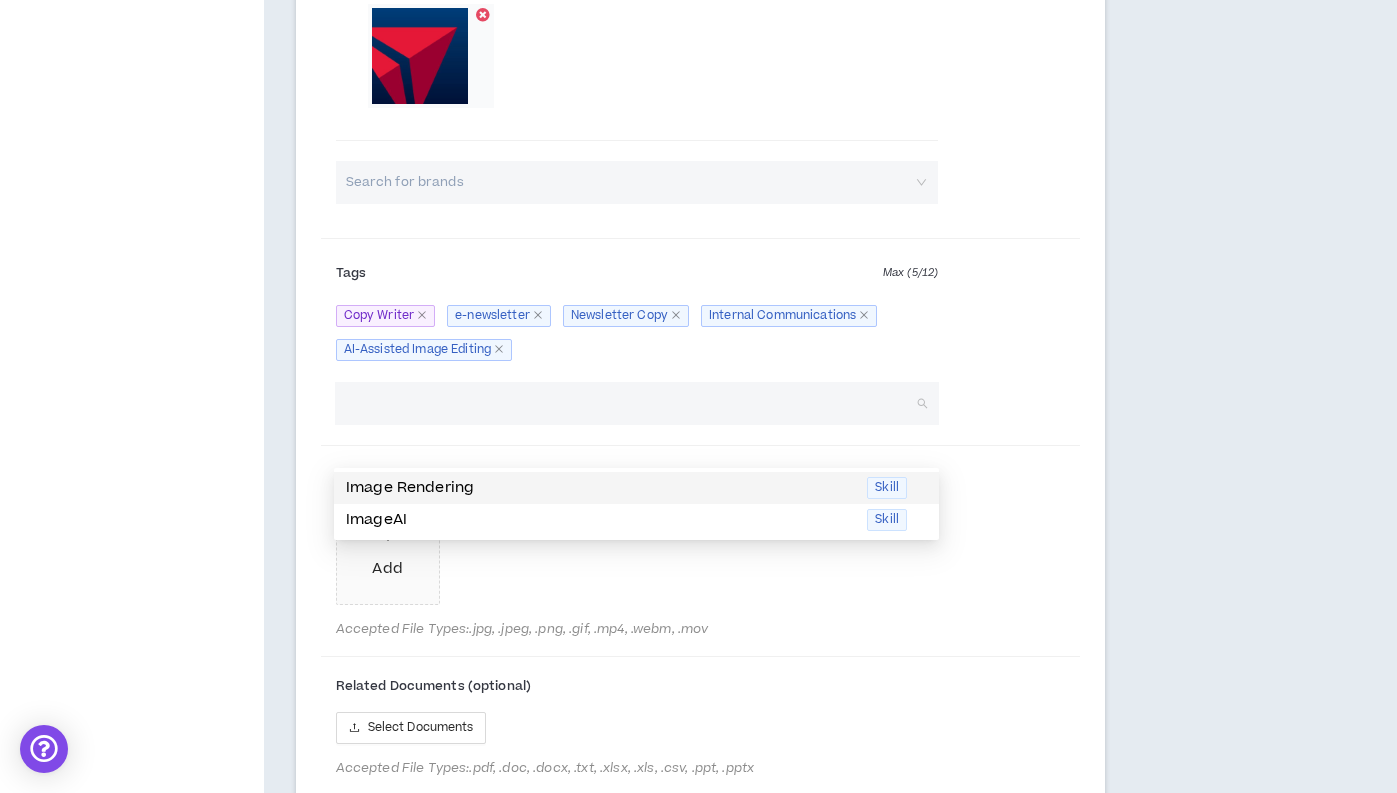 click on "Copy Writer e-newsletter Newsletter Copy Internal Communications AI-Assisted Image Editing" at bounding box center [637, 333] 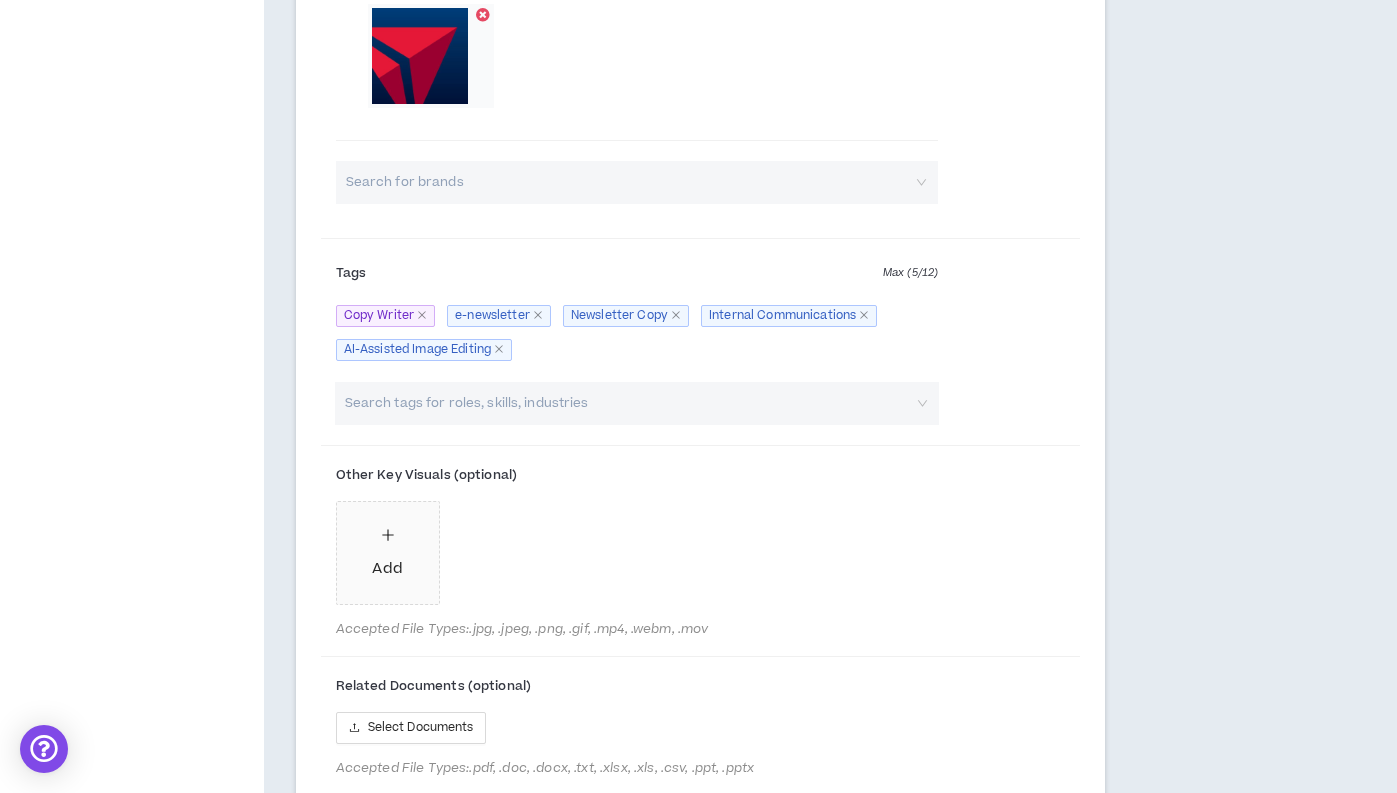 click at bounding box center [627, 403] 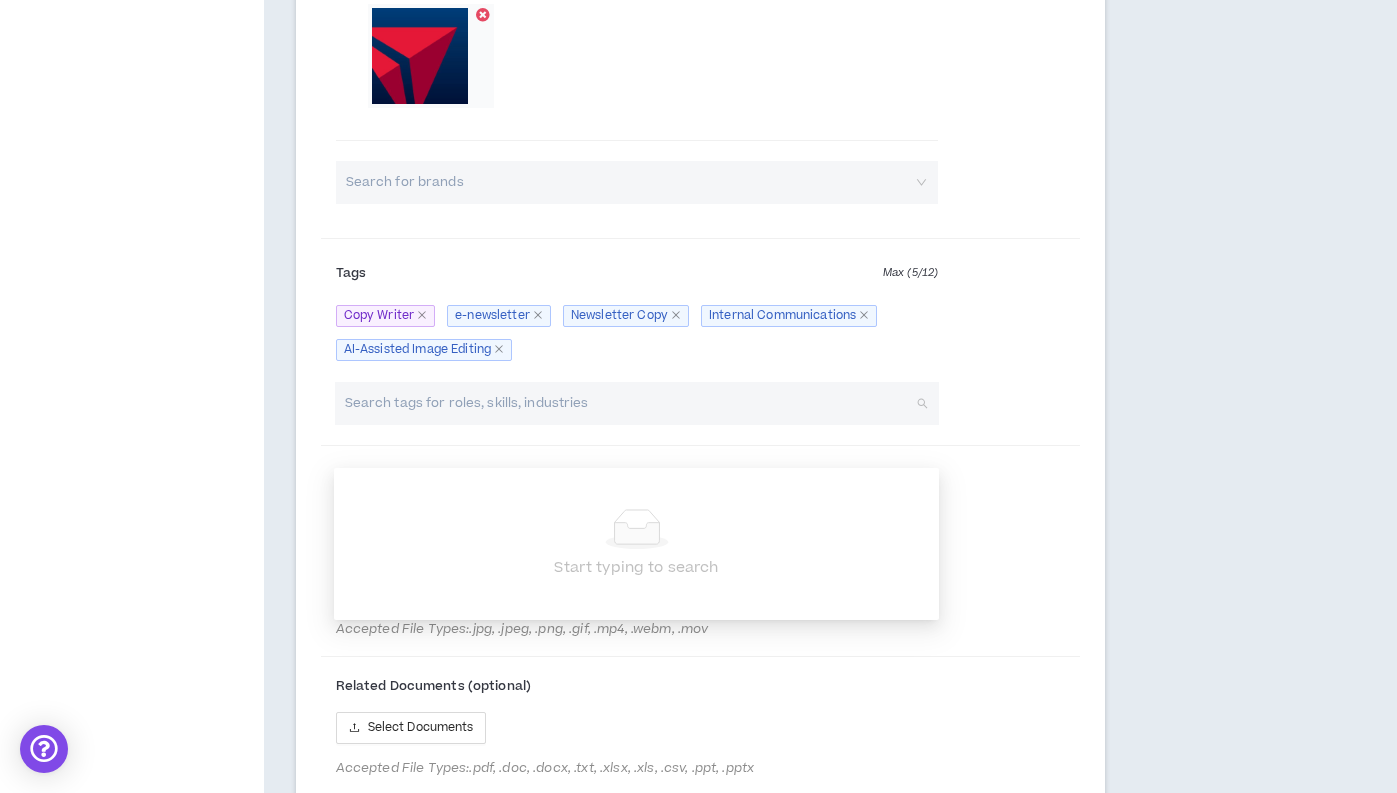 click on "Project Highlight #1 Headline  * Global Languages Newsletter Year  * **** **** **** **** **** **** **** **** **** **** **** **** **** **** **** **** **** **** **** **** **** **** **** **** **** **** **** **** **** **** **** **** **** **** **** **** **** **** **** **** **** **** **** **** **** **** **** **** **** **** **** **** **** **** **** **** **** **** **** **** **** **** **** **** **** **** **** **** **** **** **** **** **** **** **** **** **** **** **** **** **** **** **** **** **** **** **** **** **** **** **** **** **** **** **** **** **** **** **** **** **** **** **** **** **** **** **** **** **** **** **** **** **** **** **** **** **** **** **** **** **** **** **** **** **** **** **** Add a key visual that represents your work. Summary Paragraph  * Normal   9247 Brands Worked With Max ( 1  /  4 ) Search for brands Tags Max ( 5  /  12 ) Copy Writer e-newsletter Newsletter Copy Internal Communications AI-Assisted Image Editing Search tags for roles, skills, industries Other Key Visuals (optional) Add" at bounding box center (700, 106) 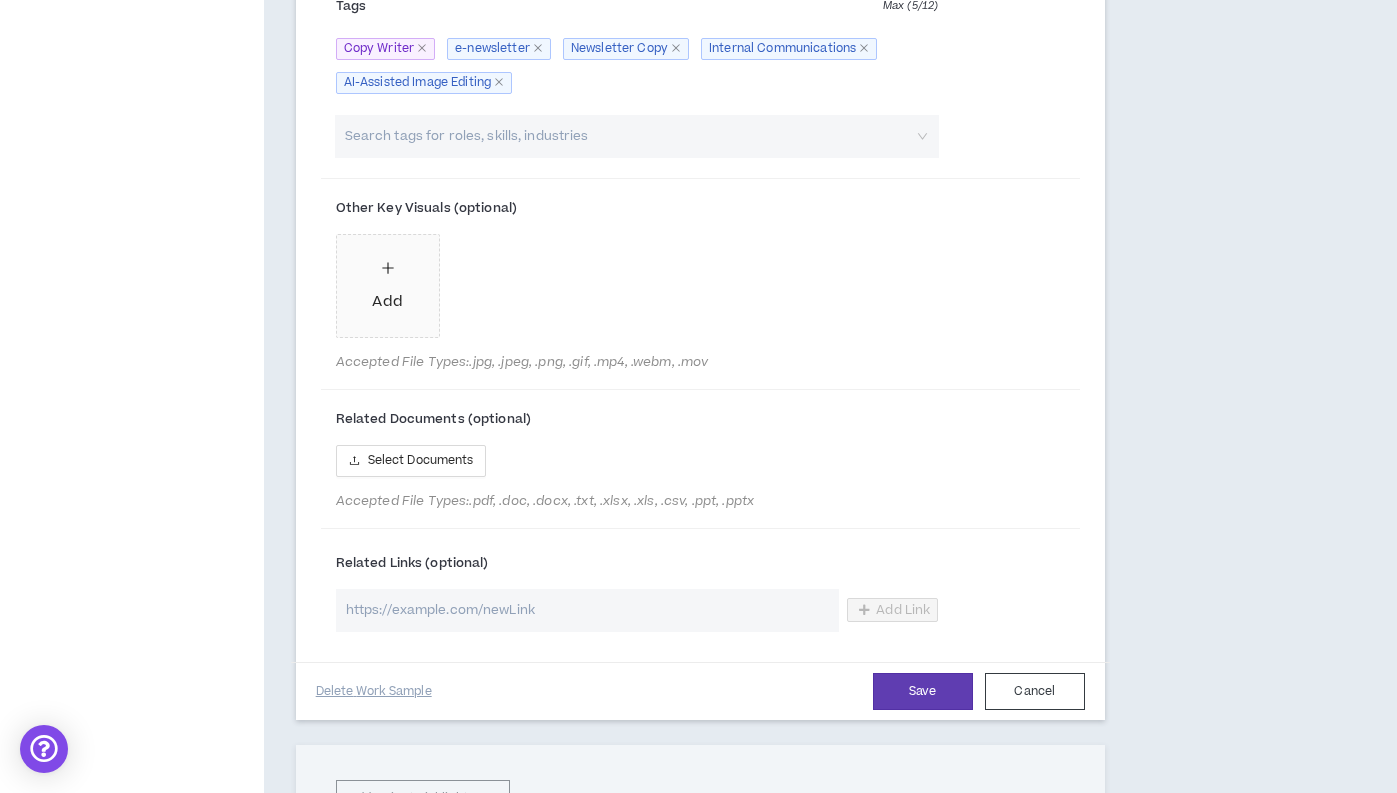 scroll, scrollTop: 1263, scrollLeft: 0, axis: vertical 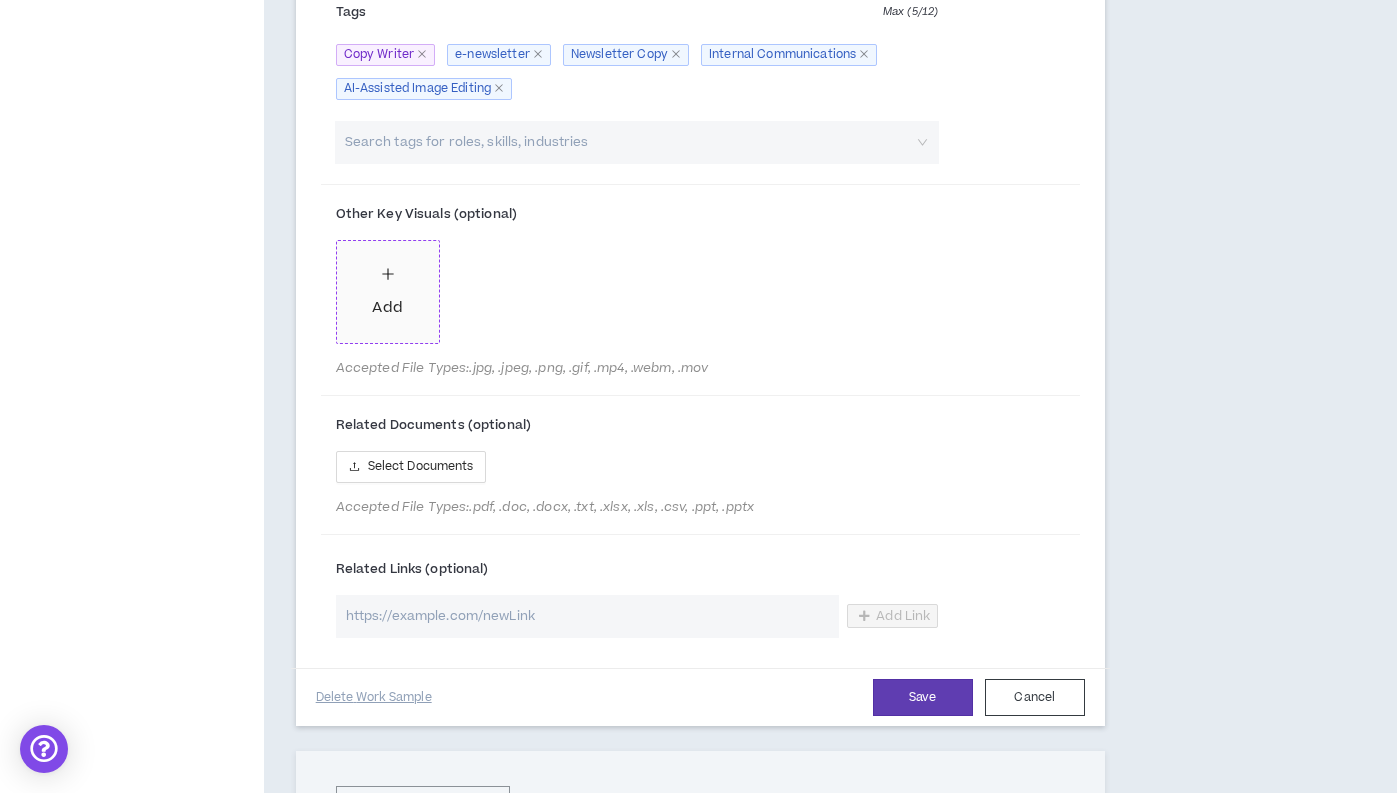 click on "Add" at bounding box center [387, 308] 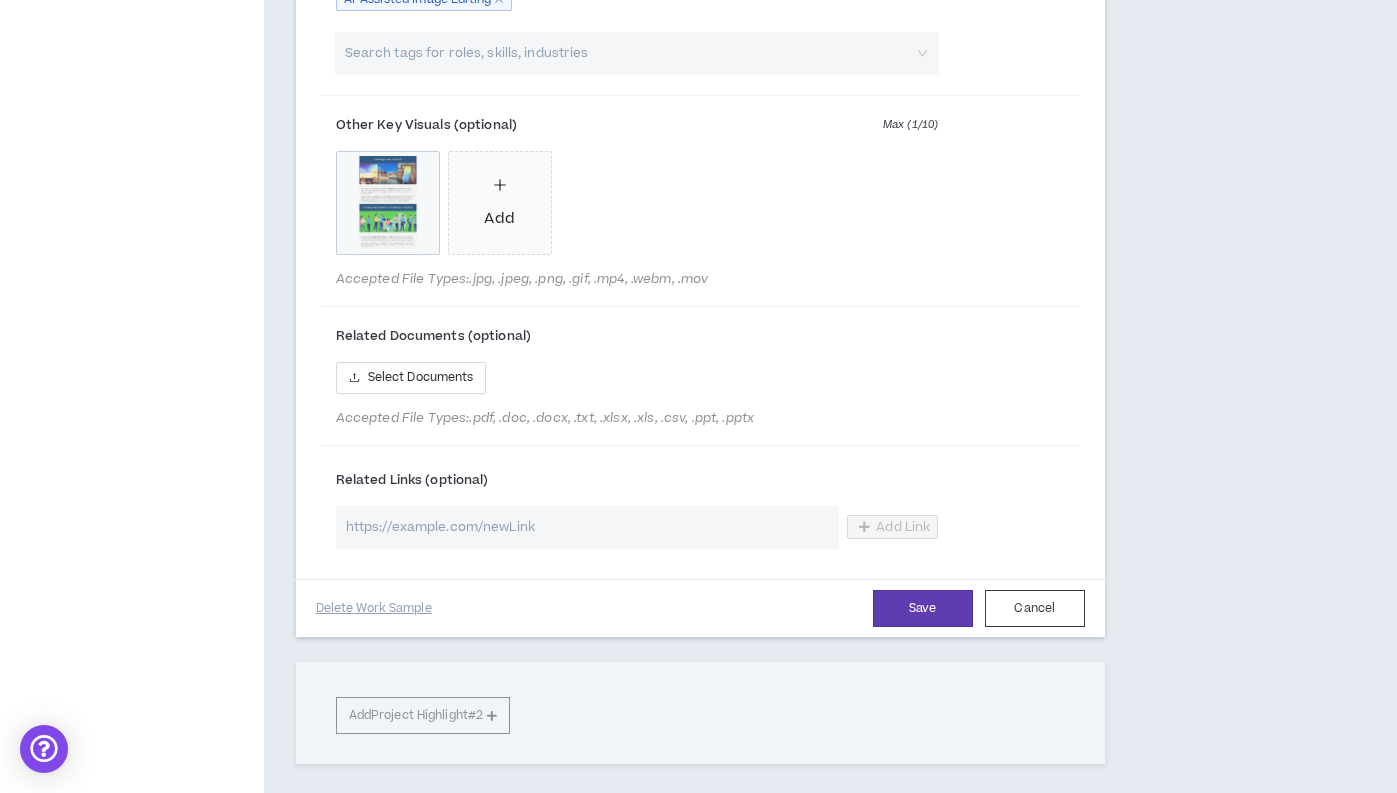 scroll, scrollTop: 1353, scrollLeft: 0, axis: vertical 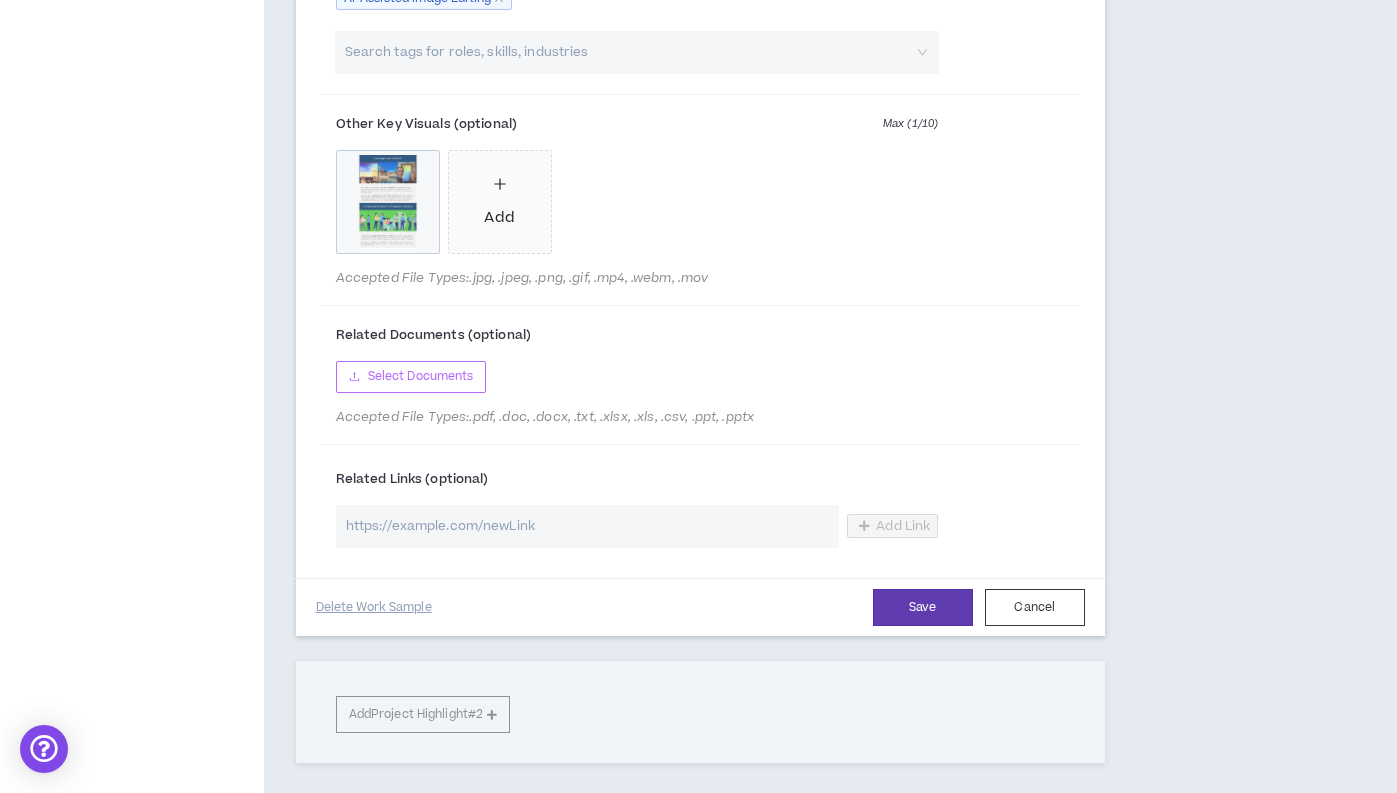 click on "Select Documents" at bounding box center [421, 376] 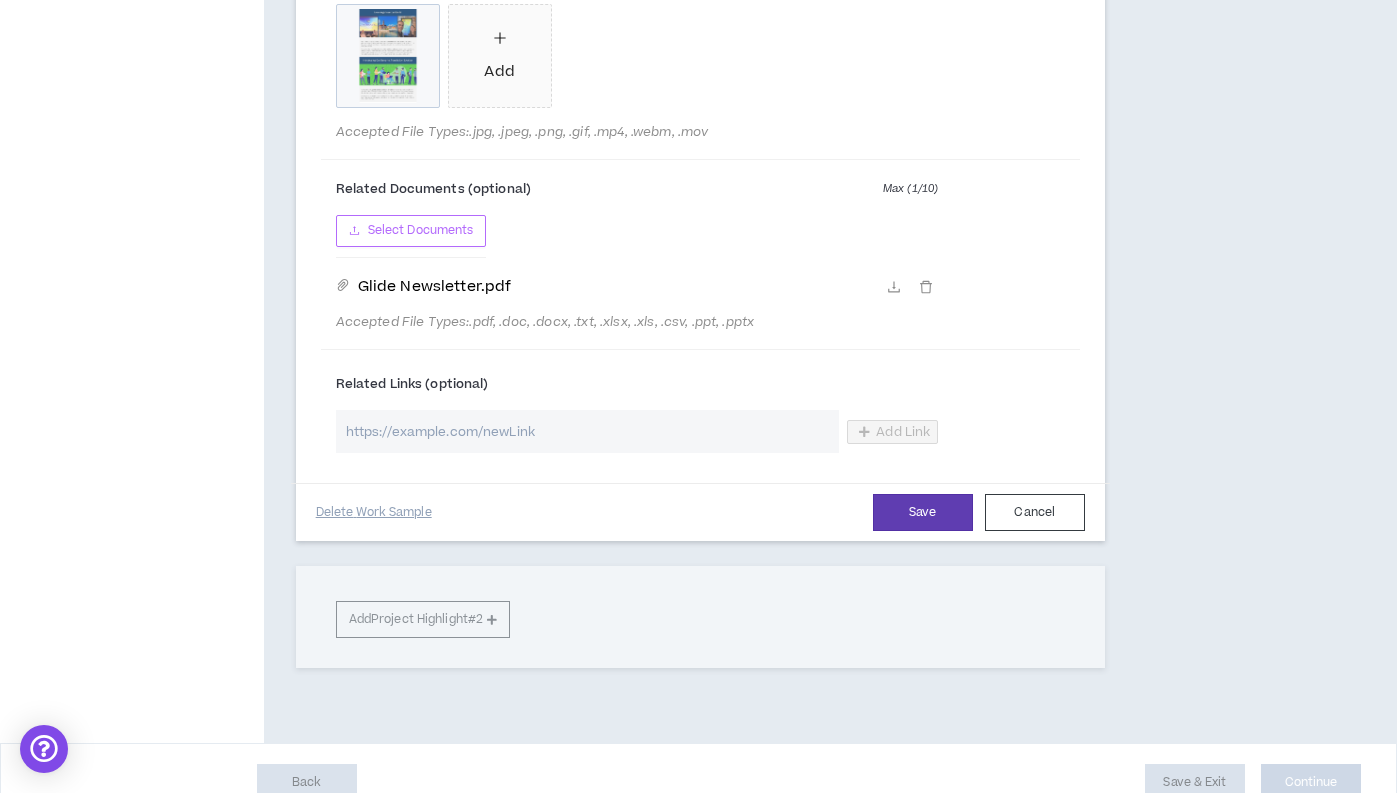 scroll, scrollTop: 1514, scrollLeft: 0, axis: vertical 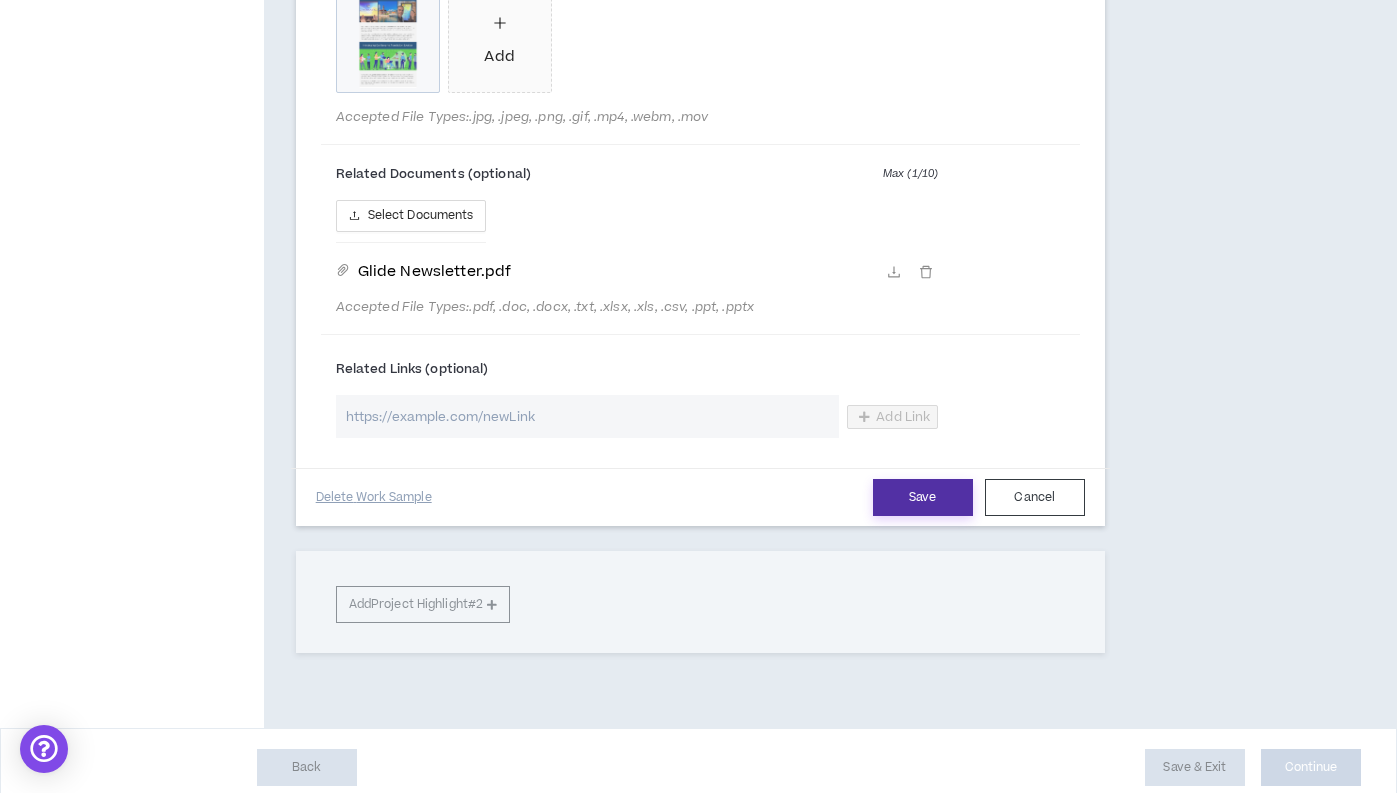 click on "Save" at bounding box center (923, 497) 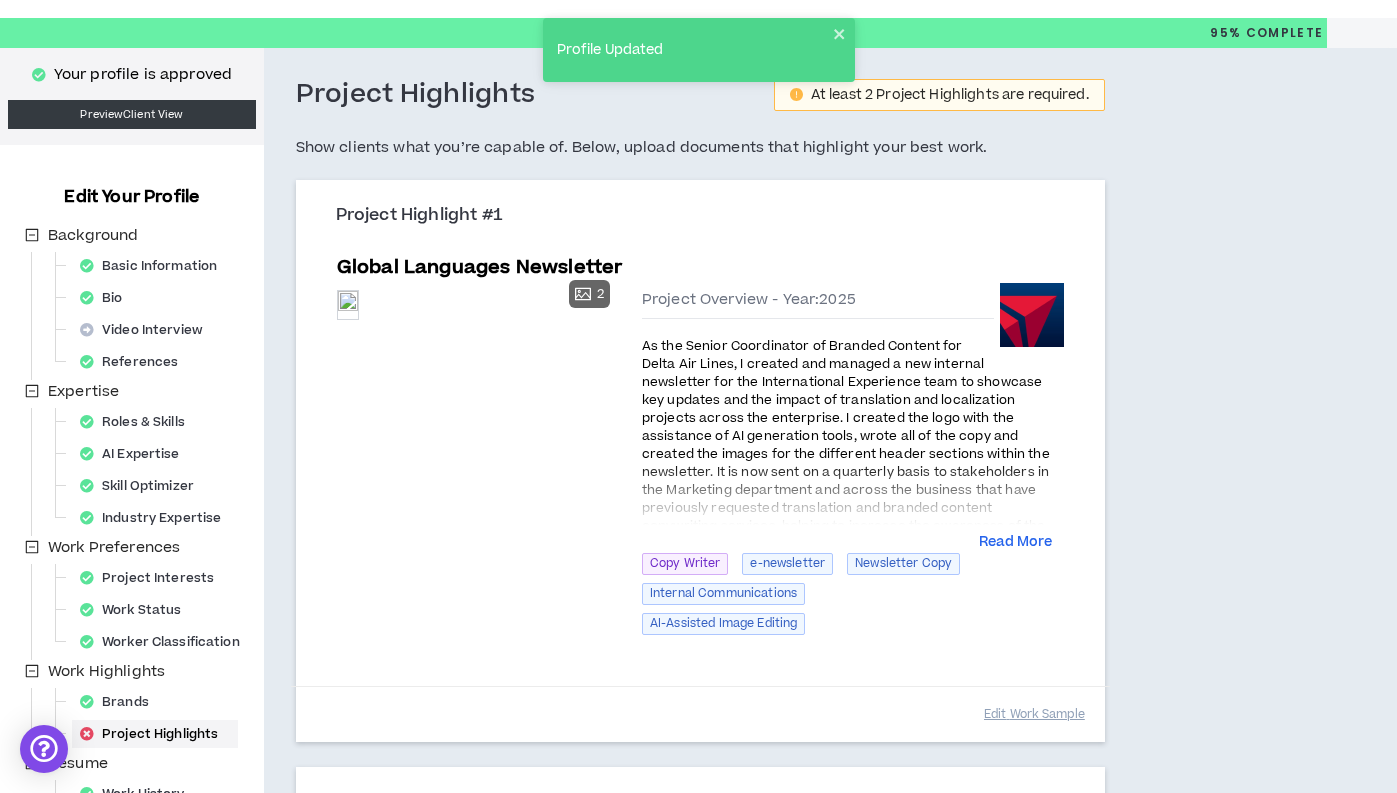 scroll, scrollTop: 41, scrollLeft: 0, axis: vertical 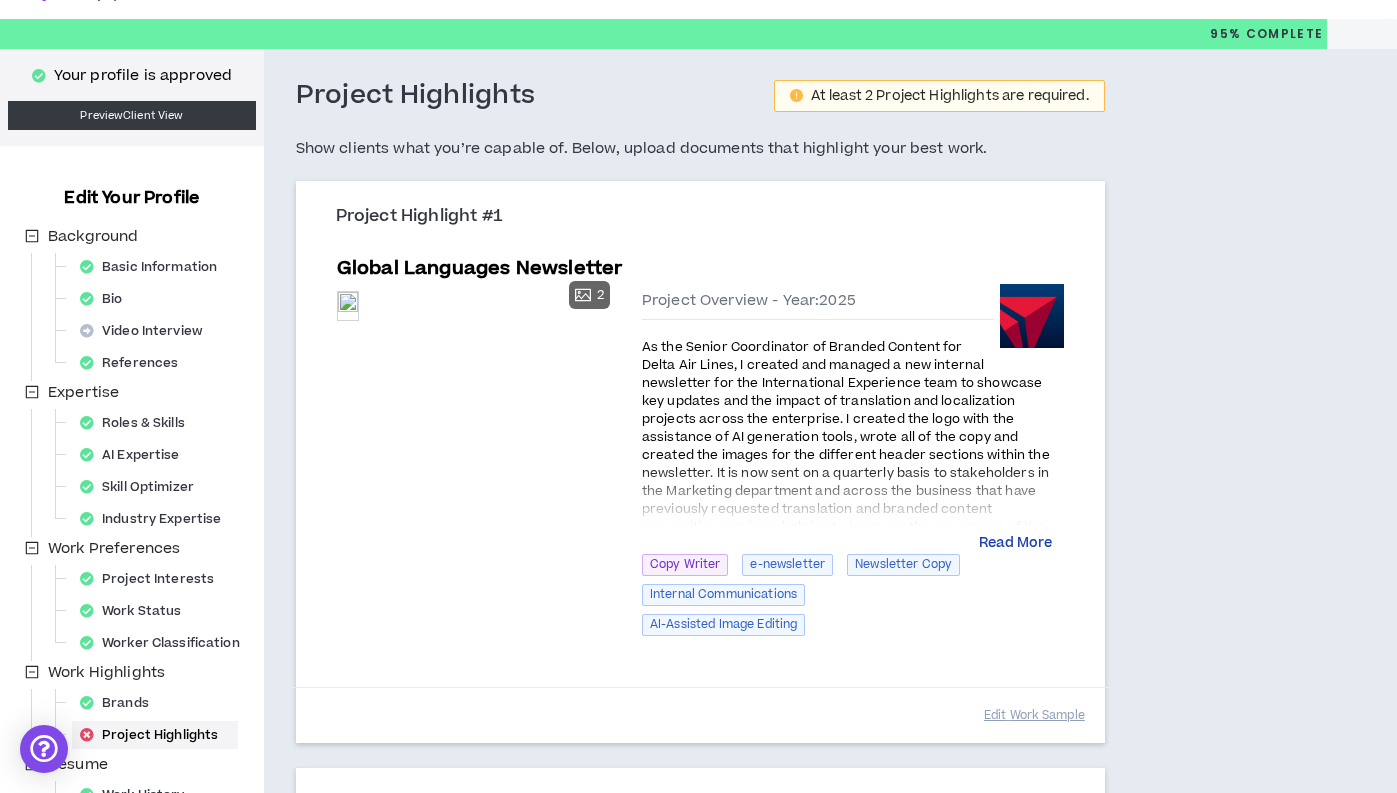 click on "Read More" at bounding box center [1015, 544] 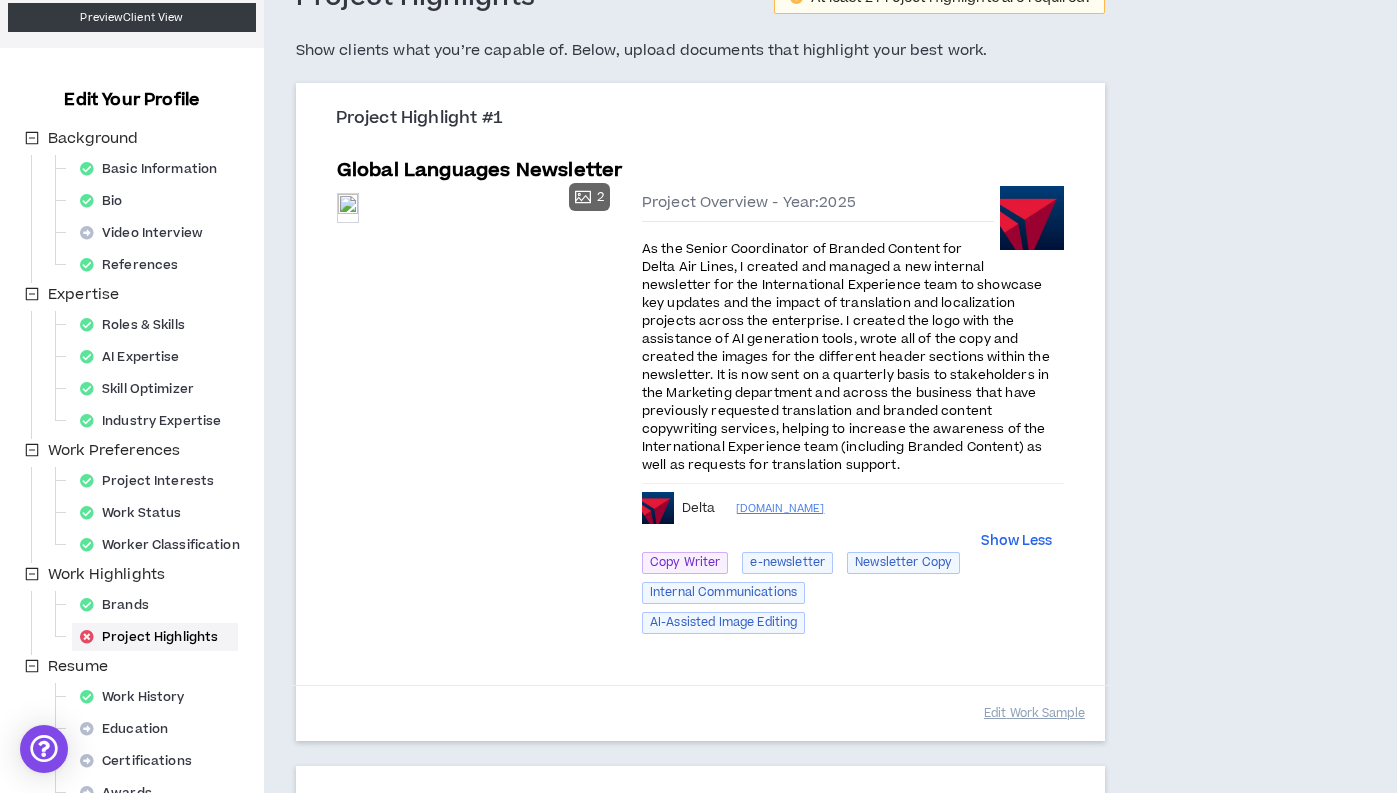 scroll, scrollTop: 368, scrollLeft: 0, axis: vertical 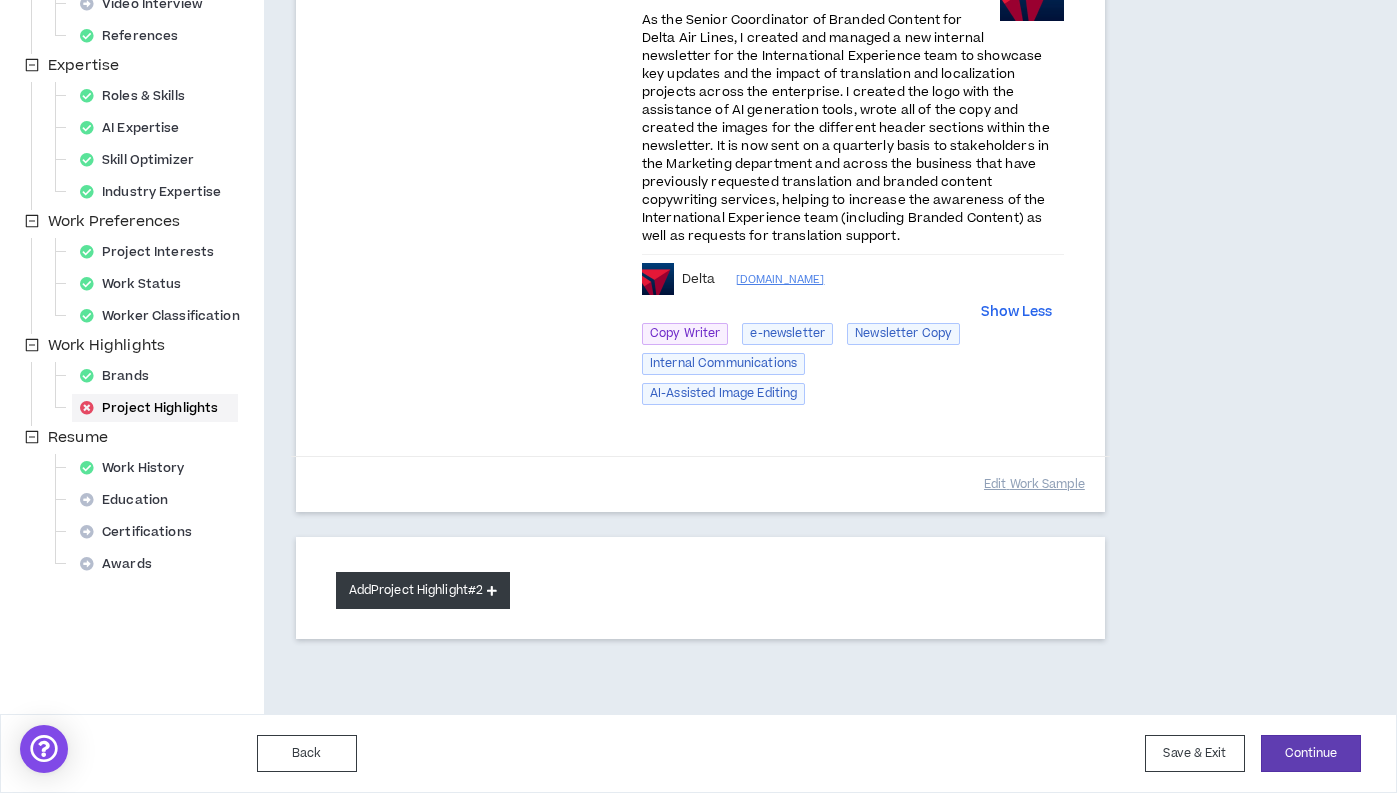 click on "Add  Project Highlight  #2" at bounding box center [423, 590] 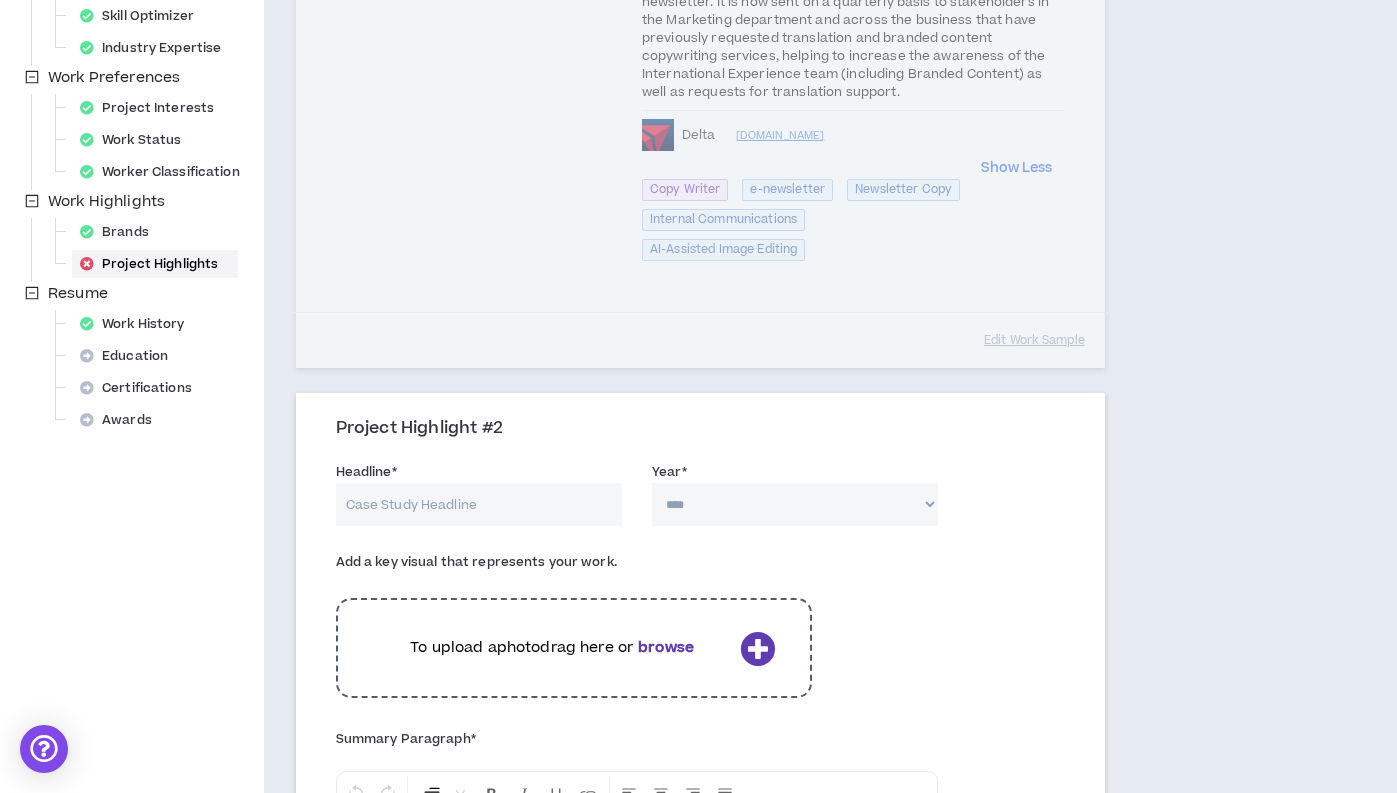 scroll, scrollTop: 524, scrollLeft: 0, axis: vertical 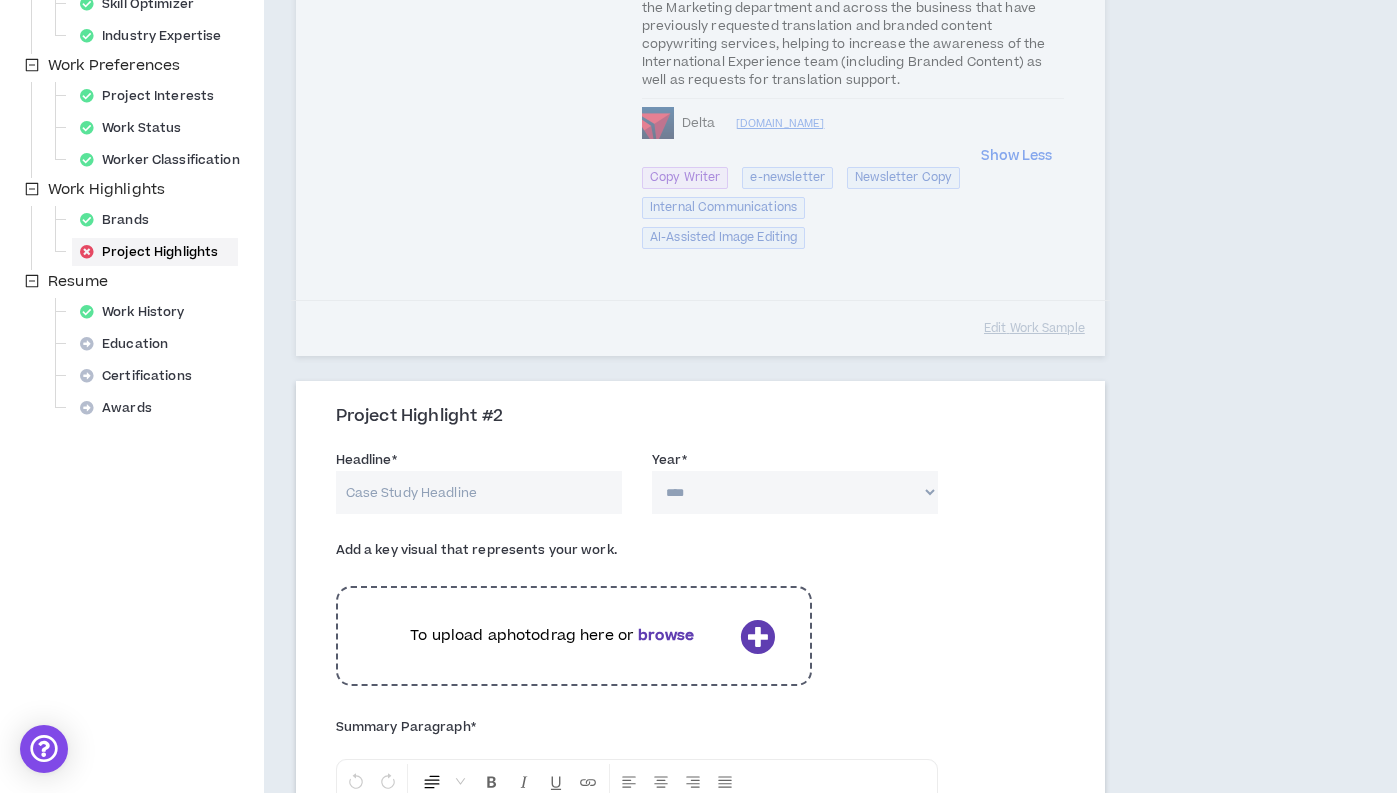 click on "Headline  *" at bounding box center (479, 492) 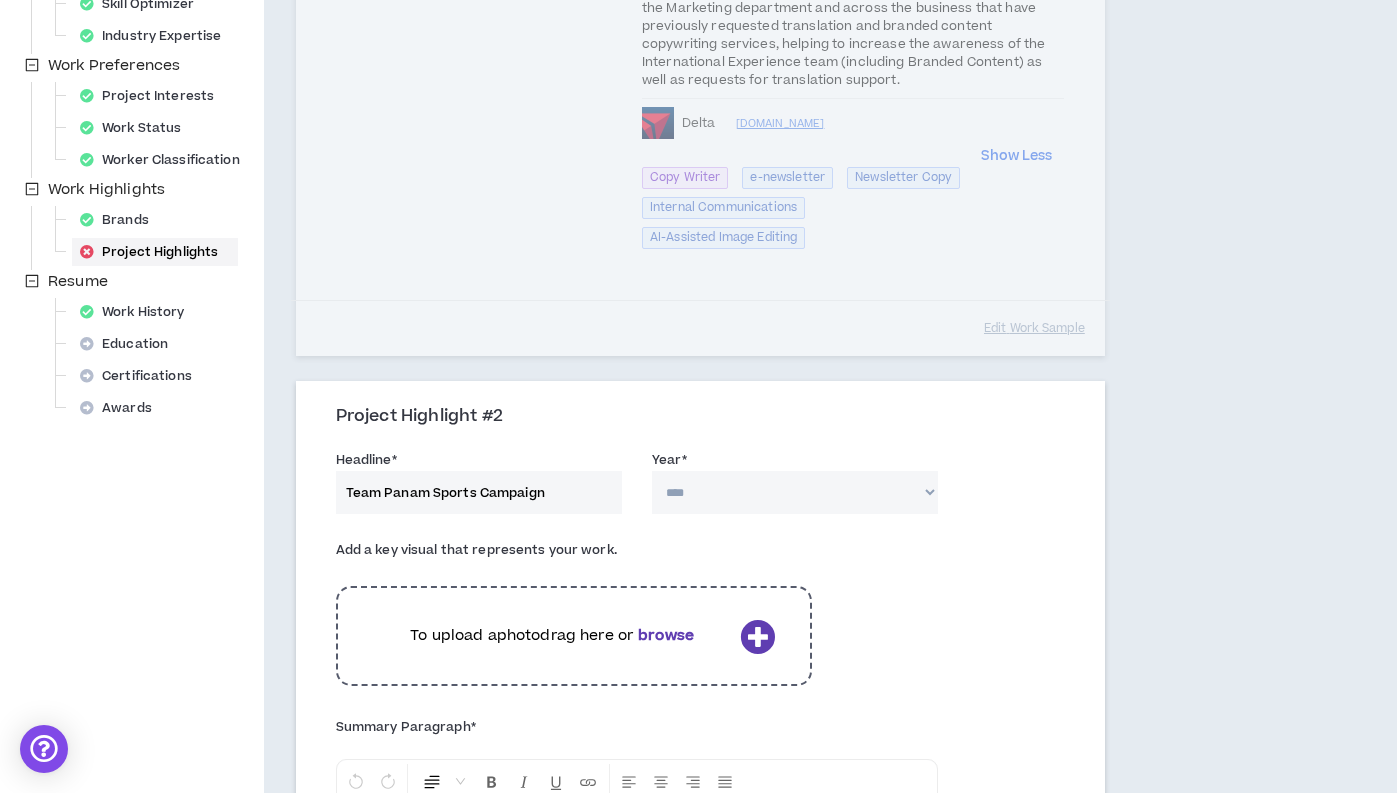 type on "Team Panam Sports Campaign" 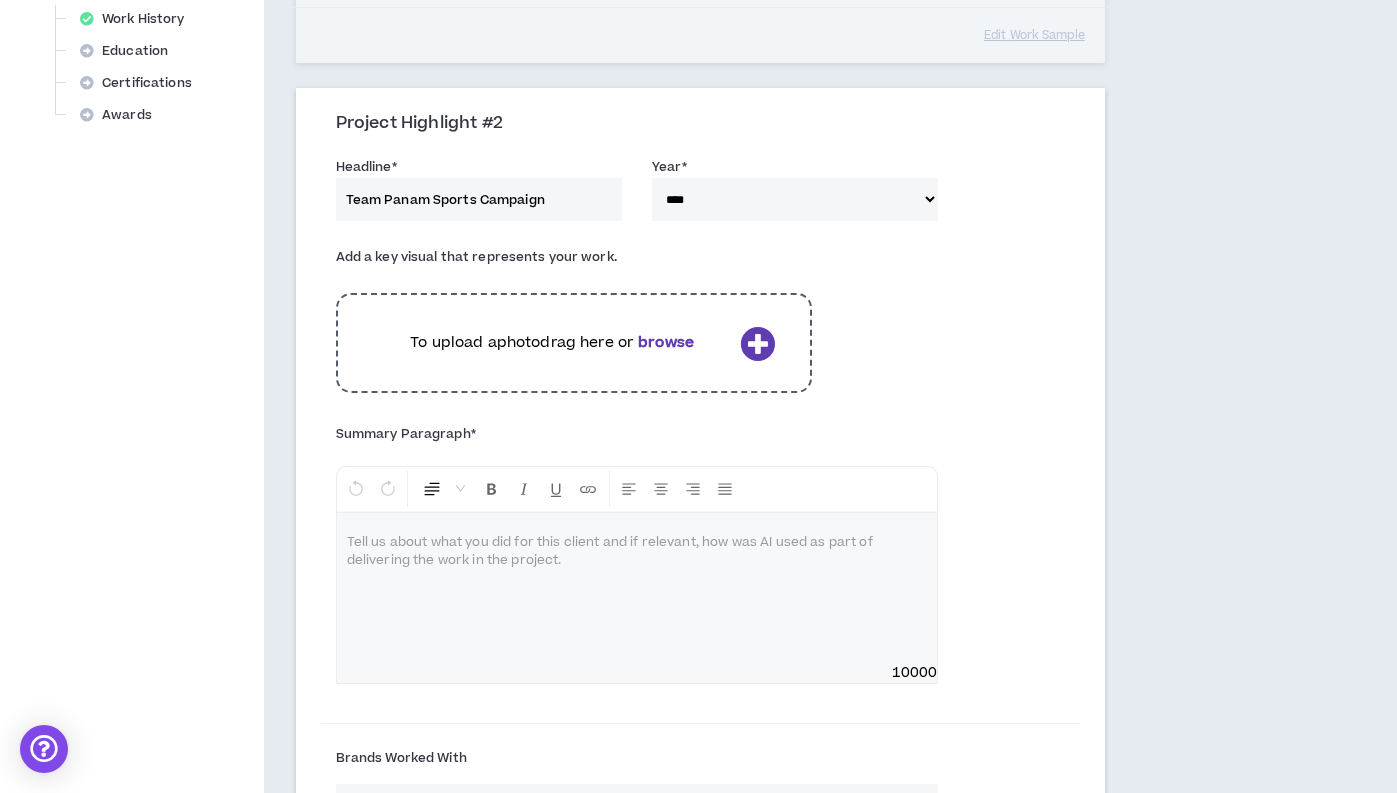 scroll, scrollTop: 833, scrollLeft: 0, axis: vertical 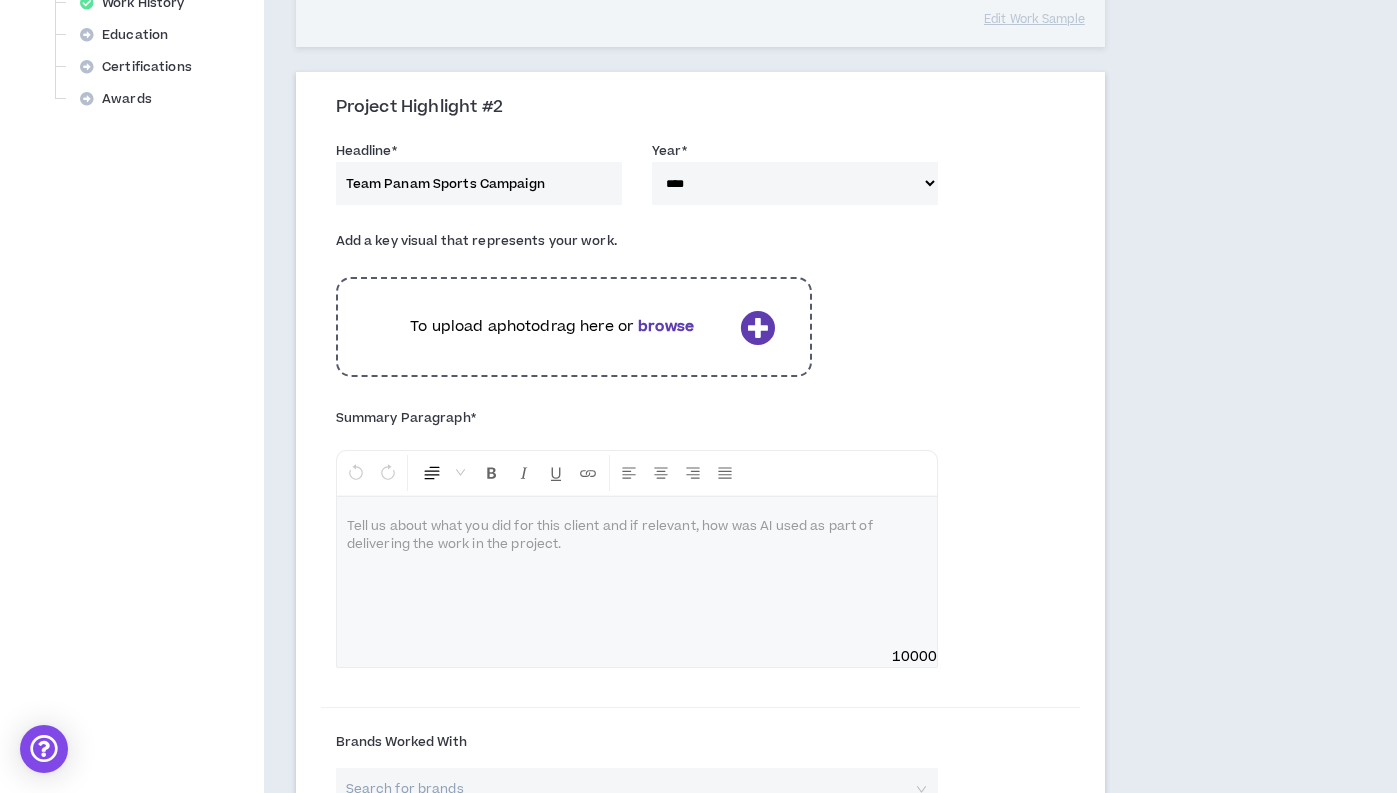 click on "browse" at bounding box center (666, 326) 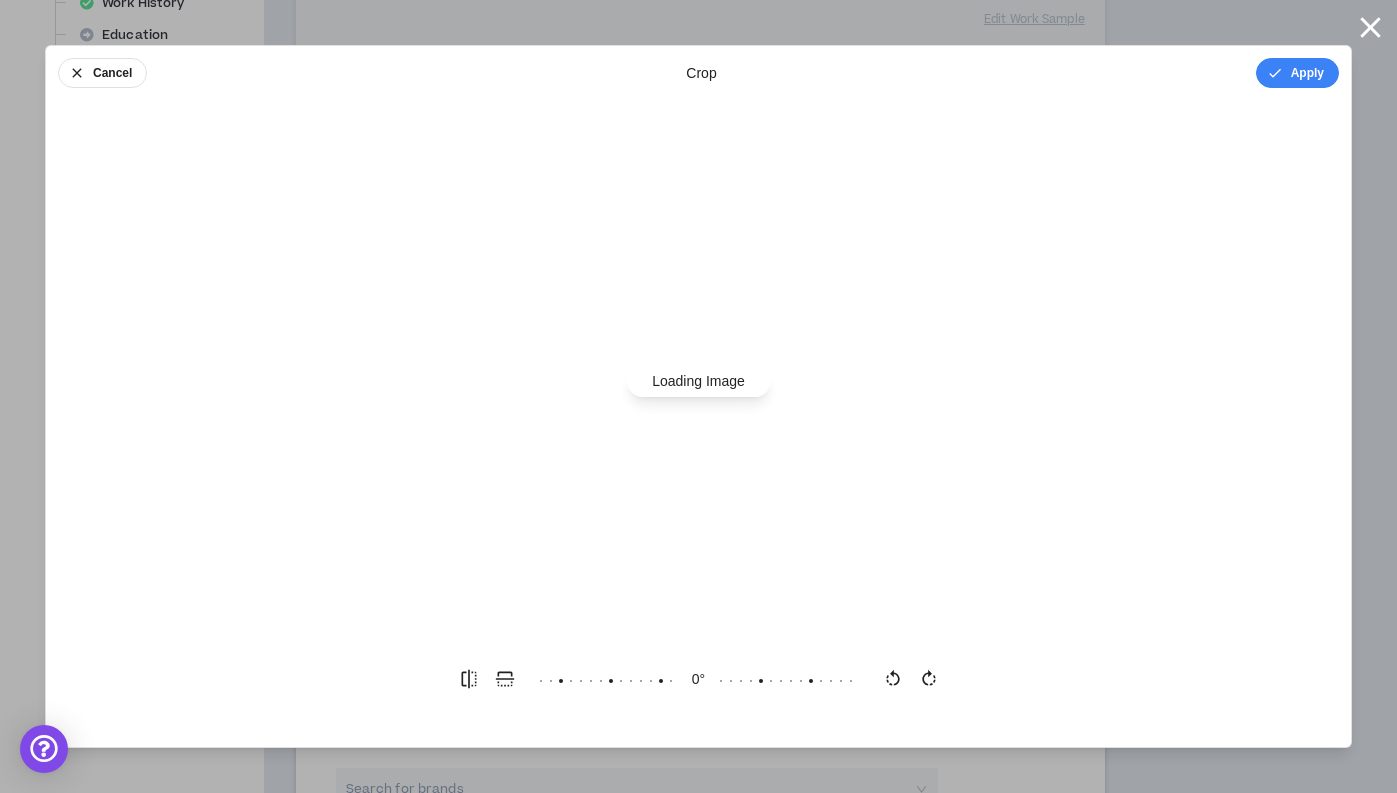 scroll, scrollTop: 0, scrollLeft: 0, axis: both 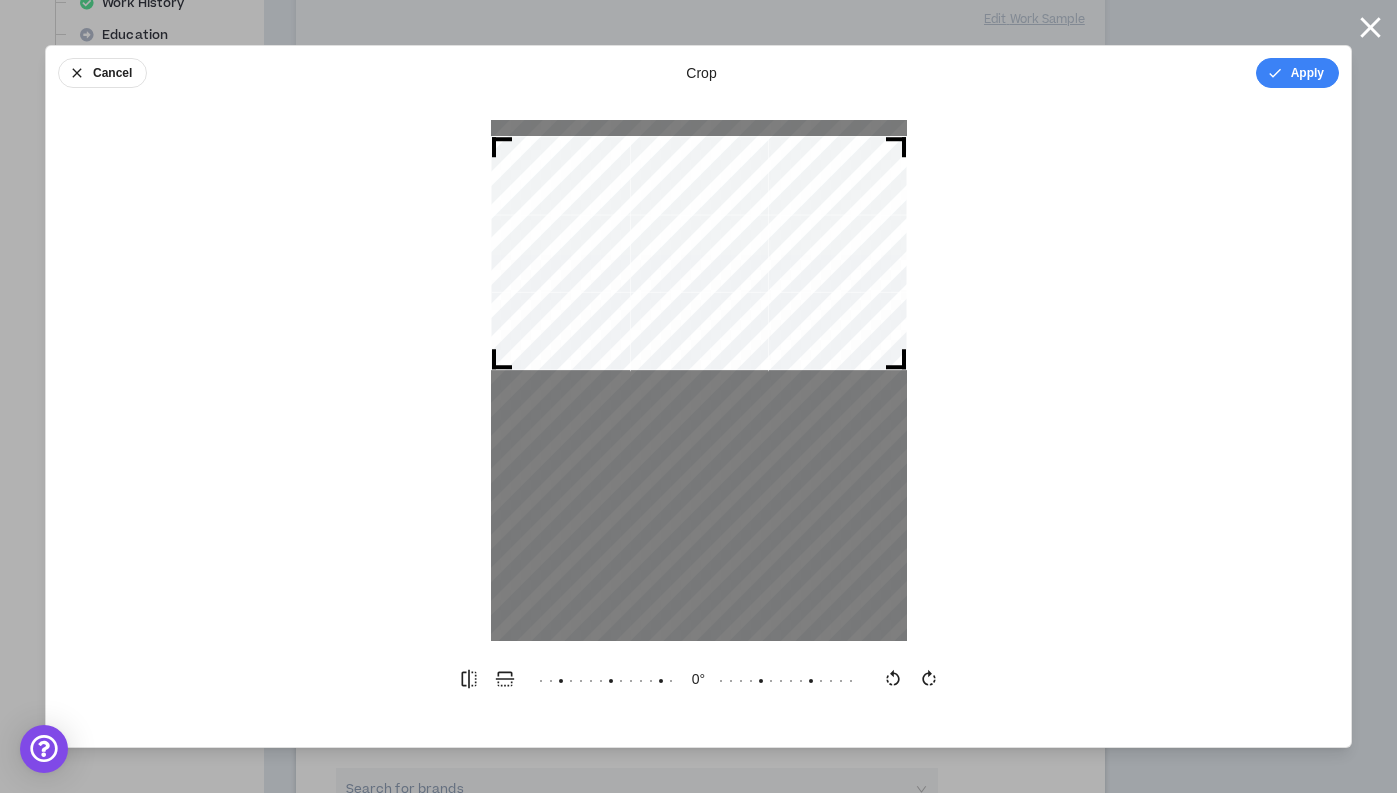 drag, startPoint x: 754, startPoint y: 369, endPoint x: 750, endPoint y: 242, distance: 127.06297 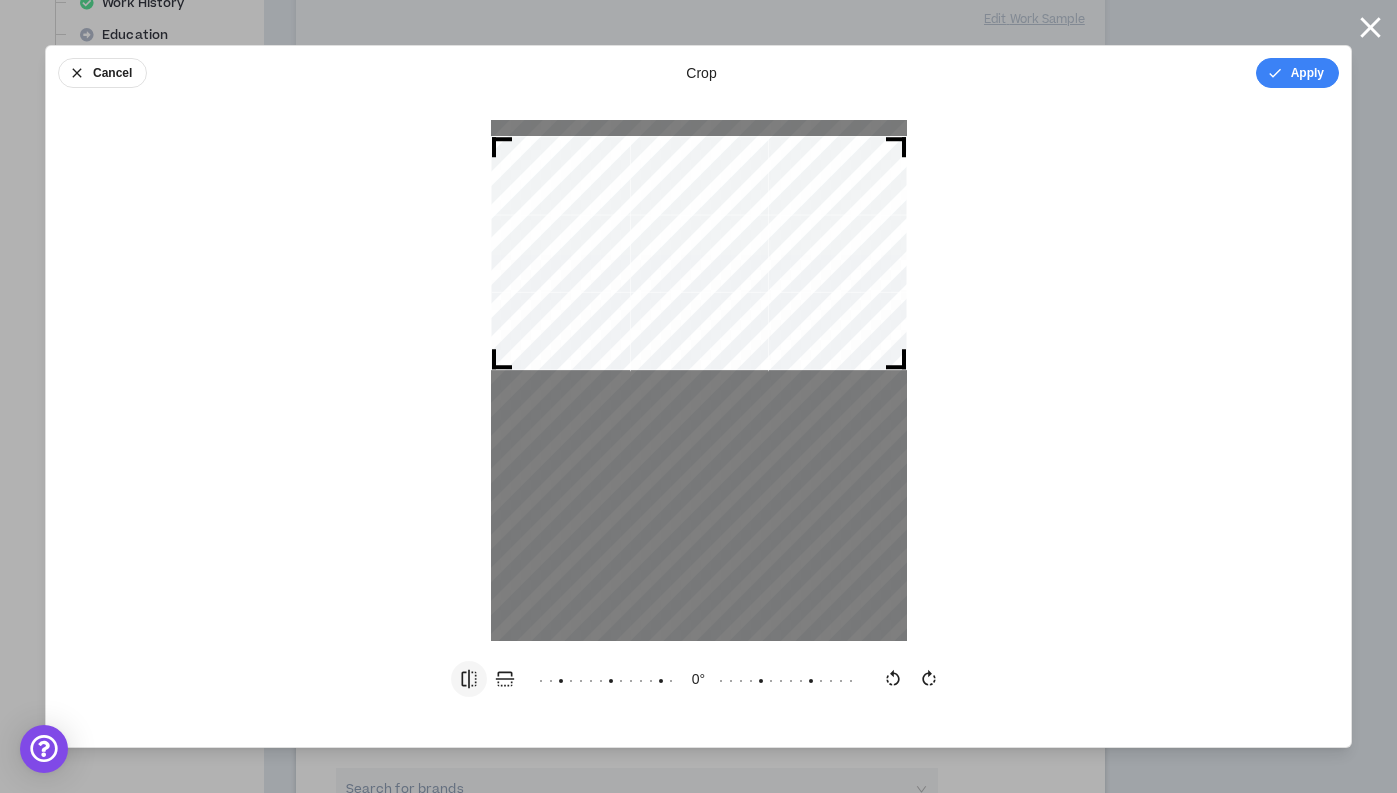 click 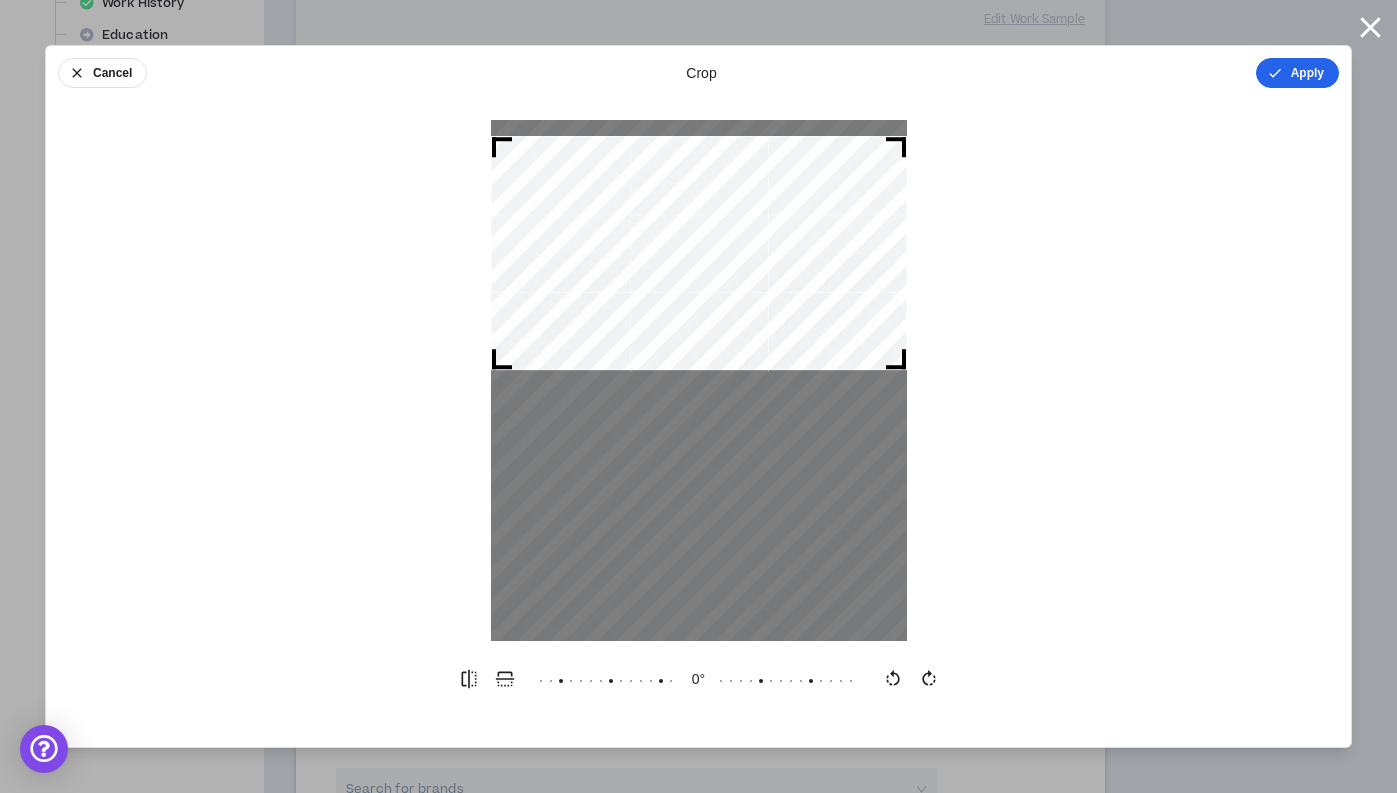 click on "Apply" at bounding box center (1297, 73) 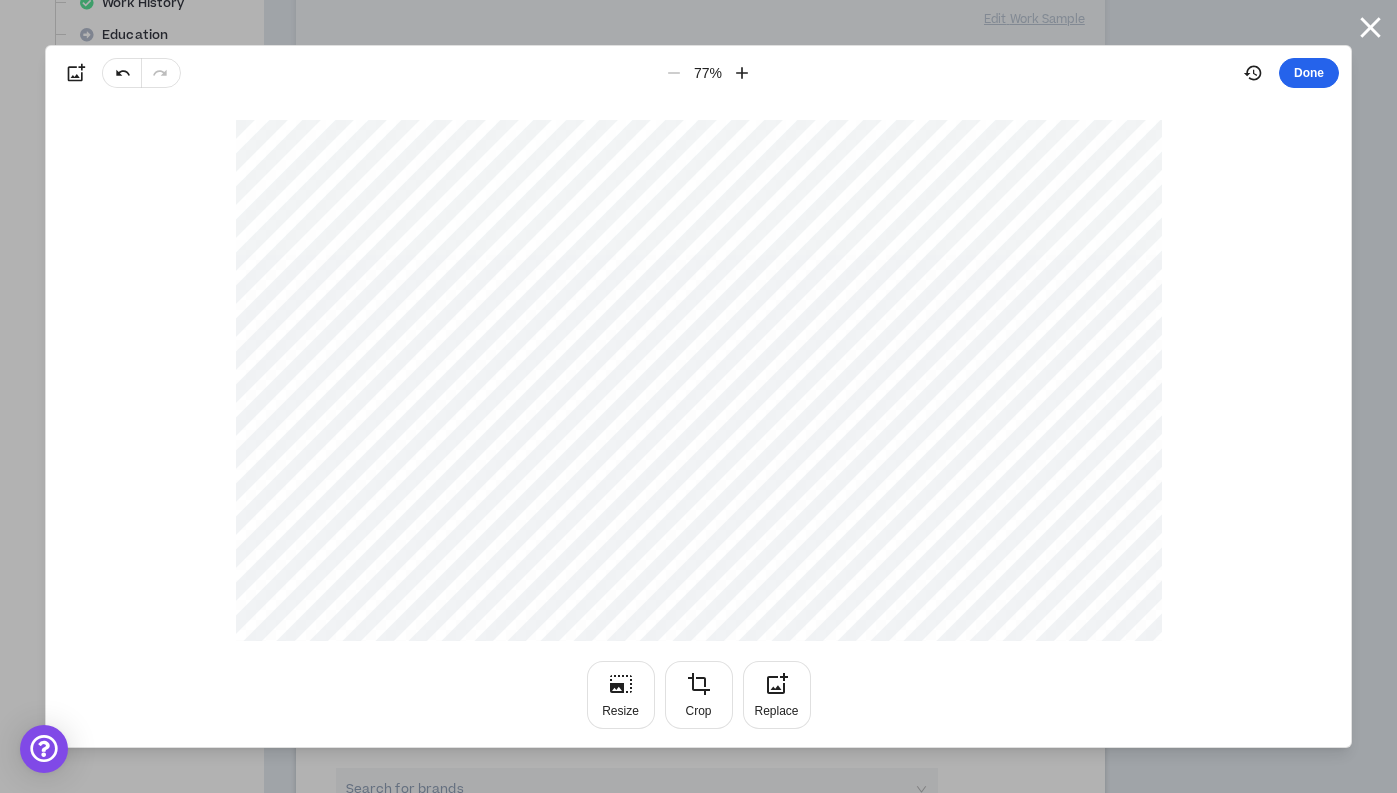 click on "Done" at bounding box center [1309, 73] 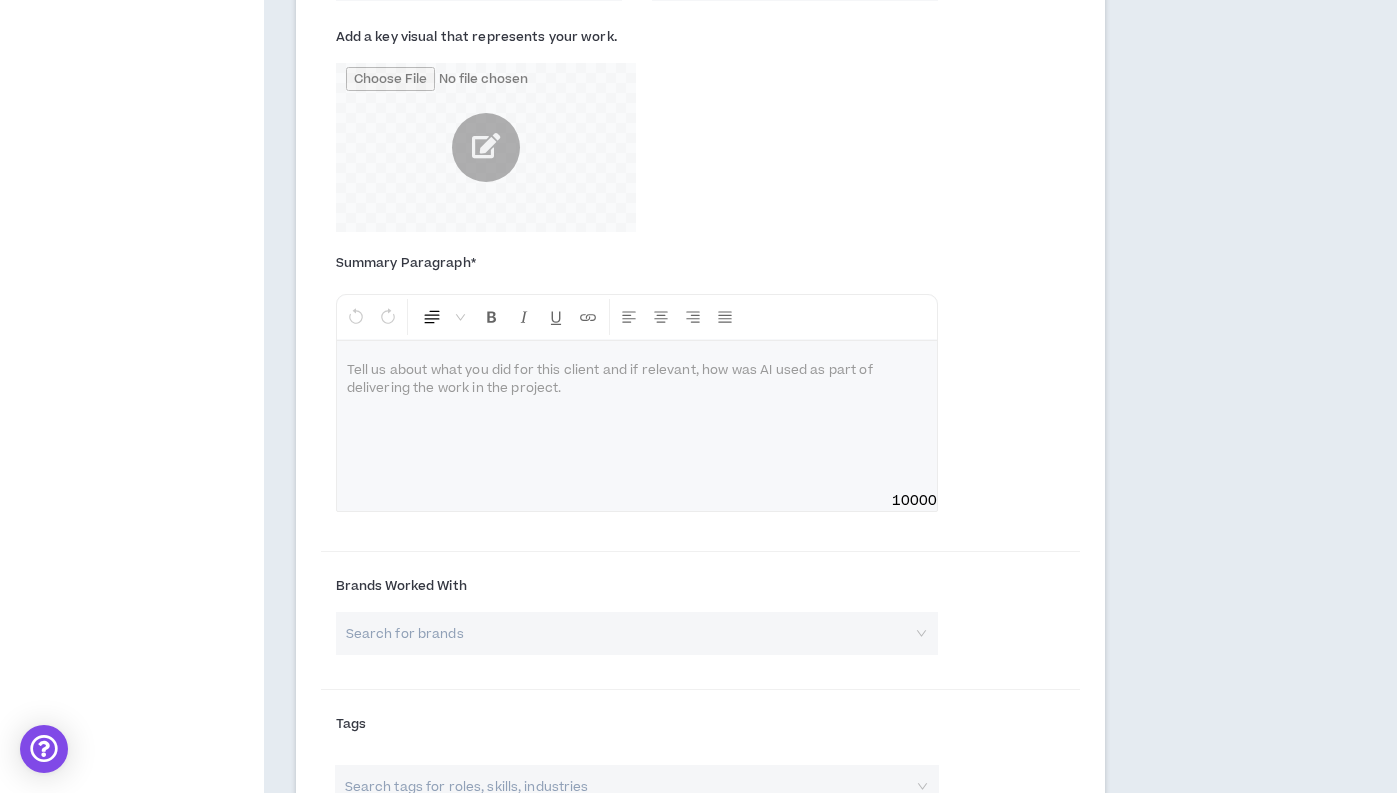 scroll, scrollTop: 1049, scrollLeft: 0, axis: vertical 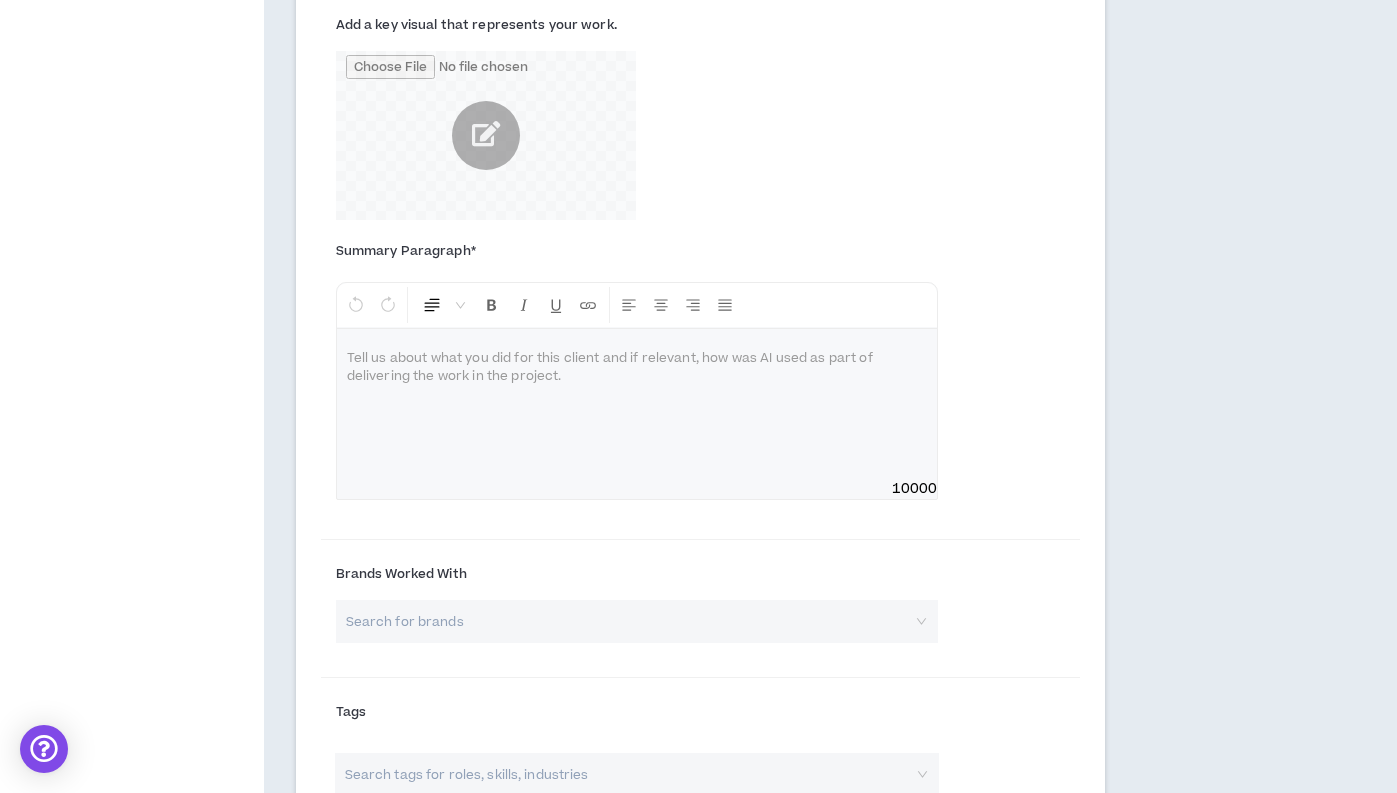 click at bounding box center [637, 404] 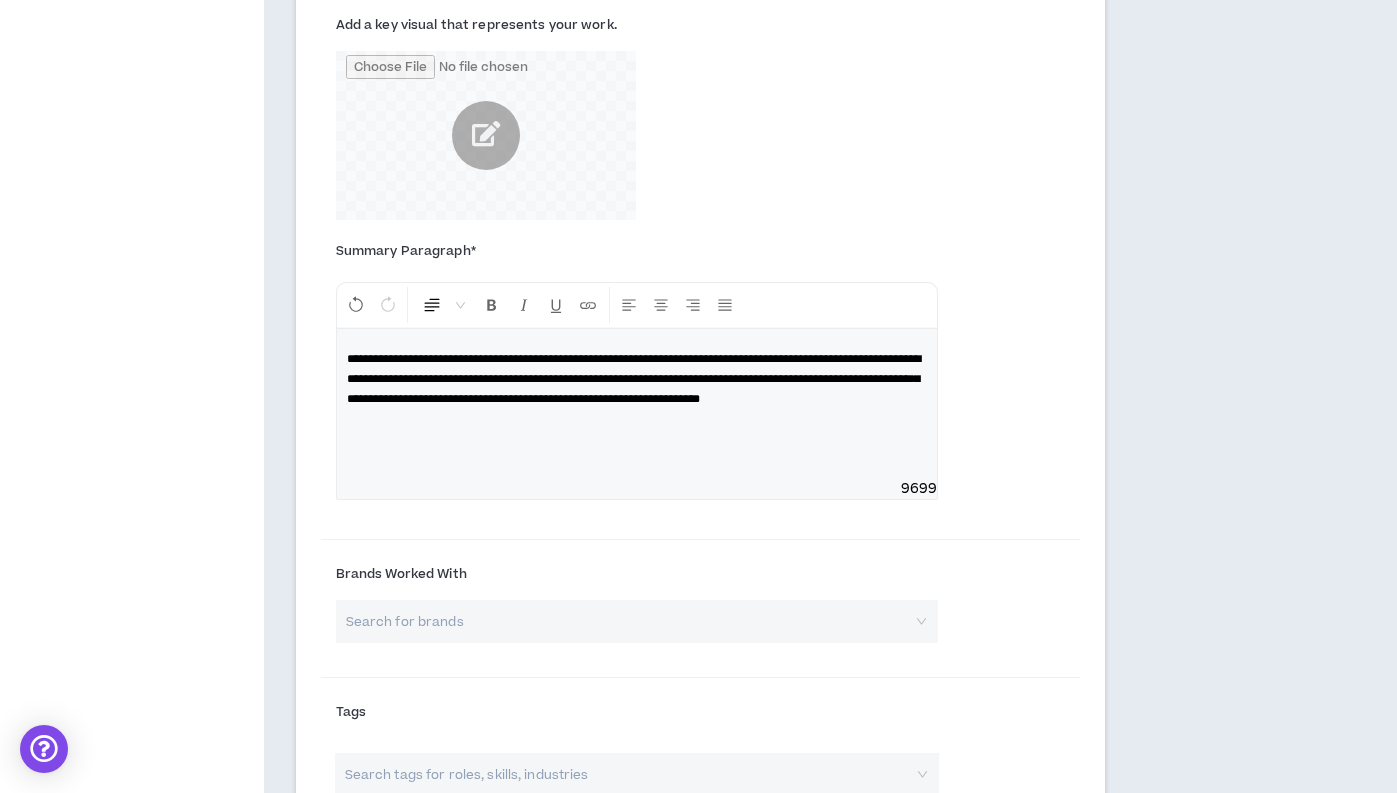 click on "**********" at bounding box center [634, 379] 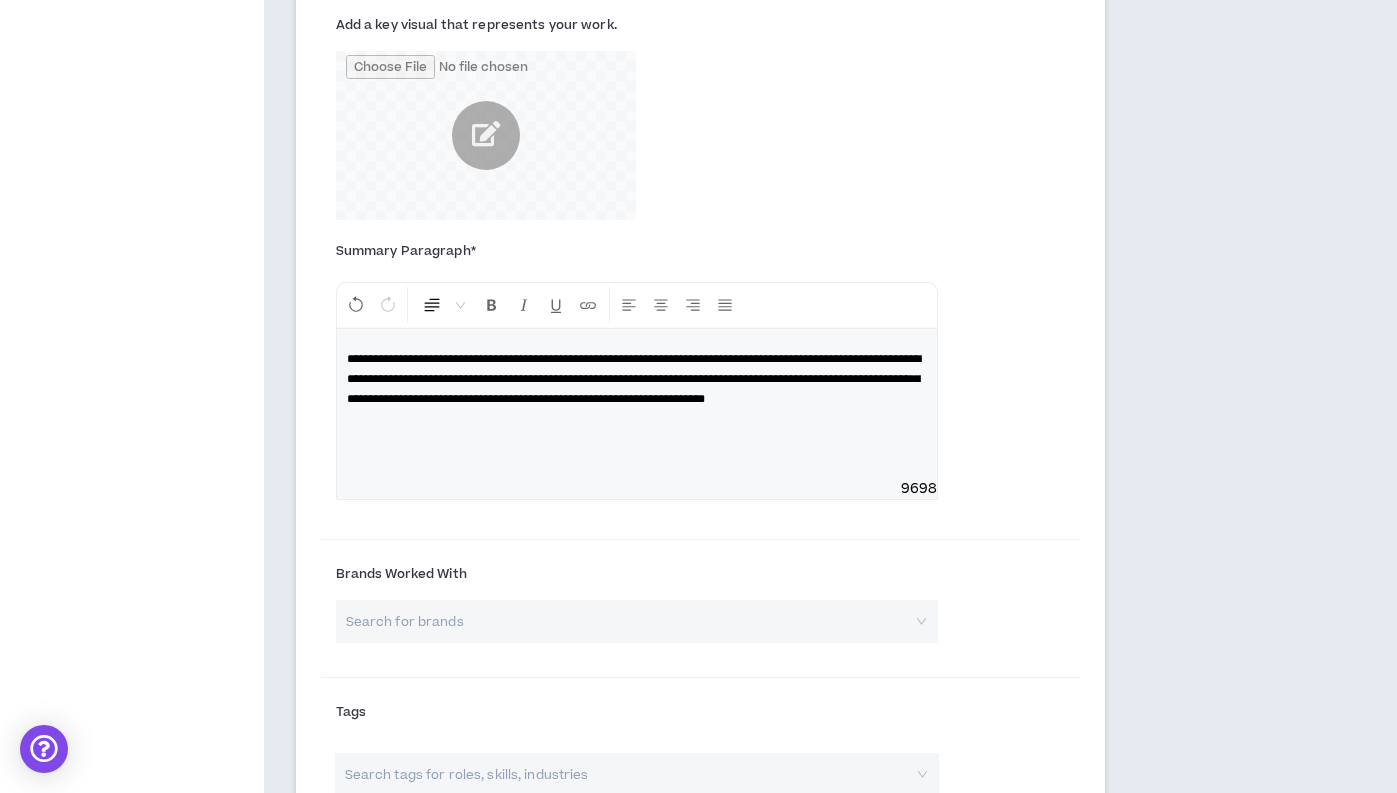 click on "**********" at bounding box center [637, 379] 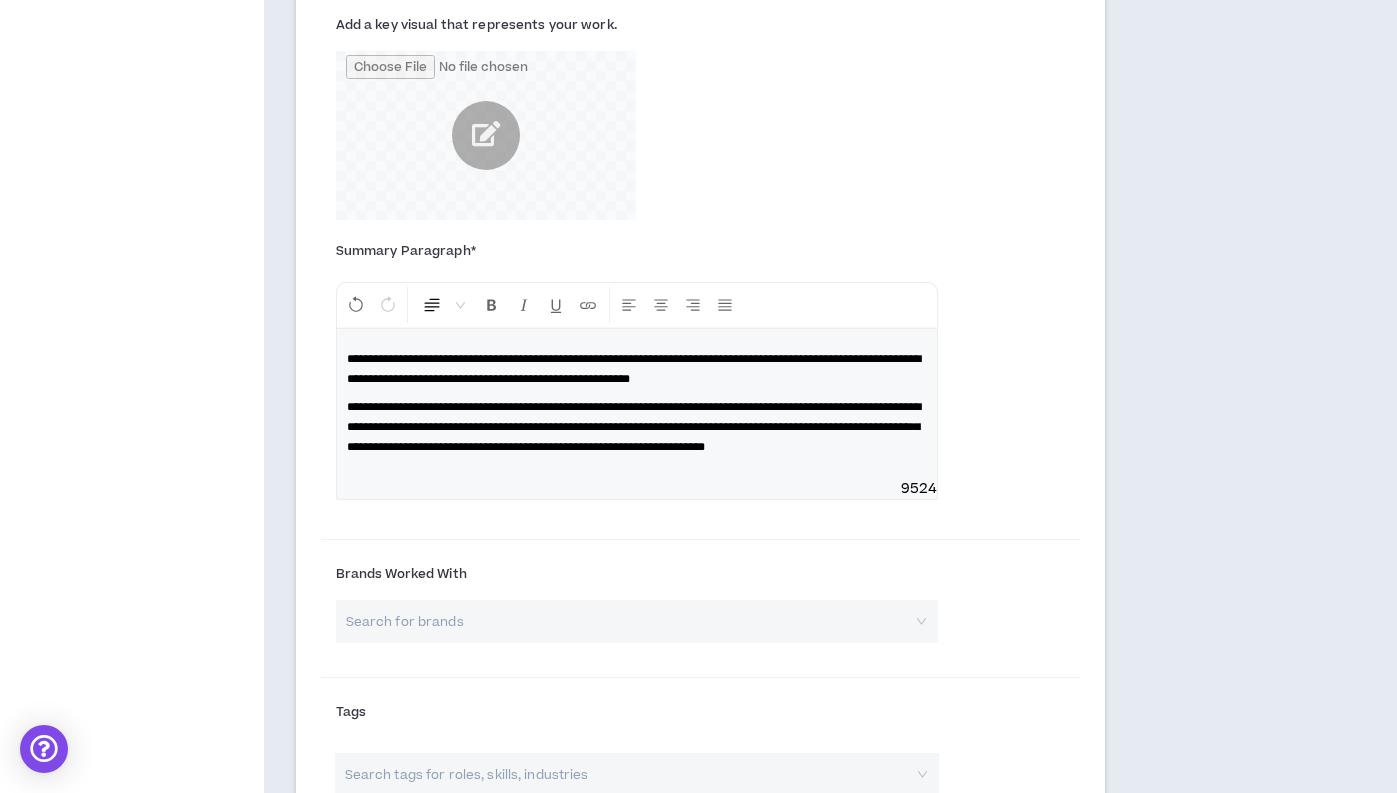 click on "**********" at bounding box center (637, 369) 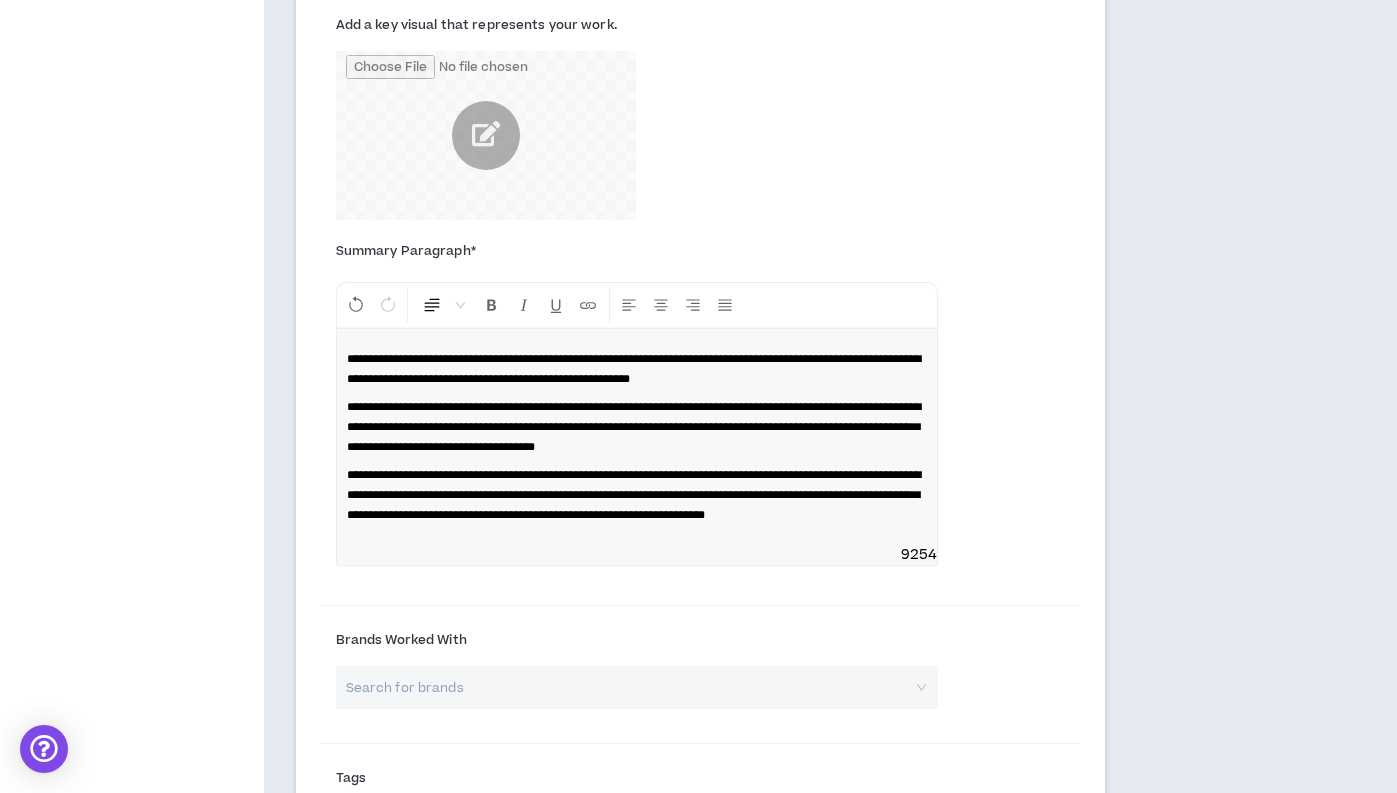 click on "**********" at bounding box center (637, 369) 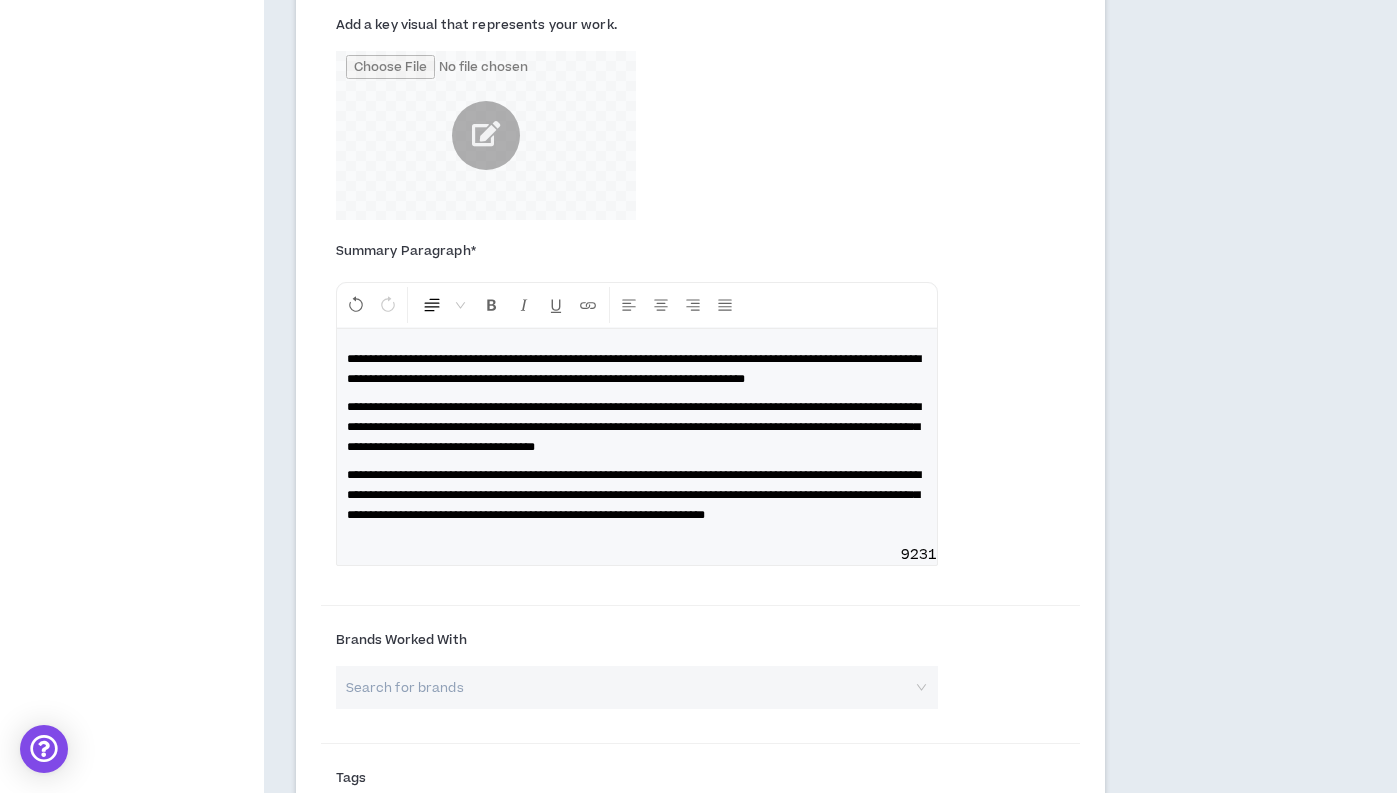 click on "**********" at bounding box center [634, 427] 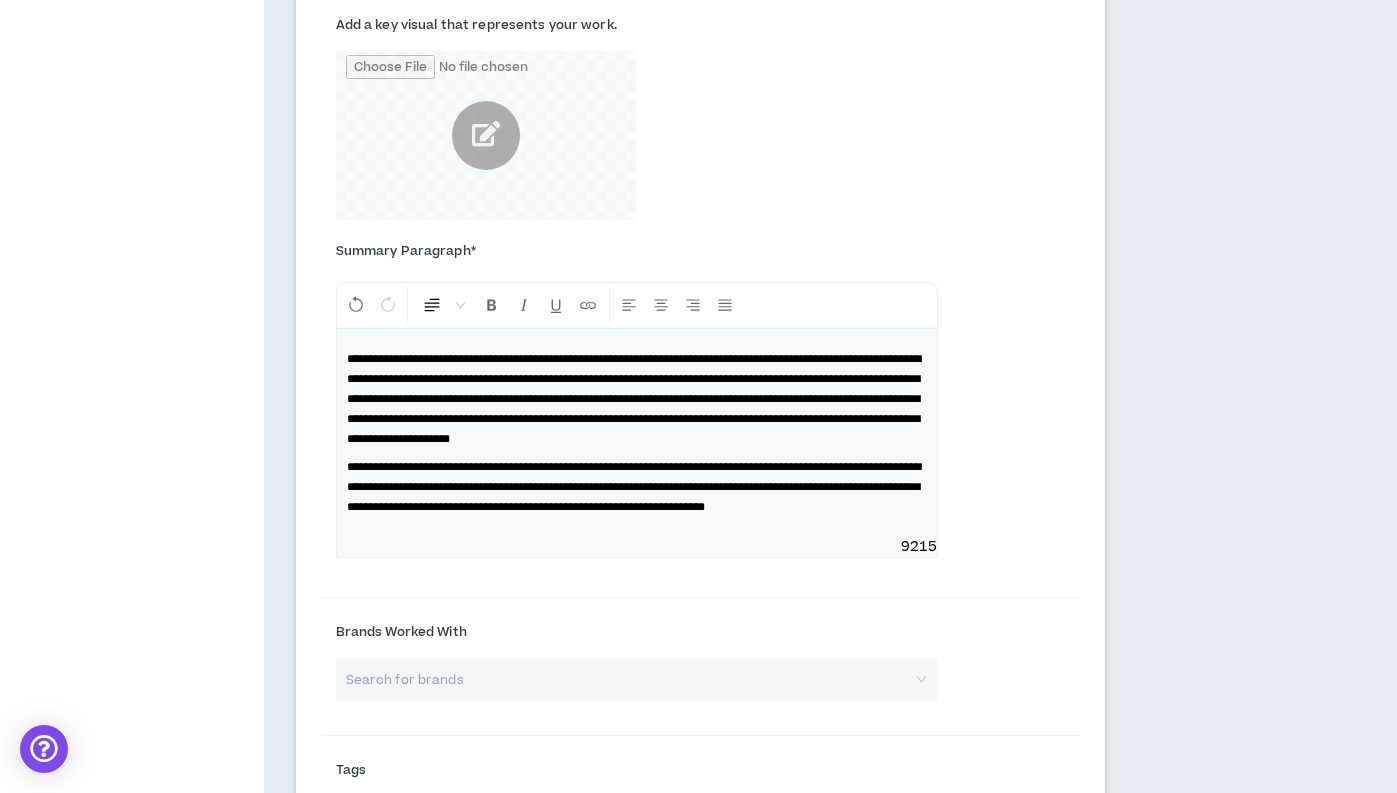 click on "**********" at bounding box center [634, 399] 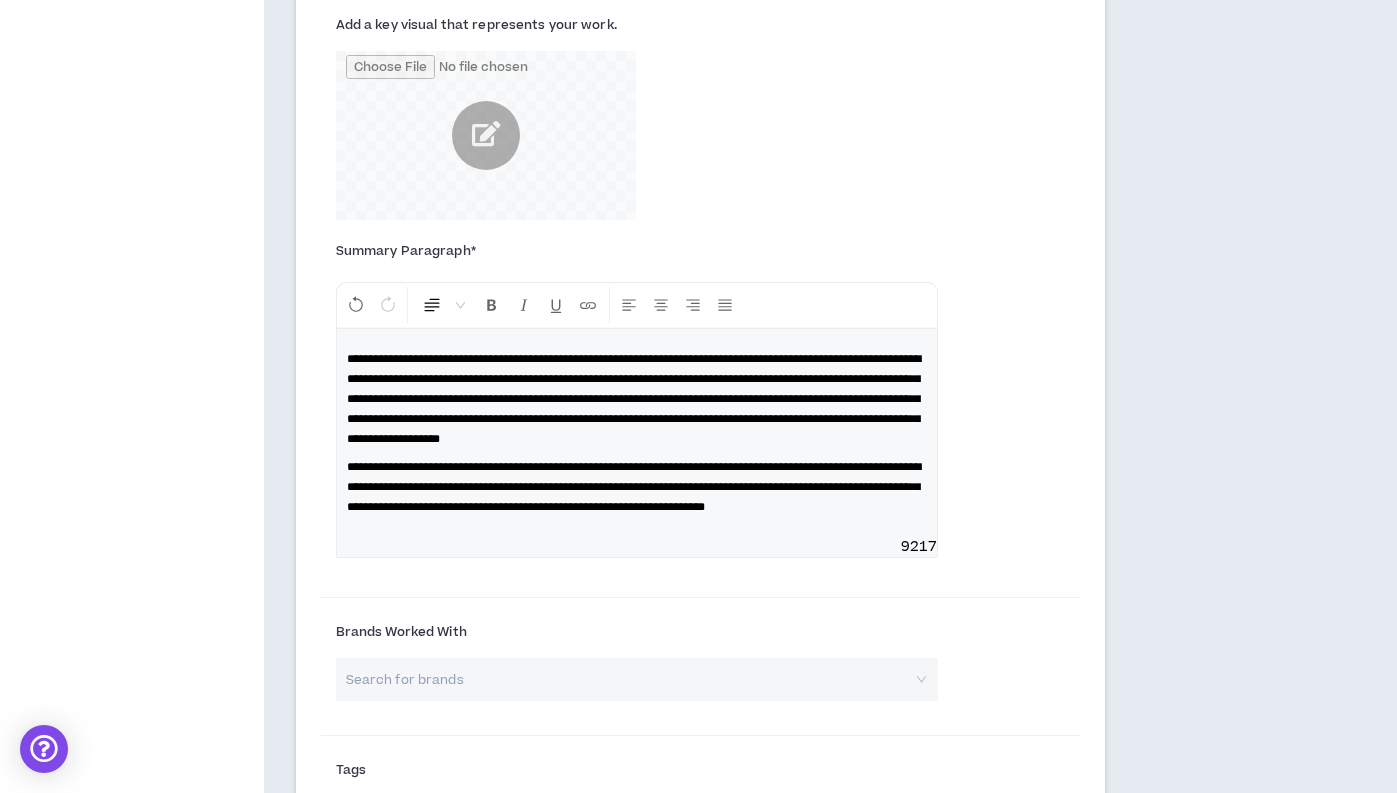 click on "**********" at bounding box center (634, 399) 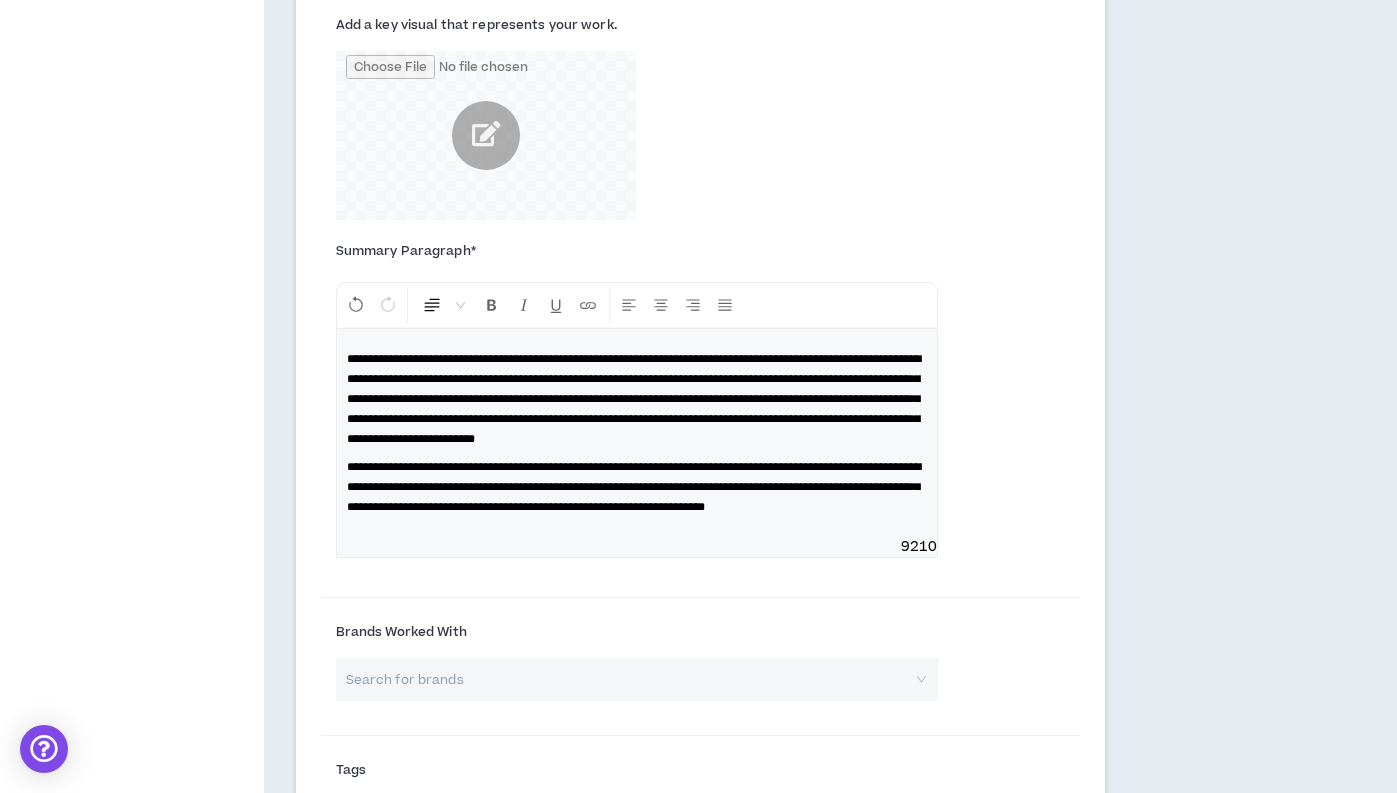 click on "**********" at bounding box center (637, 399) 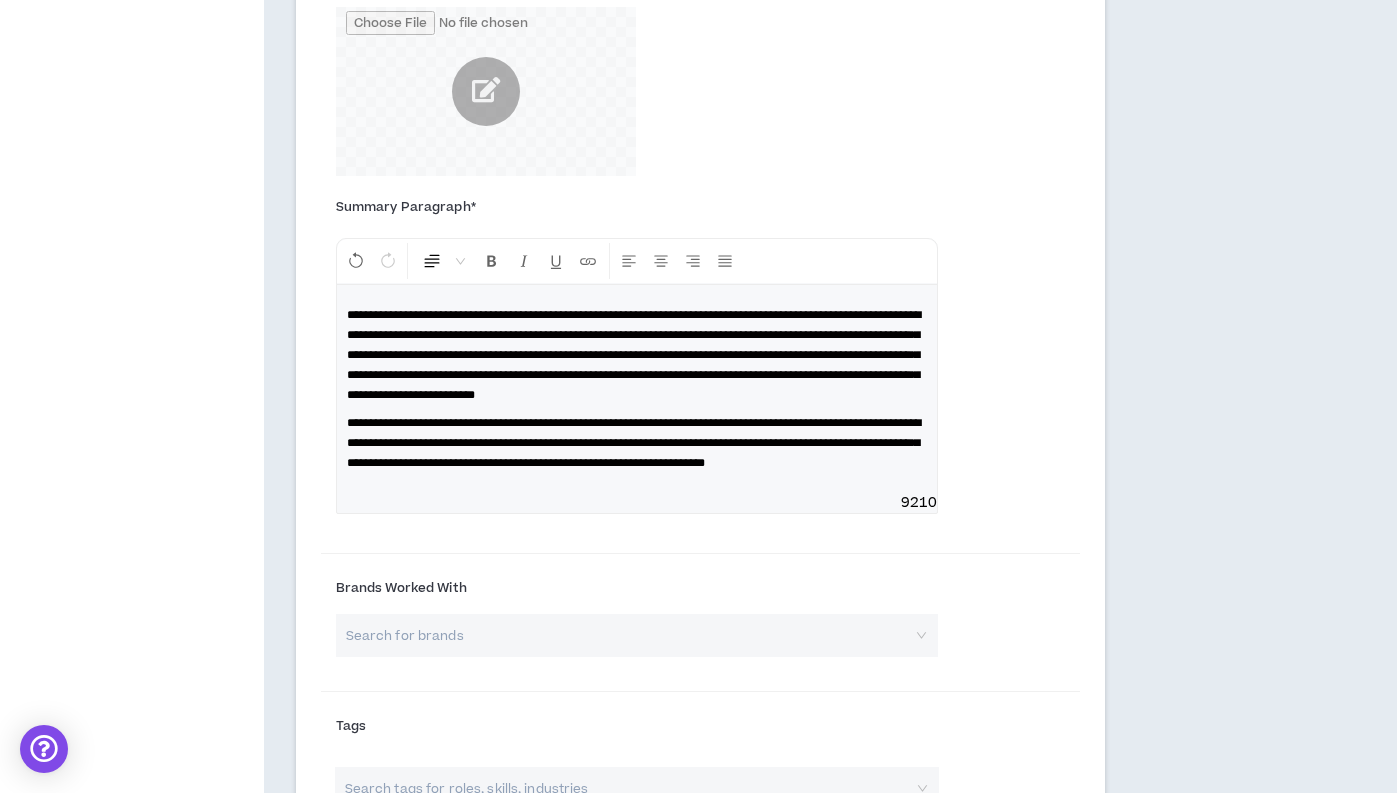 scroll, scrollTop: 1106, scrollLeft: 0, axis: vertical 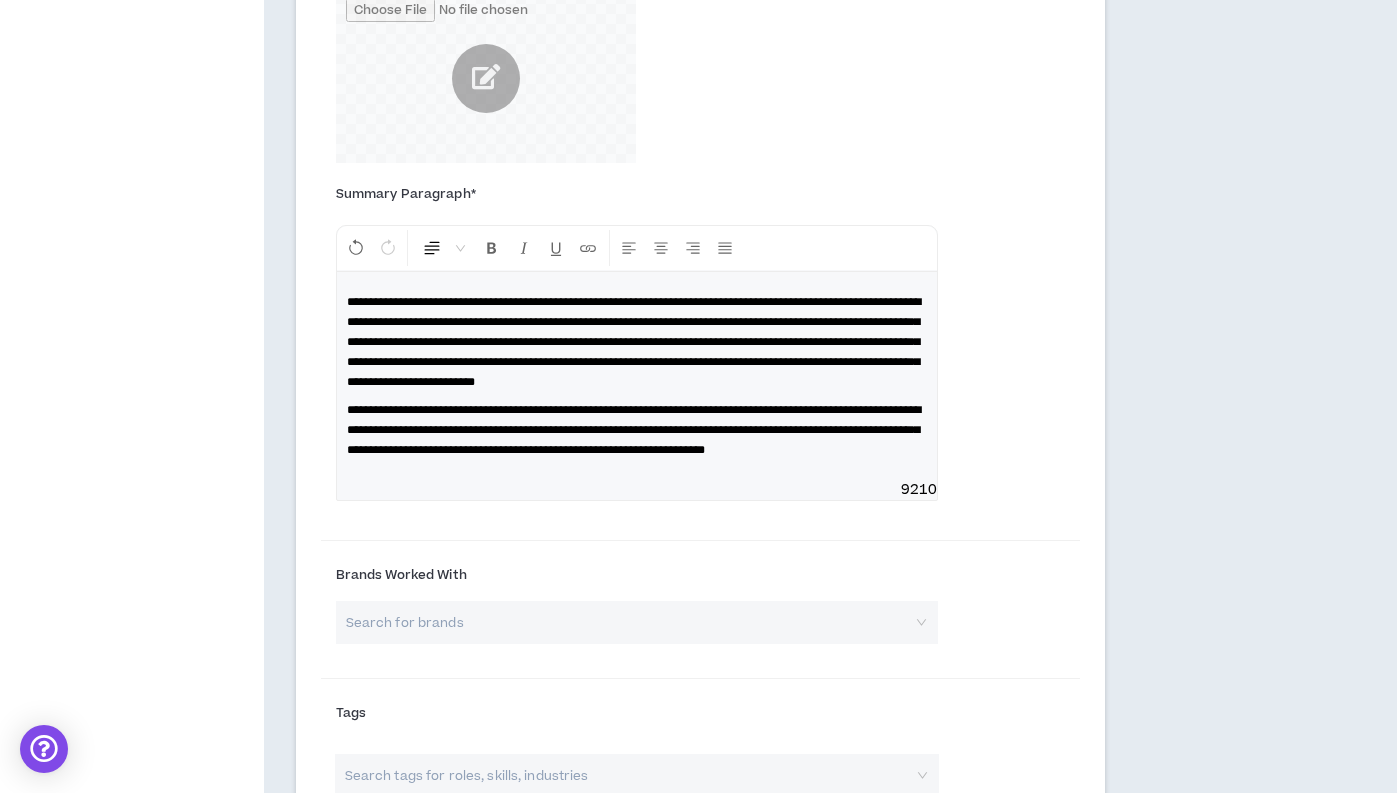 click on "**********" at bounding box center (637, 430) 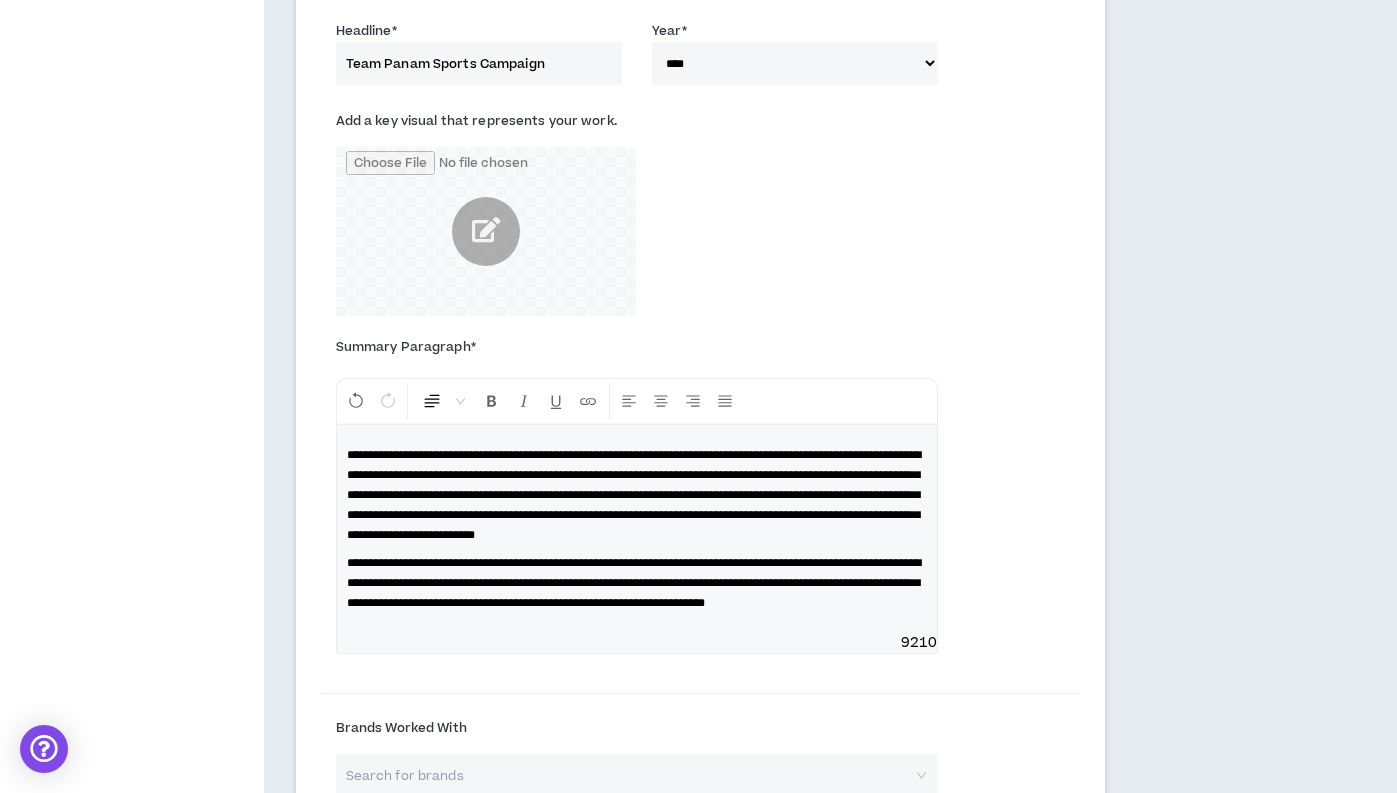 scroll, scrollTop: 1136, scrollLeft: 0, axis: vertical 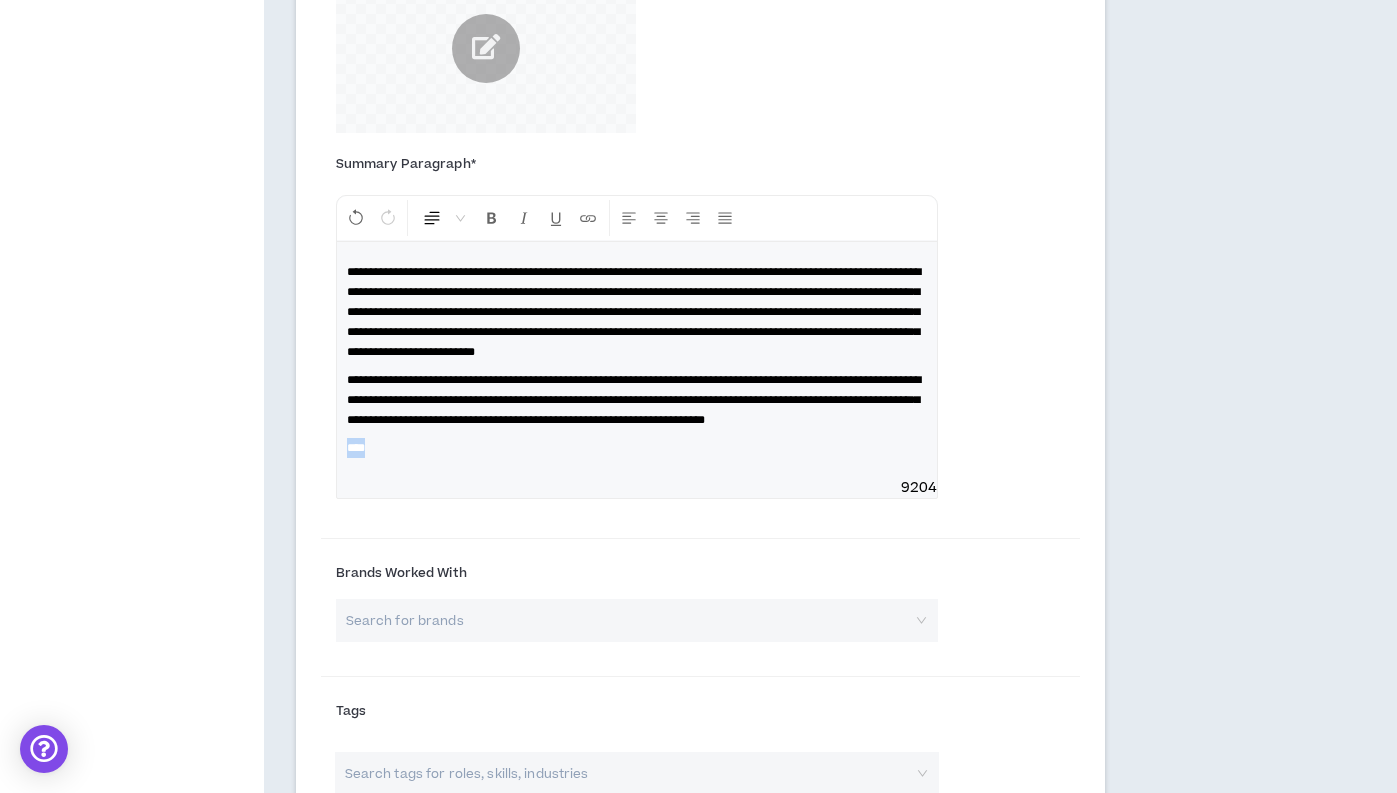 drag, startPoint x: 479, startPoint y: 492, endPoint x: 342, endPoint y: 489, distance: 137.03284 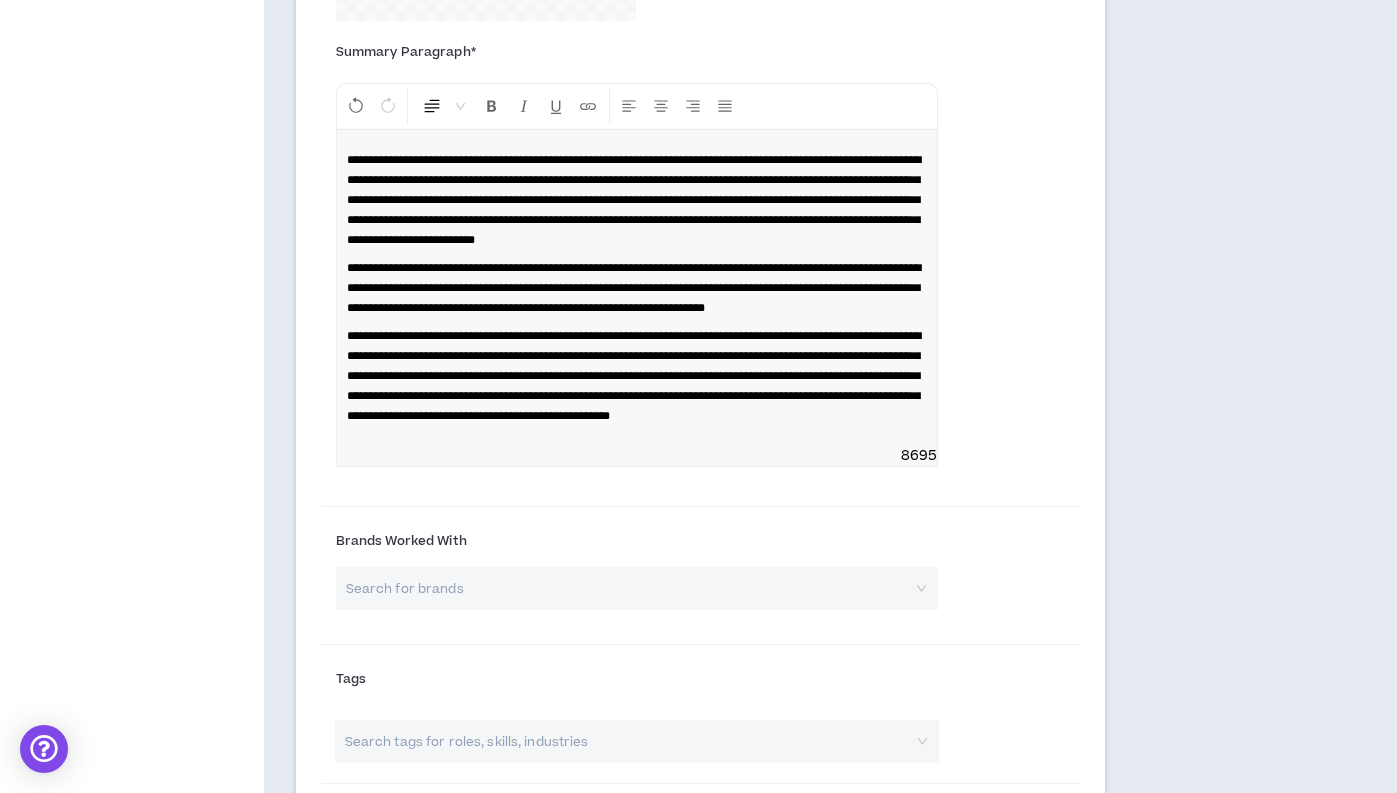 scroll, scrollTop: 1421, scrollLeft: 0, axis: vertical 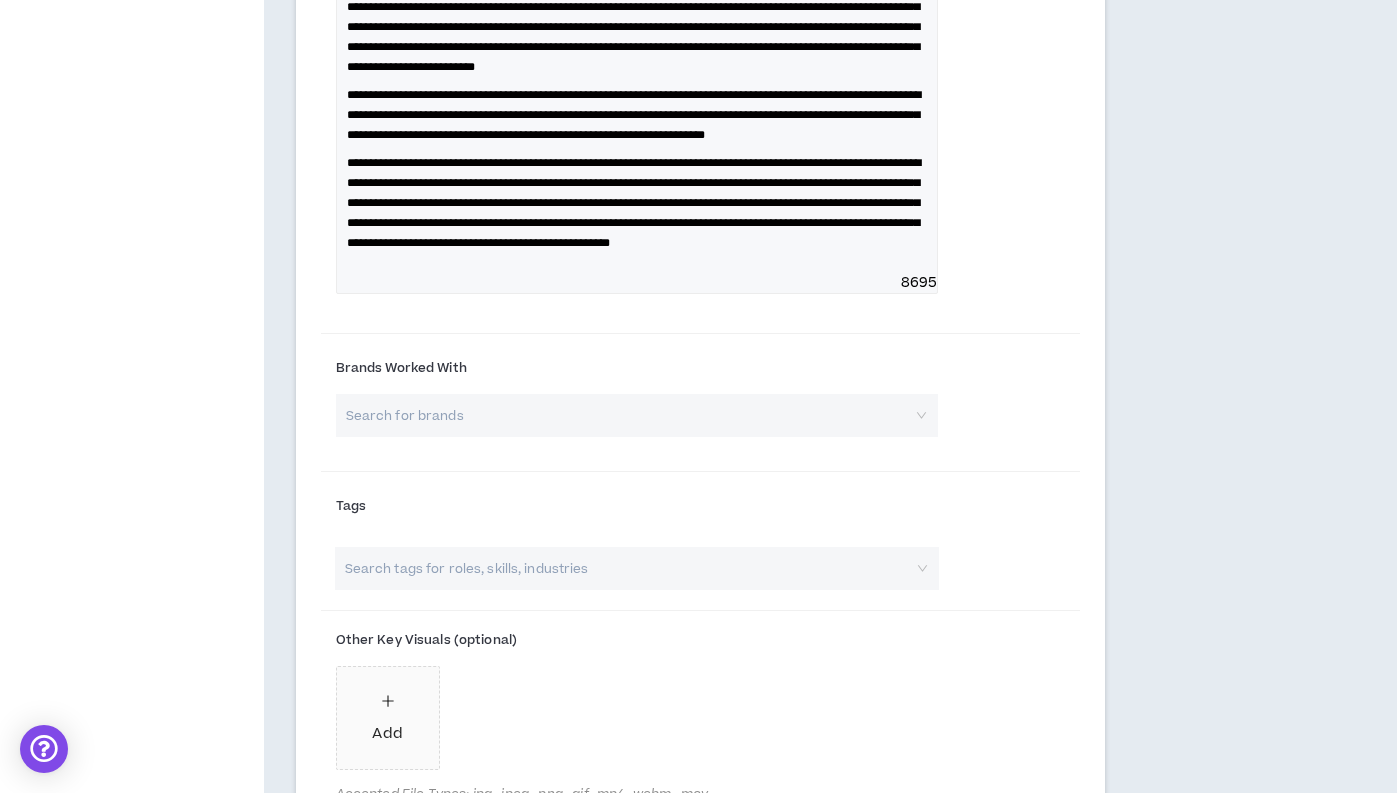 click at bounding box center (630, 415) 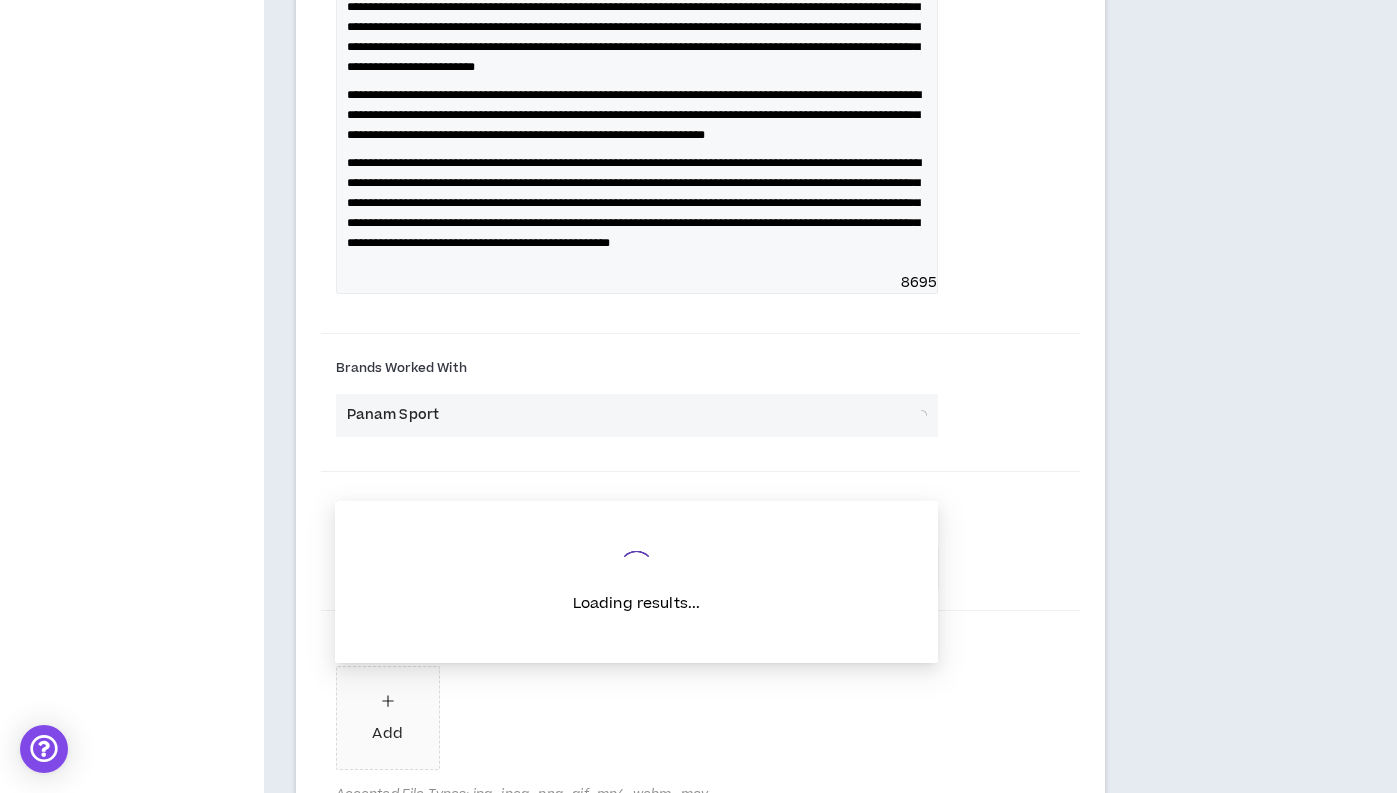 type on "Panam Sports" 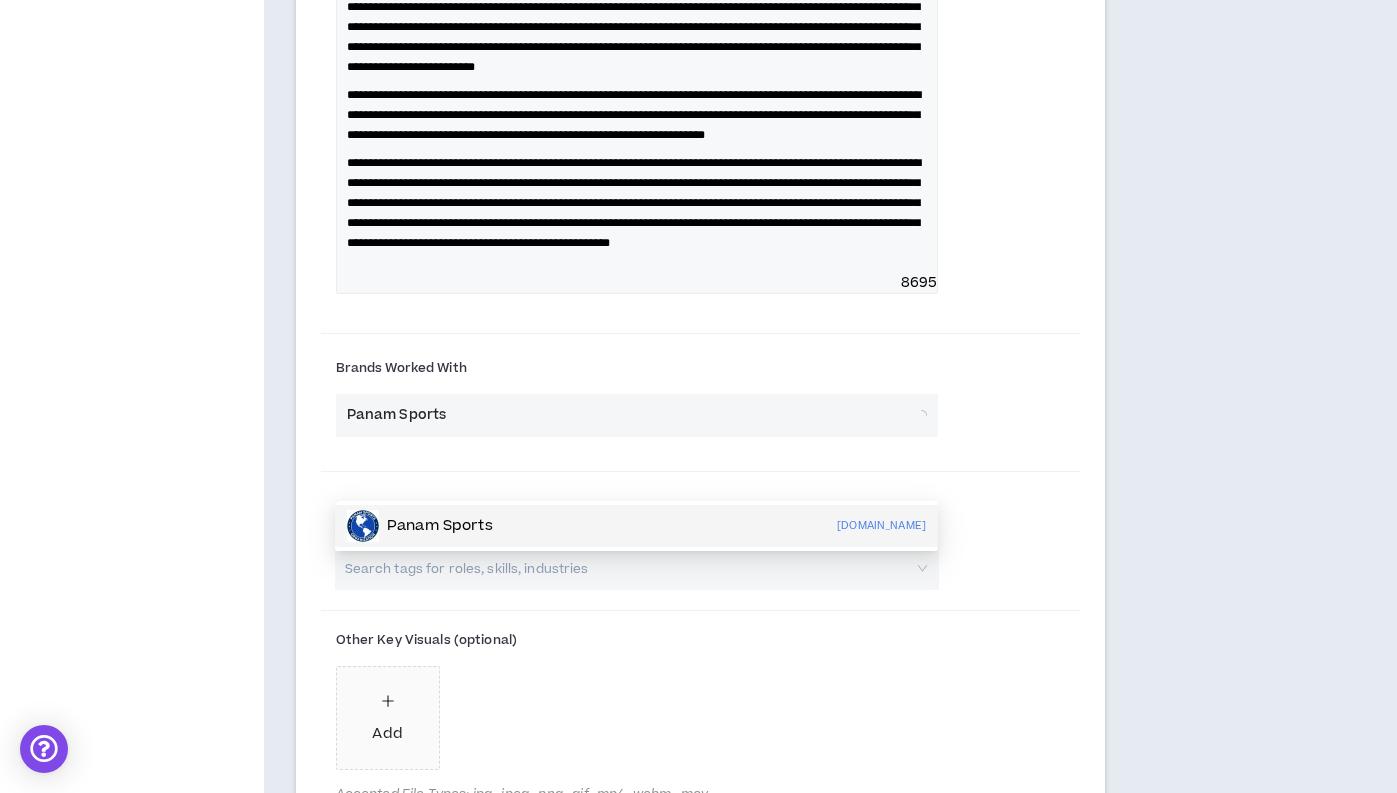 click on "Panam Sports [DOMAIN_NAME]" at bounding box center [636, 526] 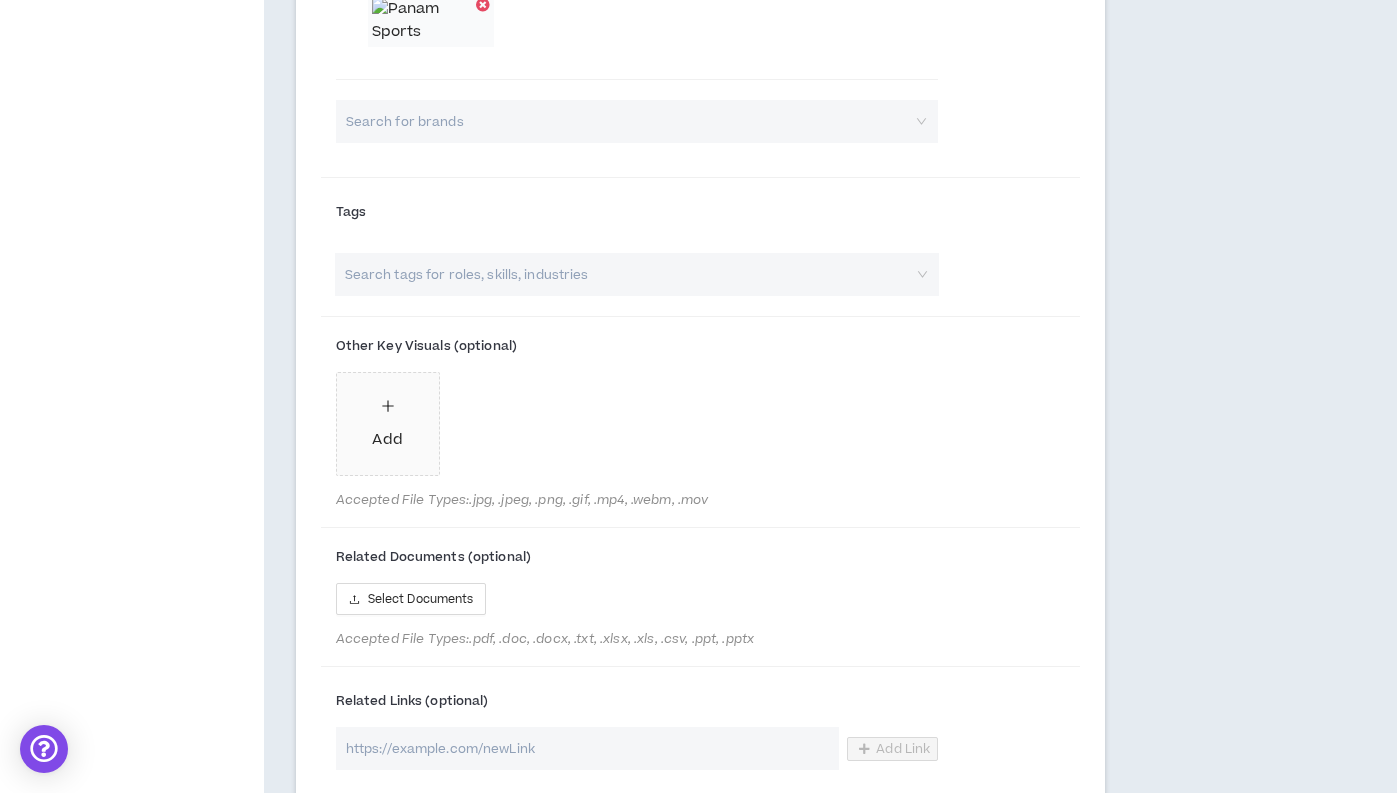 scroll, scrollTop: 1832, scrollLeft: 0, axis: vertical 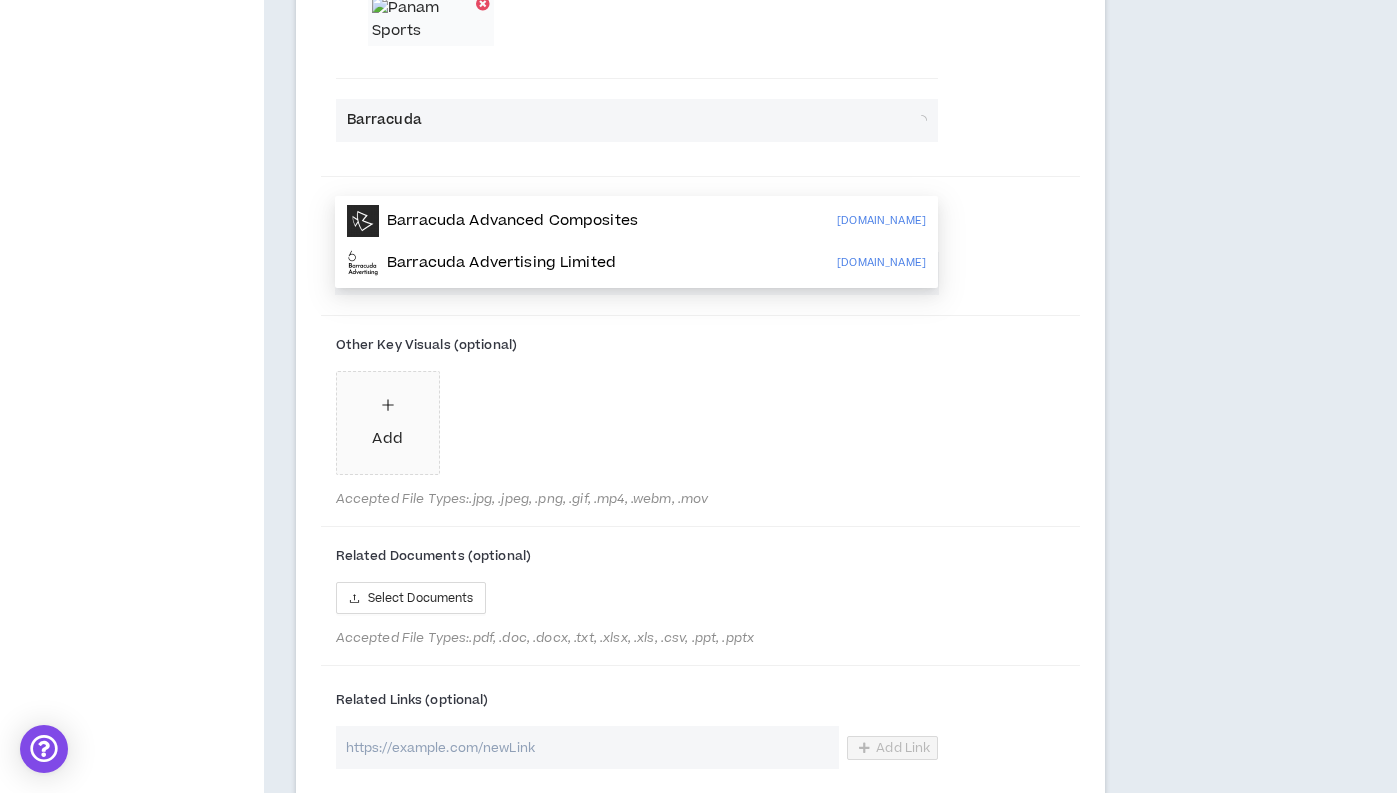 type on "Barracuda" 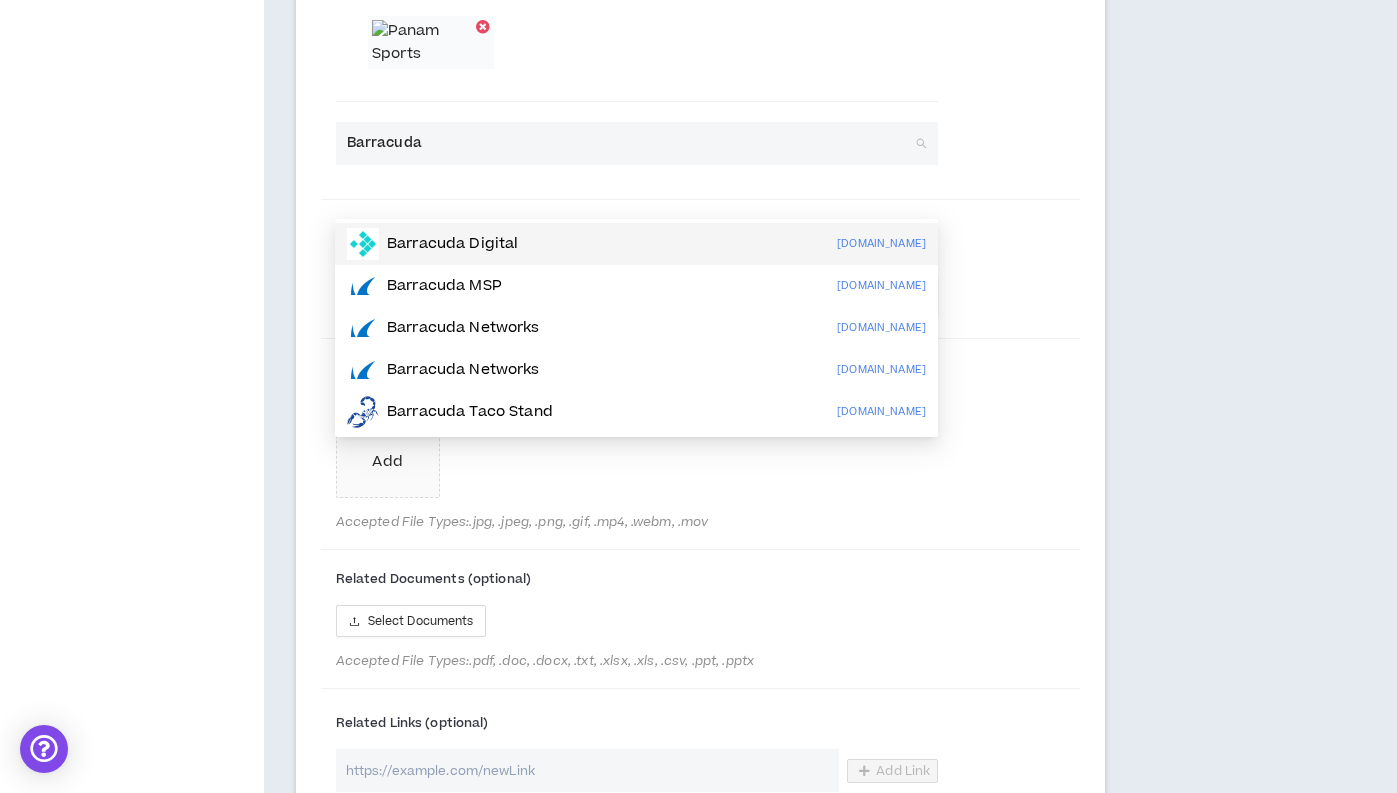 scroll, scrollTop: 1808, scrollLeft: 0, axis: vertical 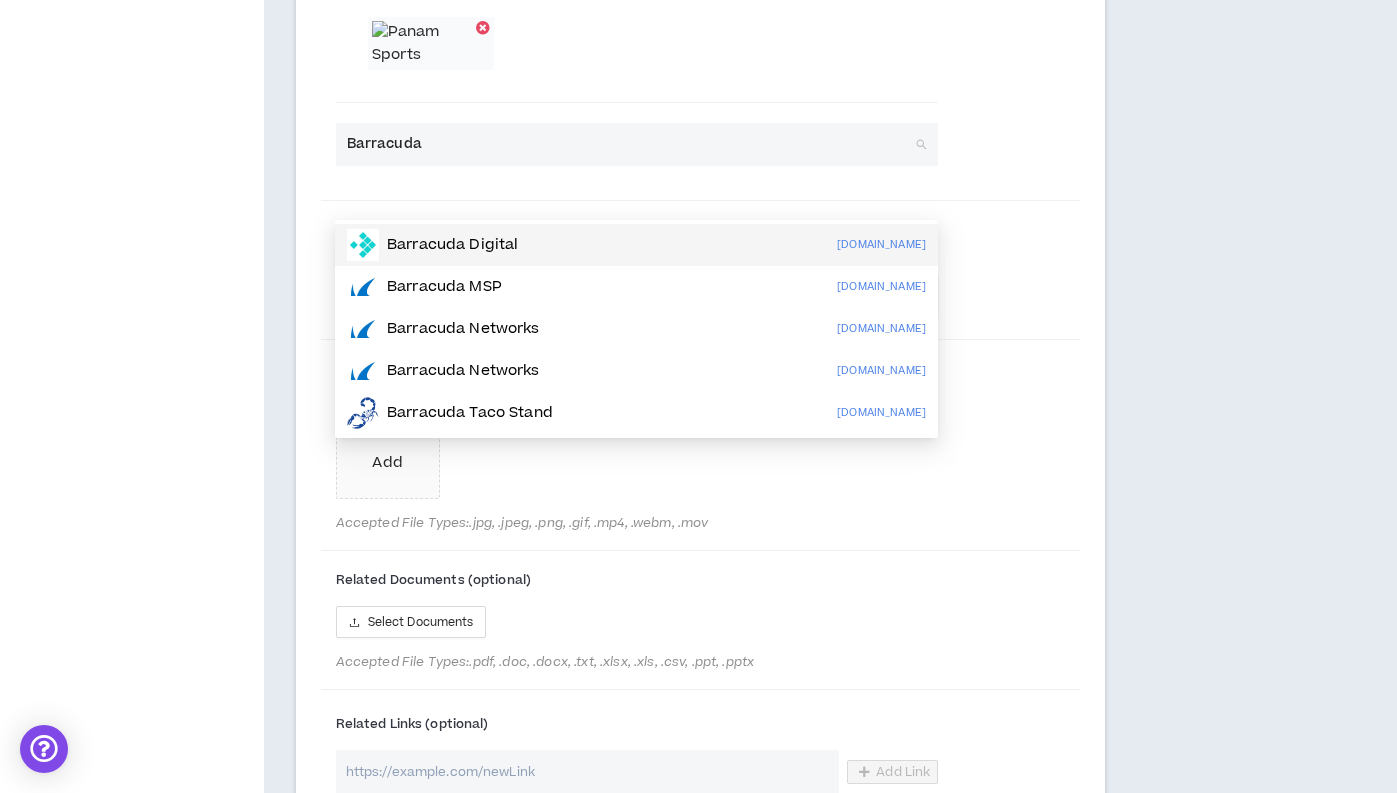 type 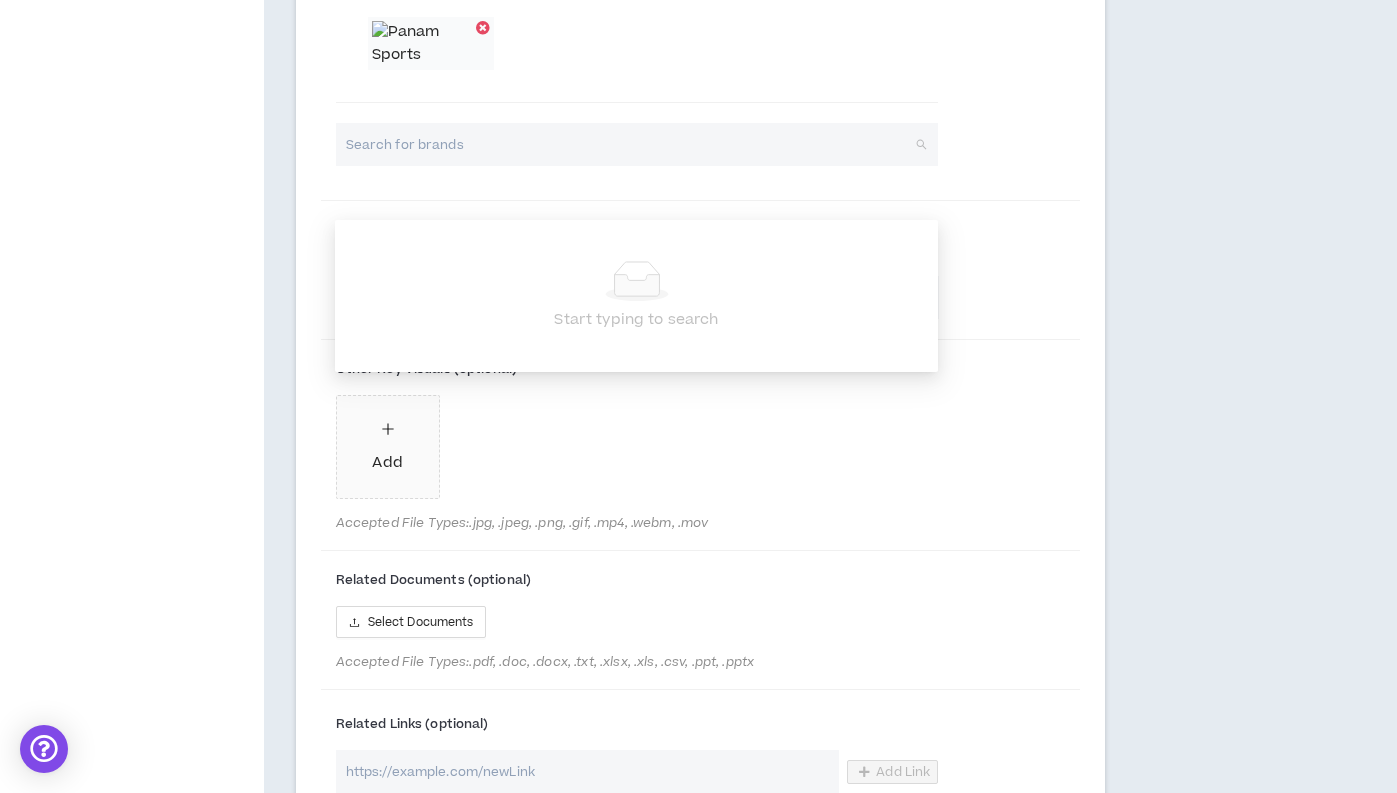 click on "Project Highlight #2 Headline  * Team Panam Sports Campaign Year  * **** **** **** **** **** **** **** **** **** **** **** **** **** **** **** **** **** **** **** **** **** **** **** **** **** **** **** **** **** **** **** **** **** **** **** **** **** **** **** **** **** **** **** **** **** **** **** **** **** **** **** **** **** **** **** **** **** **** **** **** **** **** **** **** **** **** **** **** **** **** **** **** **** **** **** **** **** **** **** **** **** **** **** **** **** **** **** **** **** **** **** **** **** **** **** **** **** **** **** **** **** **** **** **** **** **** **** **** **** **** **** **** **** **** **** **** **** **** **** **** **** **** **** **** **** **** **** Add a key visual that represents your work. Summary Paragraph  * Normal   8695 Brands Worked With Max ( 1  /  4 ) Search for brands Tags Search tags for roles, skills, industries Other Key Visuals (optional) Add Accepted File Types:  .jpg, .jpeg, .png, .gif, .mp4, .webm, .mov Related Documents (optional) Add Link Save" at bounding box center [700, -9] 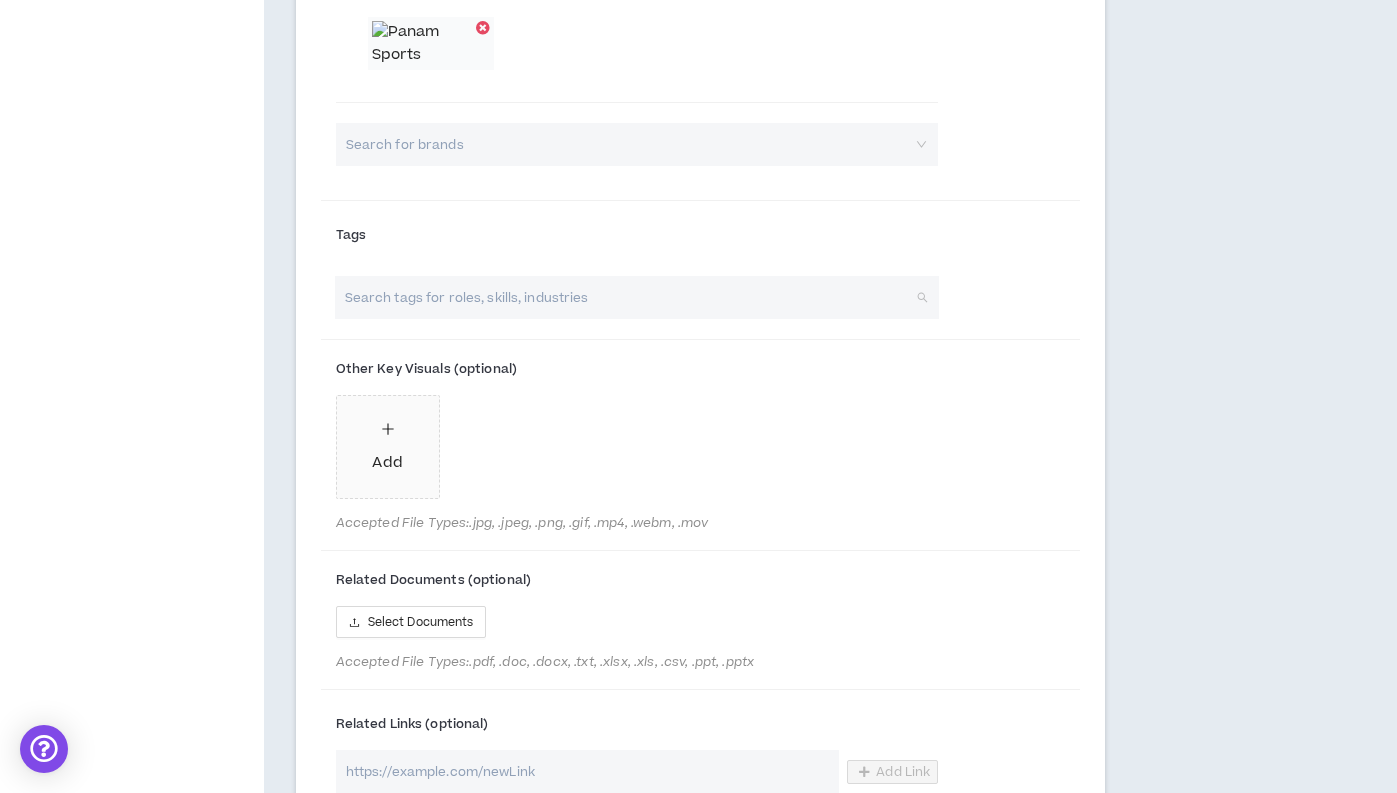 click at bounding box center (627, 297) 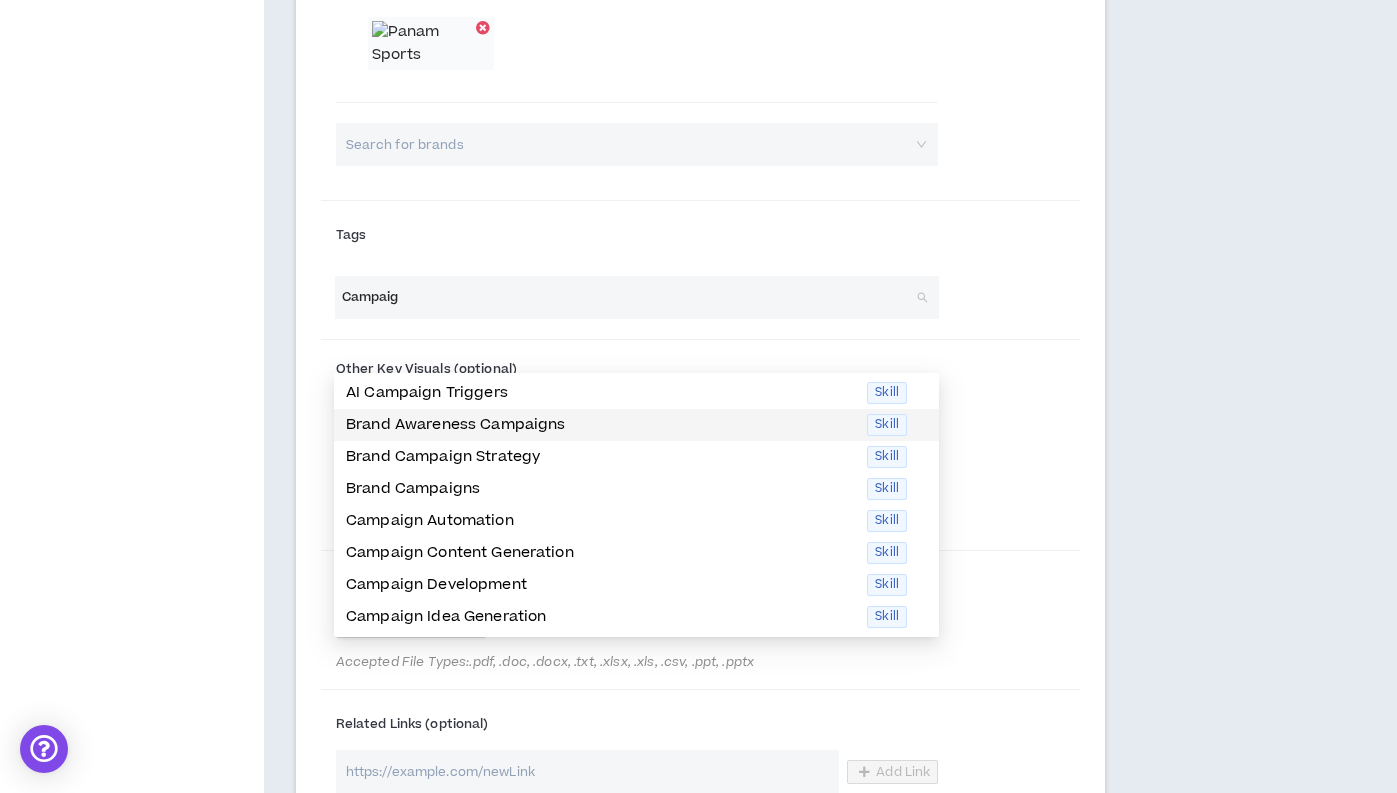 click on "Brand Awareness Campaigns" at bounding box center [600, 425] 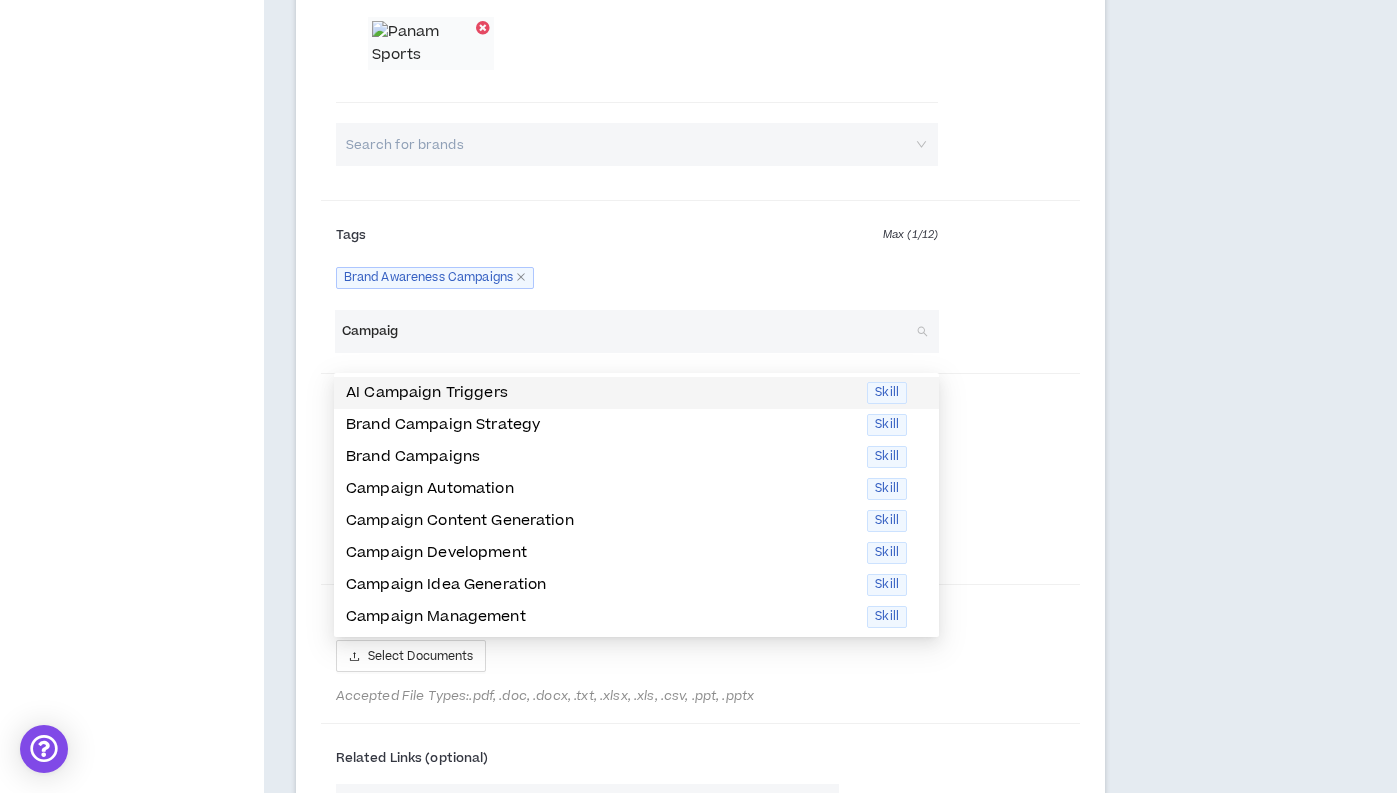 type on "Campaig" 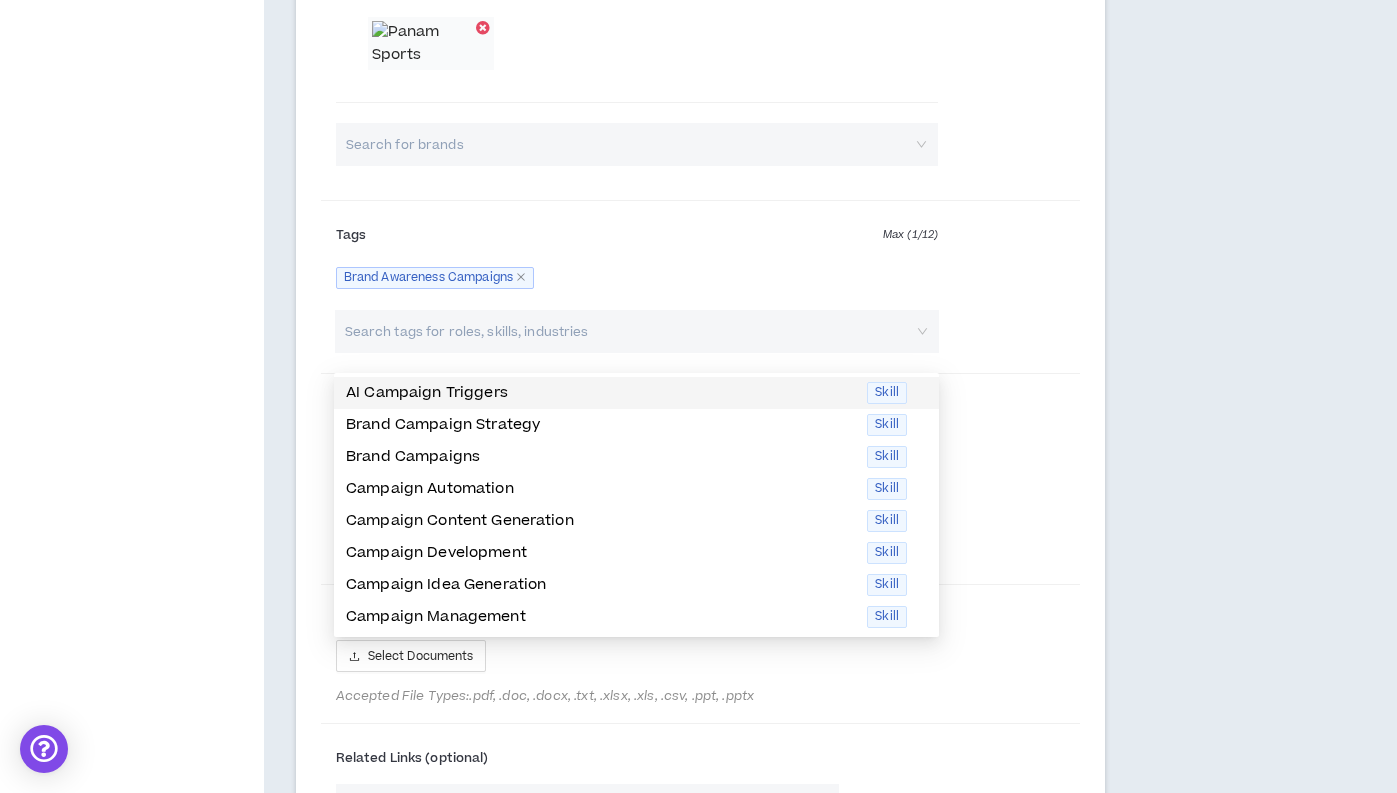 click on "Tags Max ( 1  /  12 ) Brand Awareness Campaigns" at bounding box center (637, 257) 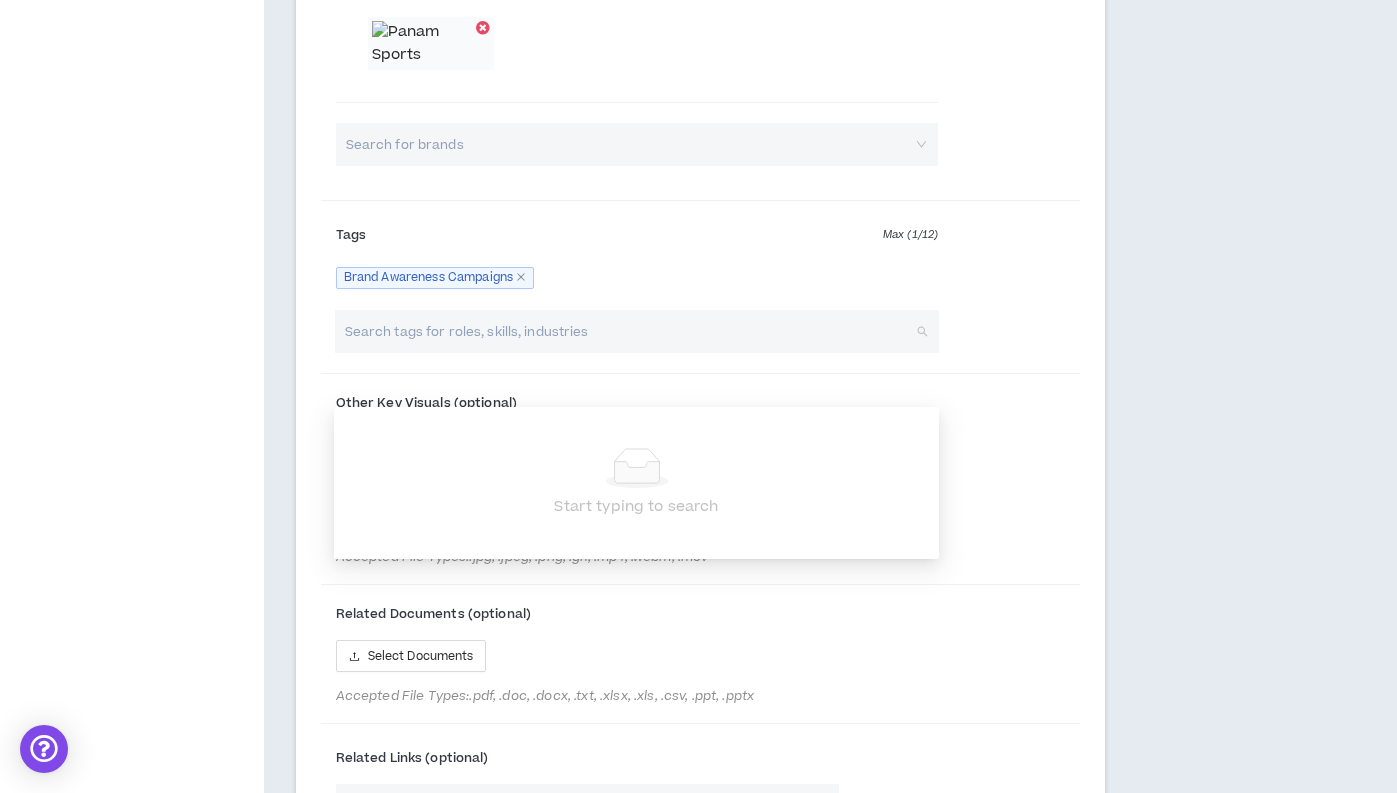 click at bounding box center [627, 331] 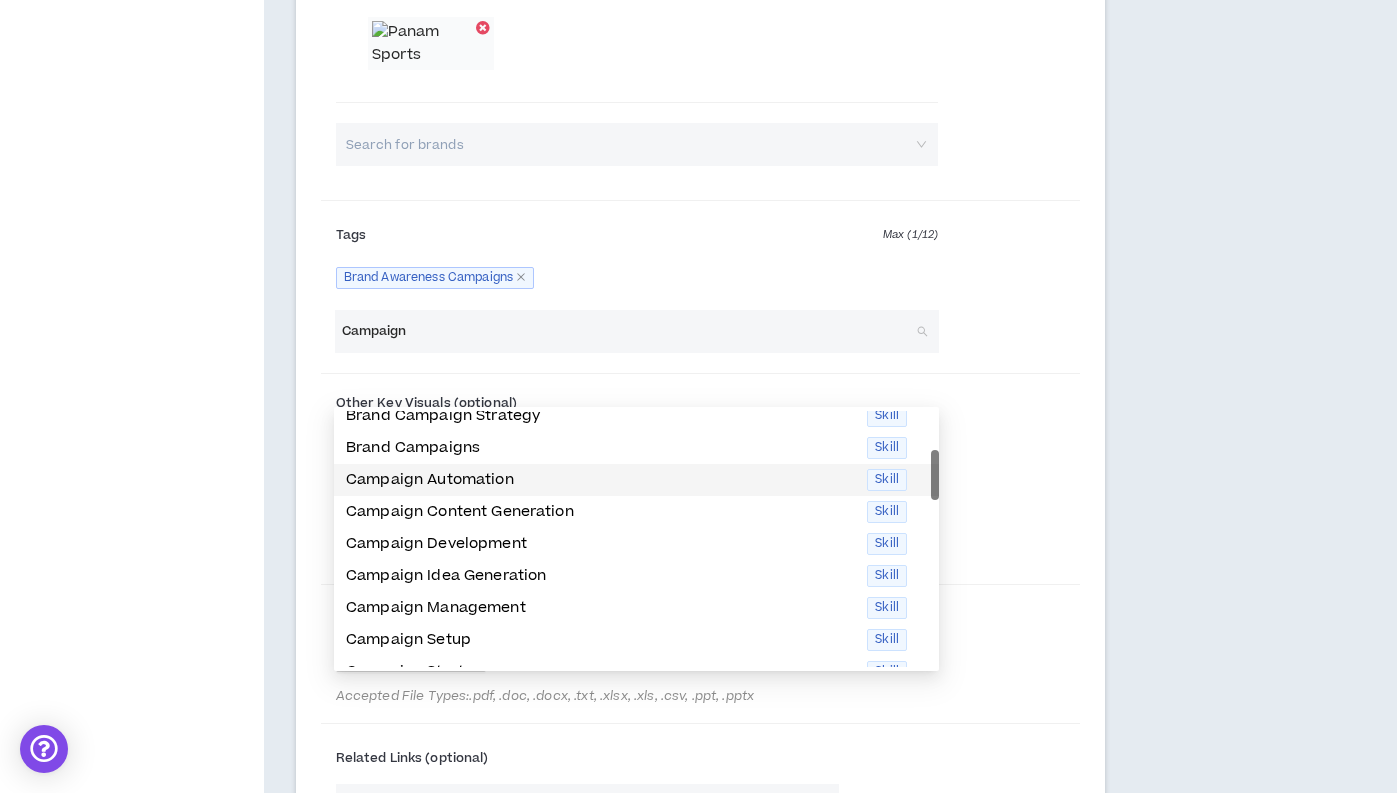scroll, scrollTop: 52, scrollLeft: 0, axis: vertical 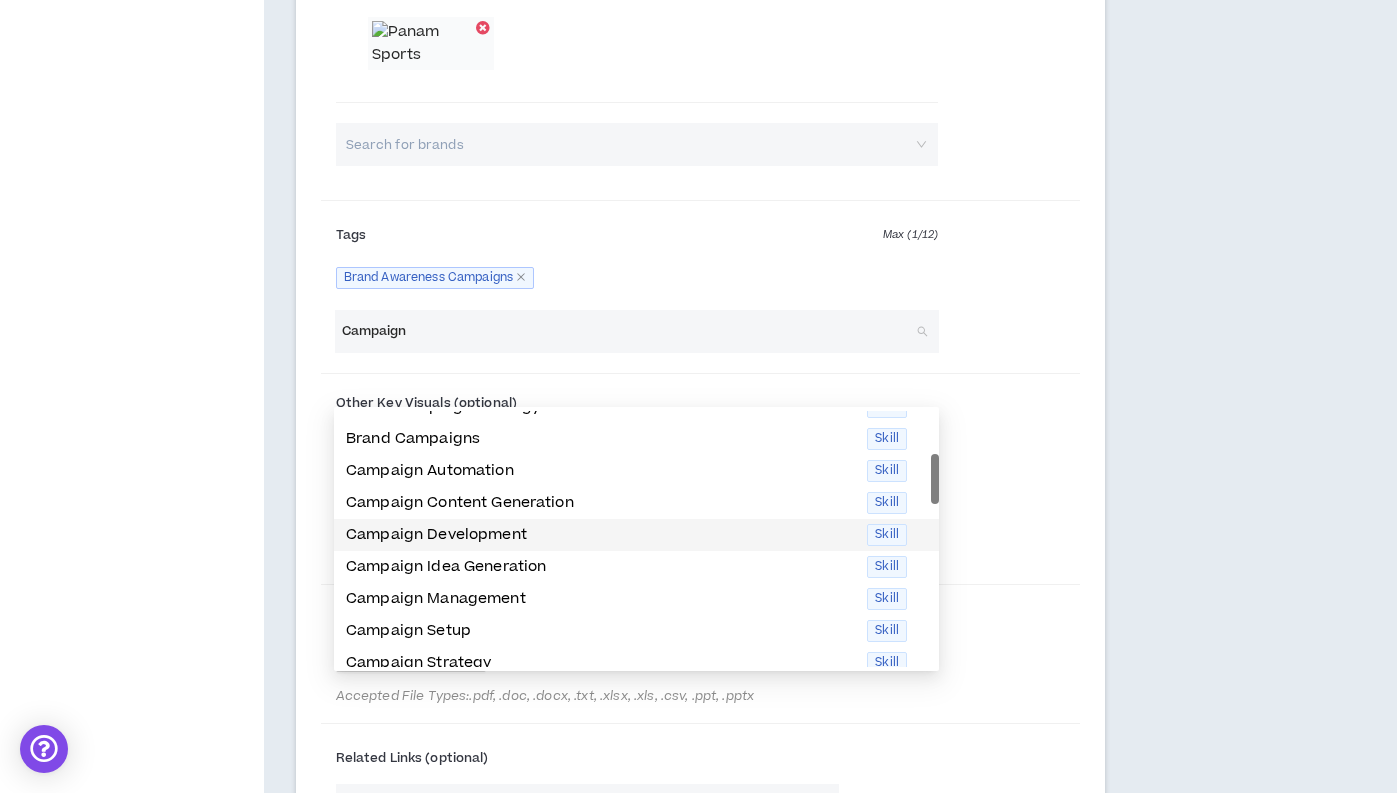 click on "Campaign Development" at bounding box center (600, 535) 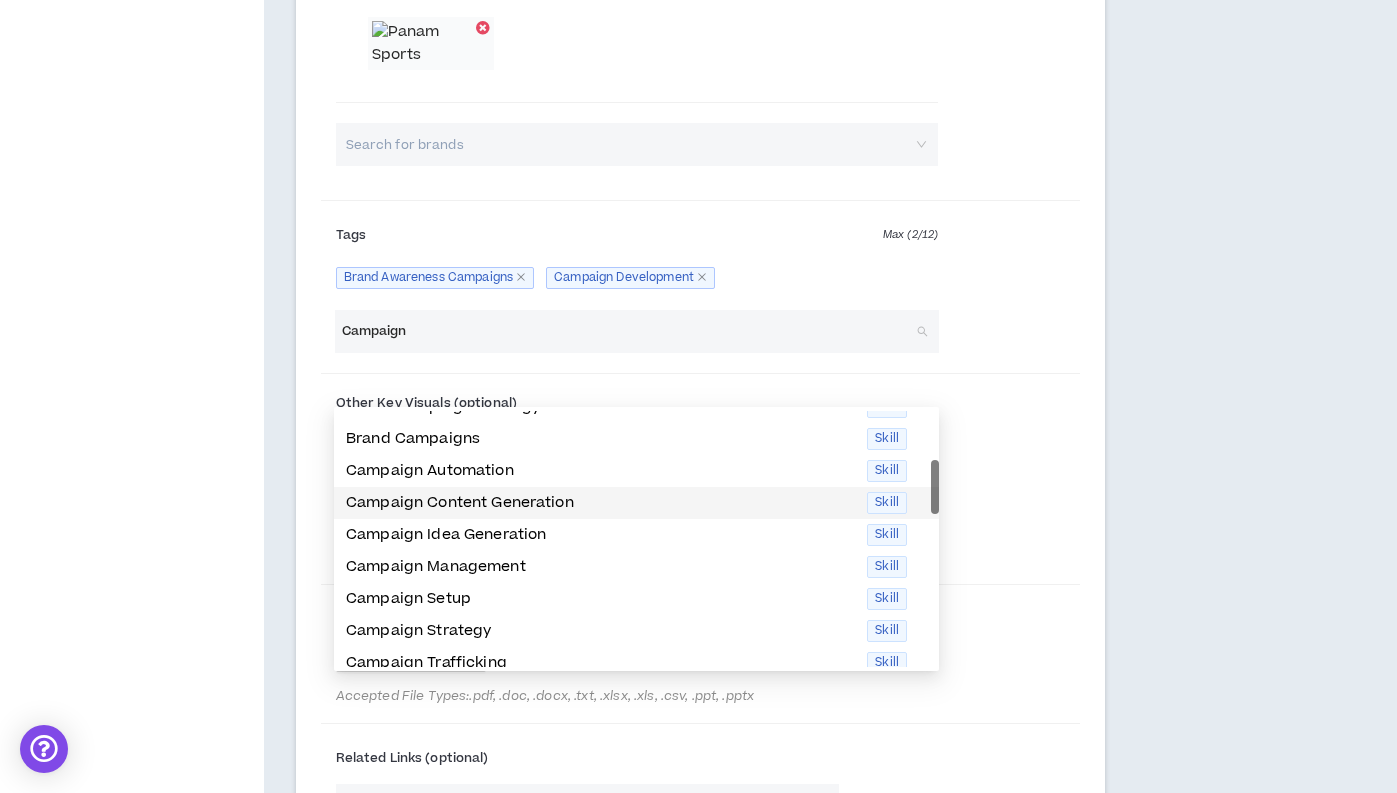 click on "Campaign Content Generation" at bounding box center [600, 503] 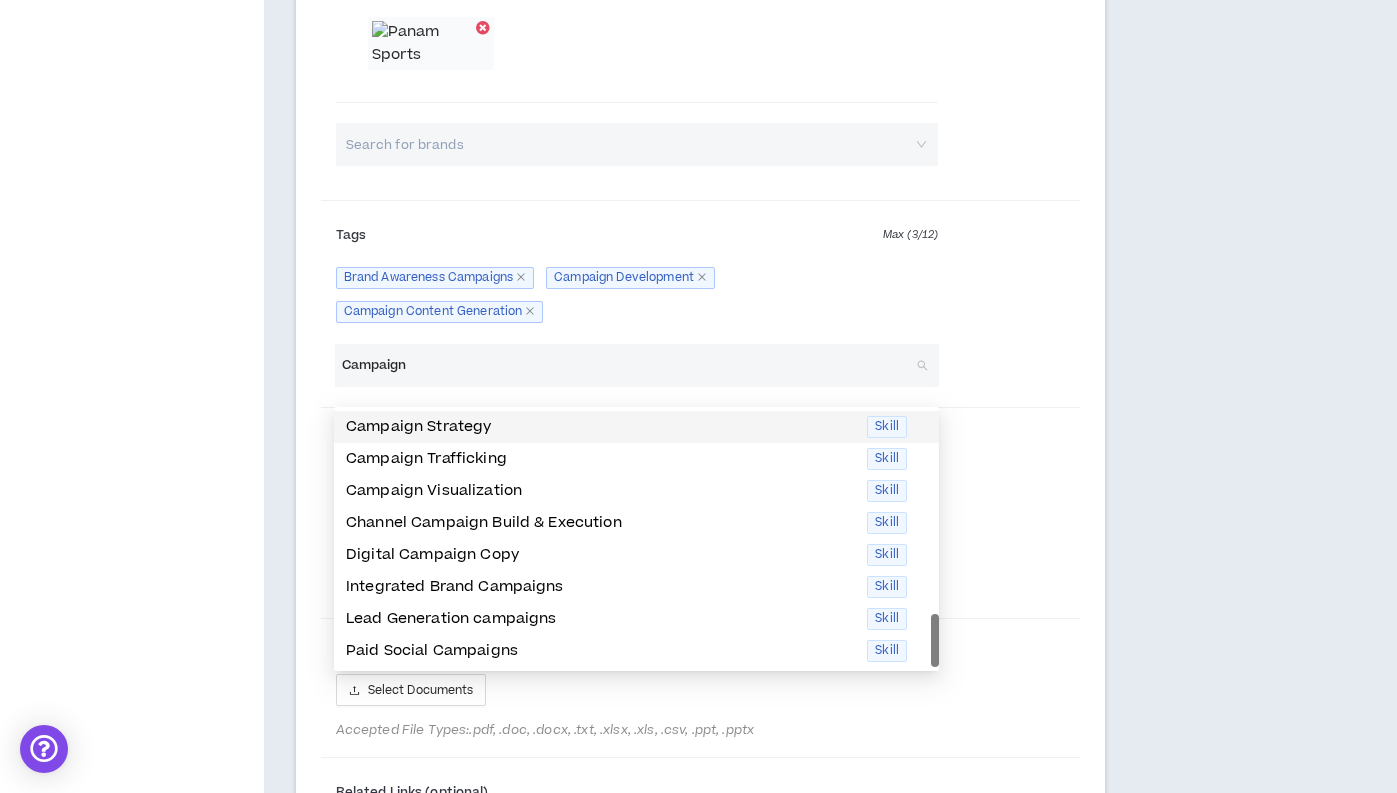 scroll, scrollTop: 224, scrollLeft: 0, axis: vertical 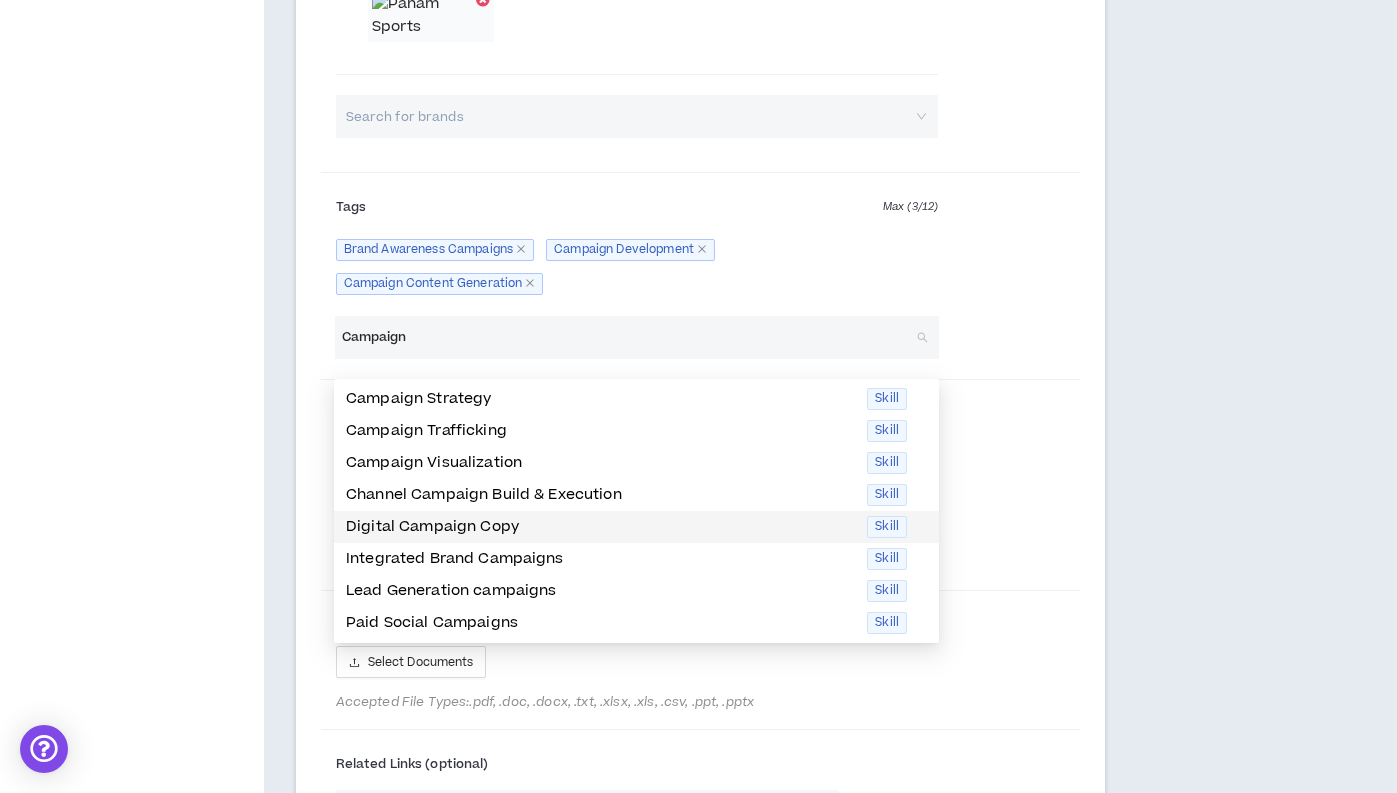click on "Digital Campaign Copy" at bounding box center (600, 527) 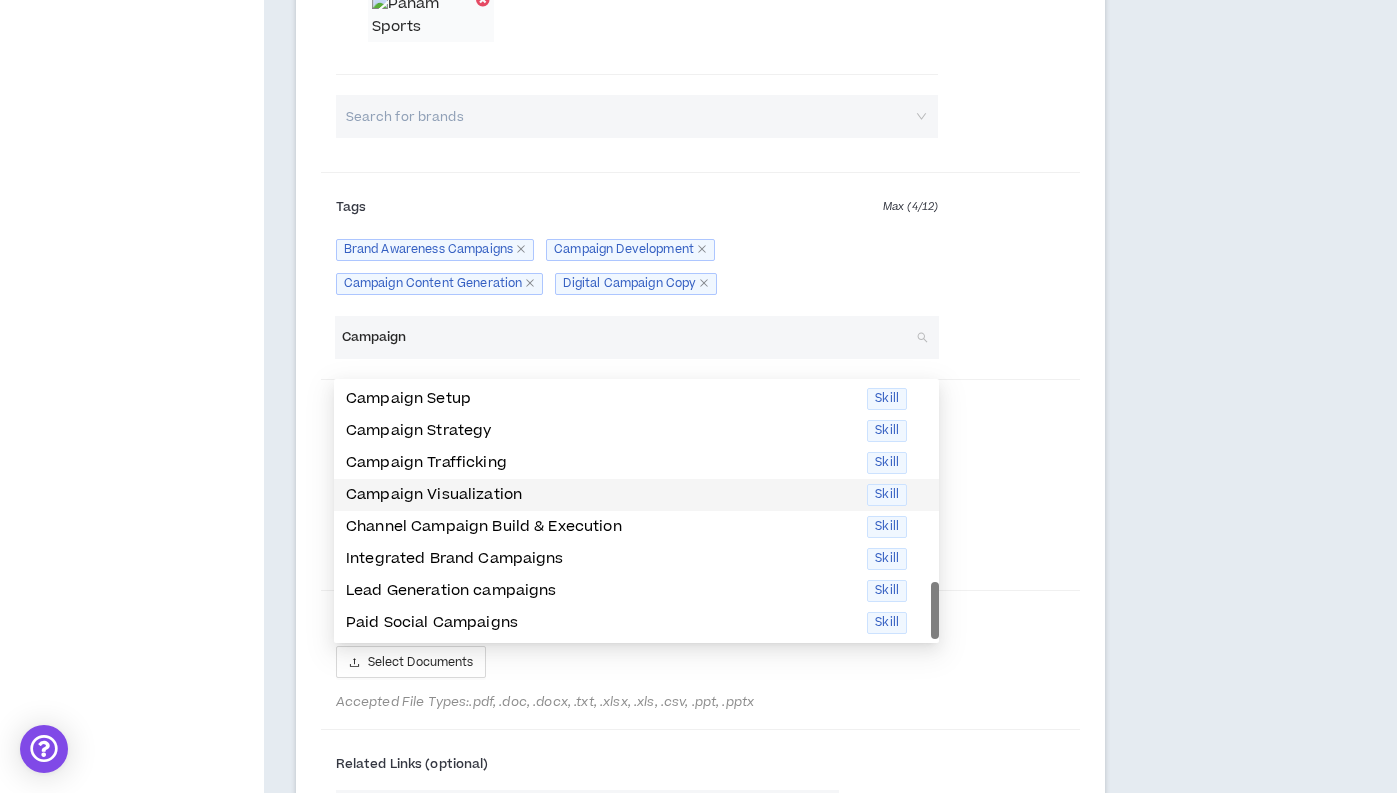 scroll, scrollTop: 1876, scrollLeft: 0, axis: vertical 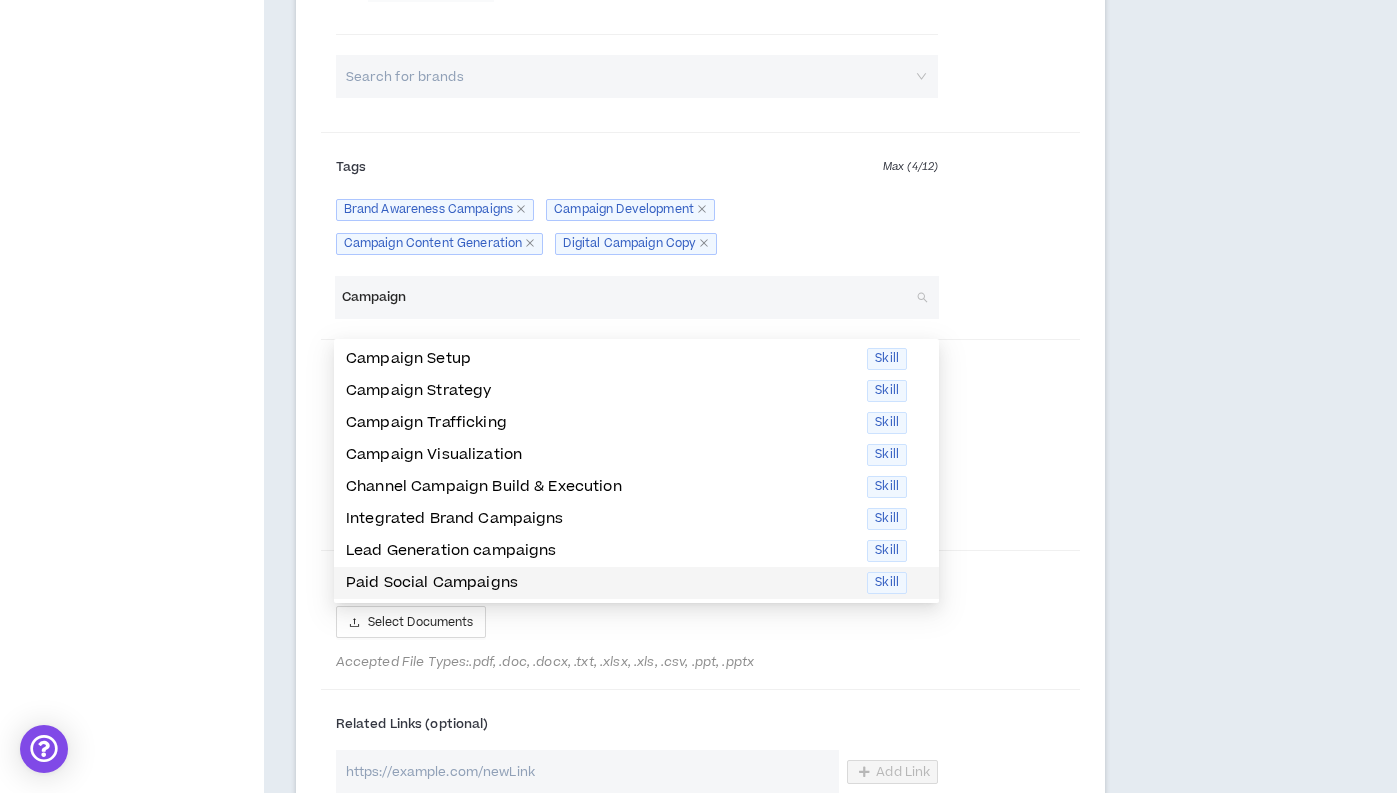 click on "Paid Social Campaigns" at bounding box center (600, 583) 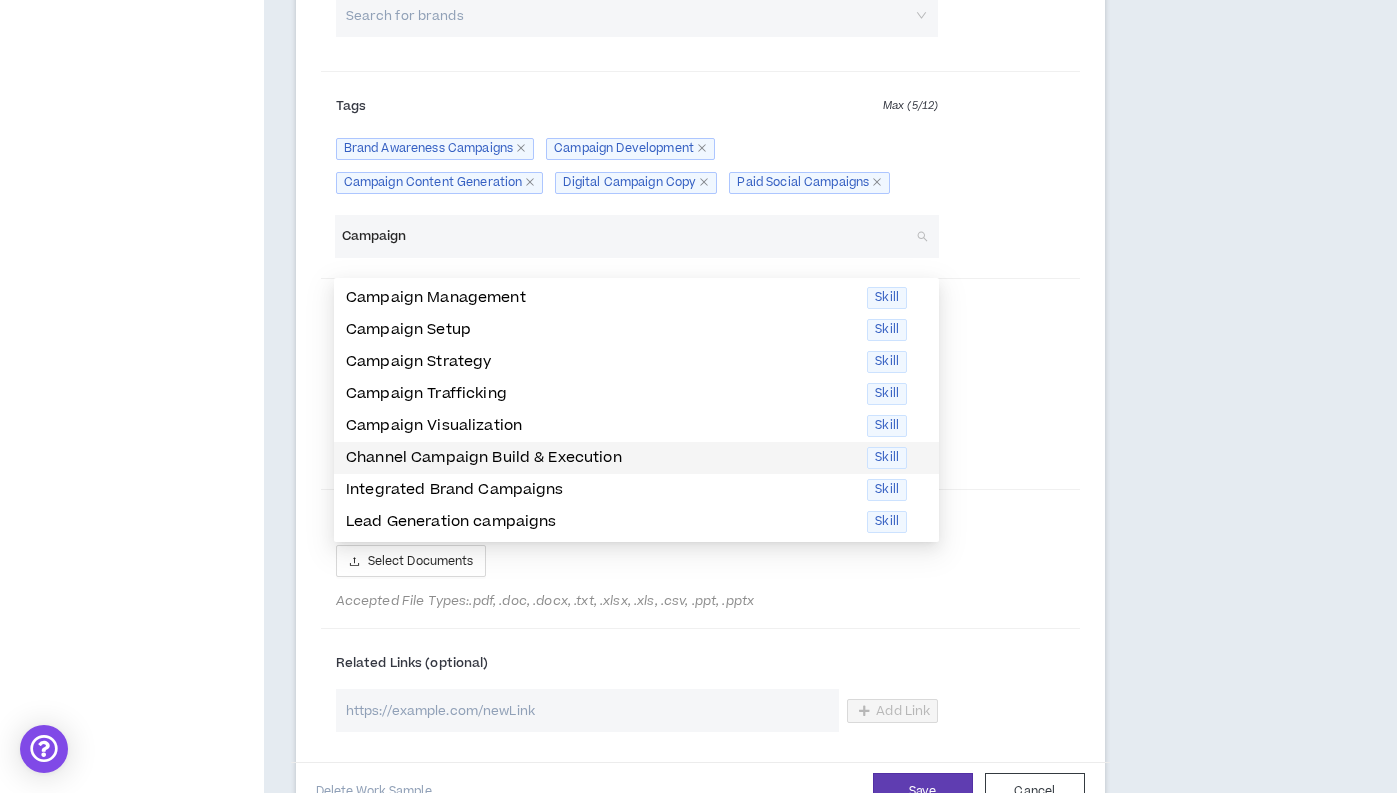scroll, scrollTop: 1946, scrollLeft: 0, axis: vertical 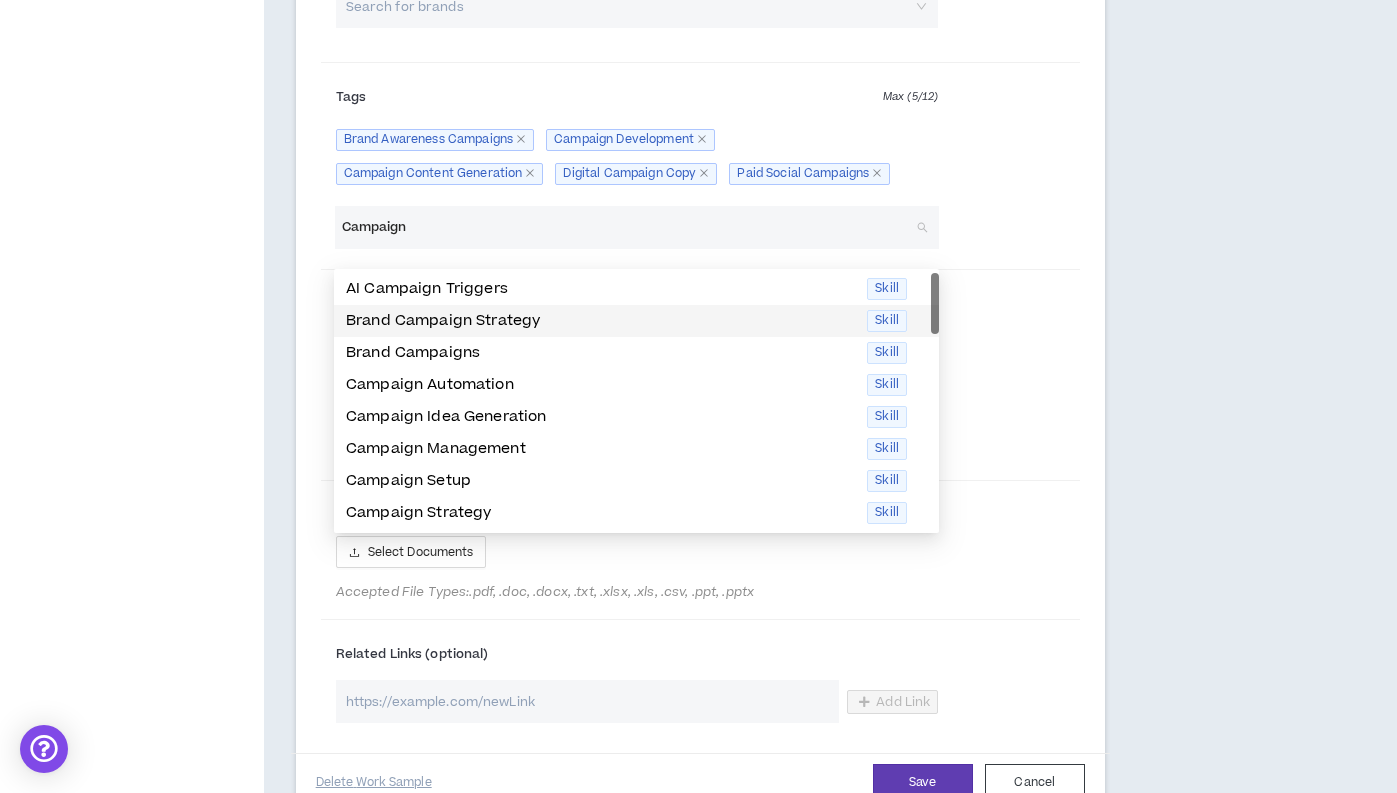 type on "Campaign" 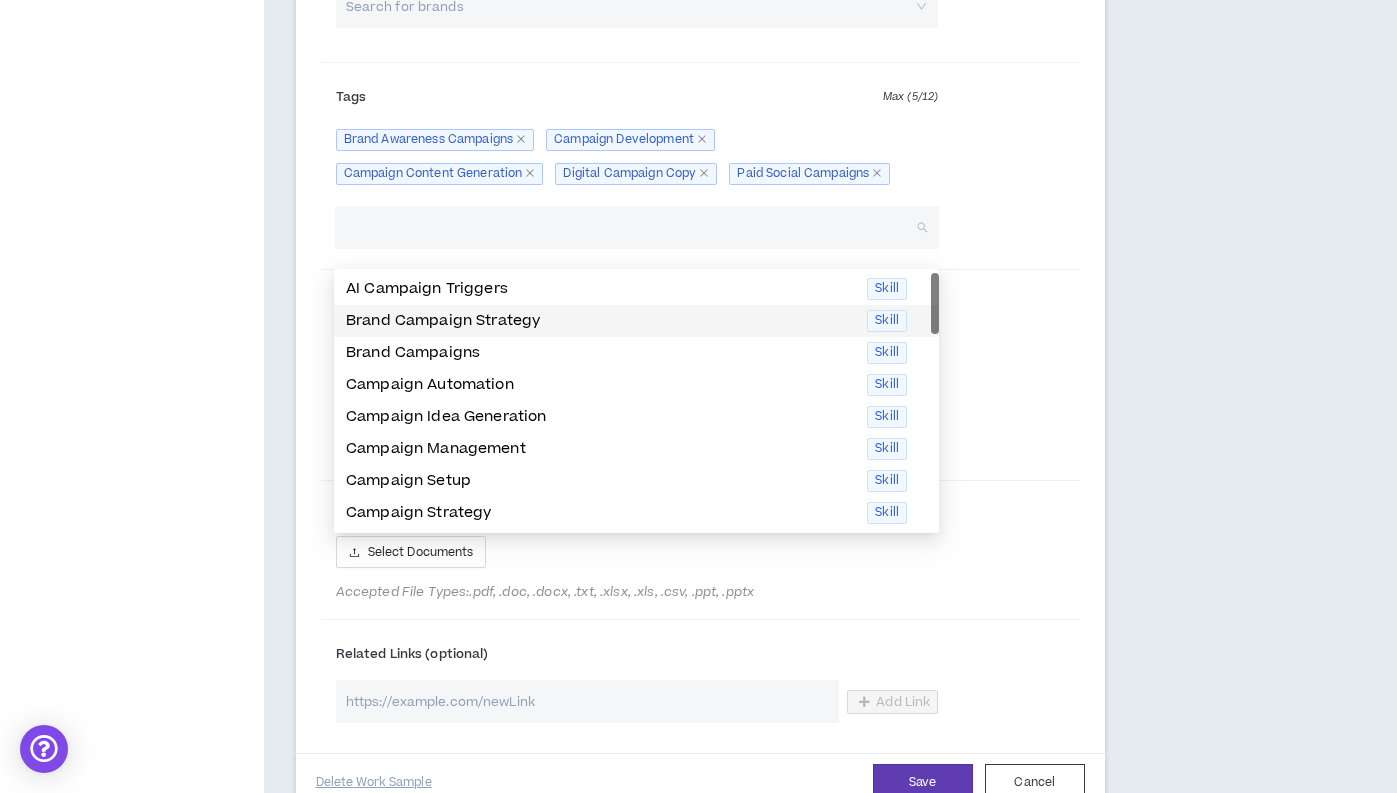 click on "Project Highlight #2 Headline  * Team Panam Sports Campaign Year  * **** **** **** **** **** **** **** **** **** **** **** **** **** **** **** **** **** **** **** **** **** **** **** **** **** **** **** **** **** **** **** **** **** **** **** **** **** **** **** **** **** **** **** **** **** **** **** **** **** **** **** **** **** **** **** **** **** **** **** **** **** **** **** **** **** **** **** **** **** **** **** **** **** **** **** **** **** **** **** **** **** **** **** **** **** **** **** **** **** **** **** **** **** **** **** **** **** **** **** **** **** **** **** **** **** **** **** **** **** **** **** **** **** **** **** **** **** **** **** **** **** **** **** **** **** **** **** Add a key visual that represents your work. Summary Paragraph  * Normal   8695 Brands Worked With Max ( 1  /  4 ) Search for brands Tags Max ( 5  /  12 ) Brand Awareness Campaigns Campaign Development Campaign Content Generation Digital Campaign Copy Paid Social Campaigns Search tags for roles, skills, industries Add" at bounding box center (700, -113) 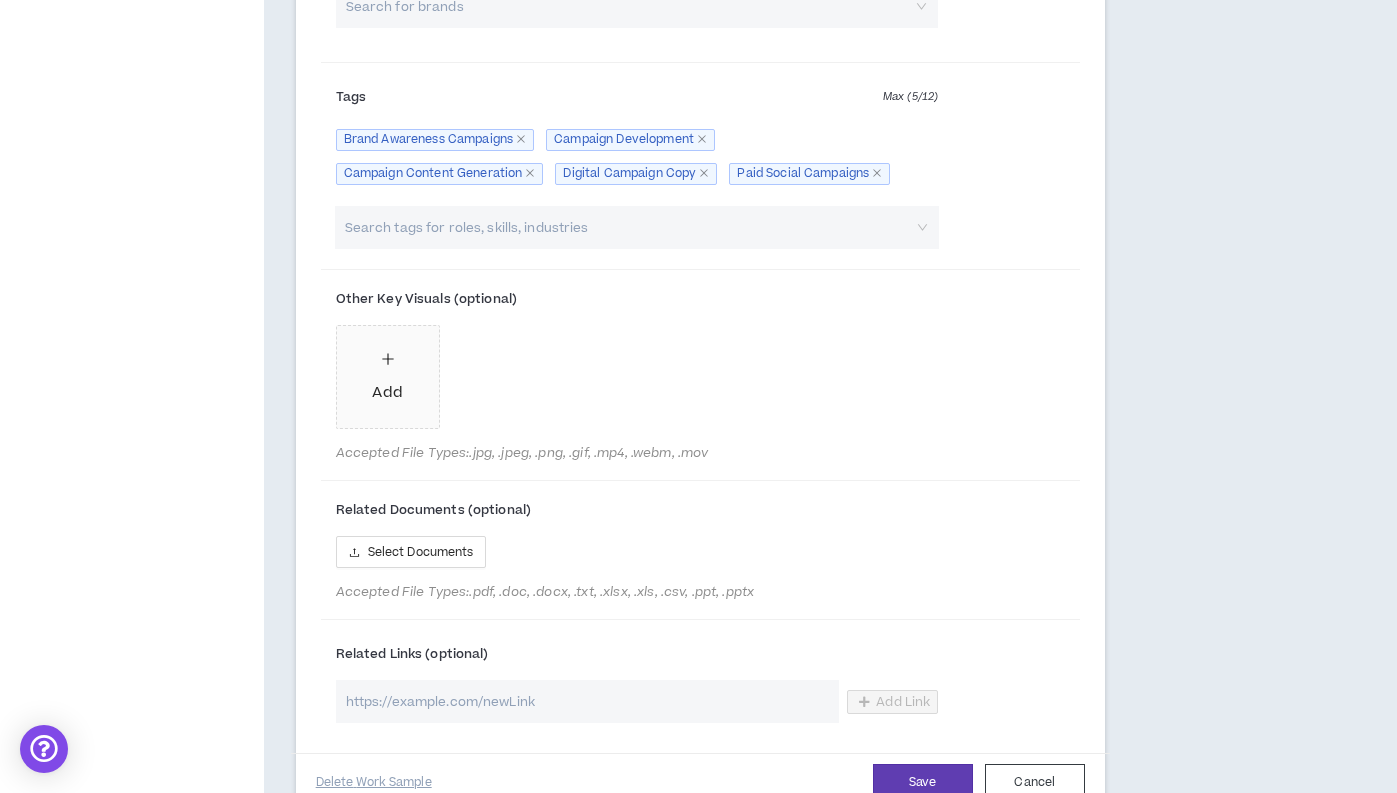 click at bounding box center [627, 227] 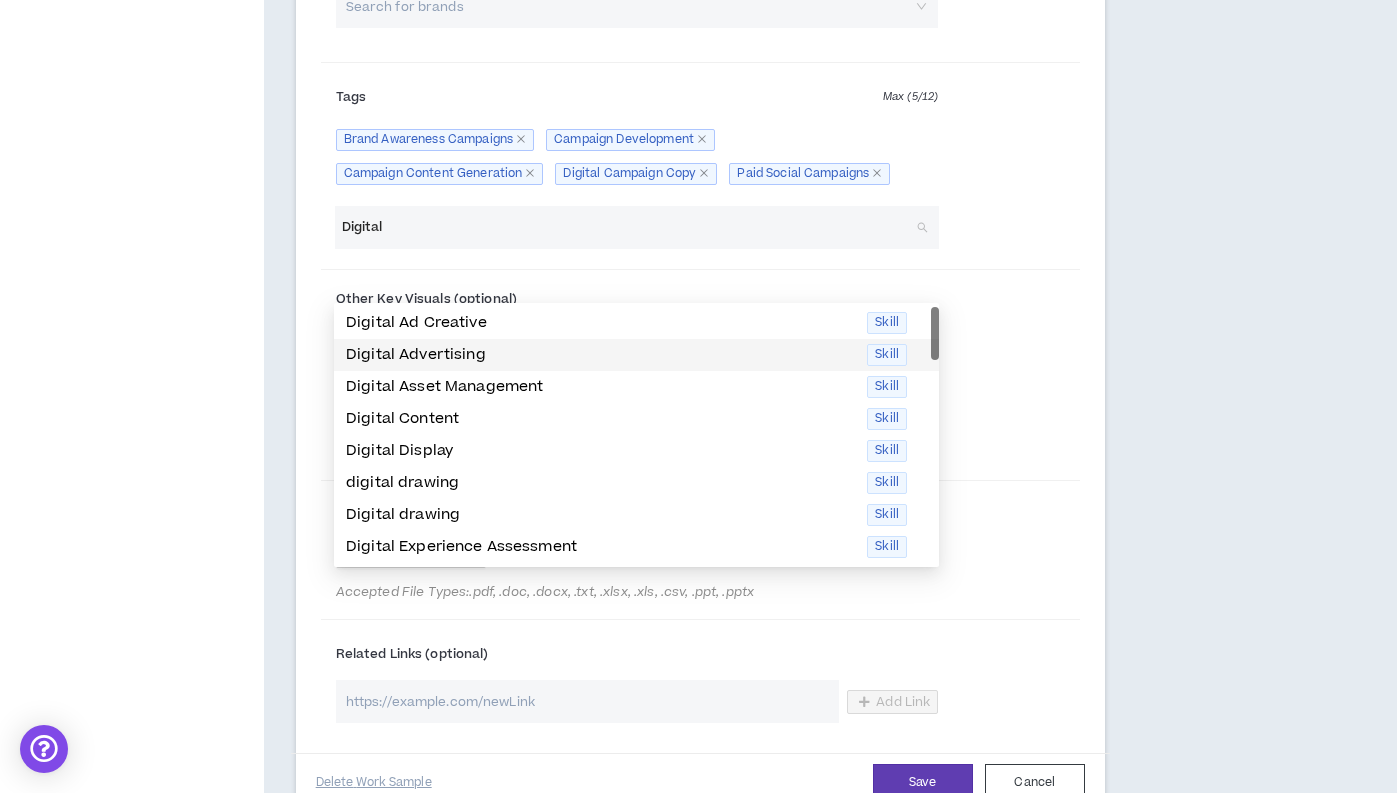 click on "Digital Advertising" at bounding box center (600, 355) 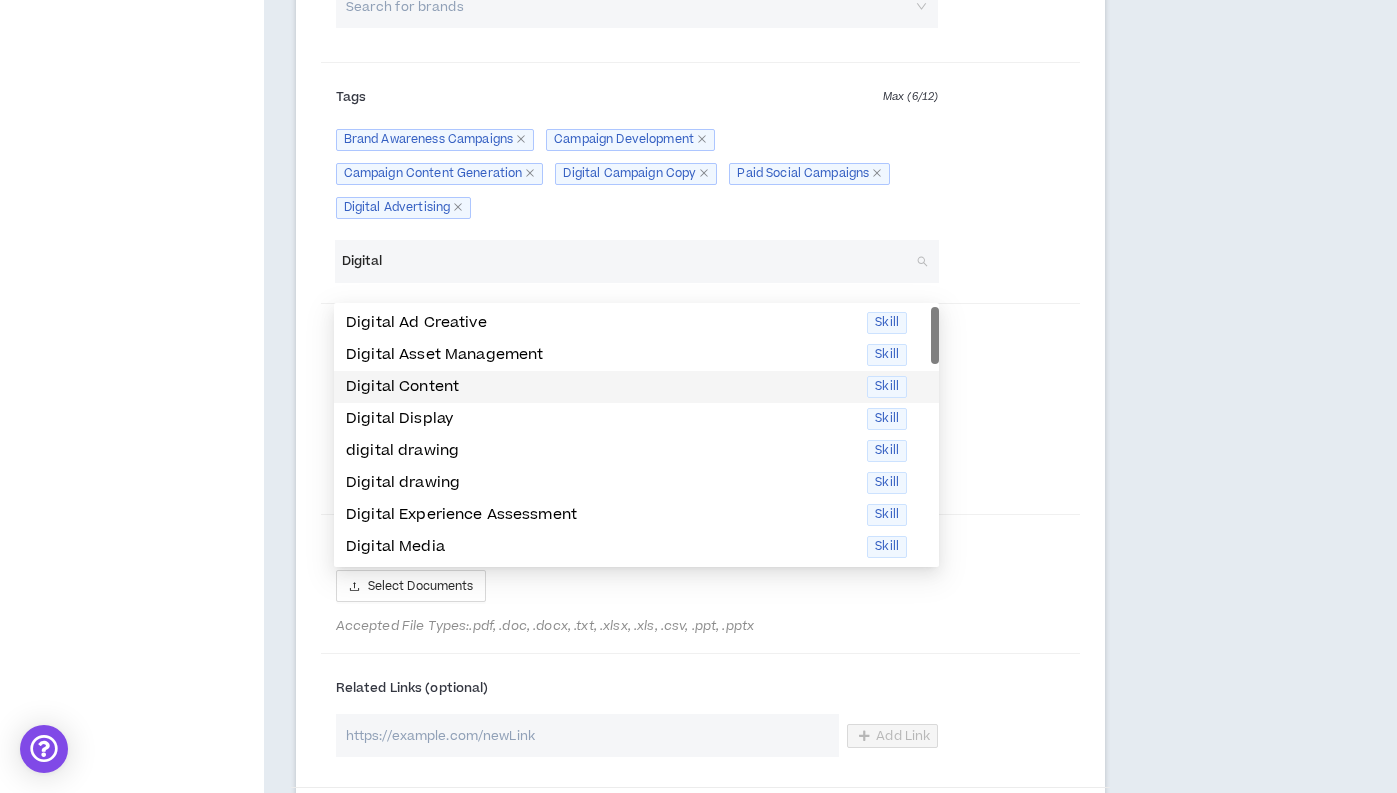click on "Digital Content" at bounding box center [600, 387] 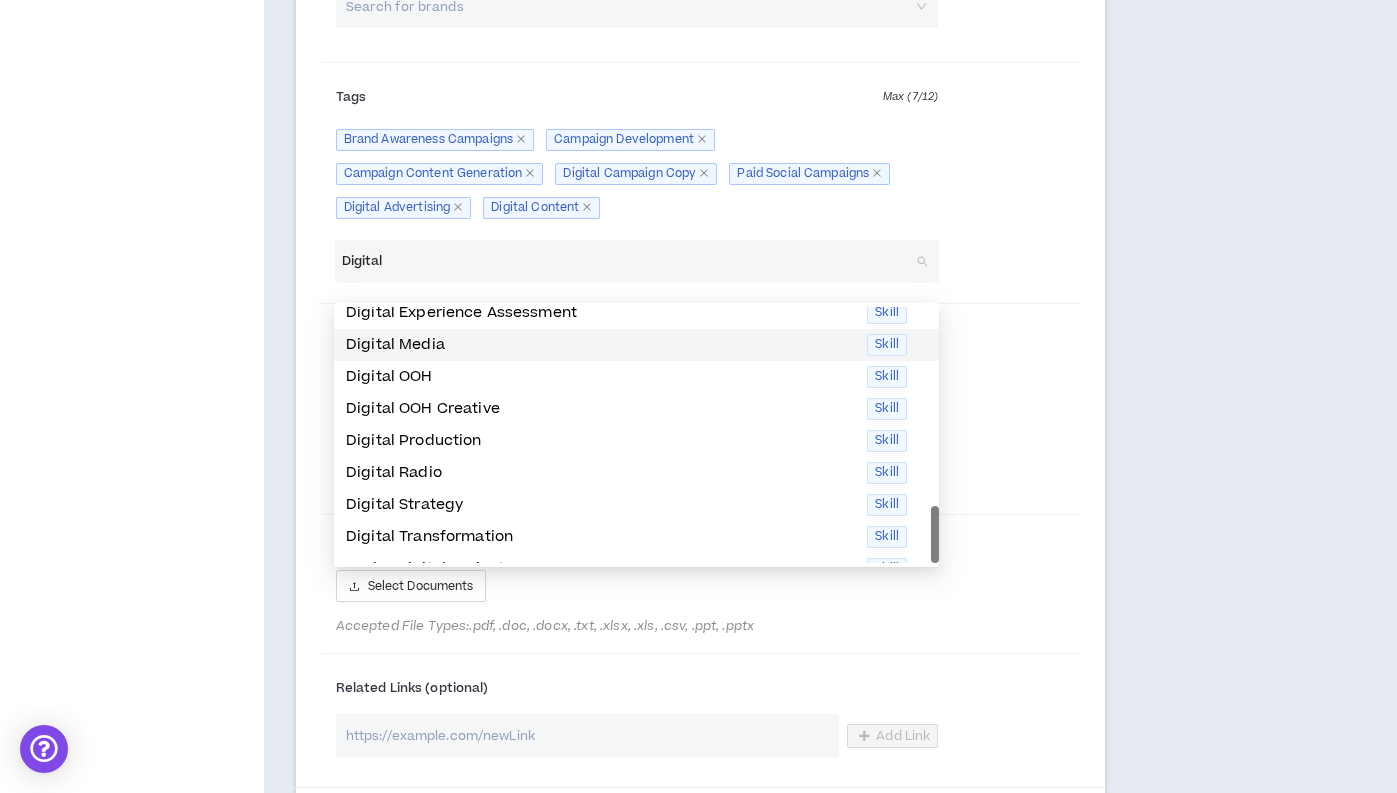 scroll, scrollTop: 192, scrollLeft: 0, axis: vertical 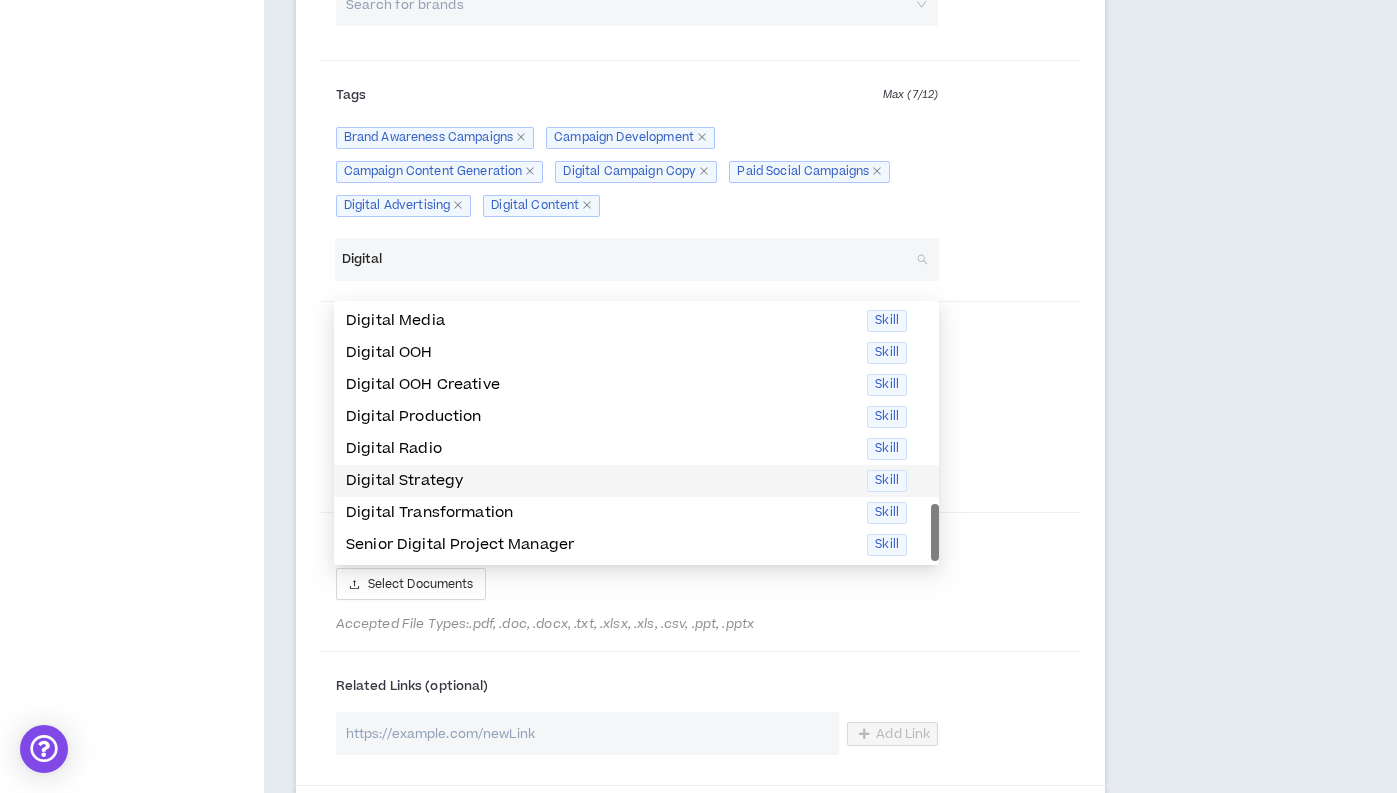 click on "Digital Strategy" at bounding box center (600, 481) 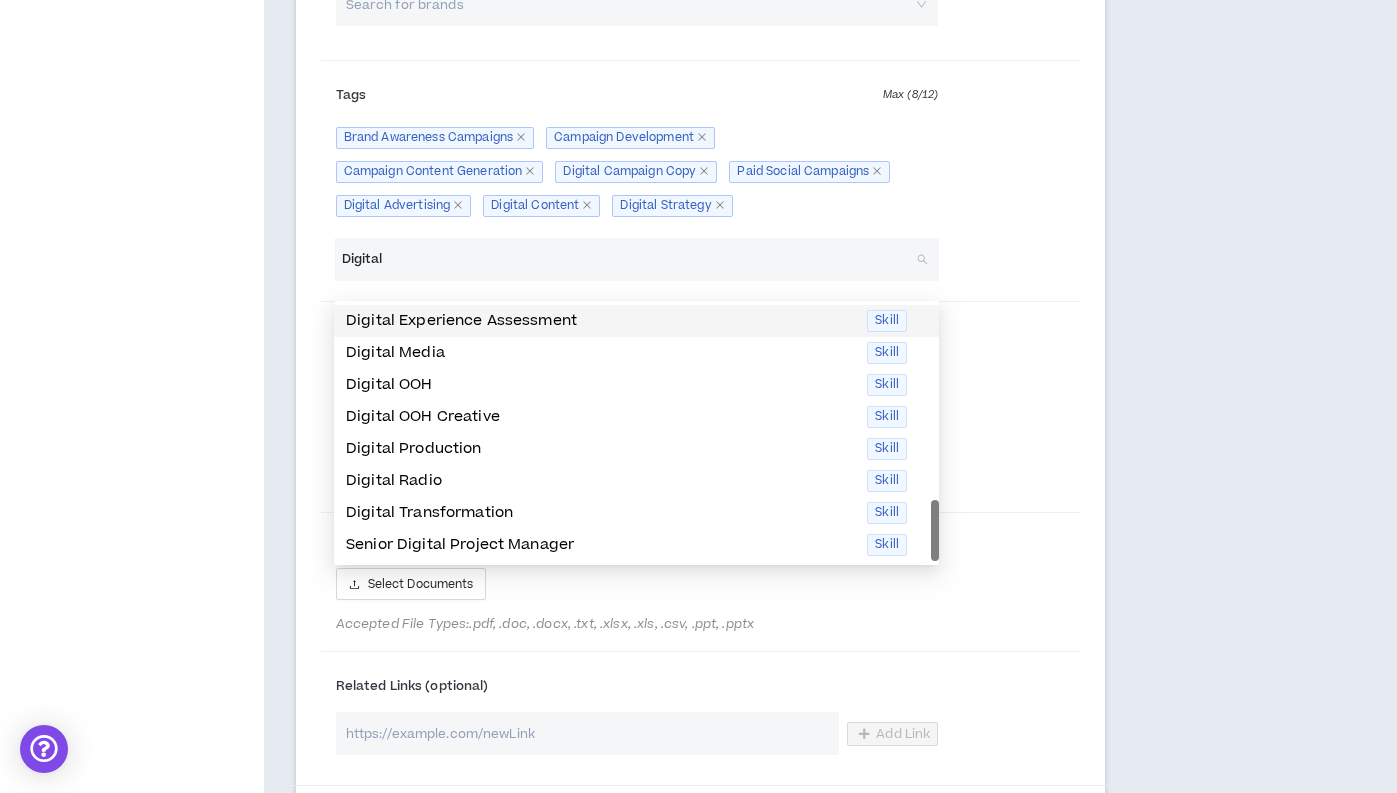 type on "Digital" 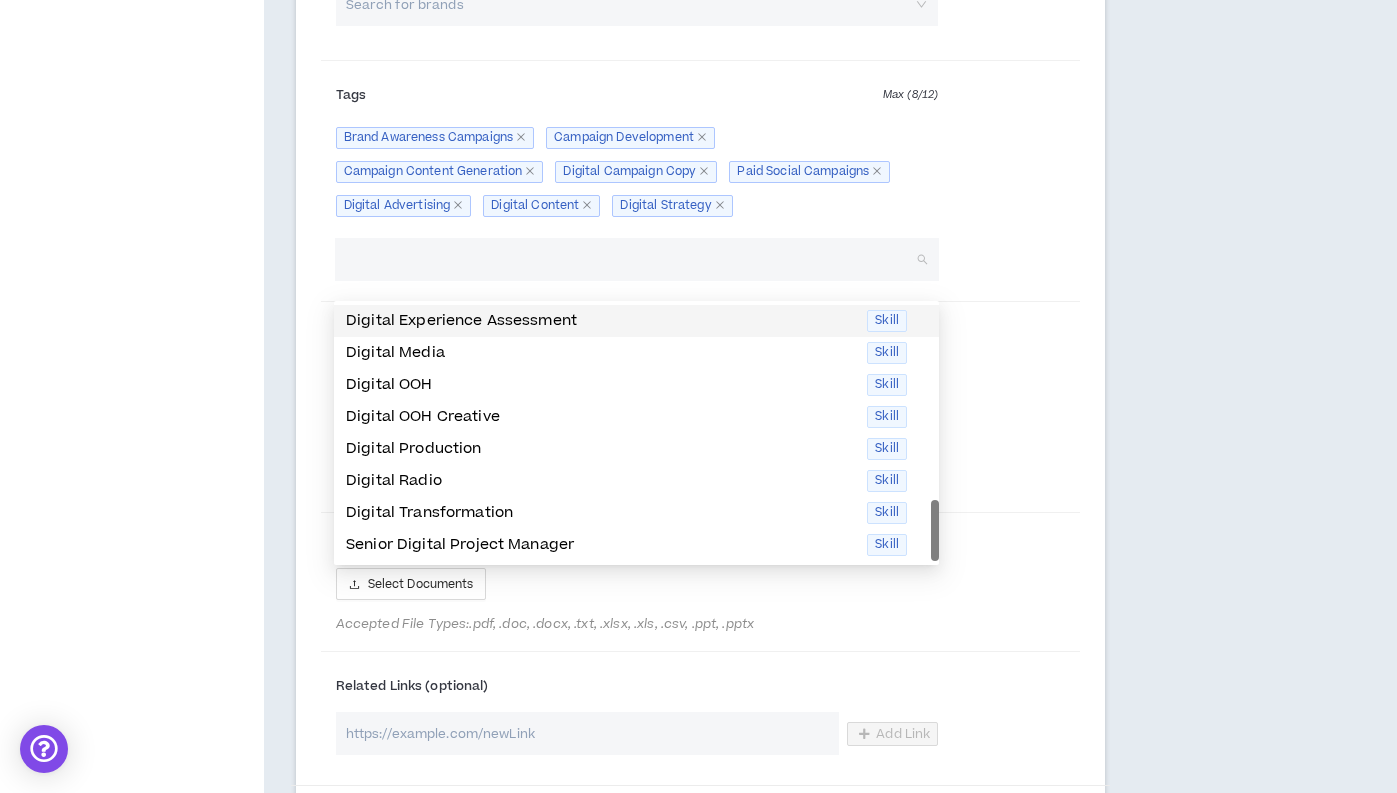 click on "Tags Max ( 8  /  12 ) Brand Awareness Campaigns Campaign Development Campaign Content Generation Digital Campaign Copy Paid Social Campaigns Digital Advertising Digital Content Digital Strategy" at bounding box center (700, 153) 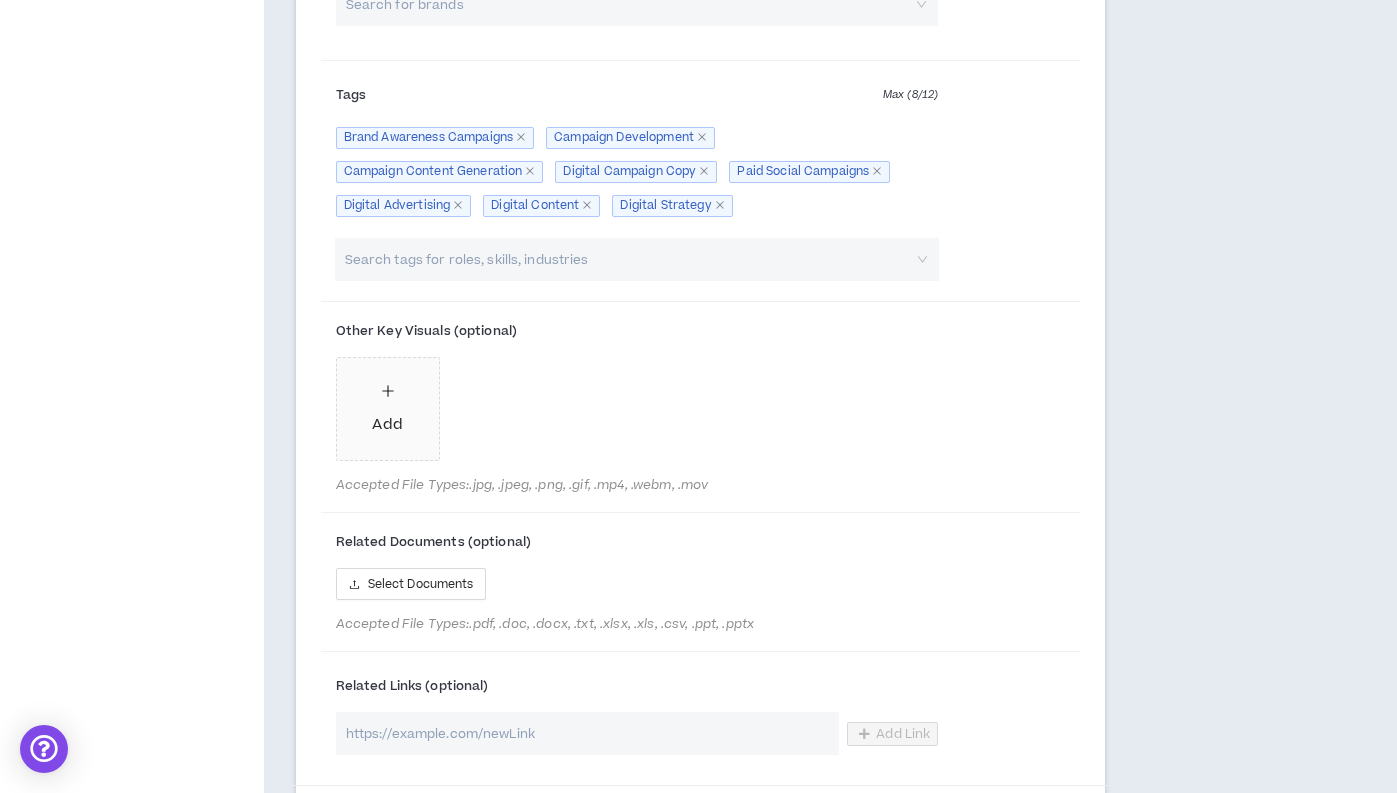 click at bounding box center [627, 259] 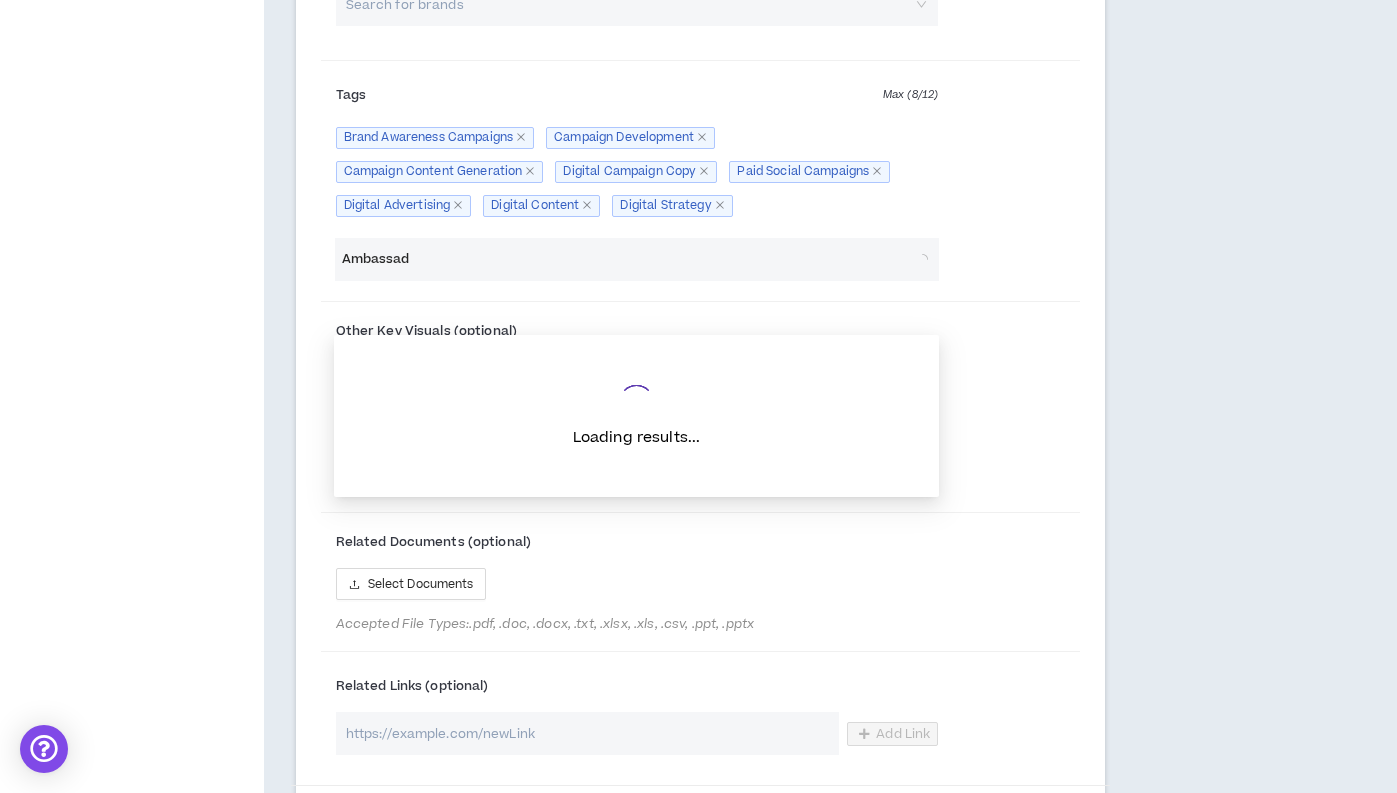 type on "Ambassado" 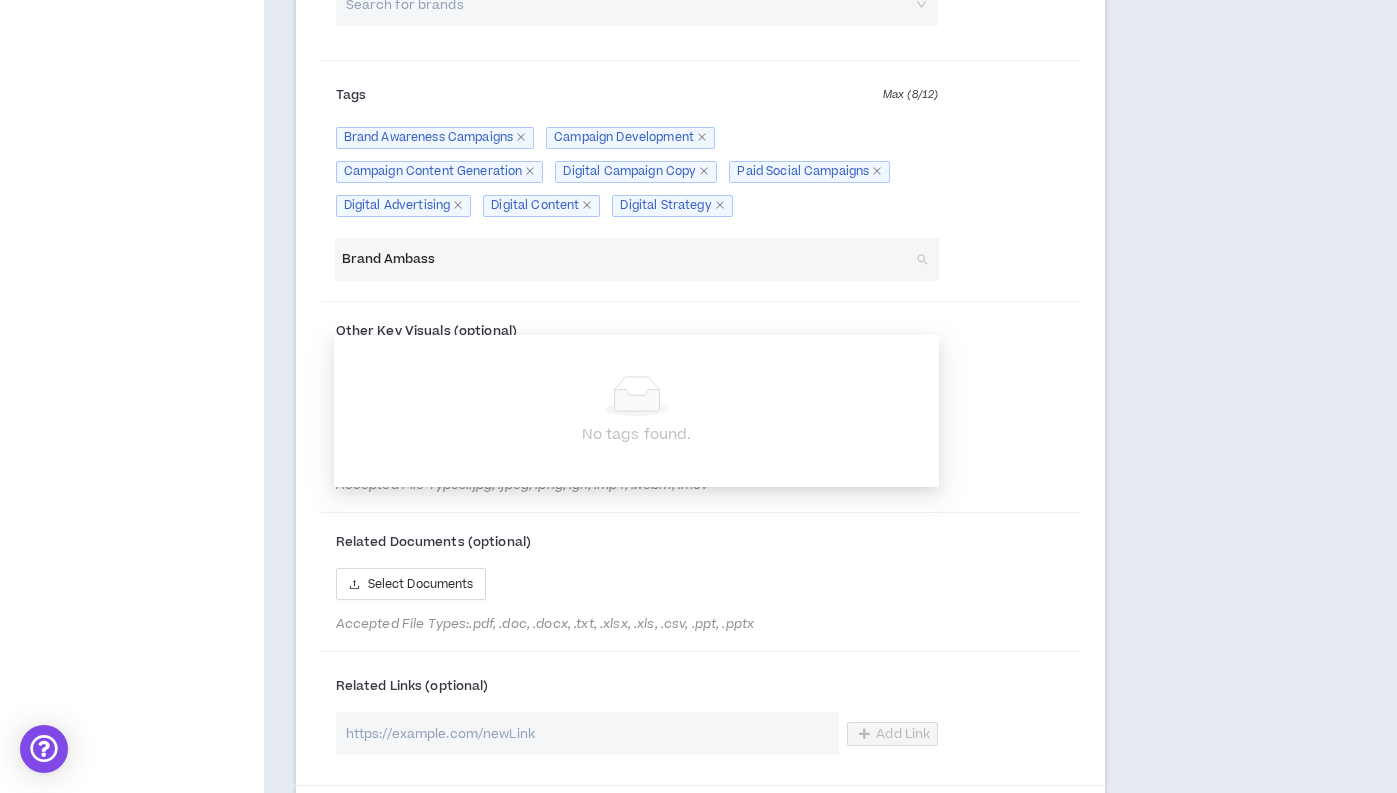type on "Brand" 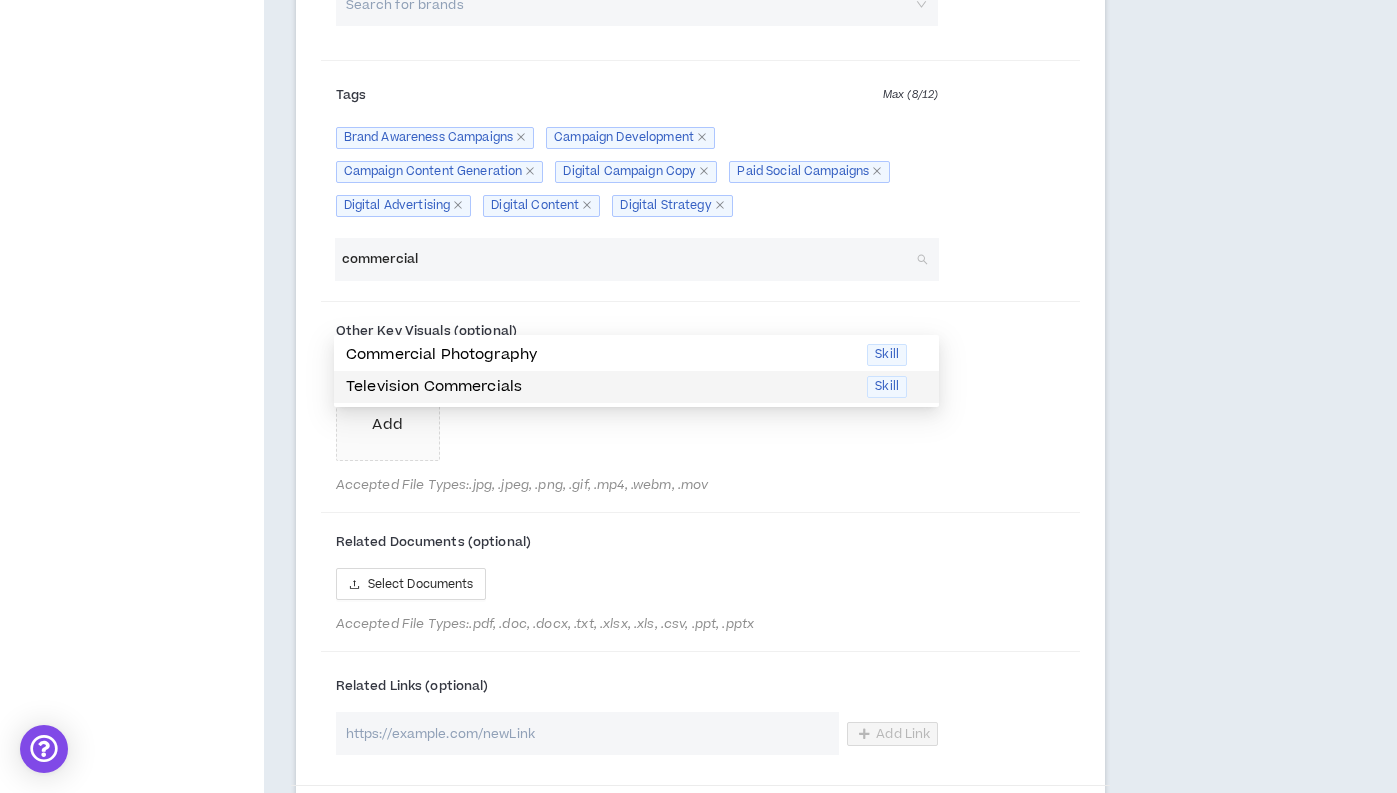 click on "Television Commercials" at bounding box center [600, 387] 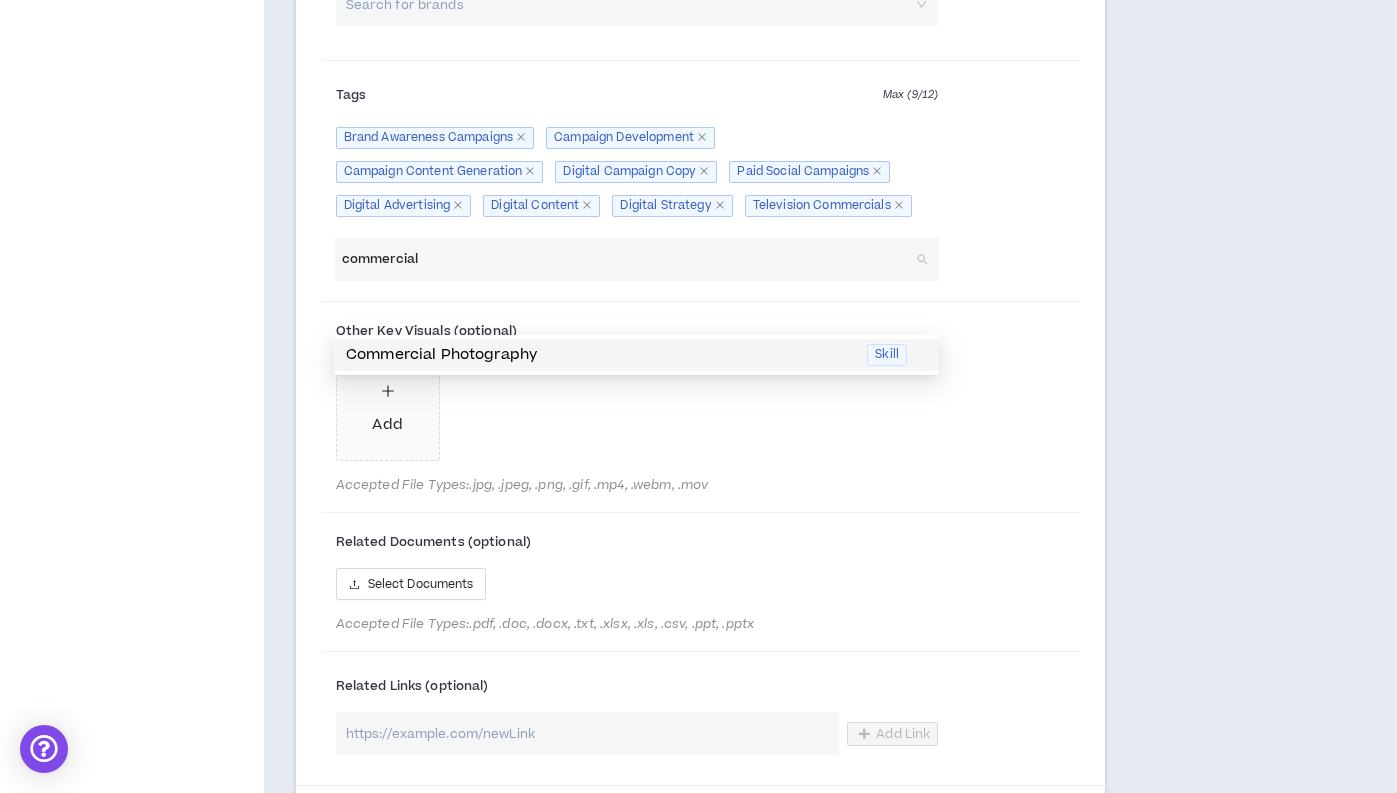 type on "commercial" 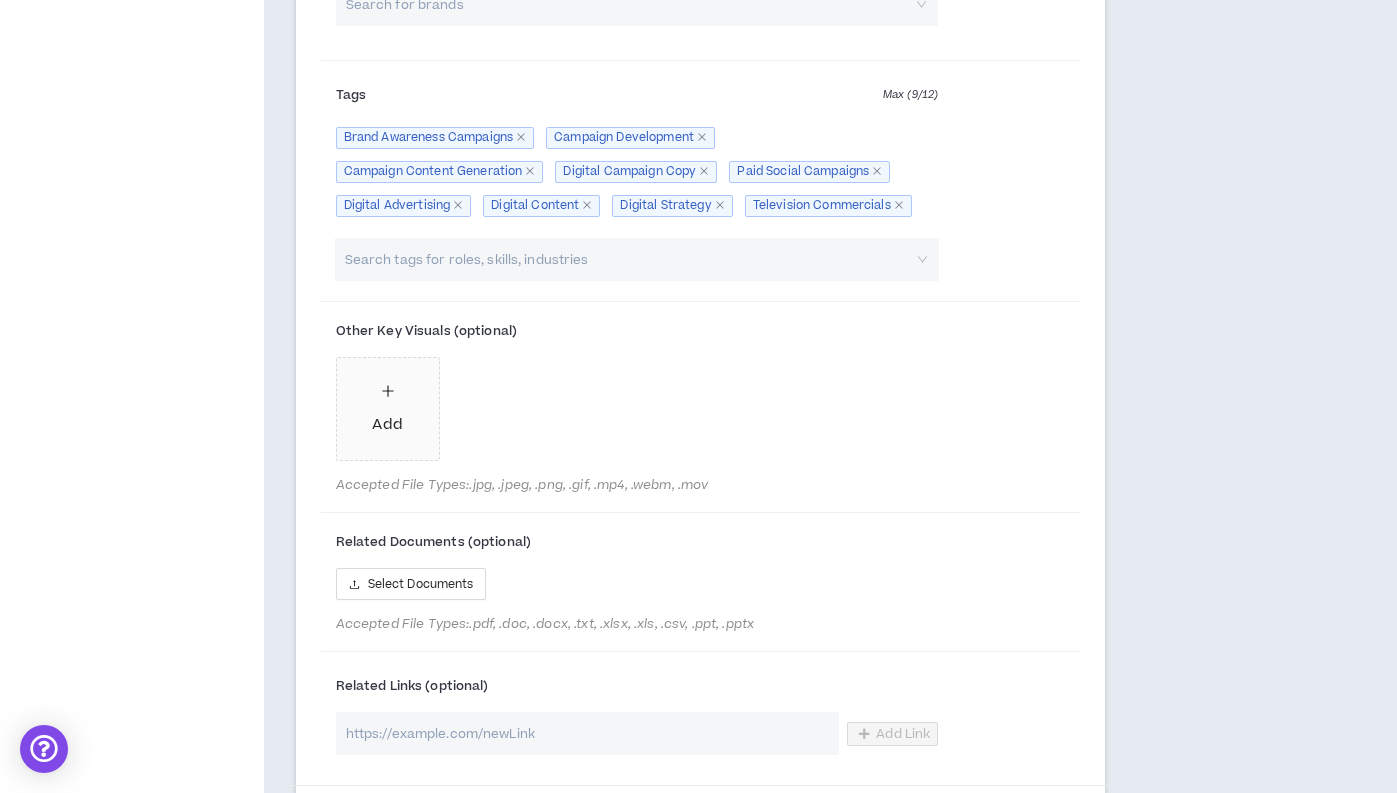 click on "Tags Max ( 9  /  12 ) Brand Awareness Campaigns Campaign Development Campaign Content Generation Digital Campaign Copy Paid Social Campaigns Digital Advertising Digital Content Digital Strategy Television Commercials" at bounding box center (700, 153) 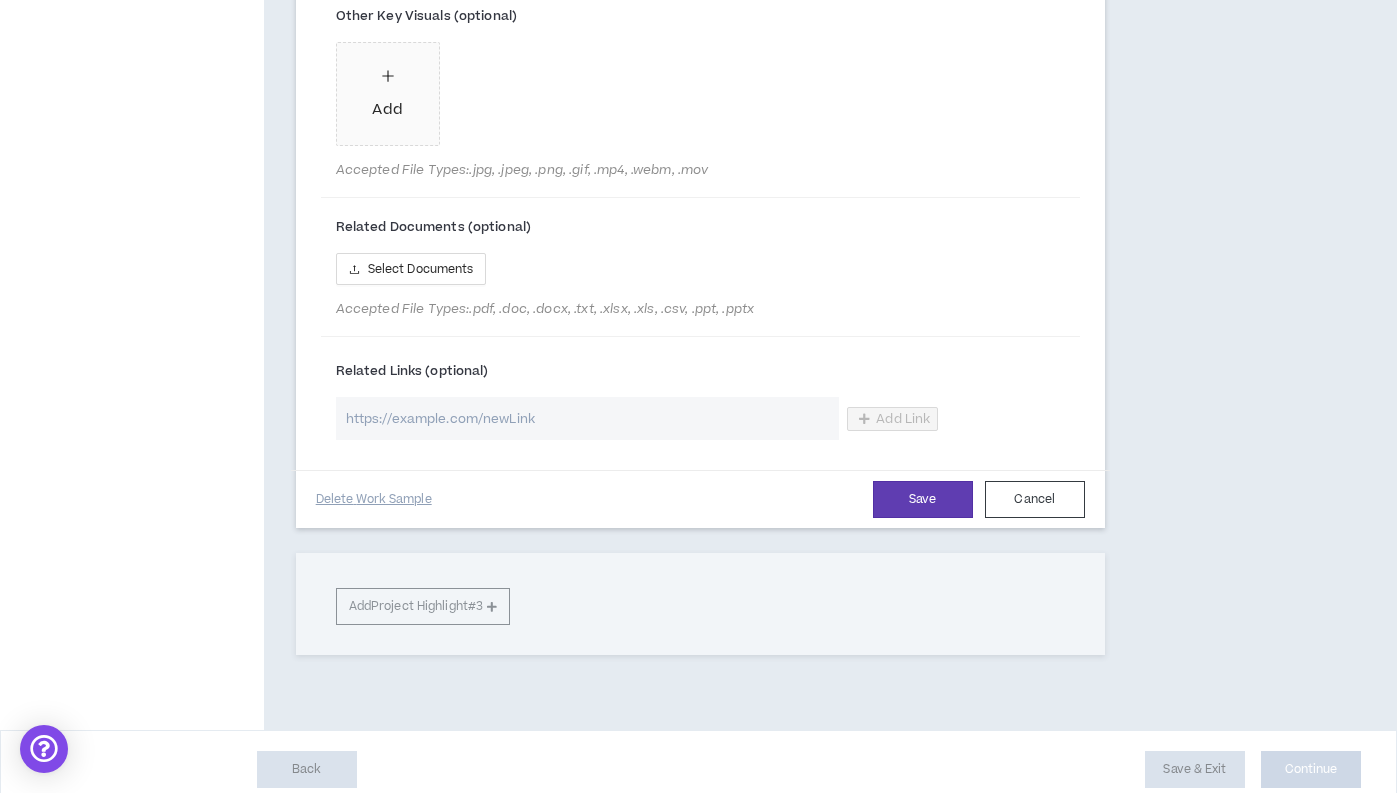 scroll, scrollTop: 2288, scrollLeft: 0, axis: vertical 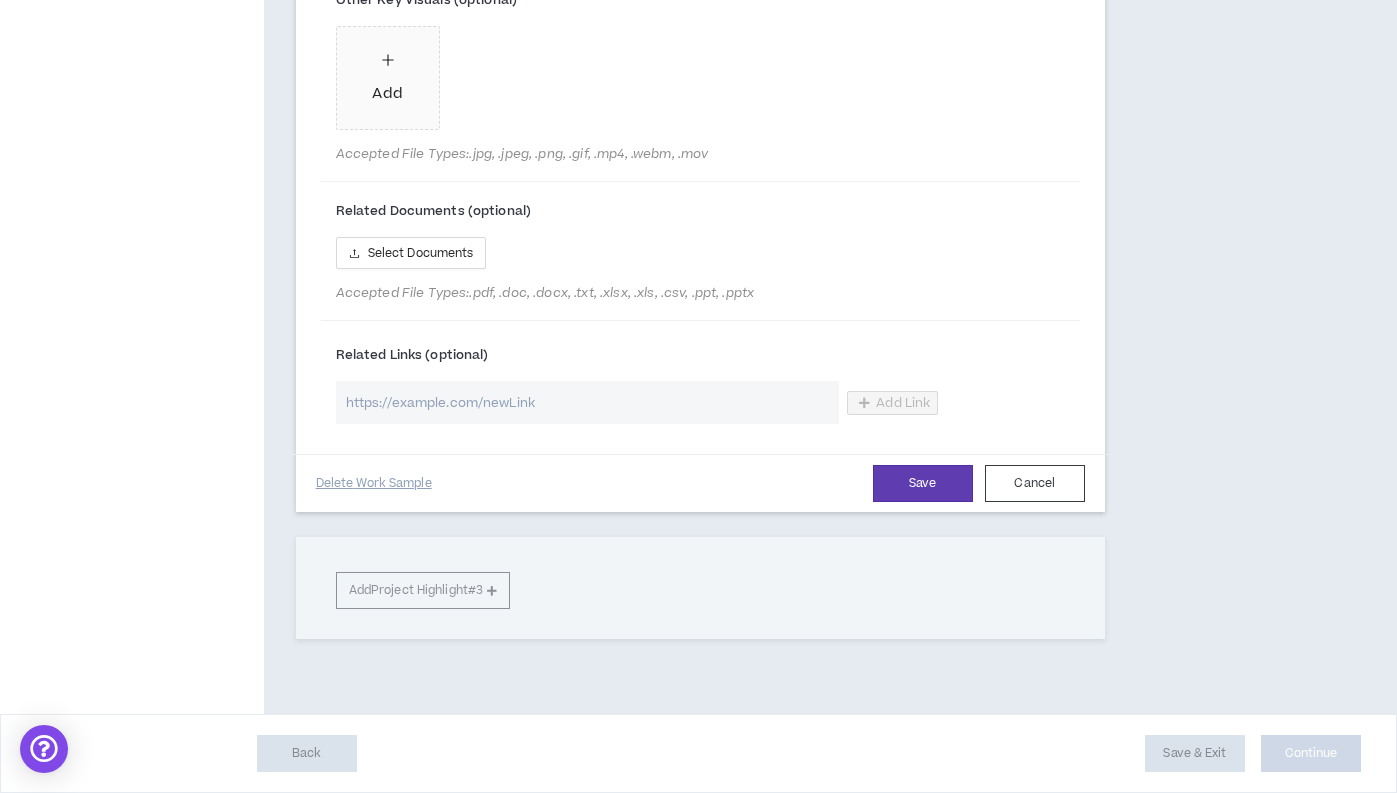 click at bounding box center [588, 402] 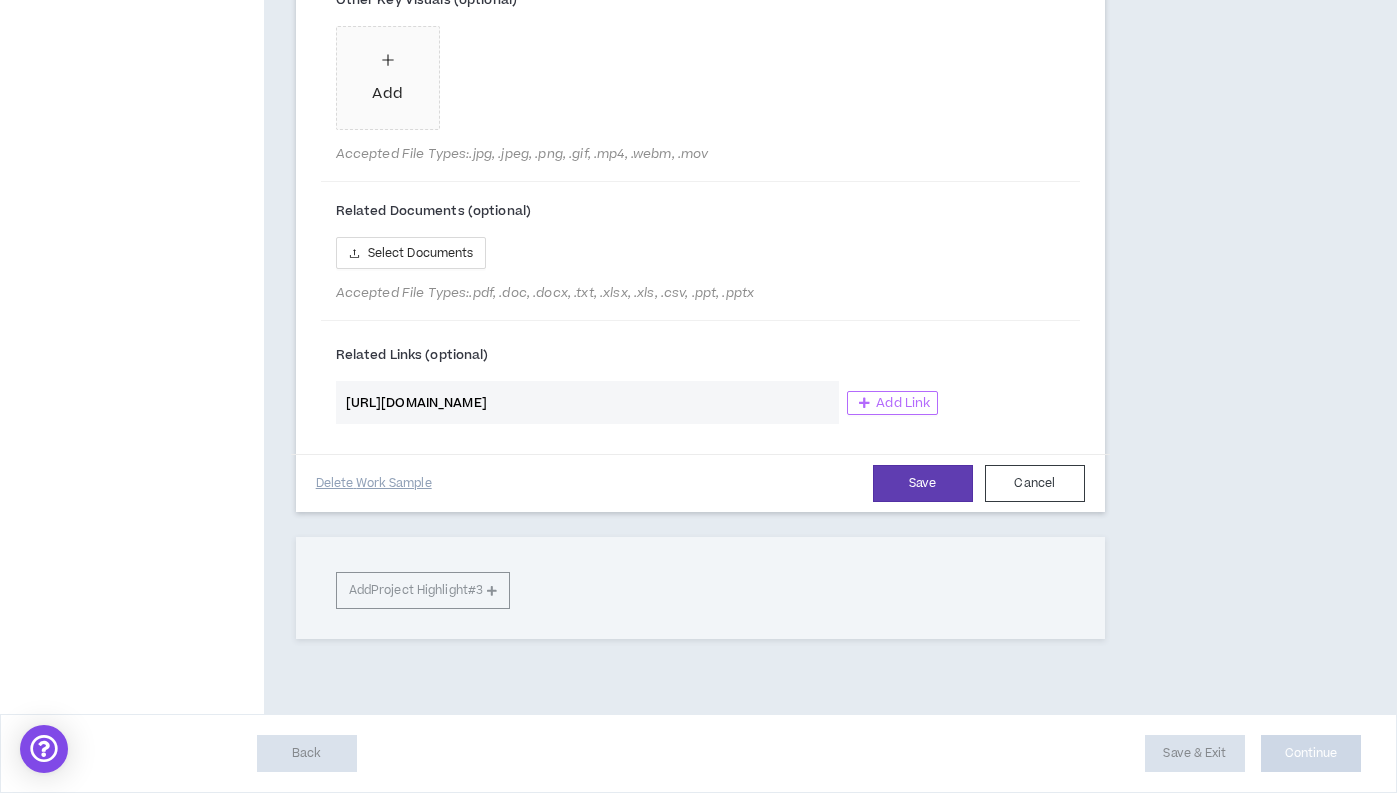 type on "[URL][DOMAIN_NAME]" 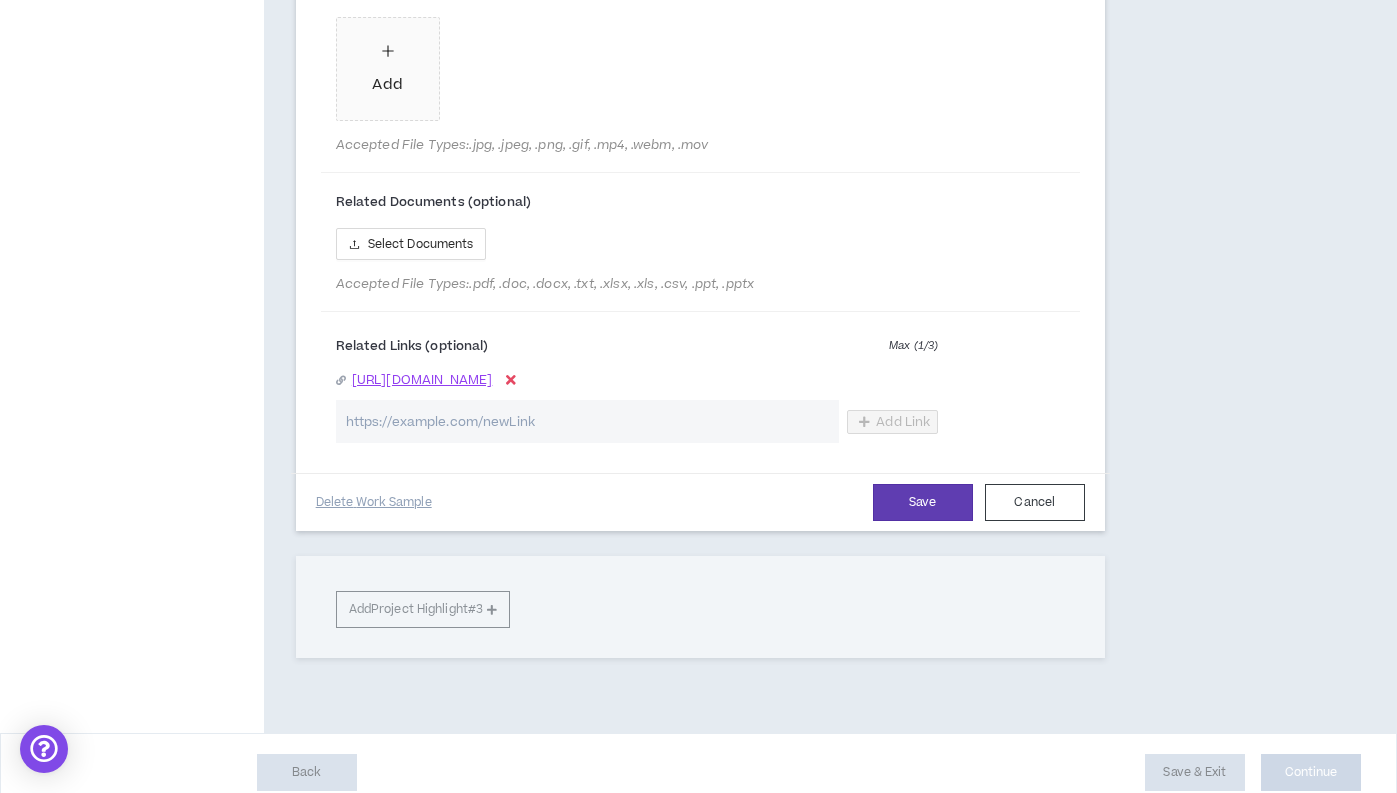 click at bounding box center [588, 421] 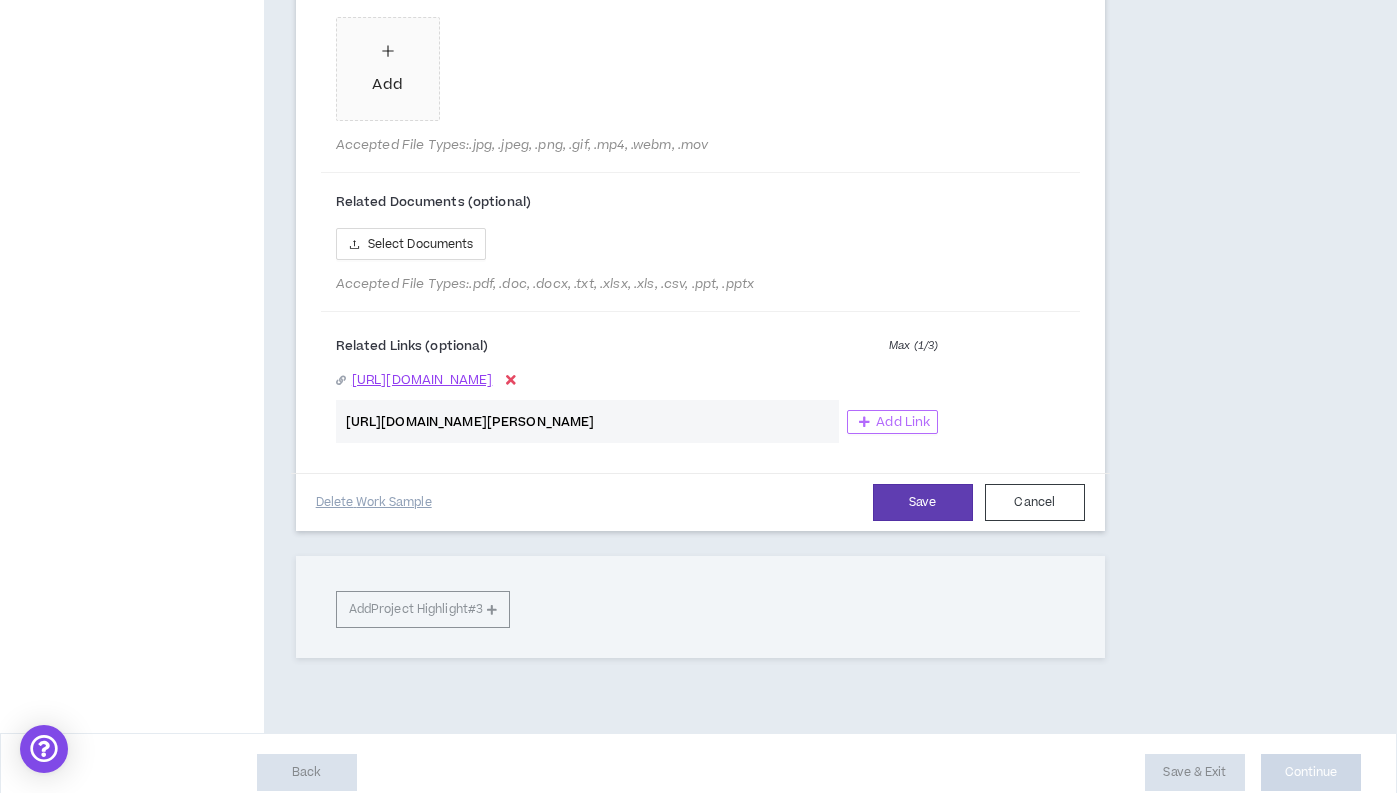 type on "[URL][DOMAIN_NAME][PERSON_NAME]" 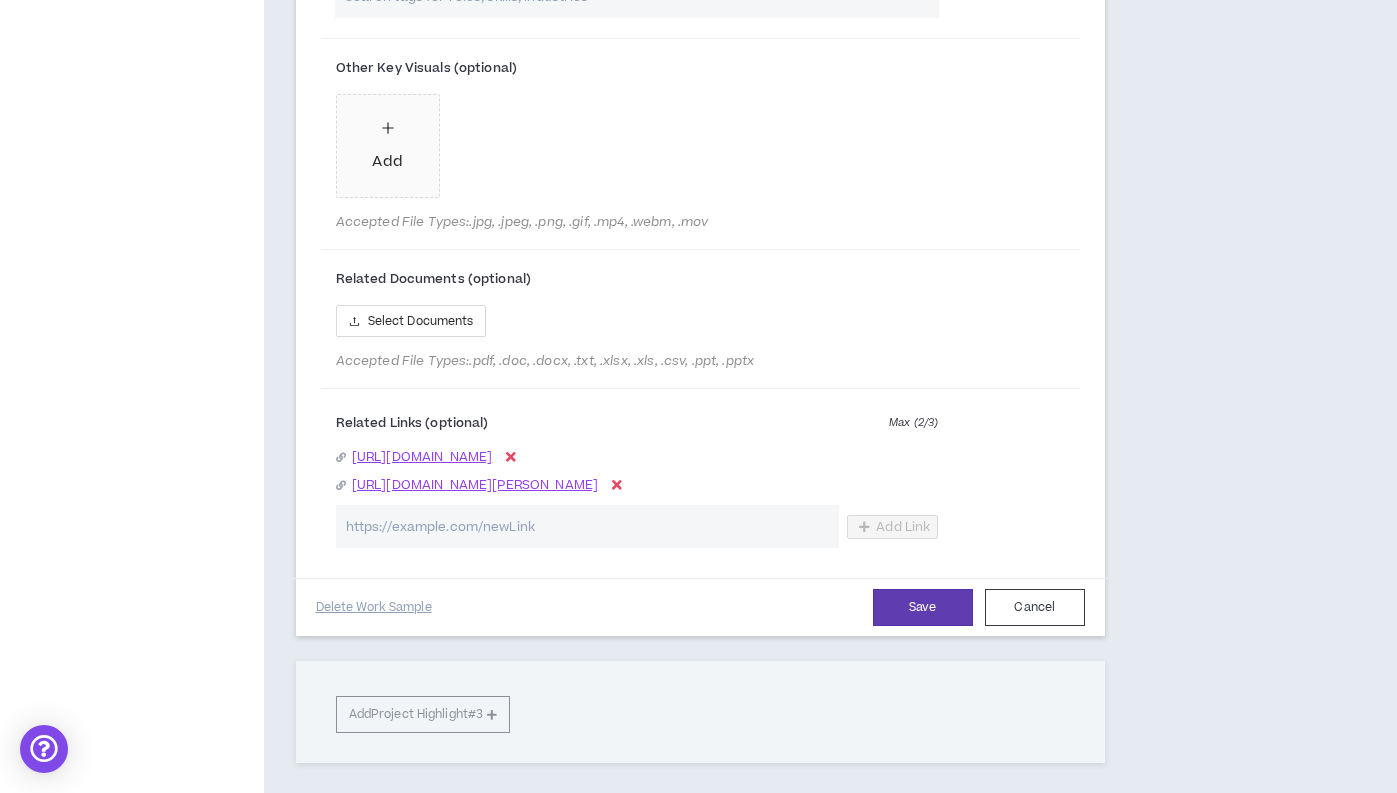 scroll, scrollTop: 2385, scrollLeft: 0, axis: vertical 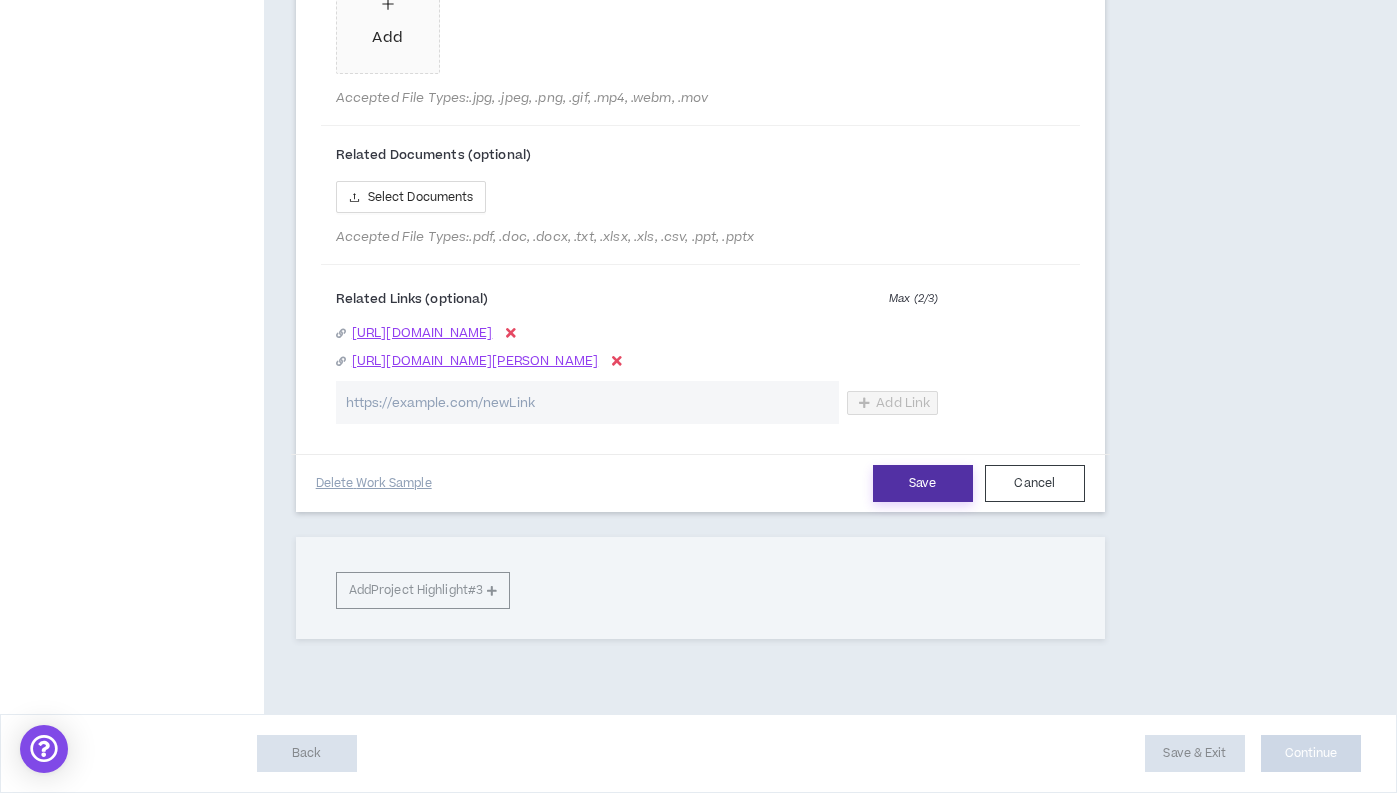 click on "Save" at bounding box center [923, 483] 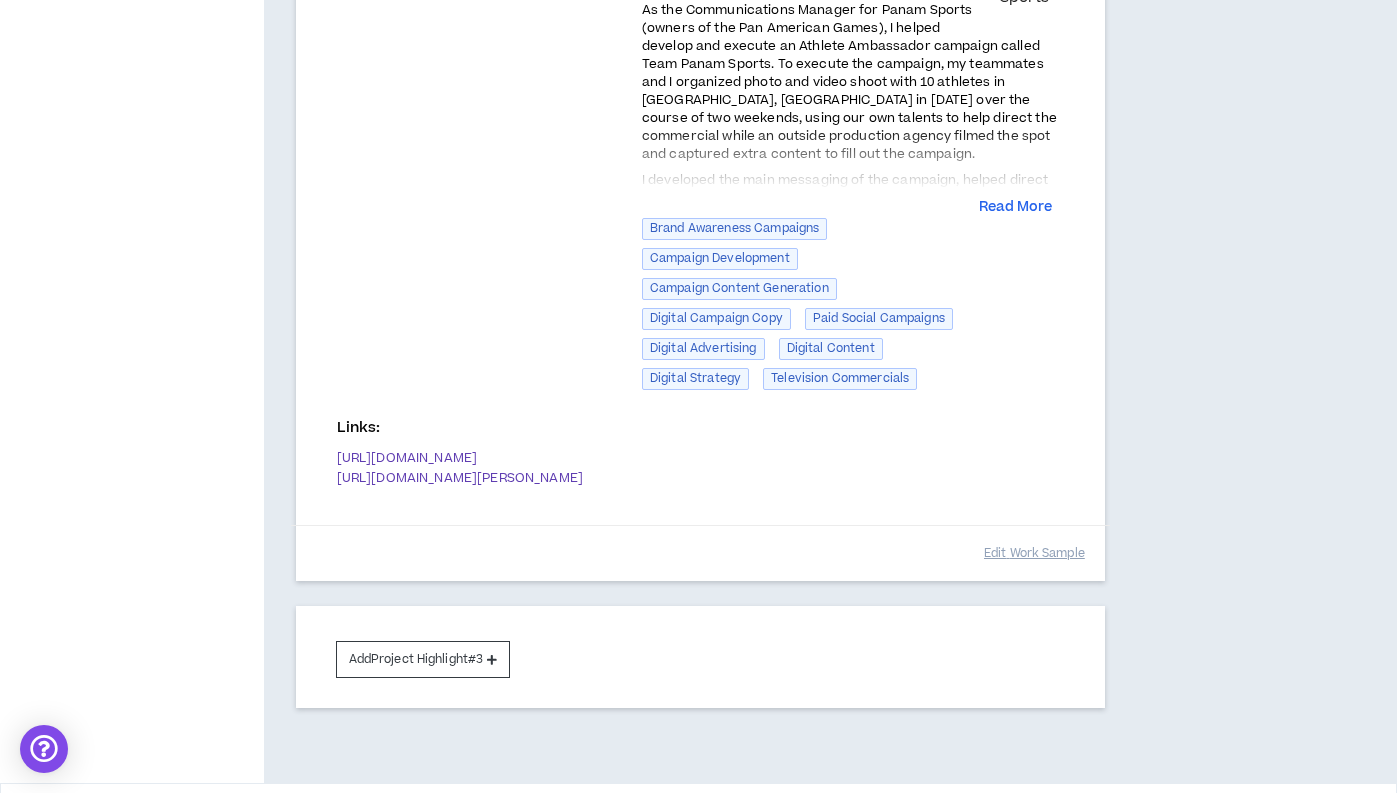 scroll, scrollTop: 1130, scrollLeft: 0, axis: vertical 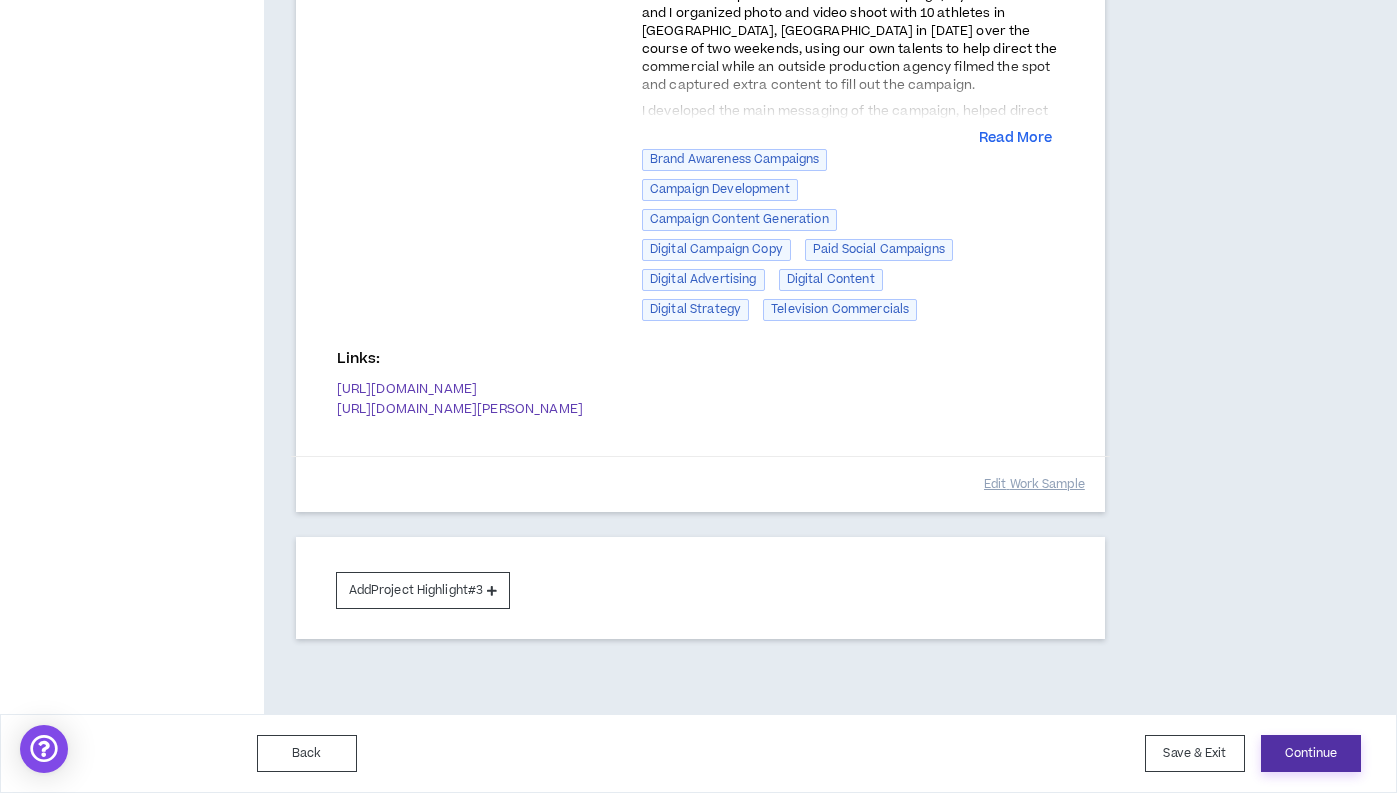 click on "Continue" at bounding box center (1311, 753) 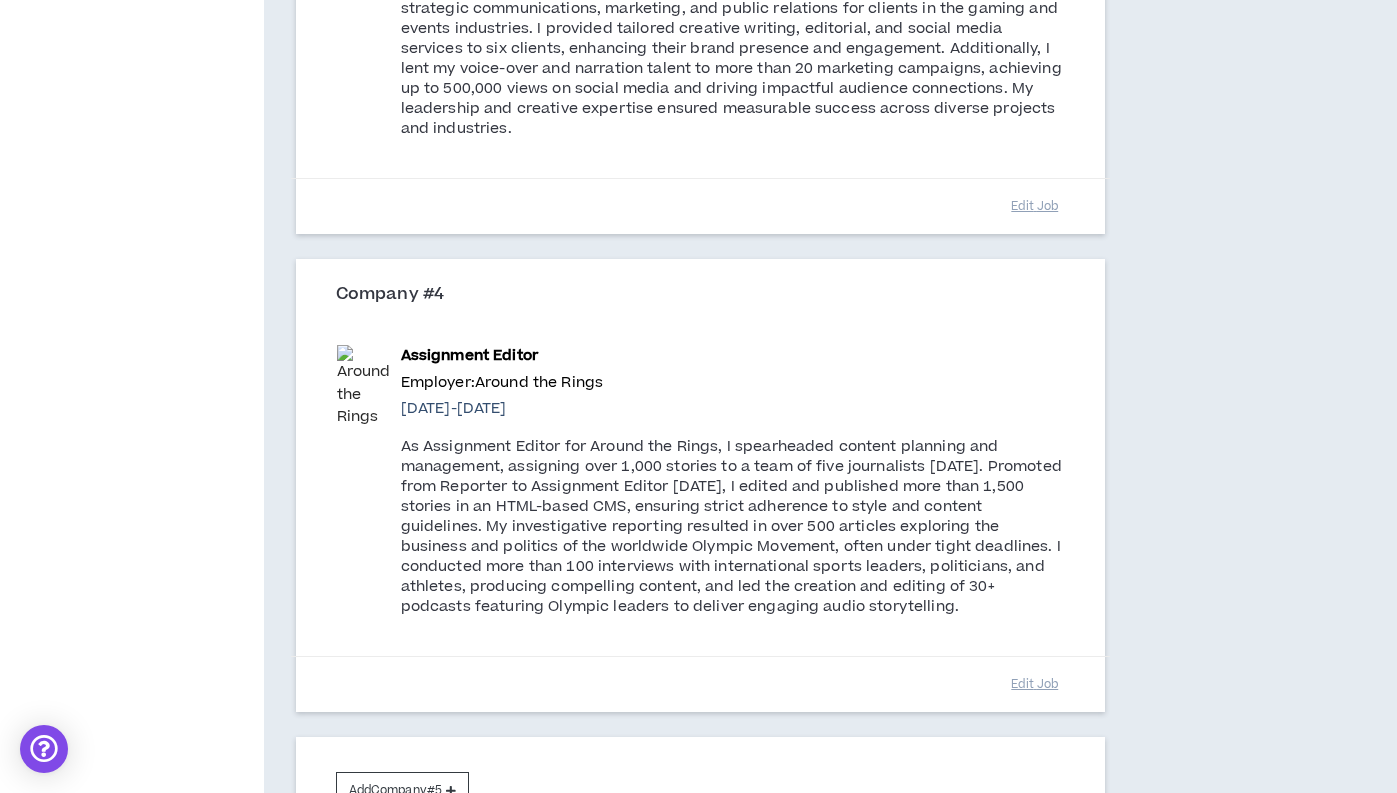 scroll, scrollTop: 1639, scrollLeft: 0, axis: vertical 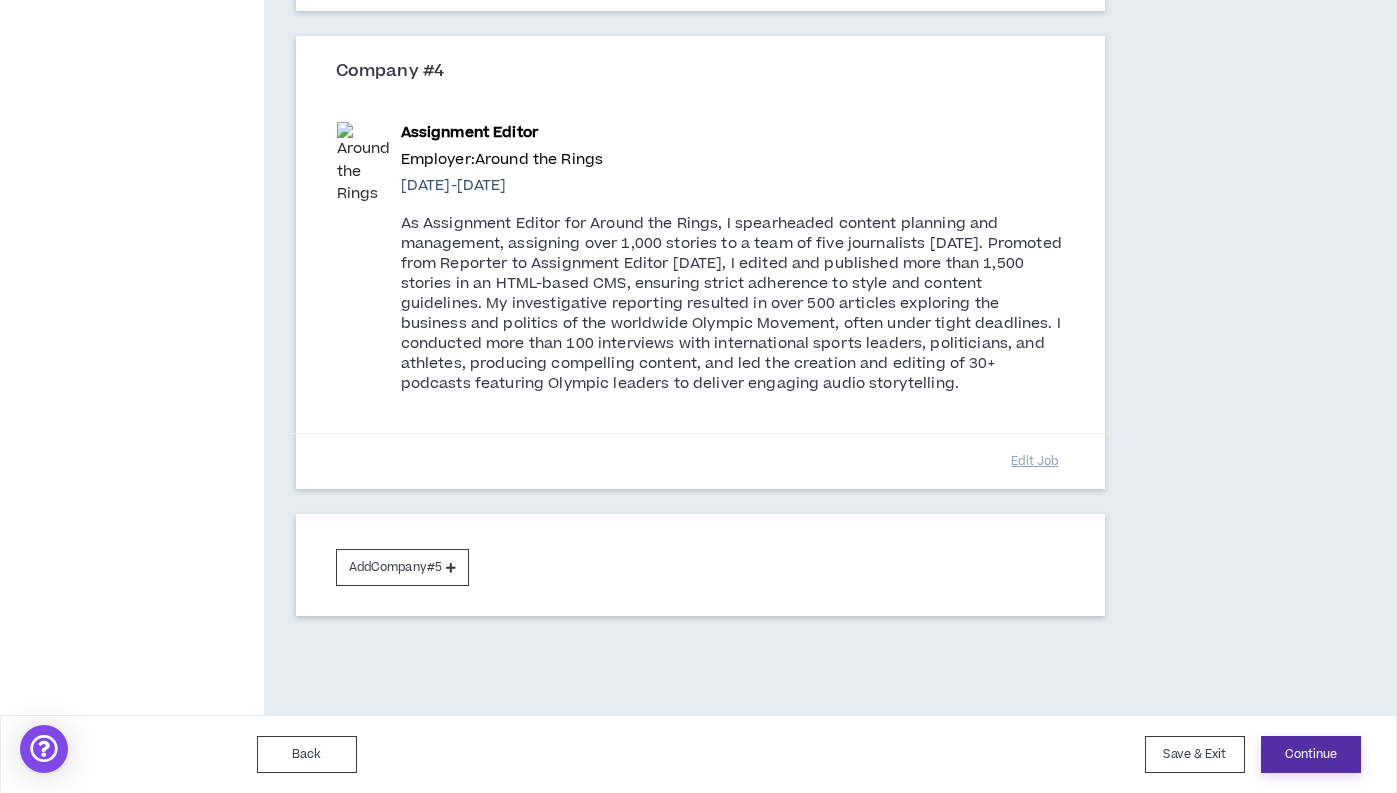 click on "Continue" at bounding box center [1311, 754] 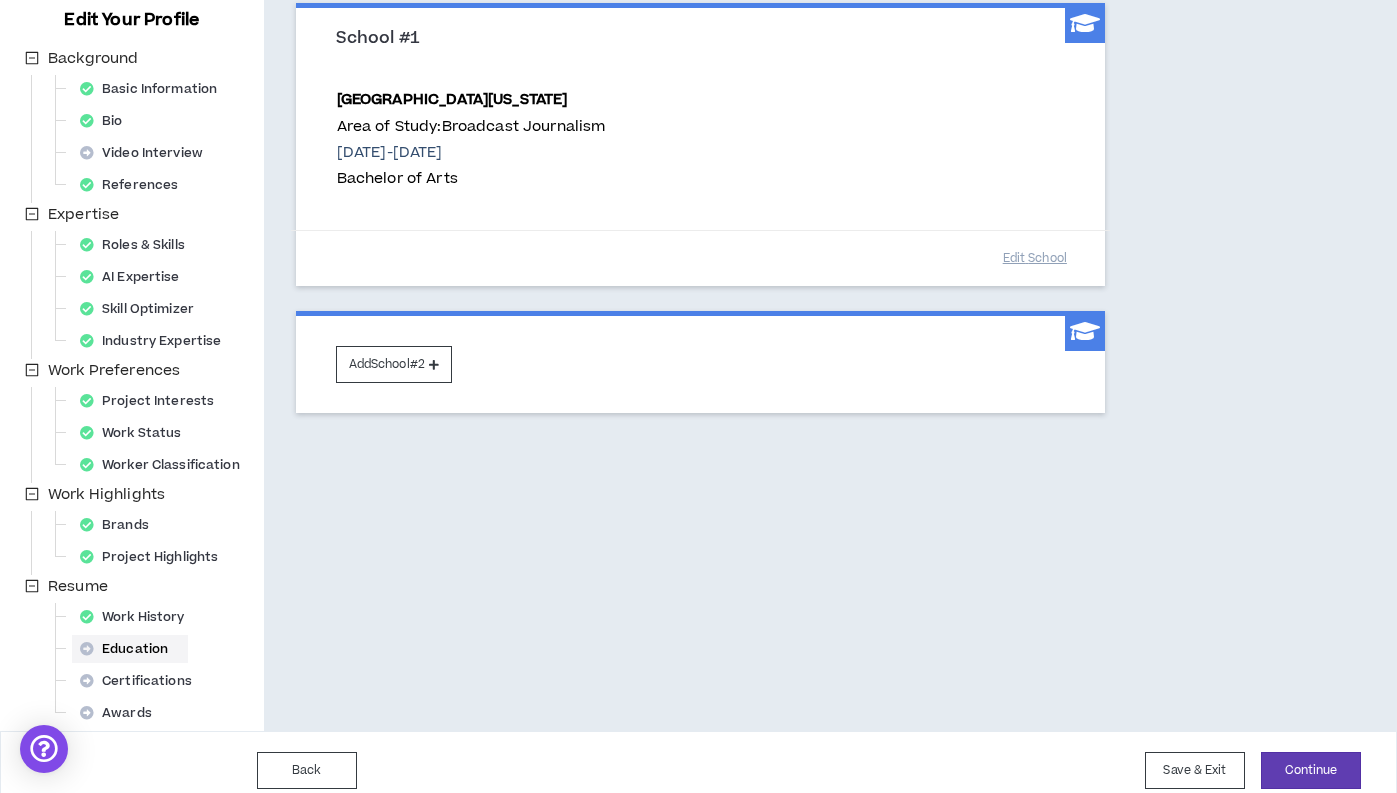 scroll, scrollTop: 236, scrollLeft: 0, axis: vertical 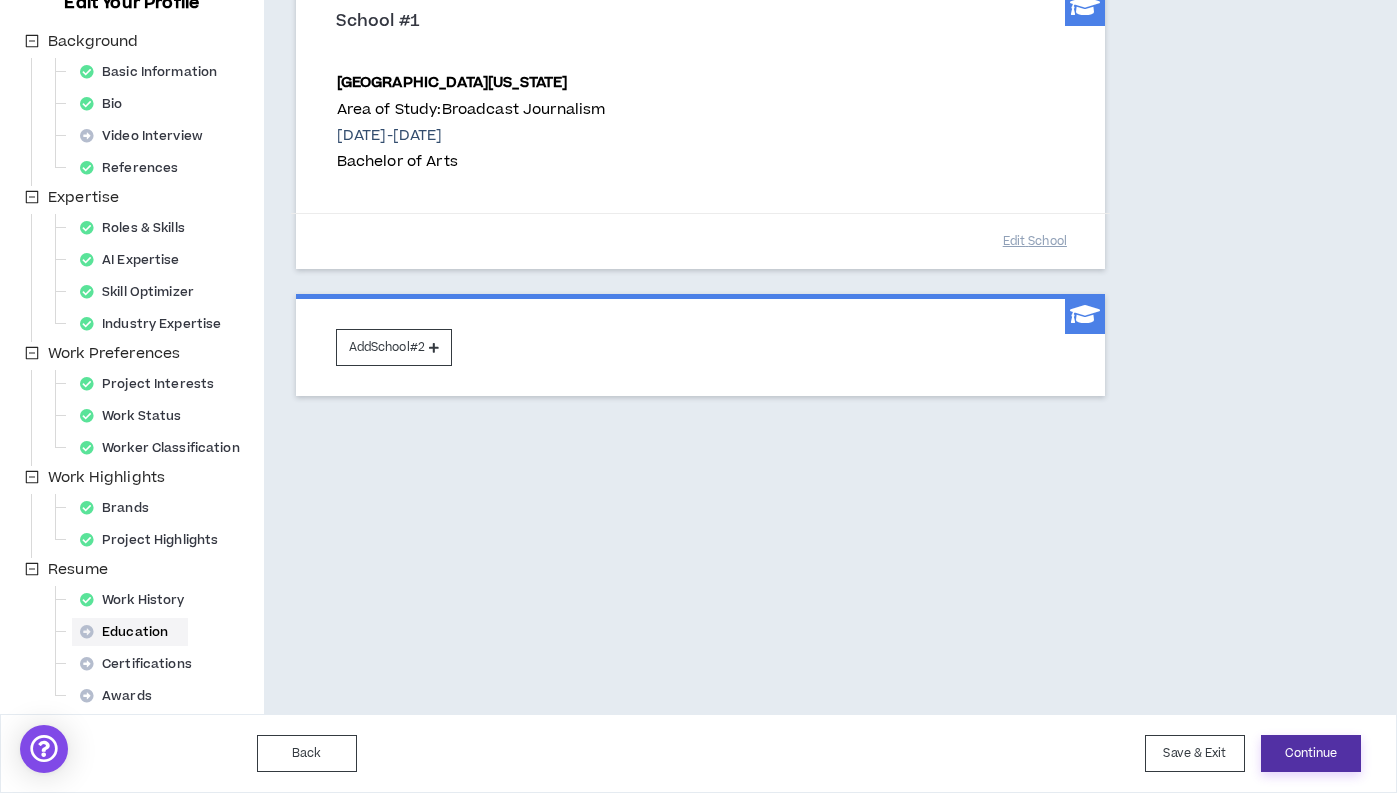 click on "Continue" at bounding box center (1311, 753) 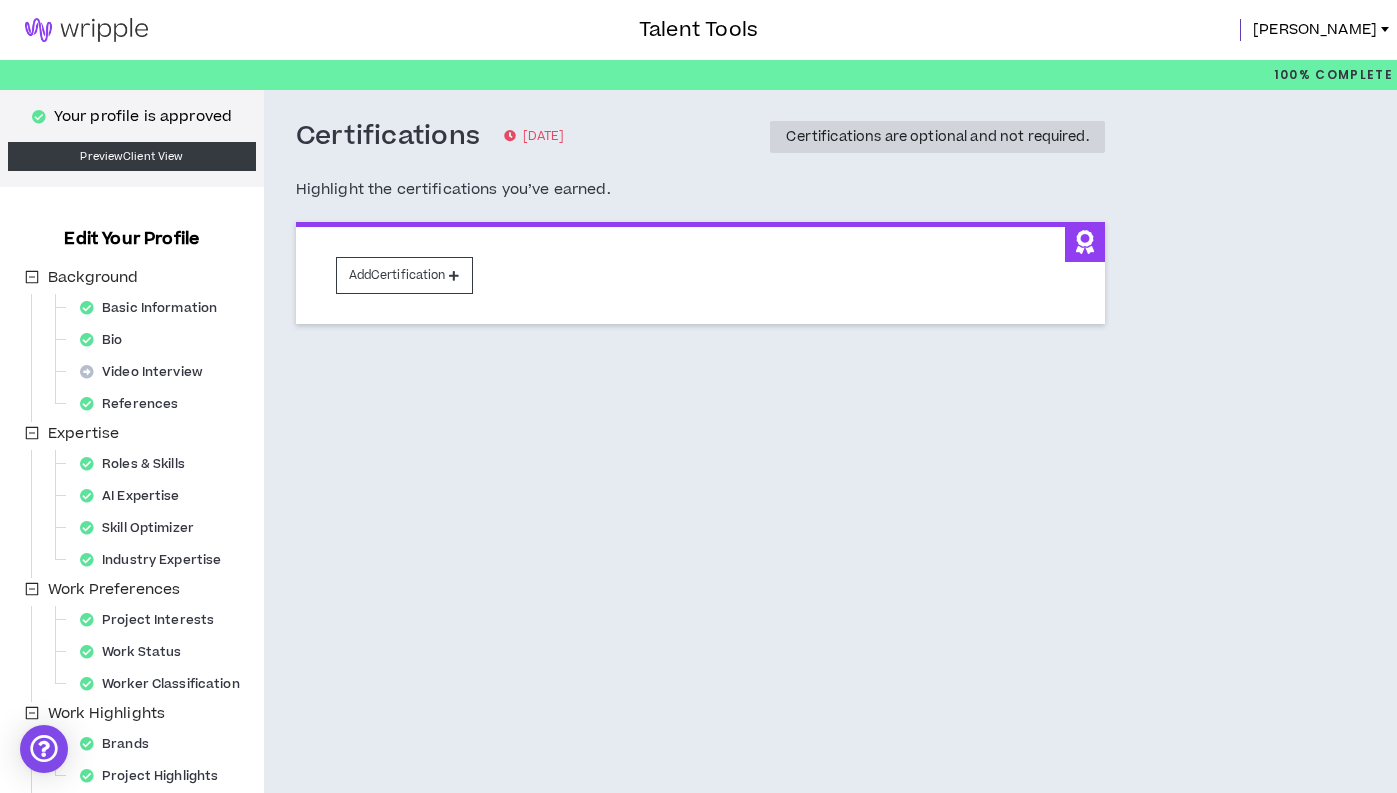 scroll, scrollTop: 236, scrollLeft: 0, axis: vertical 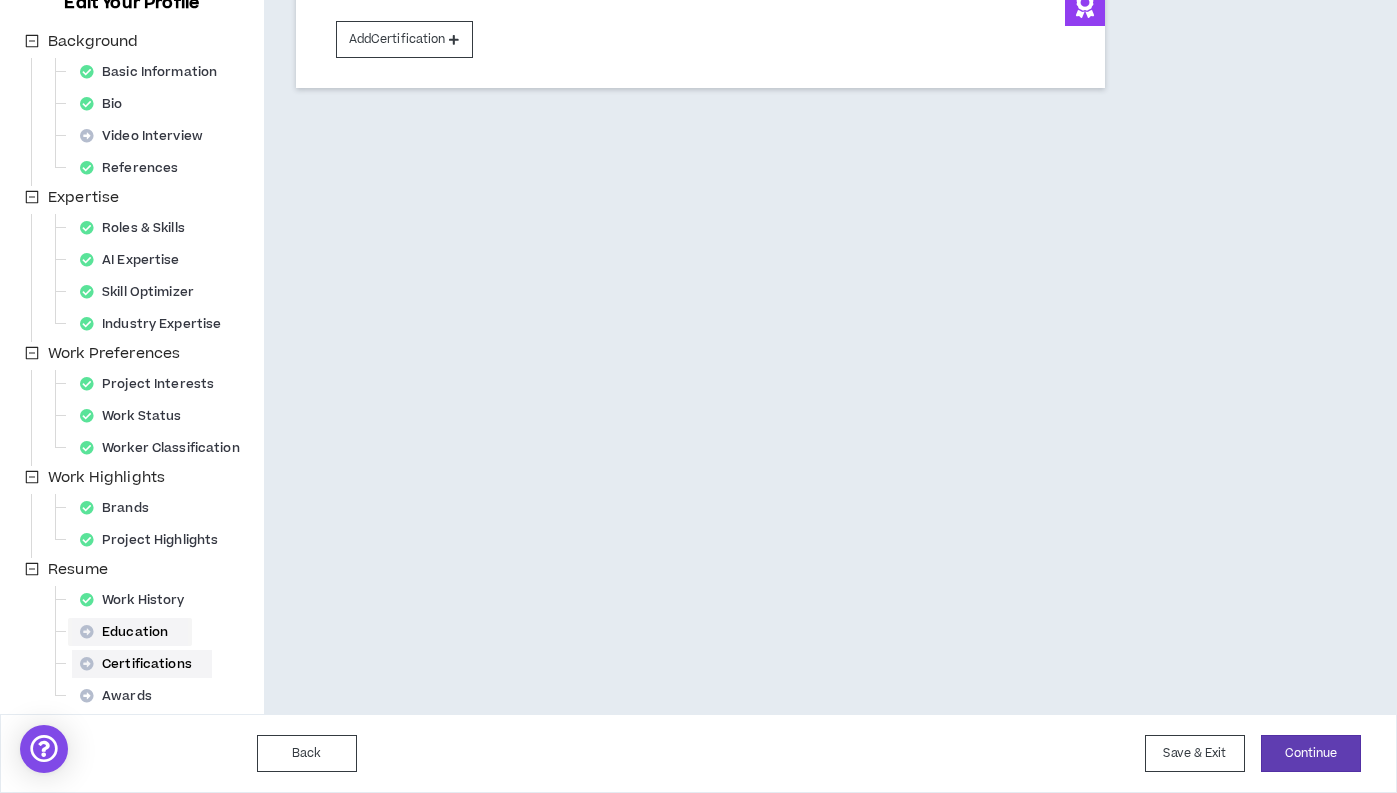 click on "Education" at bounding box center (130, 632) 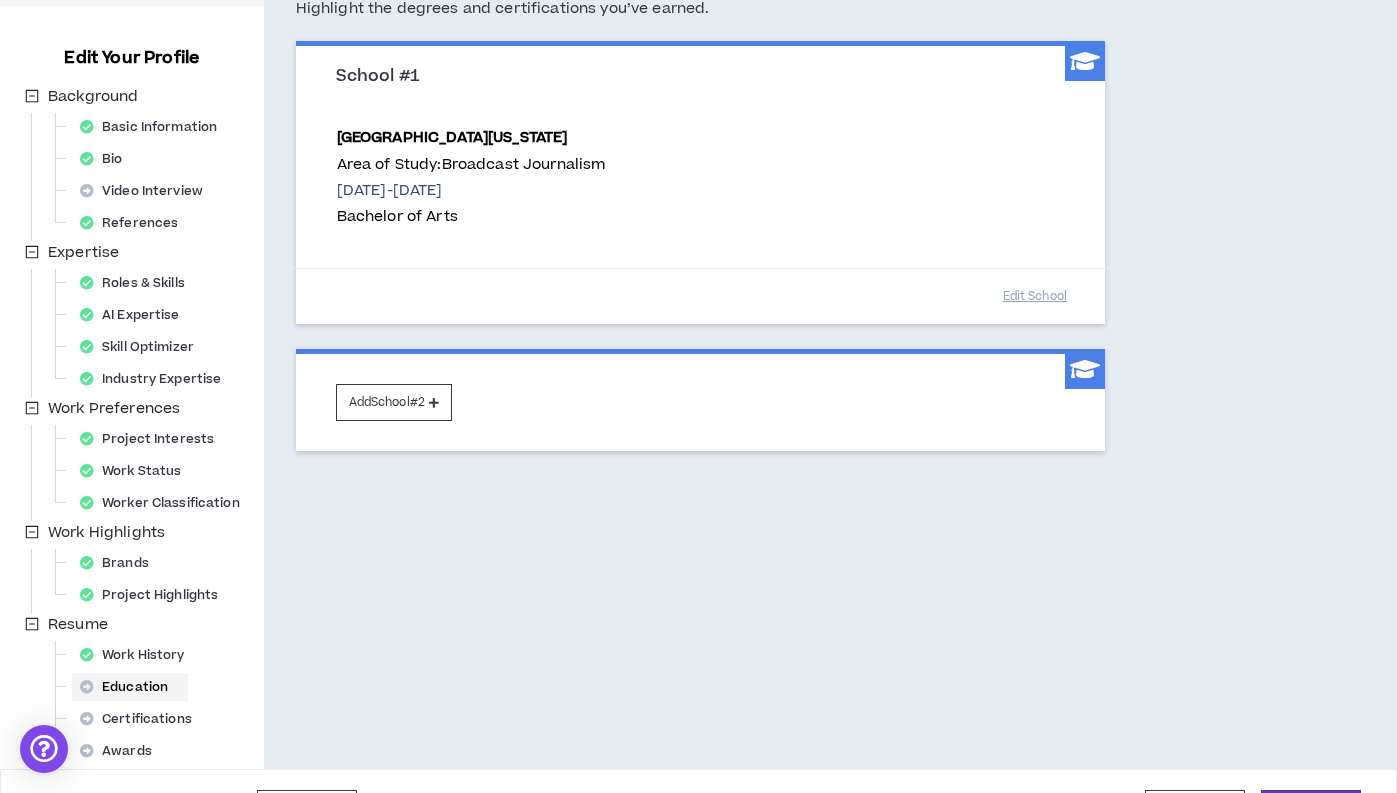 scroll, scrollTop: 236, scrollLeft: 0, axis: vertical 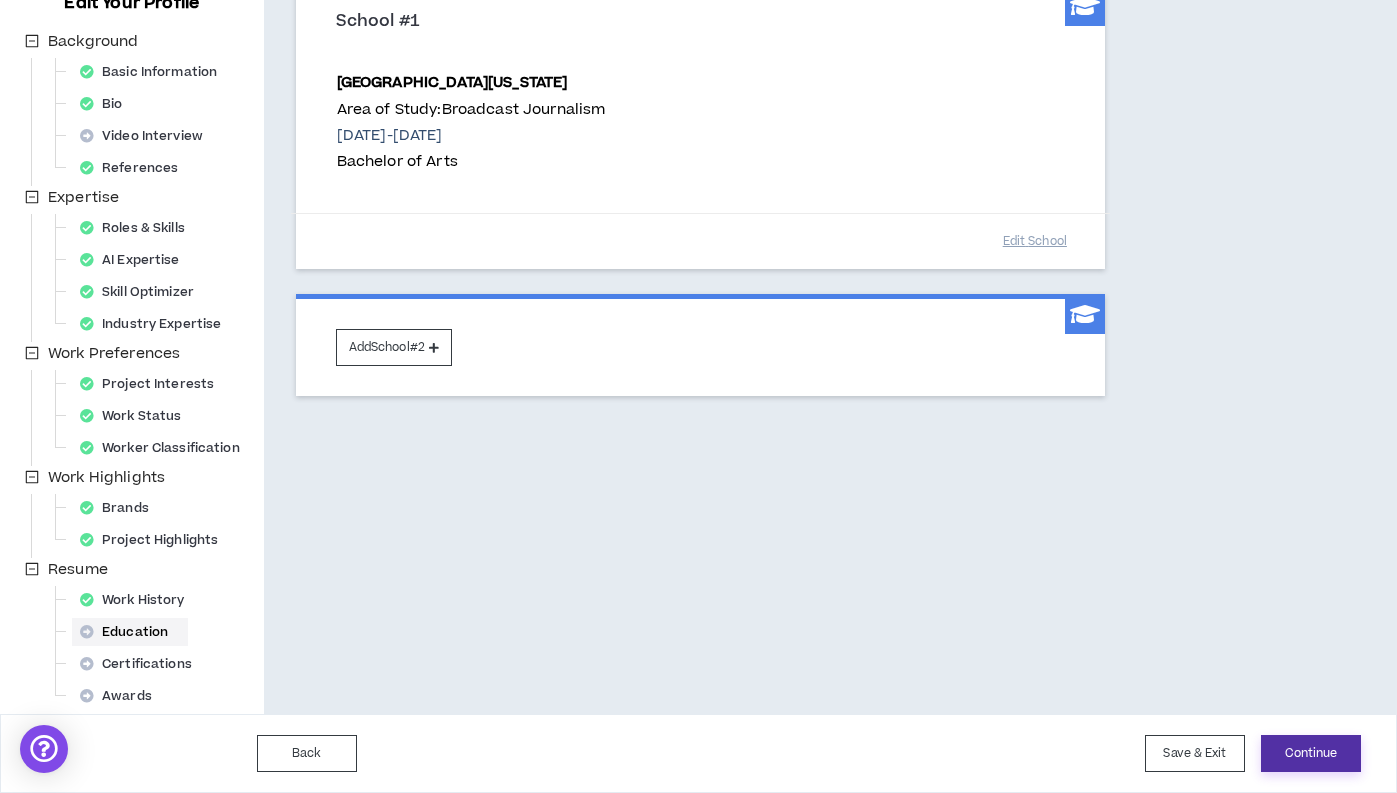 click on "Continue" at bounding box center (1311, 753) 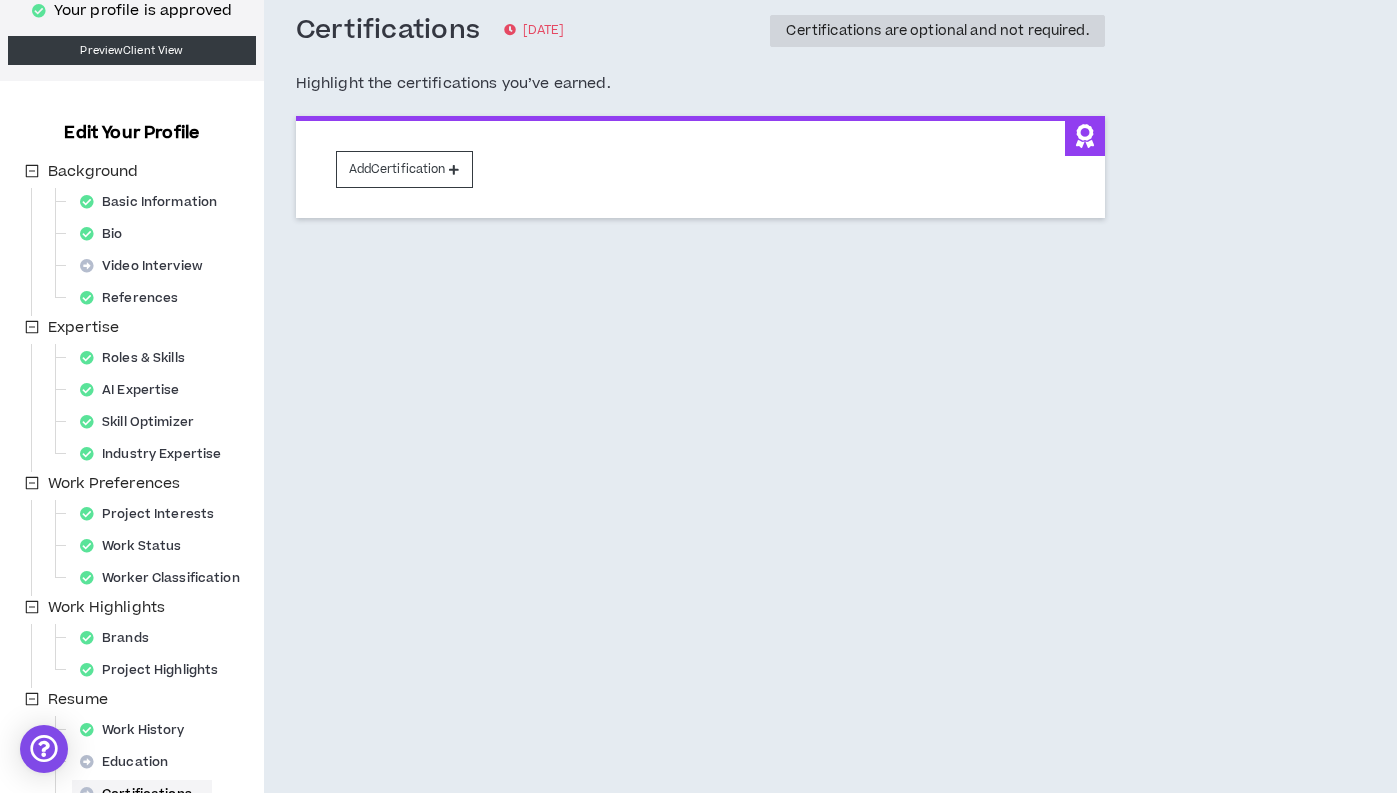 scroll, scrollTop: 236, scrollLeft: 0, axis: vertical 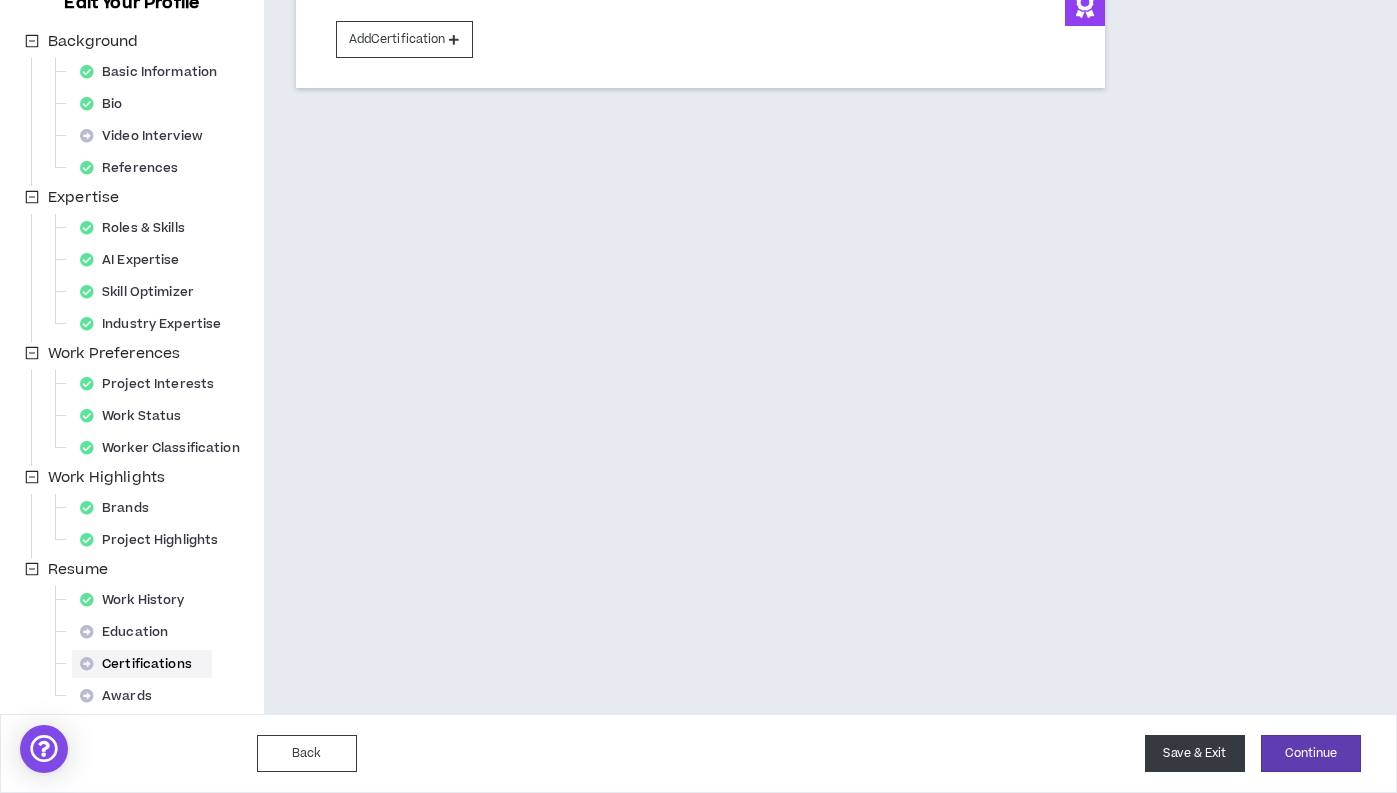 click on "Save & Exit" at bounding box center [1195, 753] 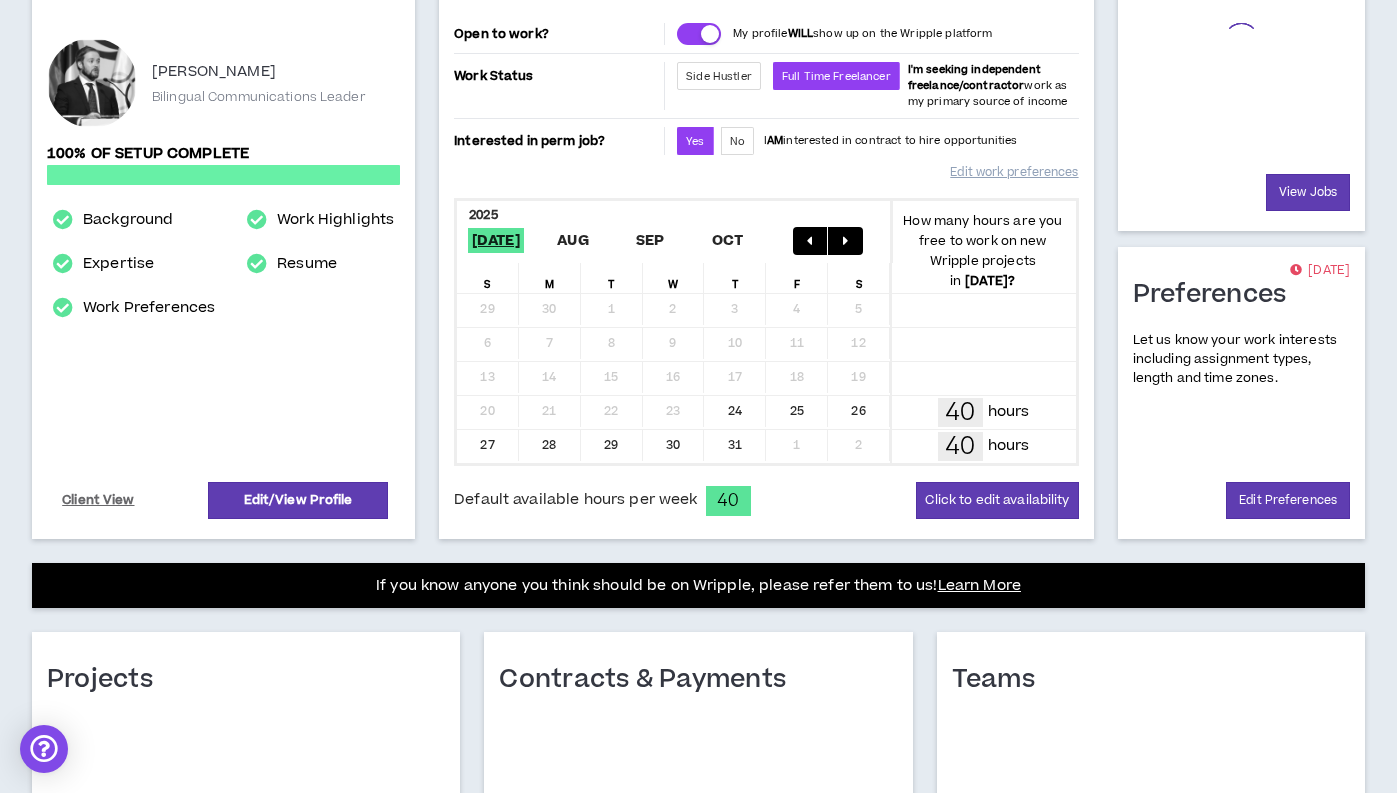 scroll 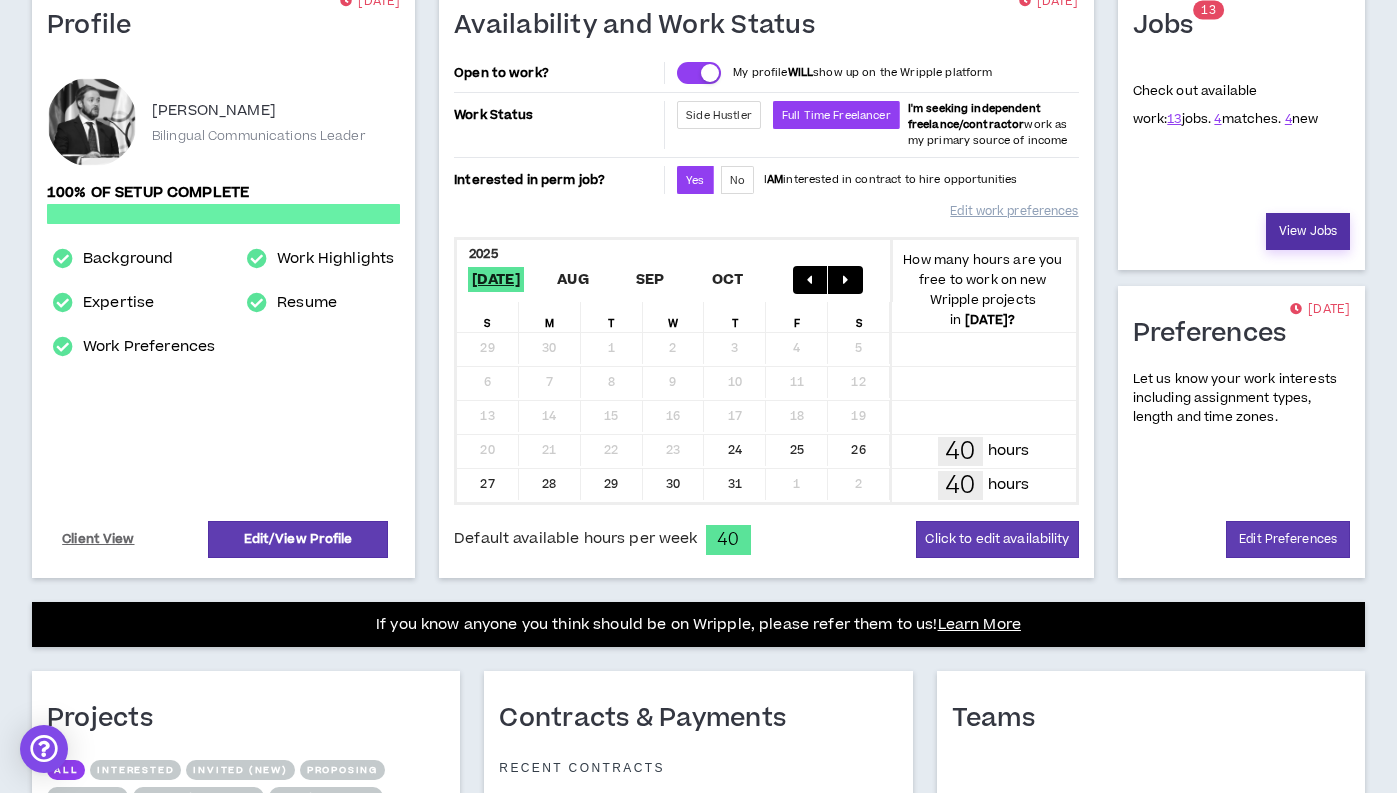 click on "View Jobs" at bounding box center [1308, 231] 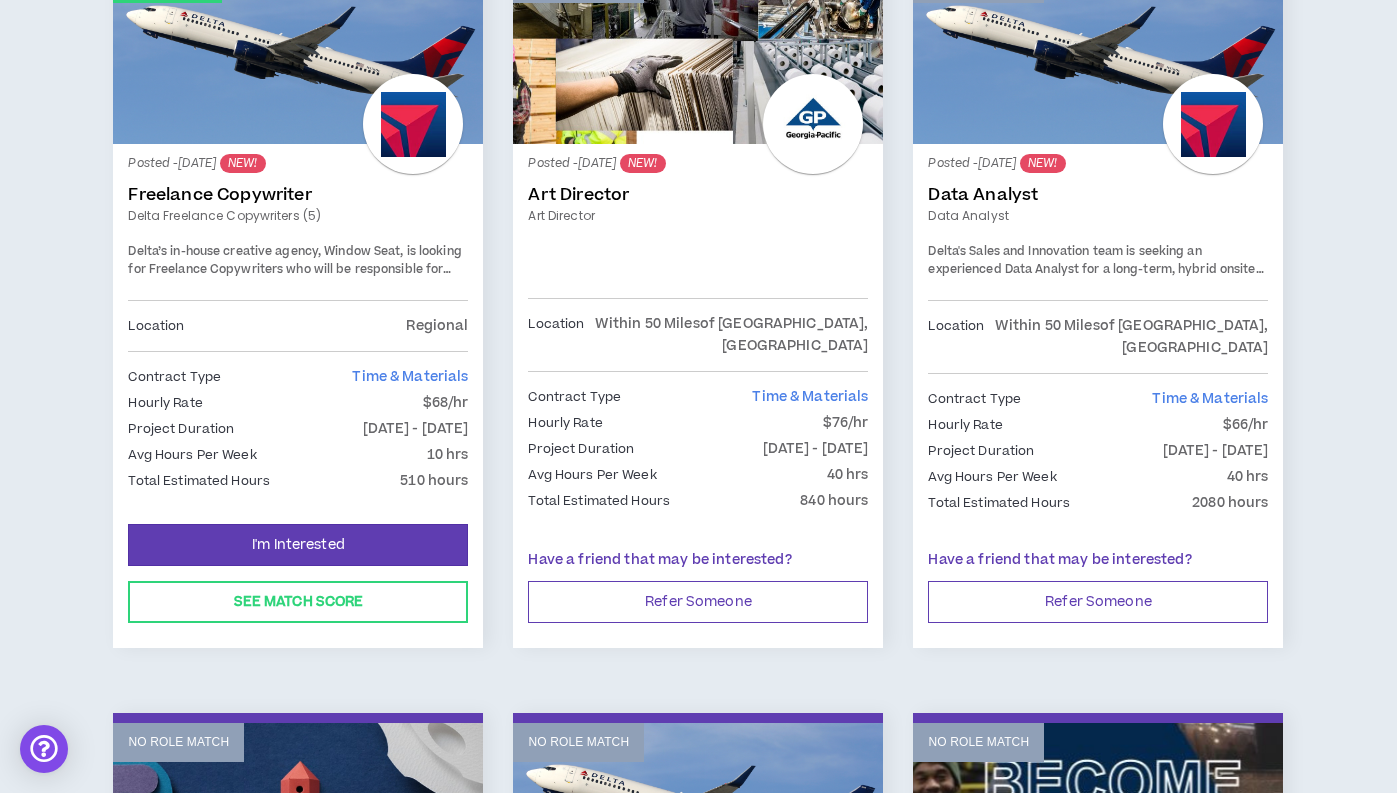 scroll, scrollTop: 1142, scrollLeft: 0, axis: vertical 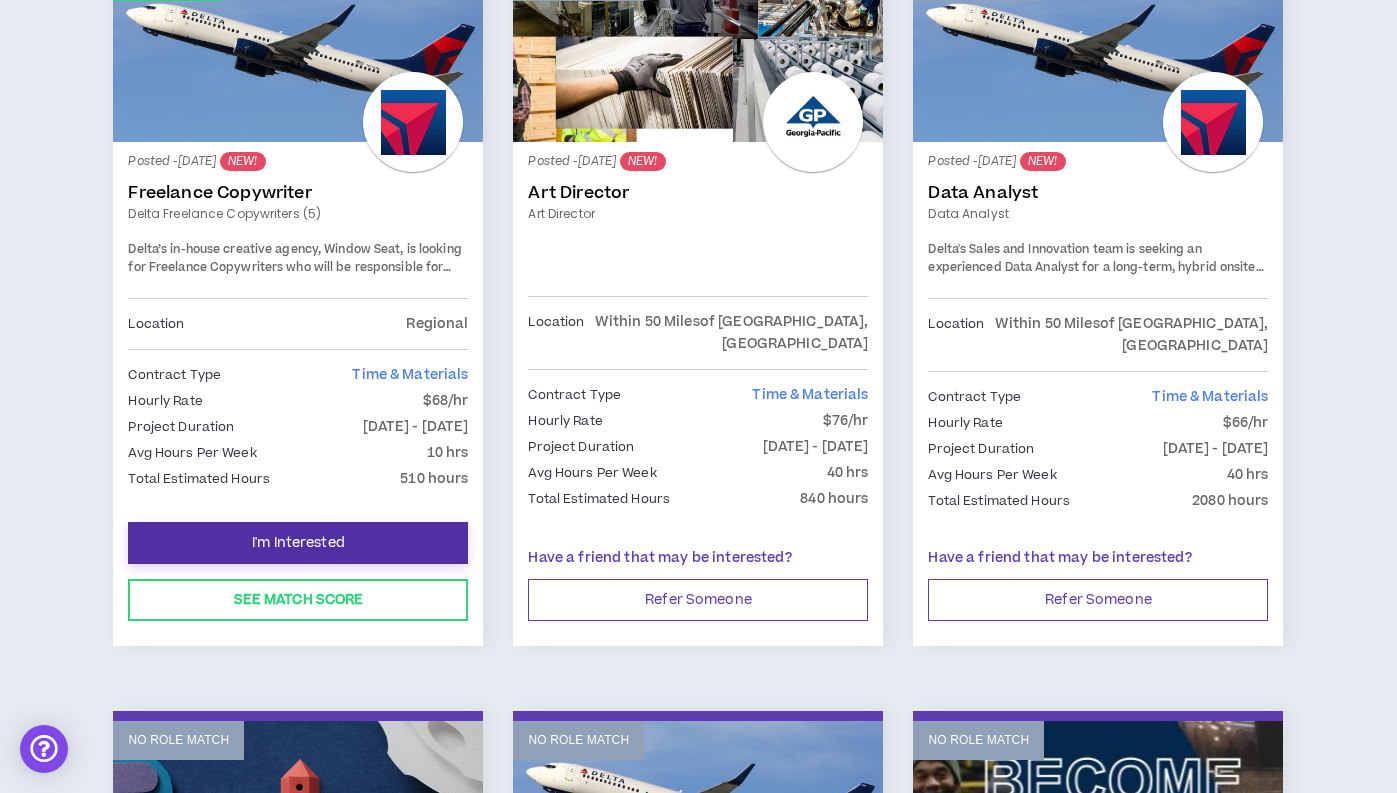 click on "I'm Interested" at bounding box center (298, 543) 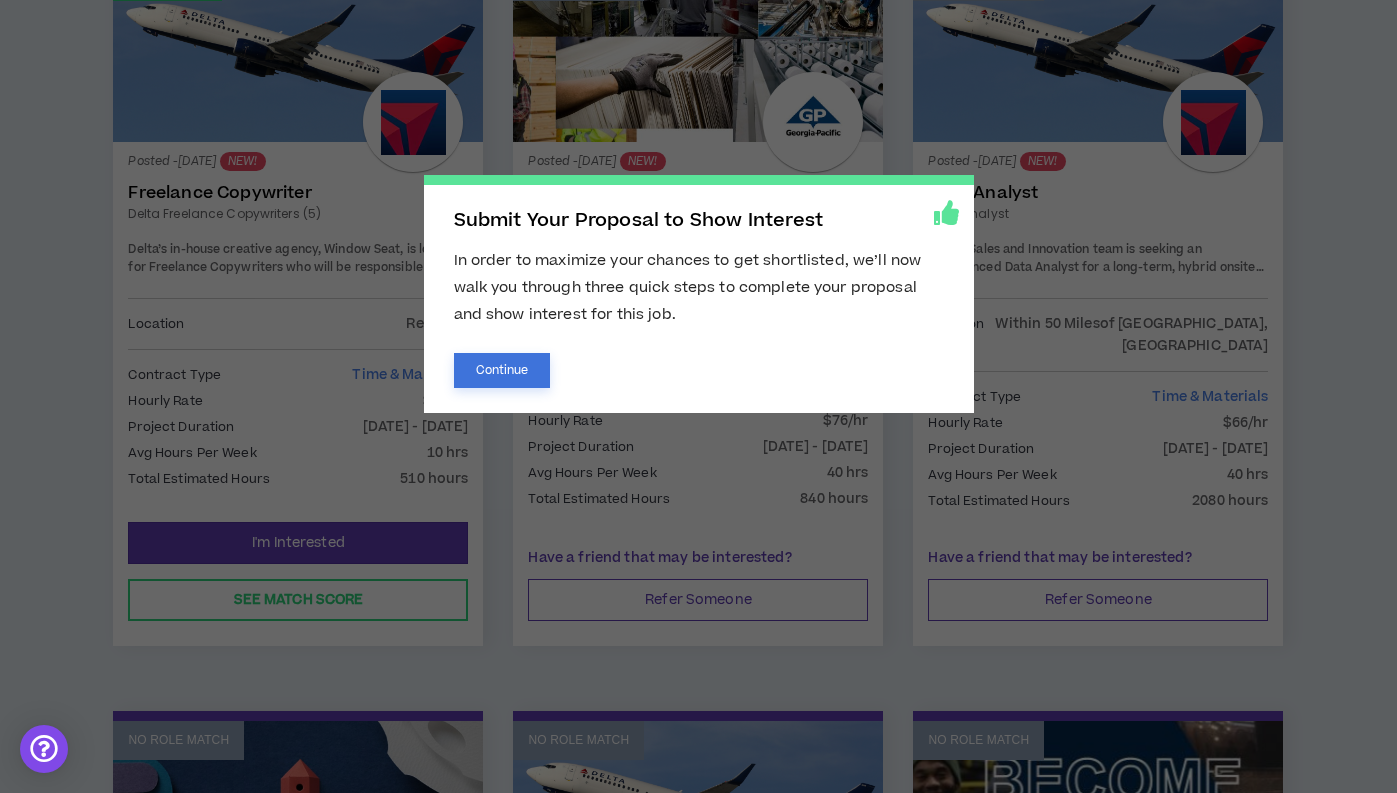 click on "Continue" at bounding box center [502, 370] 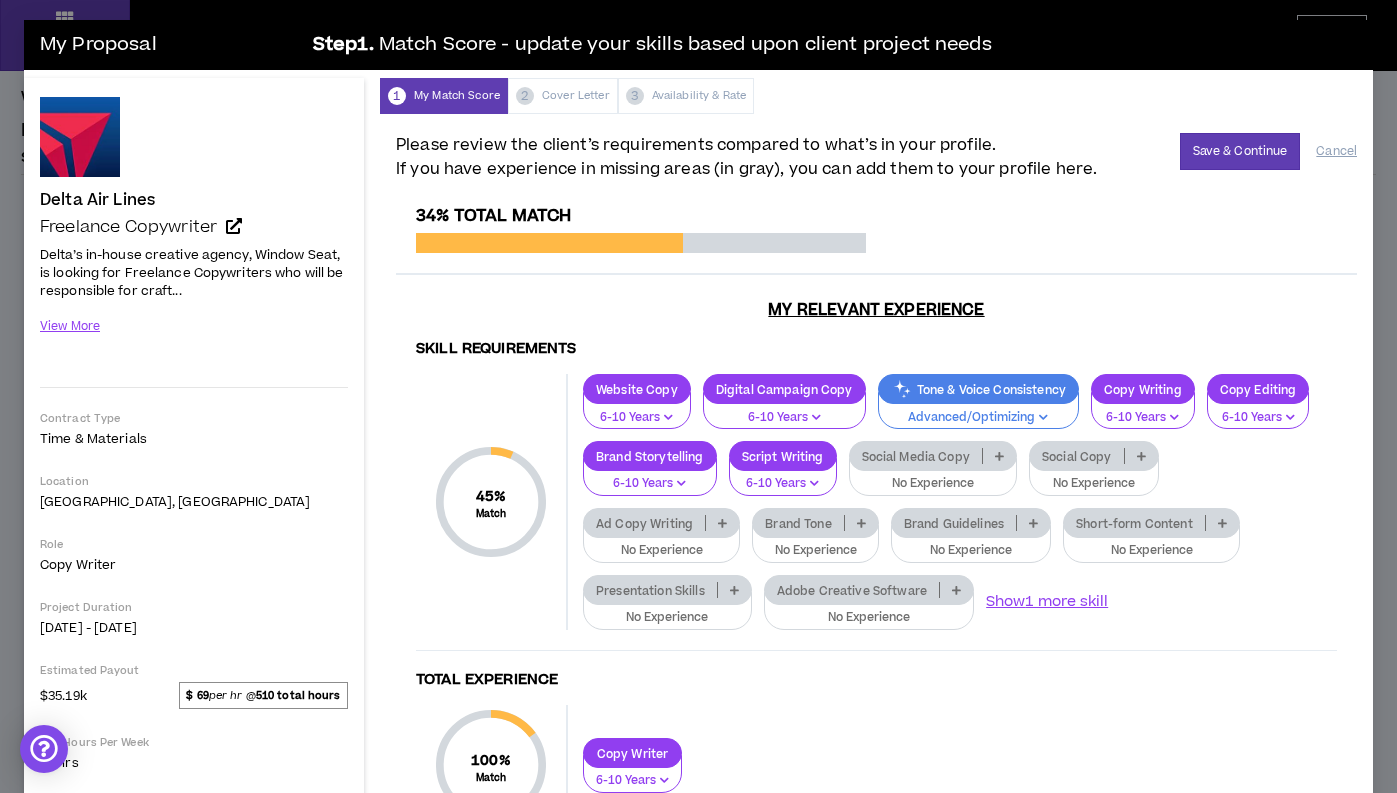 scroll, scrollTop: 0, scrollLeft: 0, axis: both 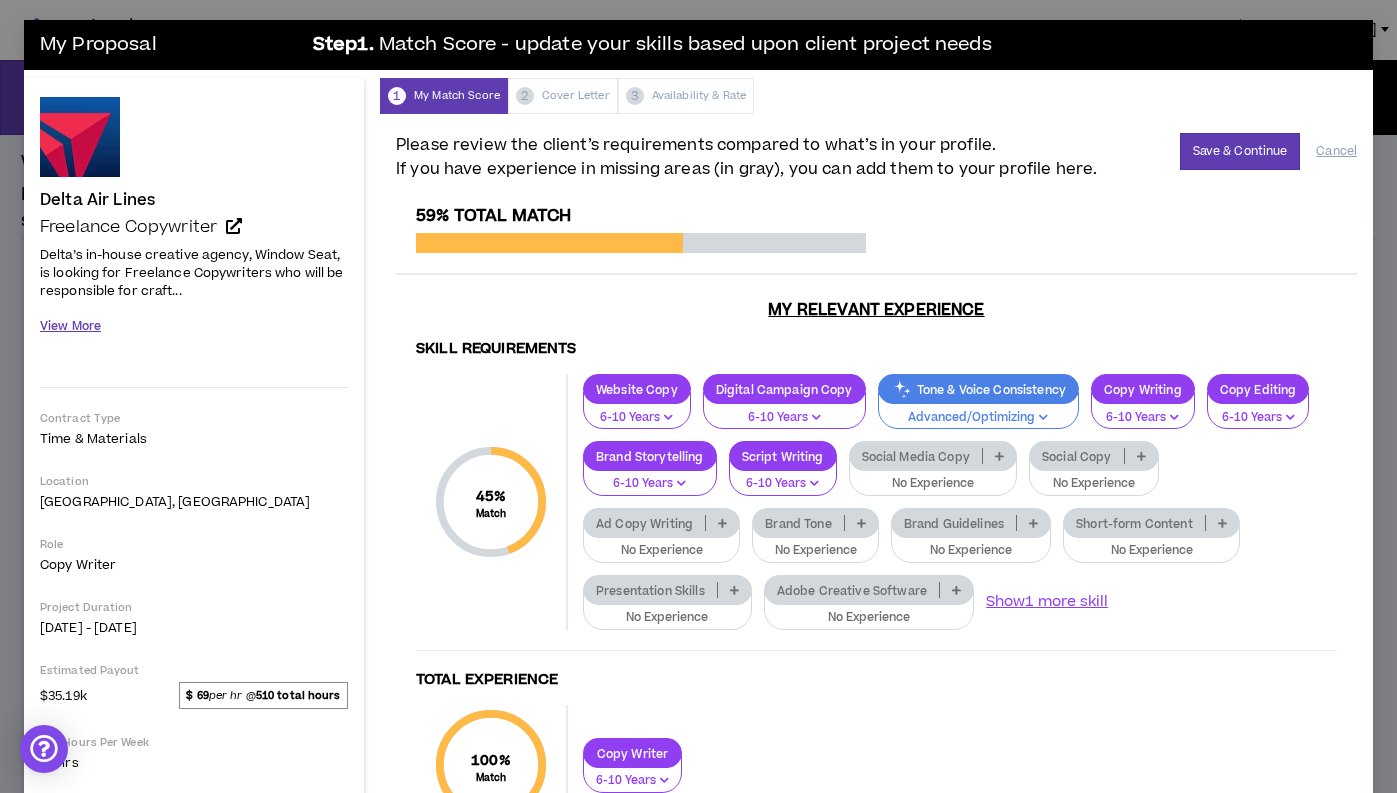 click on "View More" at bounding box center (70, 326) 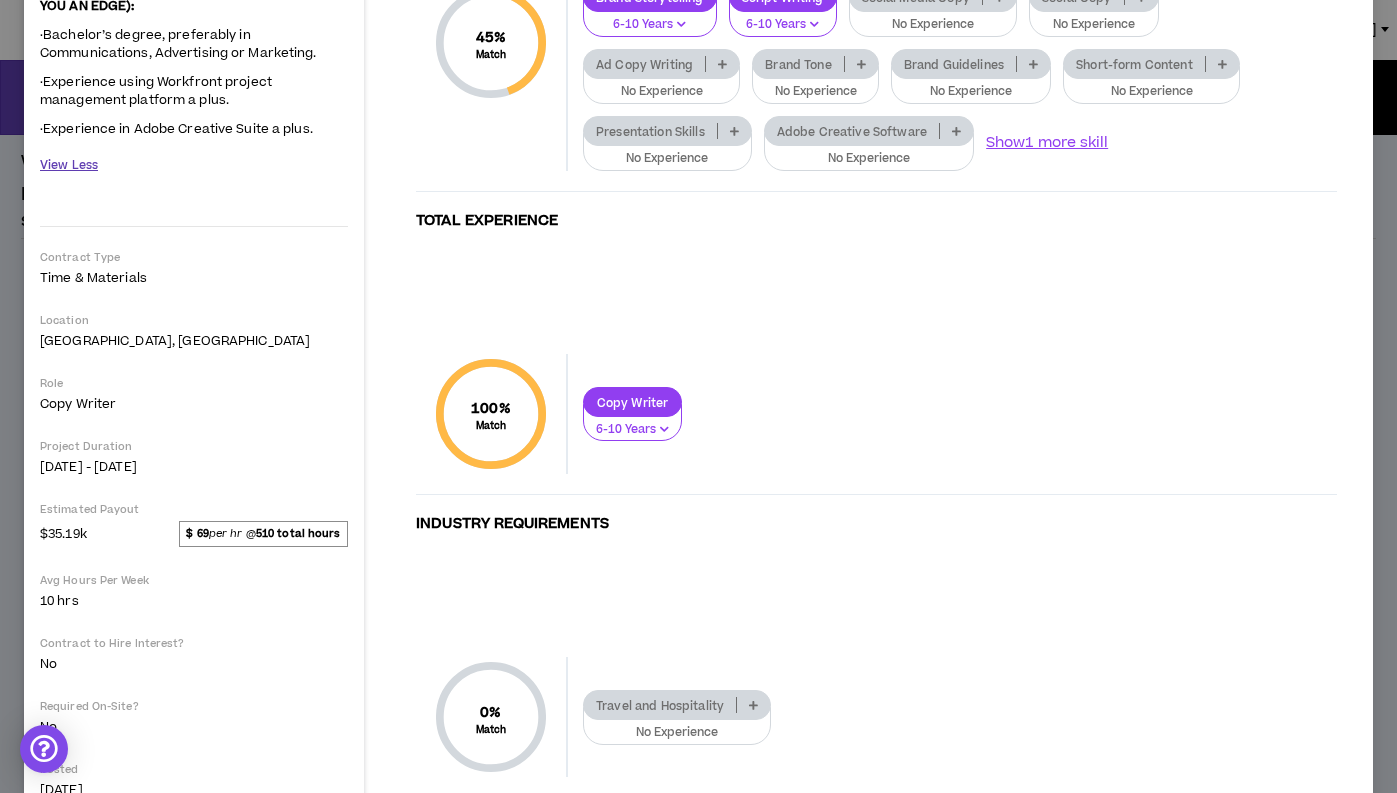 scroll, scrollTop: 1679, scrollLeft: 0, axis: vertical 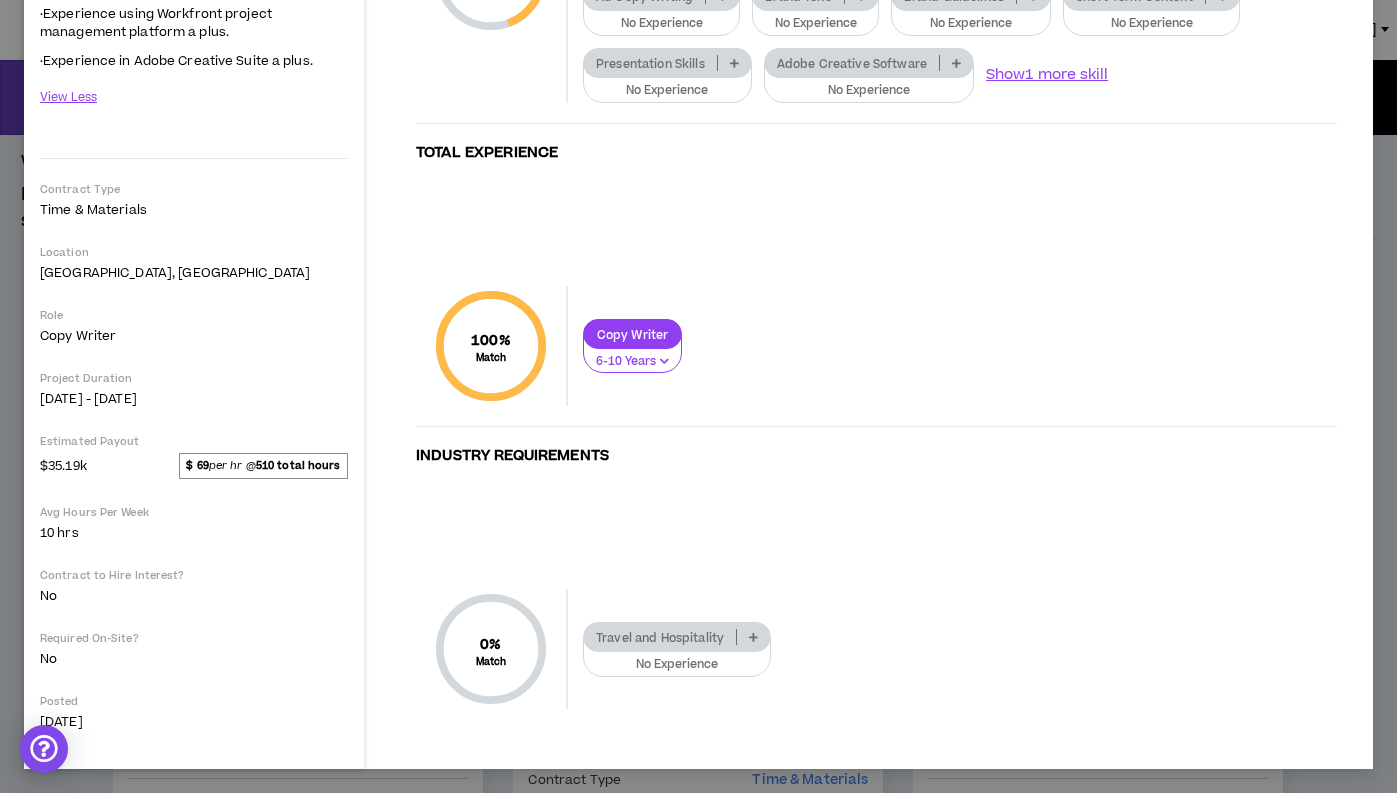 click at bounding box center [753, 637] 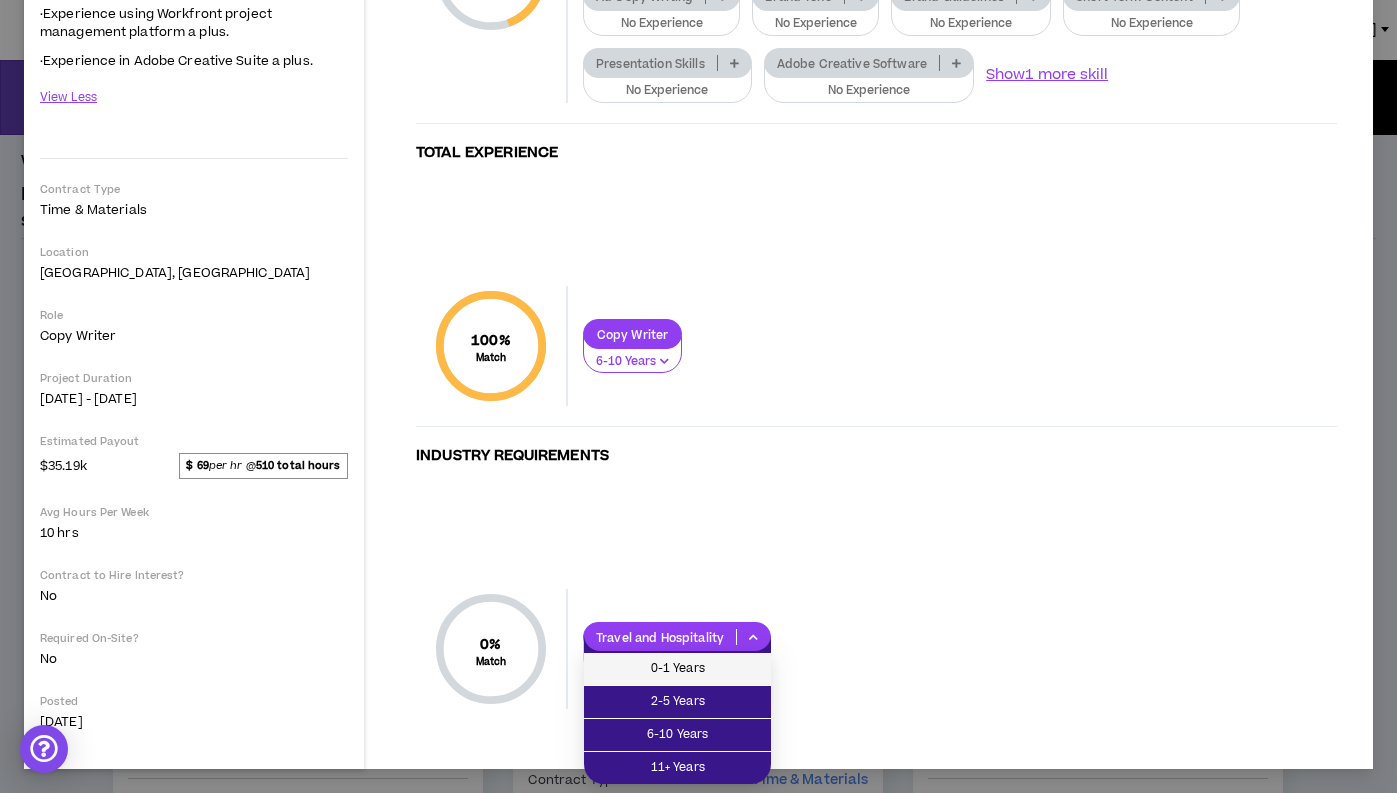click on "0-1 Years" at bounding box center (677, 669) 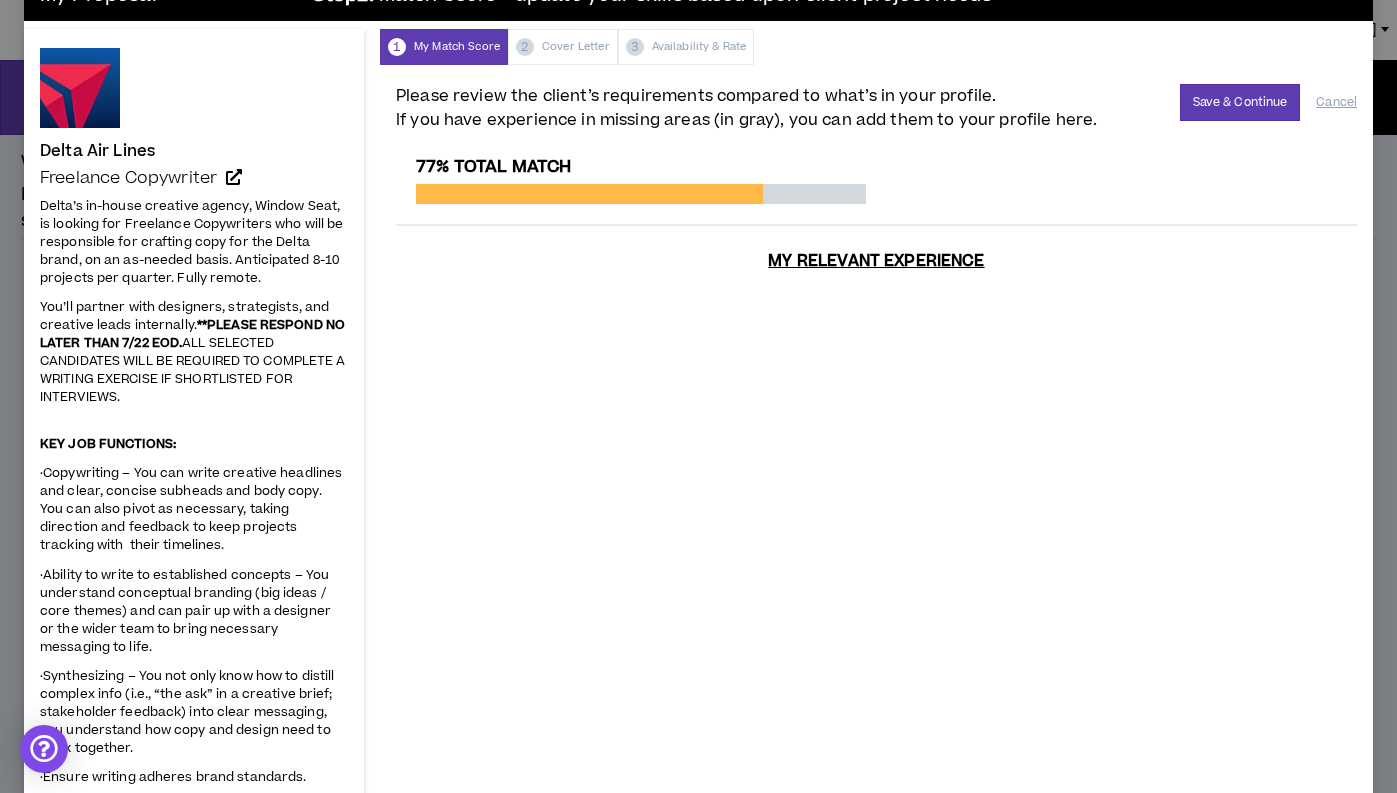 scroll, scrollTop: 0, scrollLeft: 0, axis: both 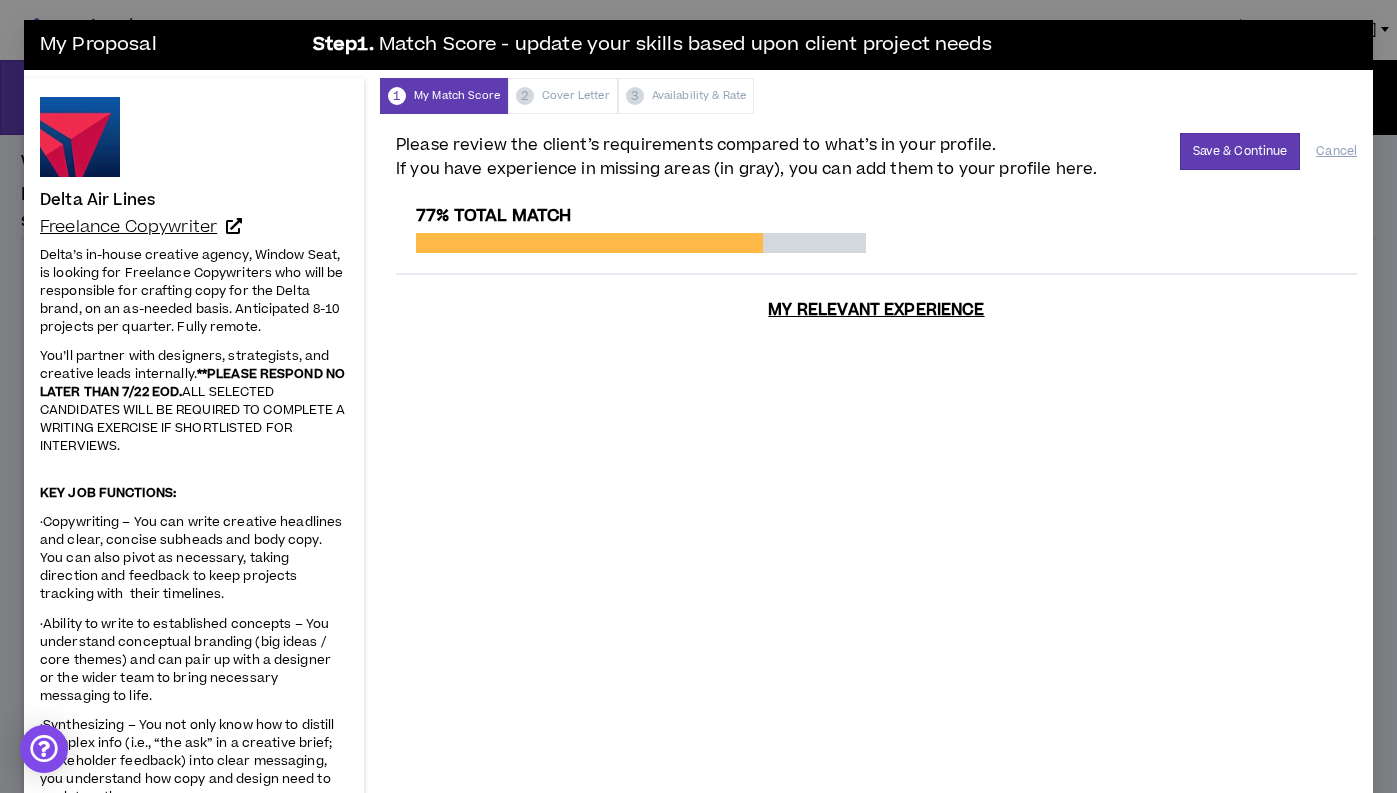 click at bounding box center [234, 226] 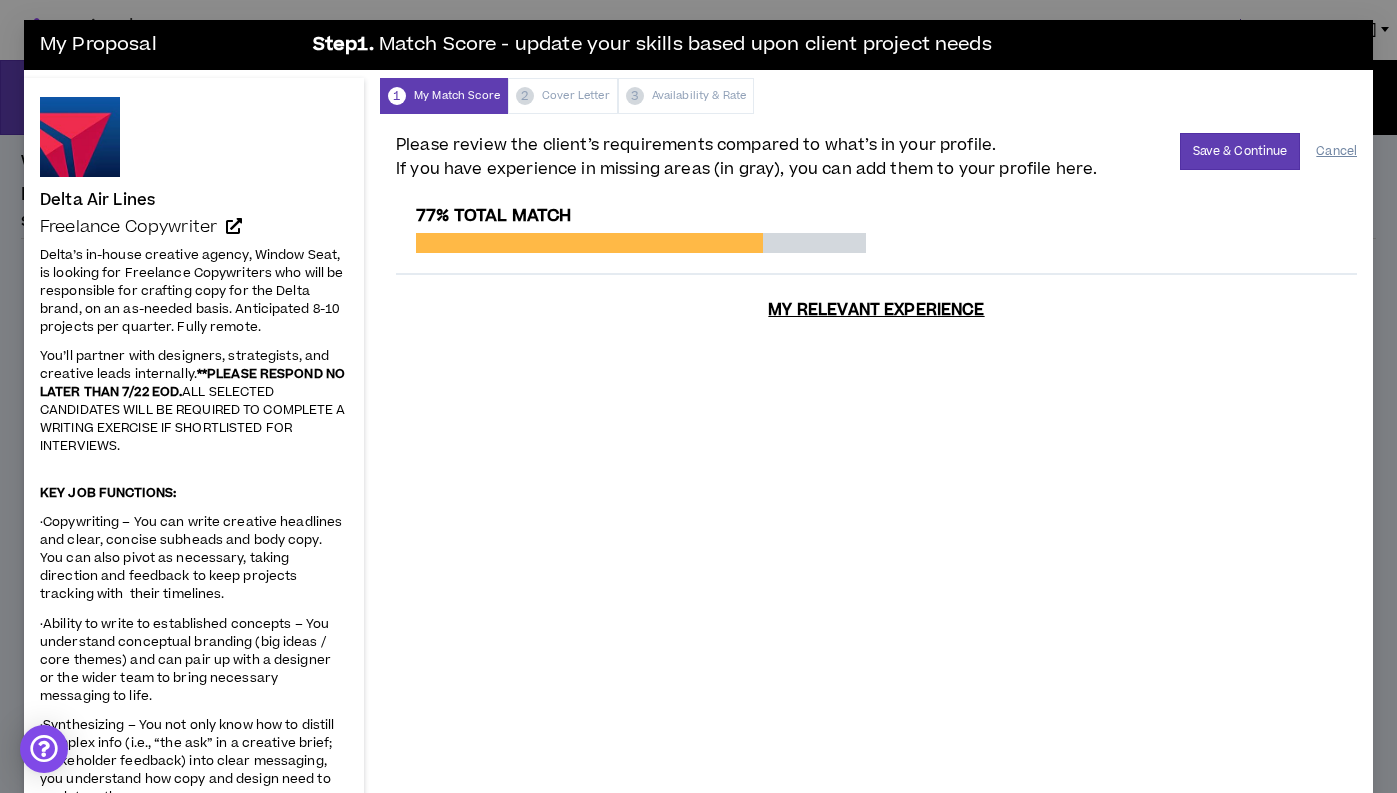 click on "Cancel" at bounding box center (1336, 151) 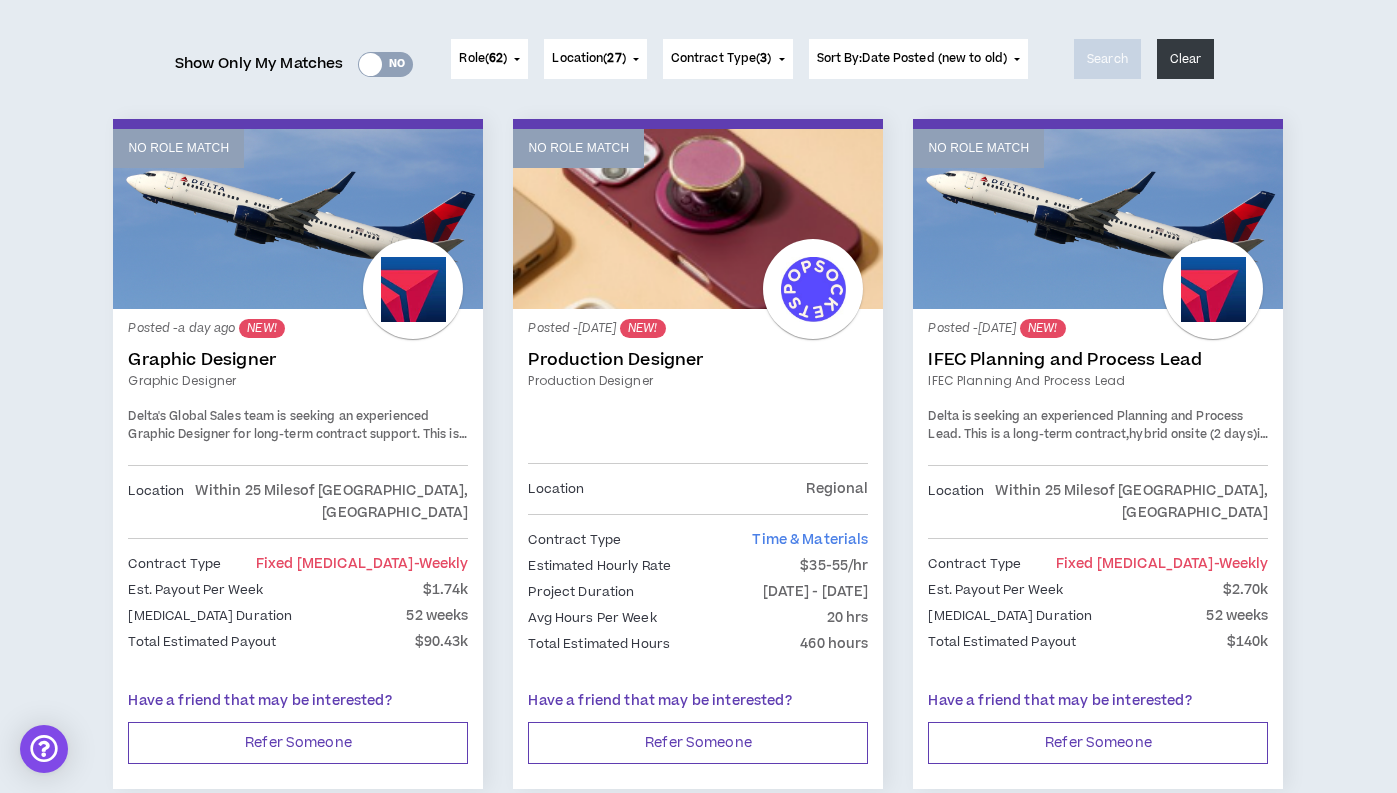 scroll, scrollTop: 256, scrollLeft: 0, axis: vertical 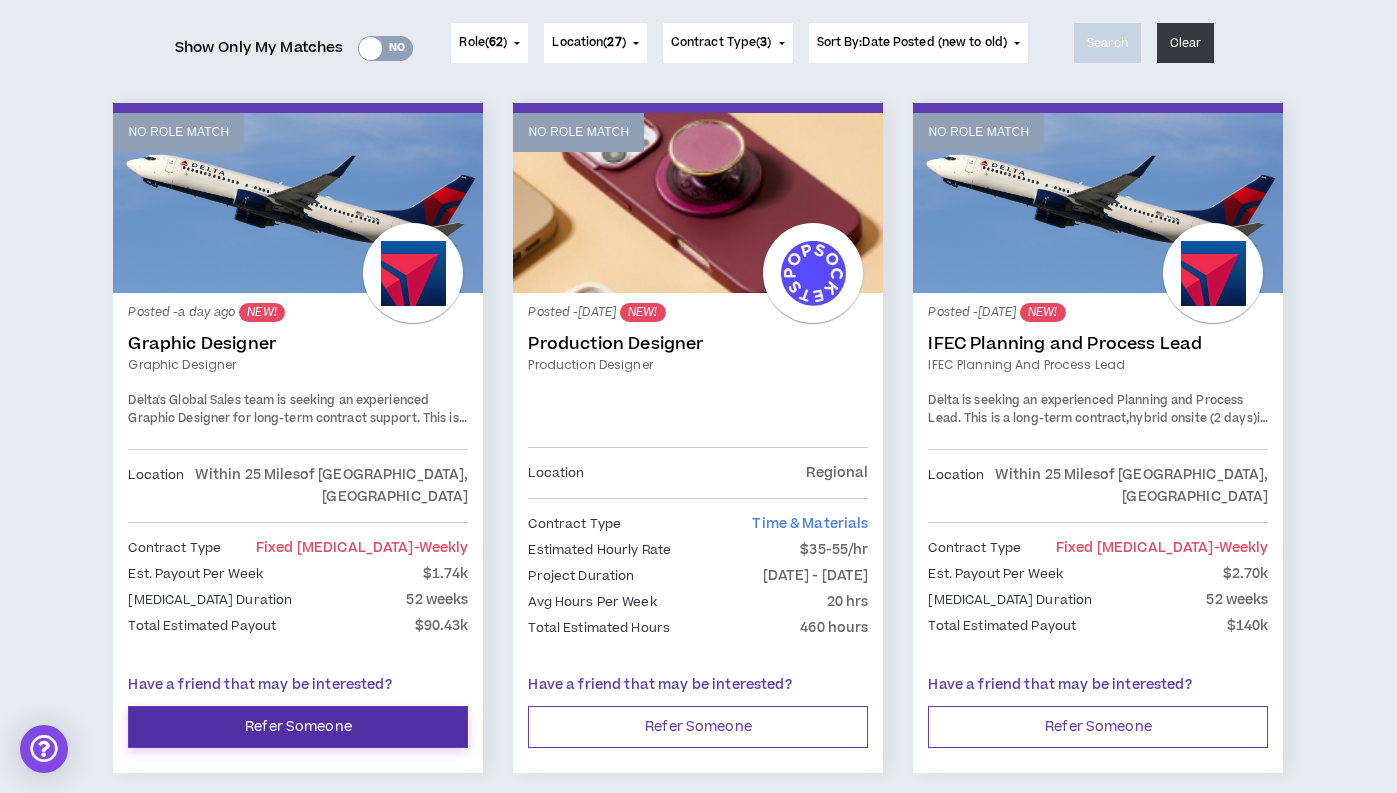 click on "Refer Someone" at bounding box center [298, 727] 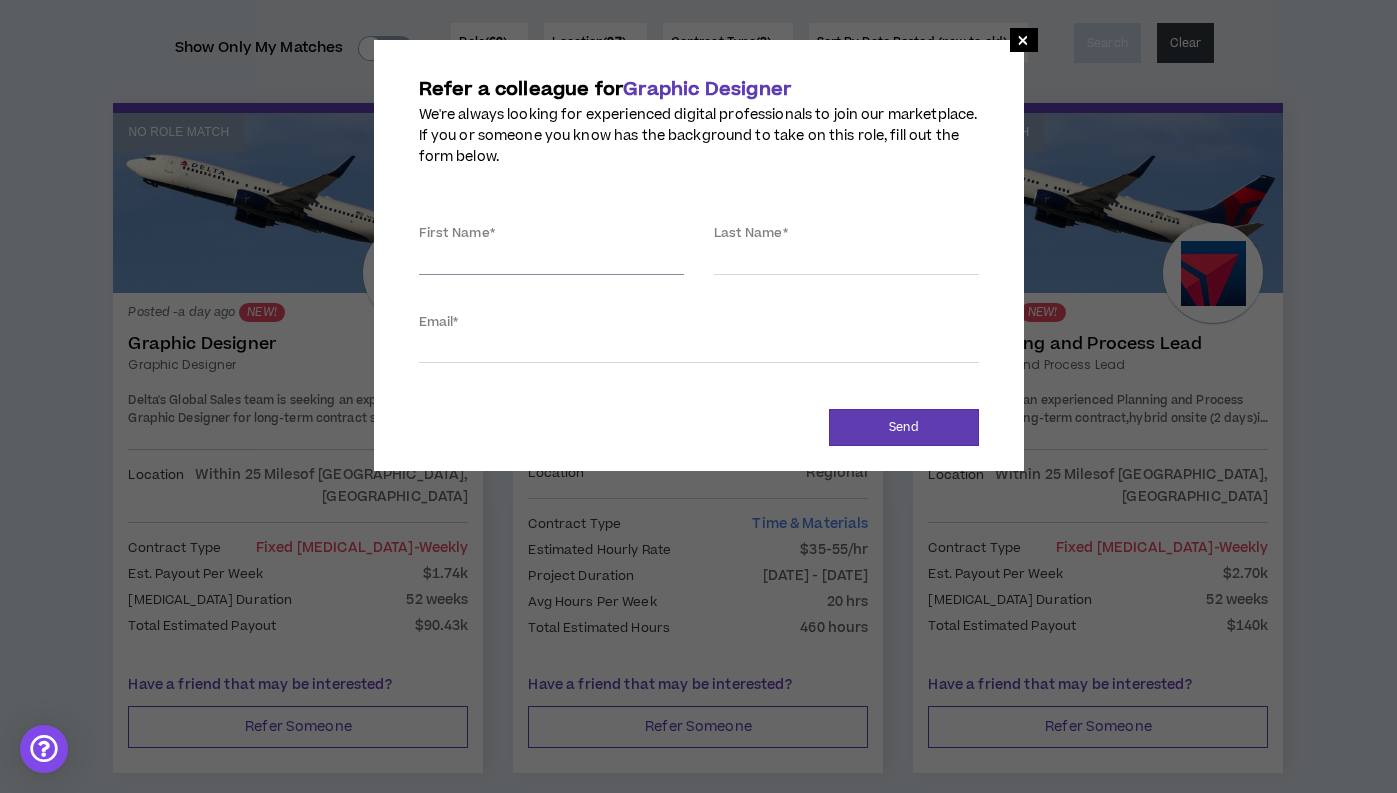 click on "First Name  *" at bounding box center [551, 260] 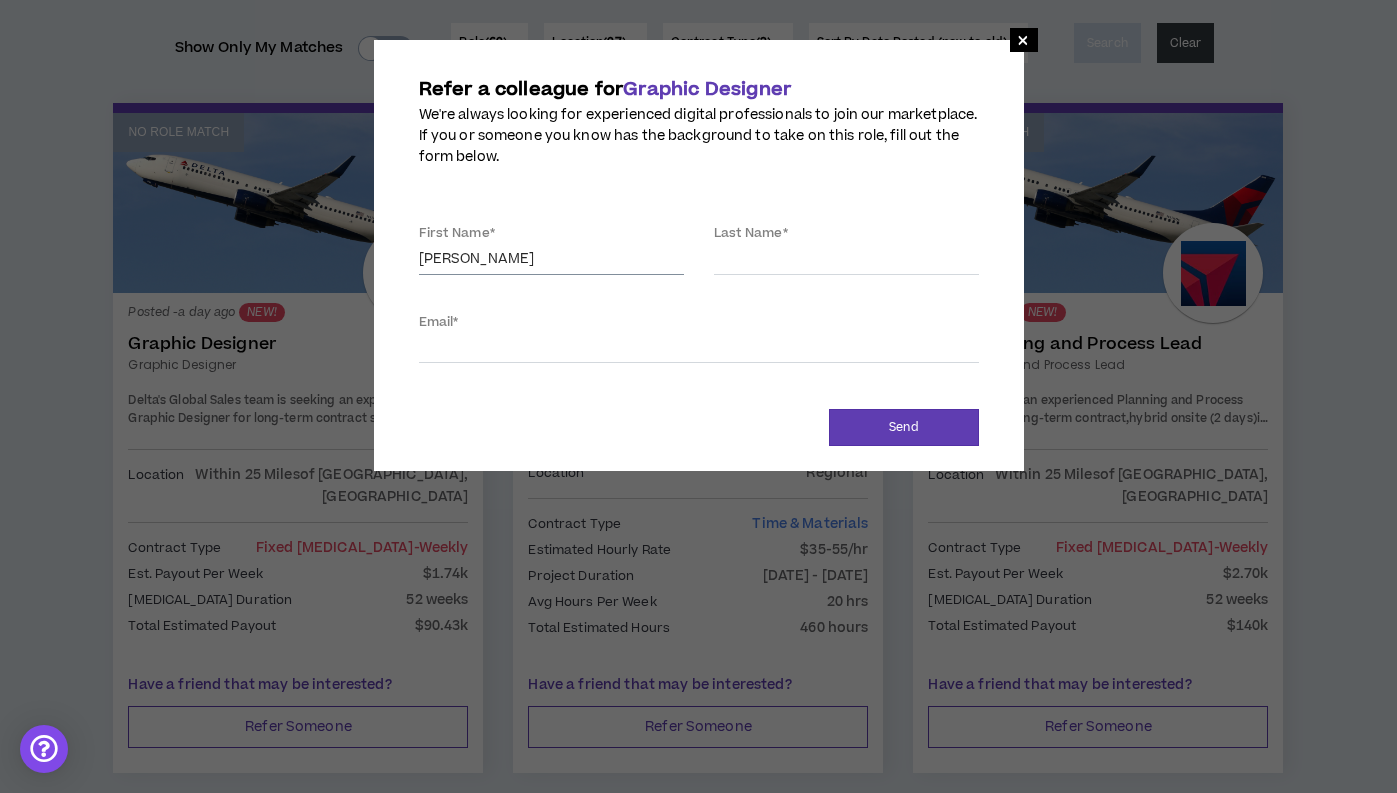 type on "[PERSON_NAME]" 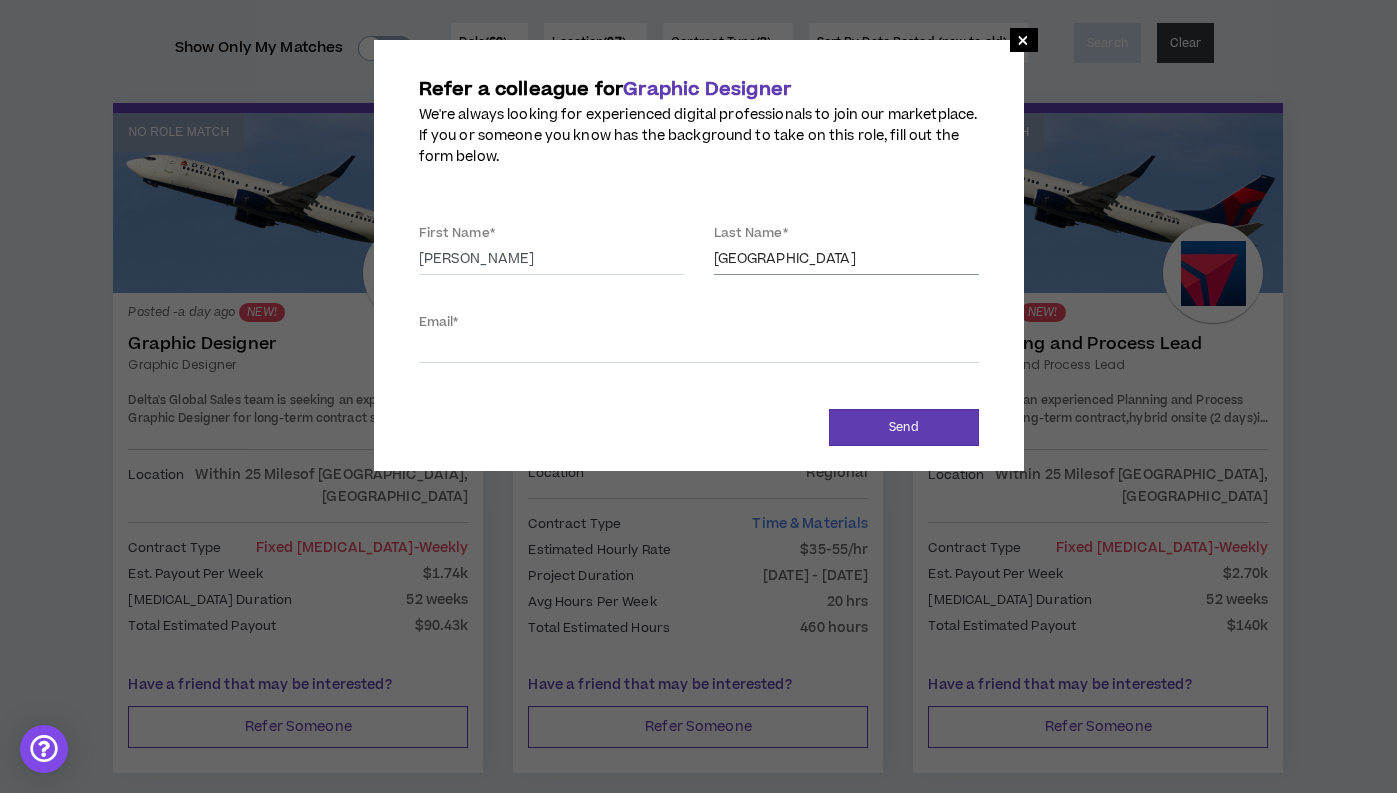 type on "[GEOGRAPHIC_DATA]" 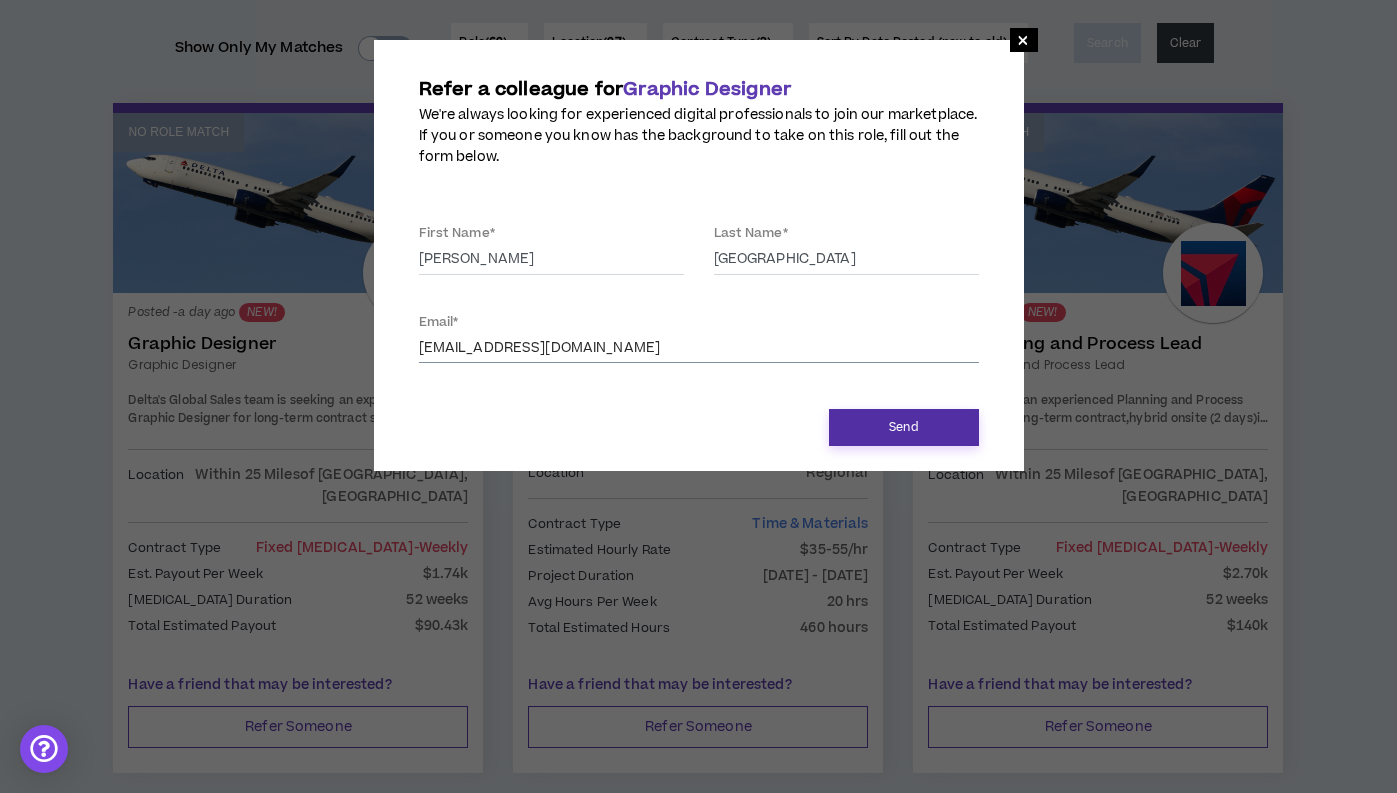 type on "[EMAIL_ADDRESS][DOMAIN_NAME]" 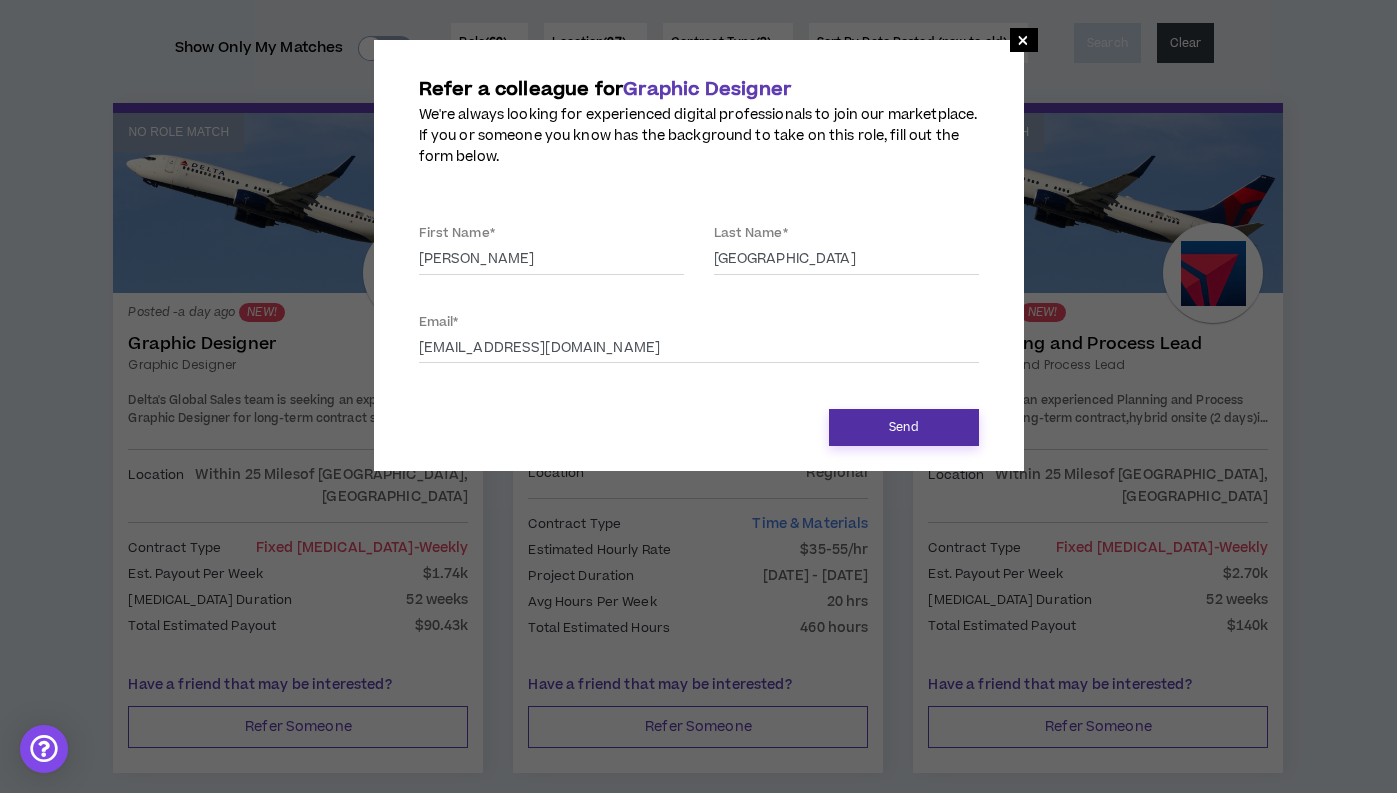 click on "Send" at bounding box center [904, 427] 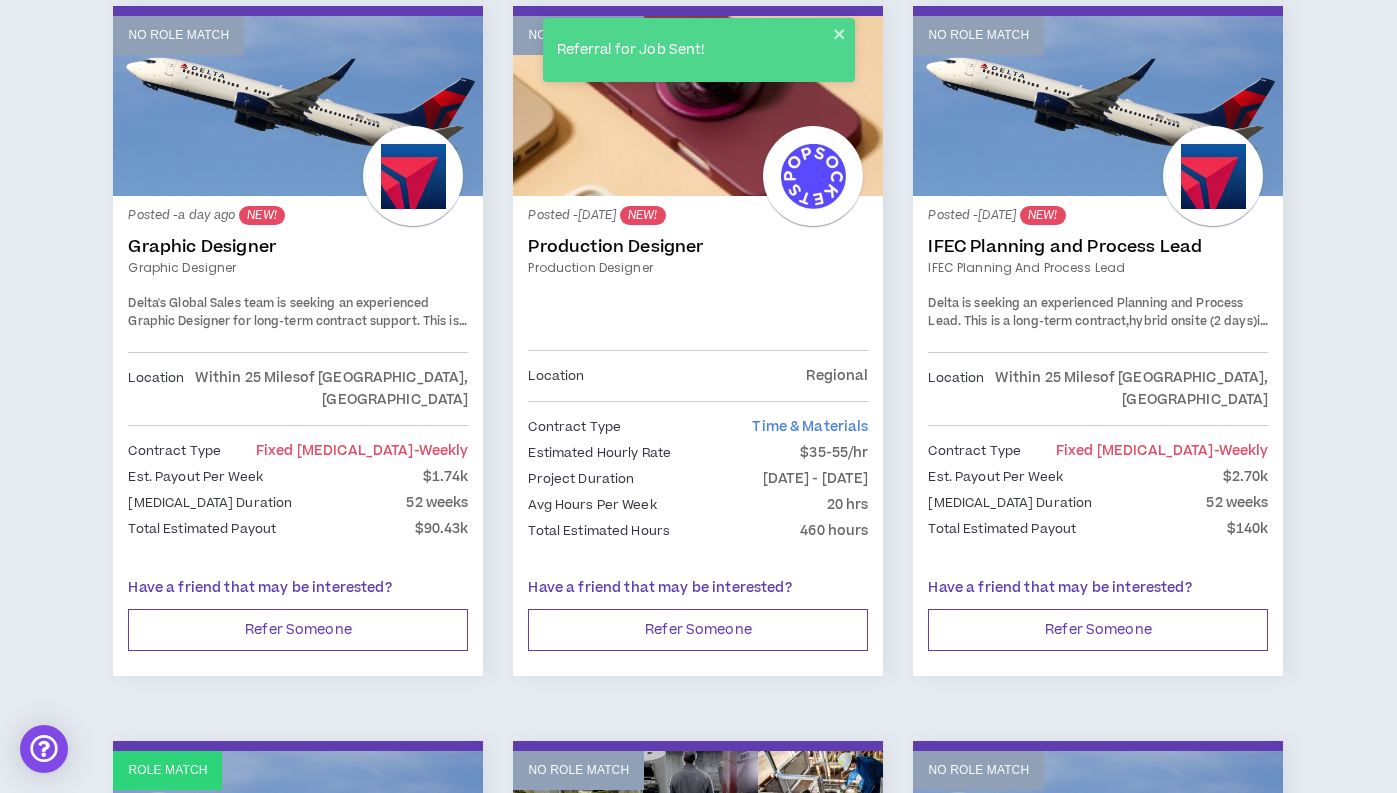 scroll, scrollTop: 382, scrollLeft: 0, axis: vertical 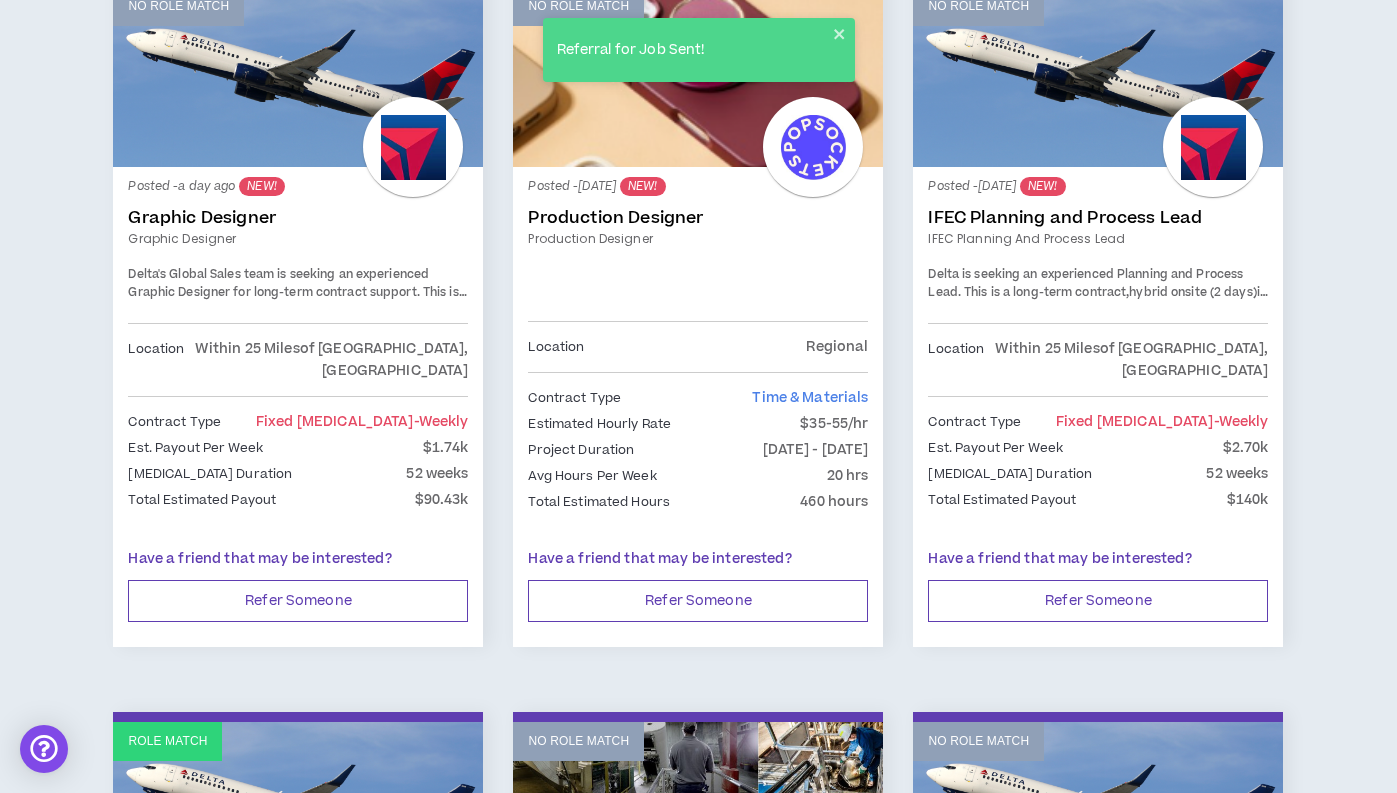 click on "Graphic Designer" at bounding box center [298, 218] 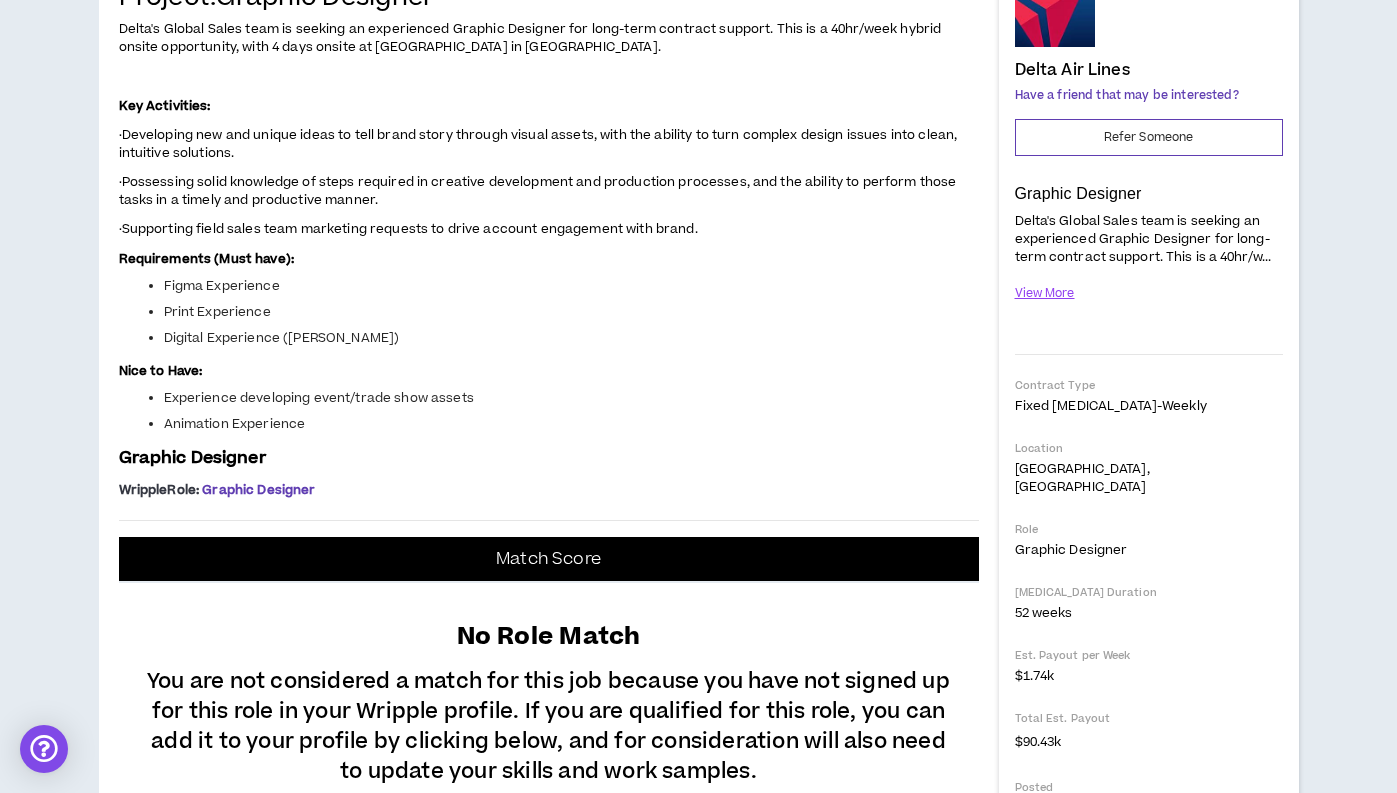 scroll, scrollTop: 0, scrollLeft: 0, axis: both 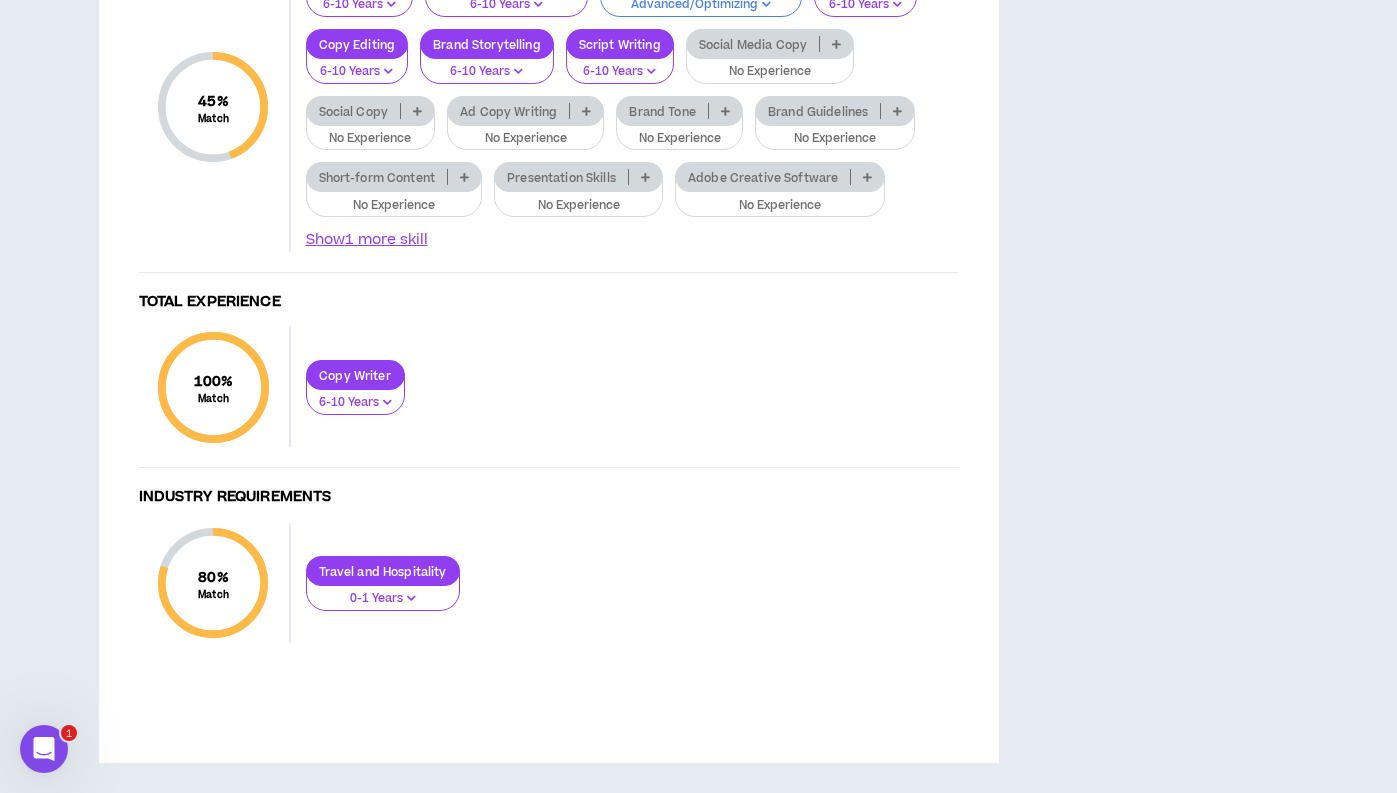 click at bounding box center (836, 44) 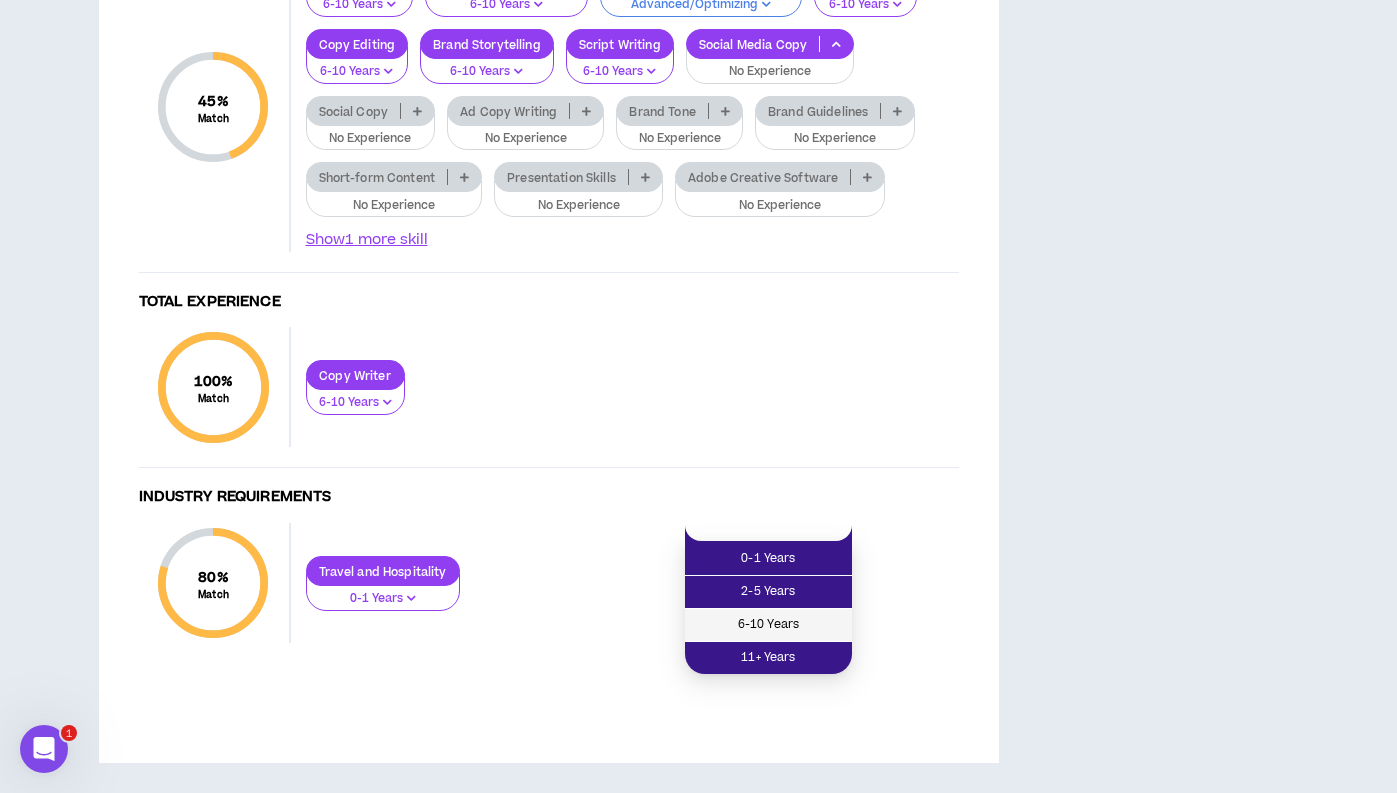 click on "6-10 Years" at bounding box center (768, 625) 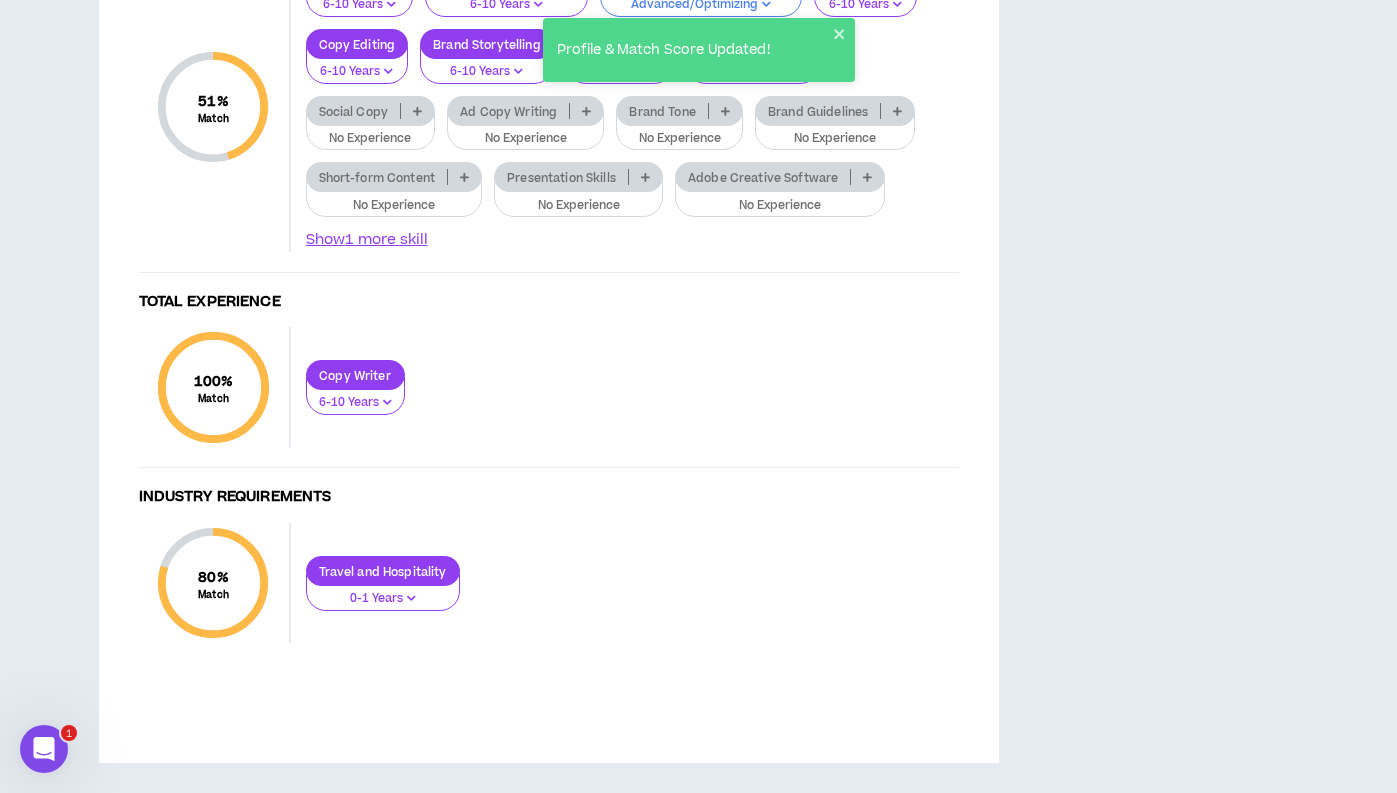 click at bounding box center [417, 111] 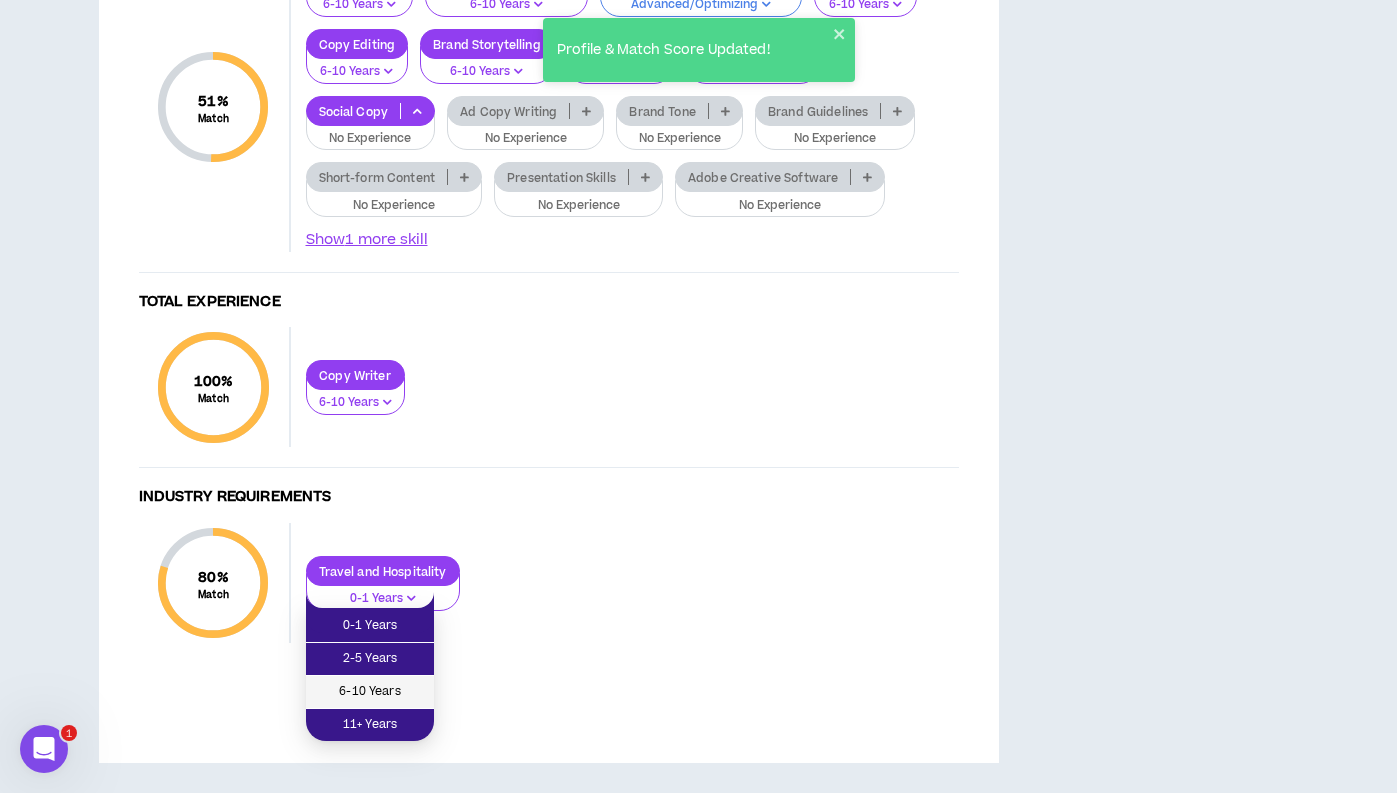 click on "6-10 Years" at bounding box center (370, 692) 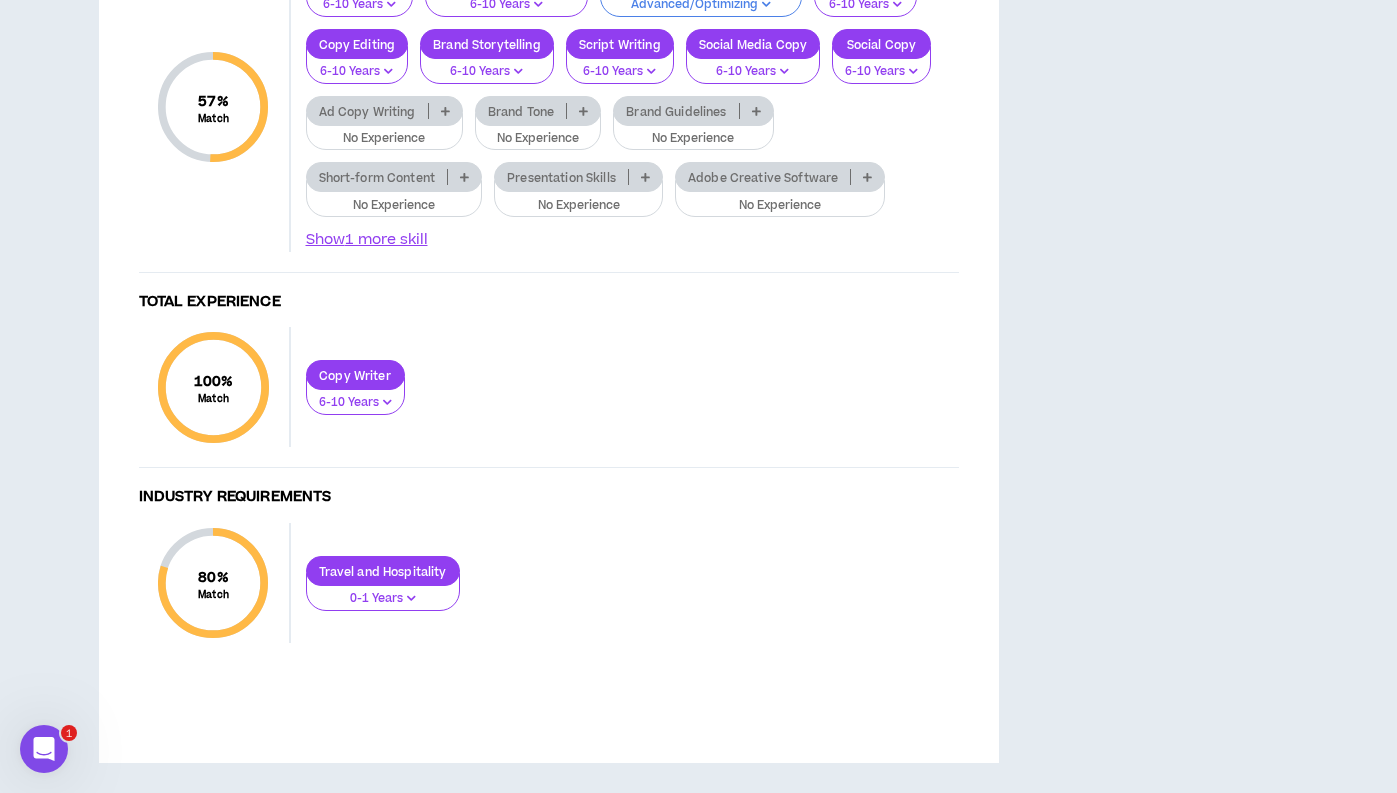 click at bounding box center (445, 111) 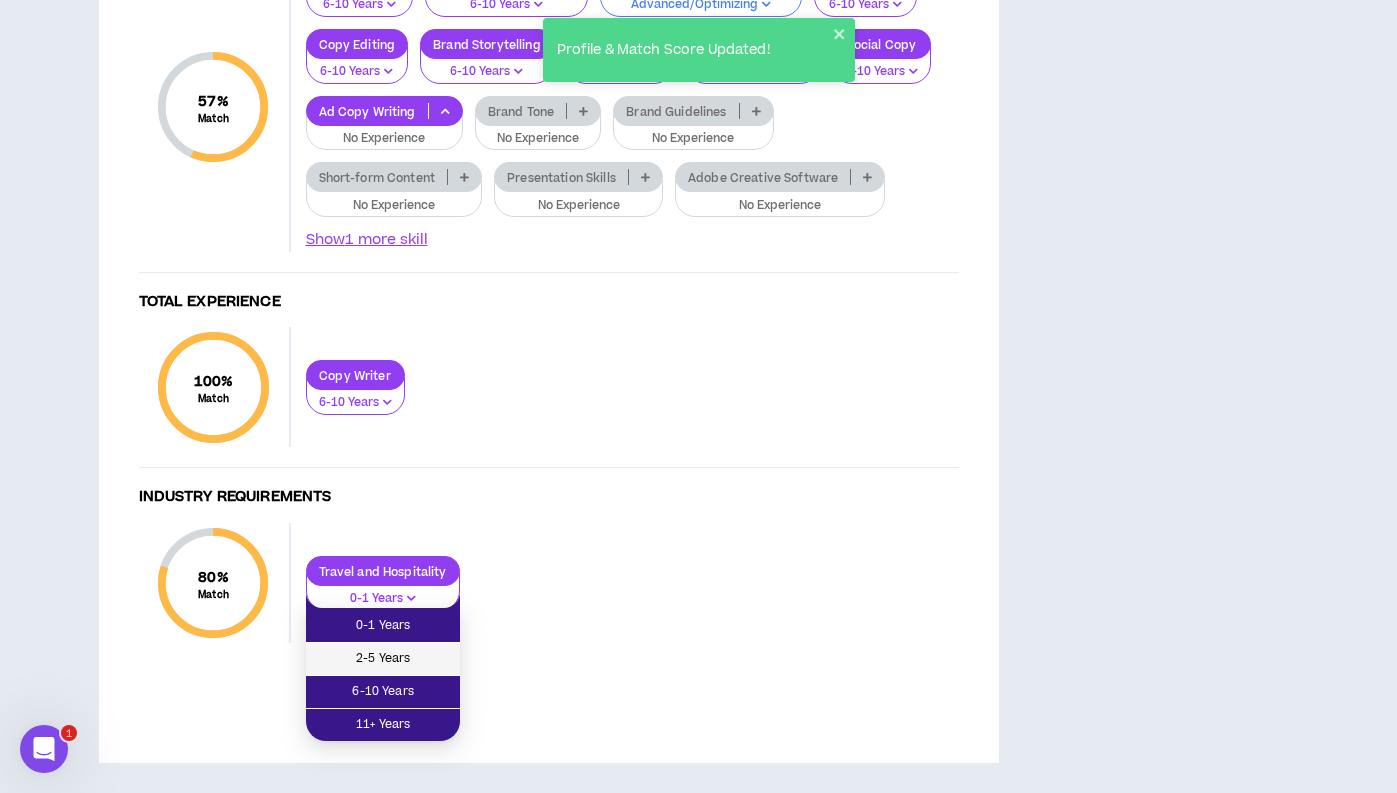 click on "2-5 Years" at bounding box center (383, 659) 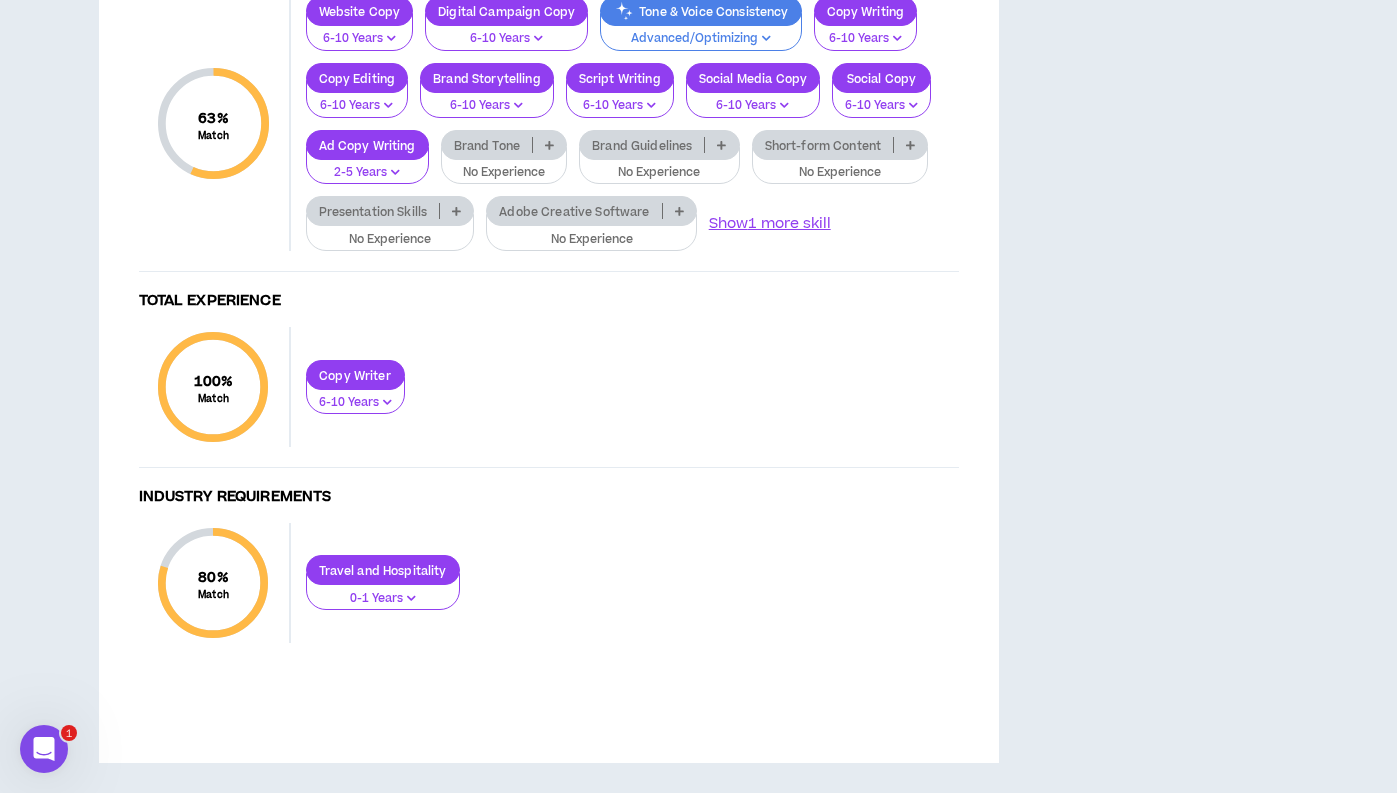click at bounding box center [549, 145] 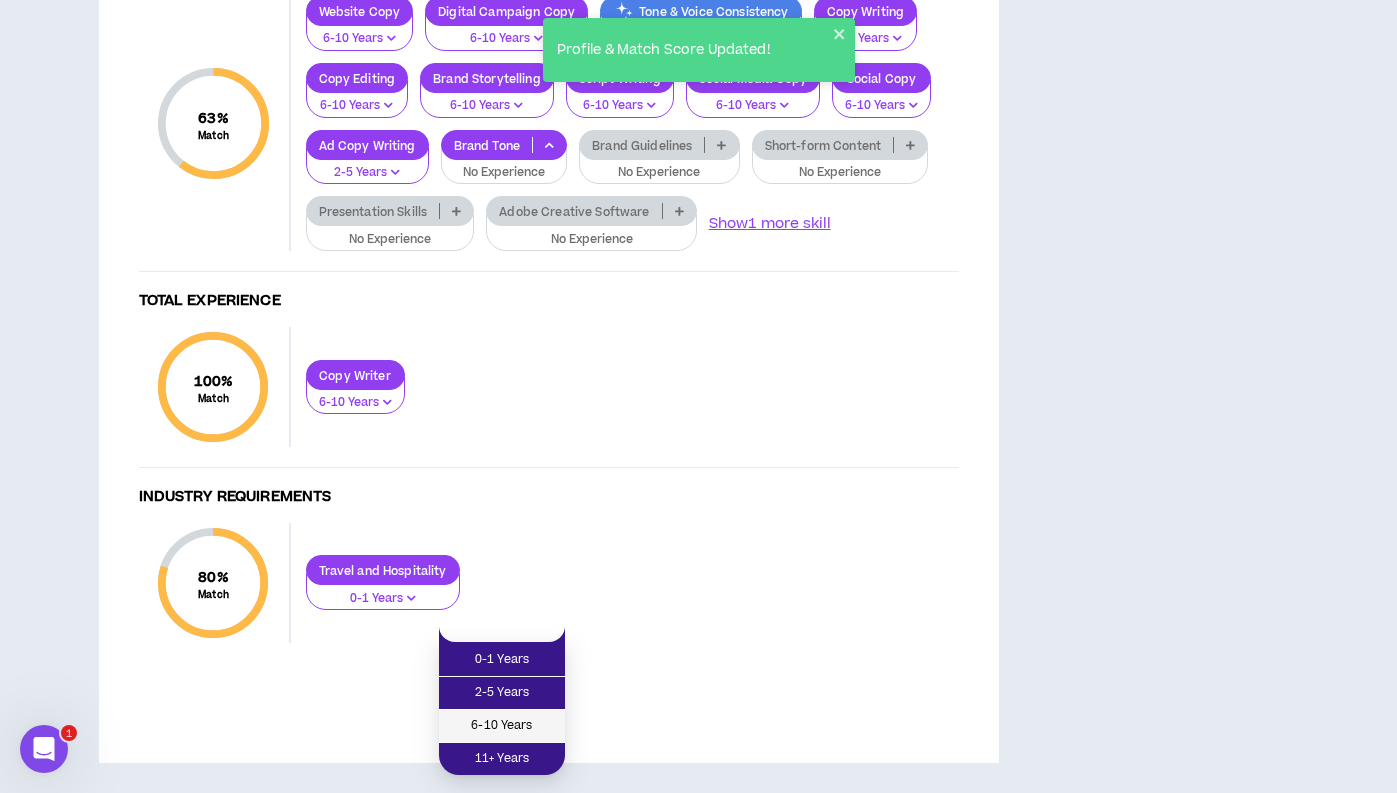 click on "6-10 Years" at bounding box center (502, 726) 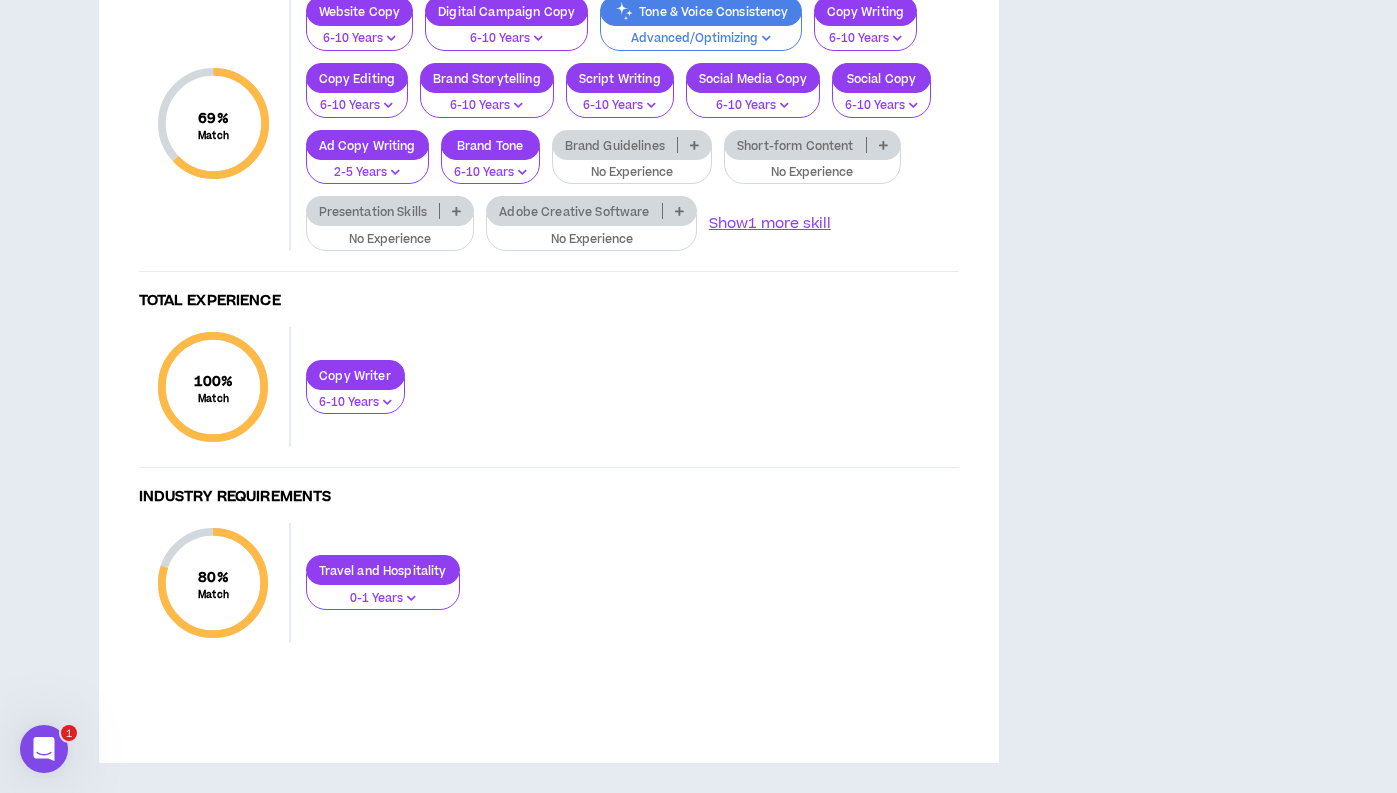 click at bounding box center [694, 145] 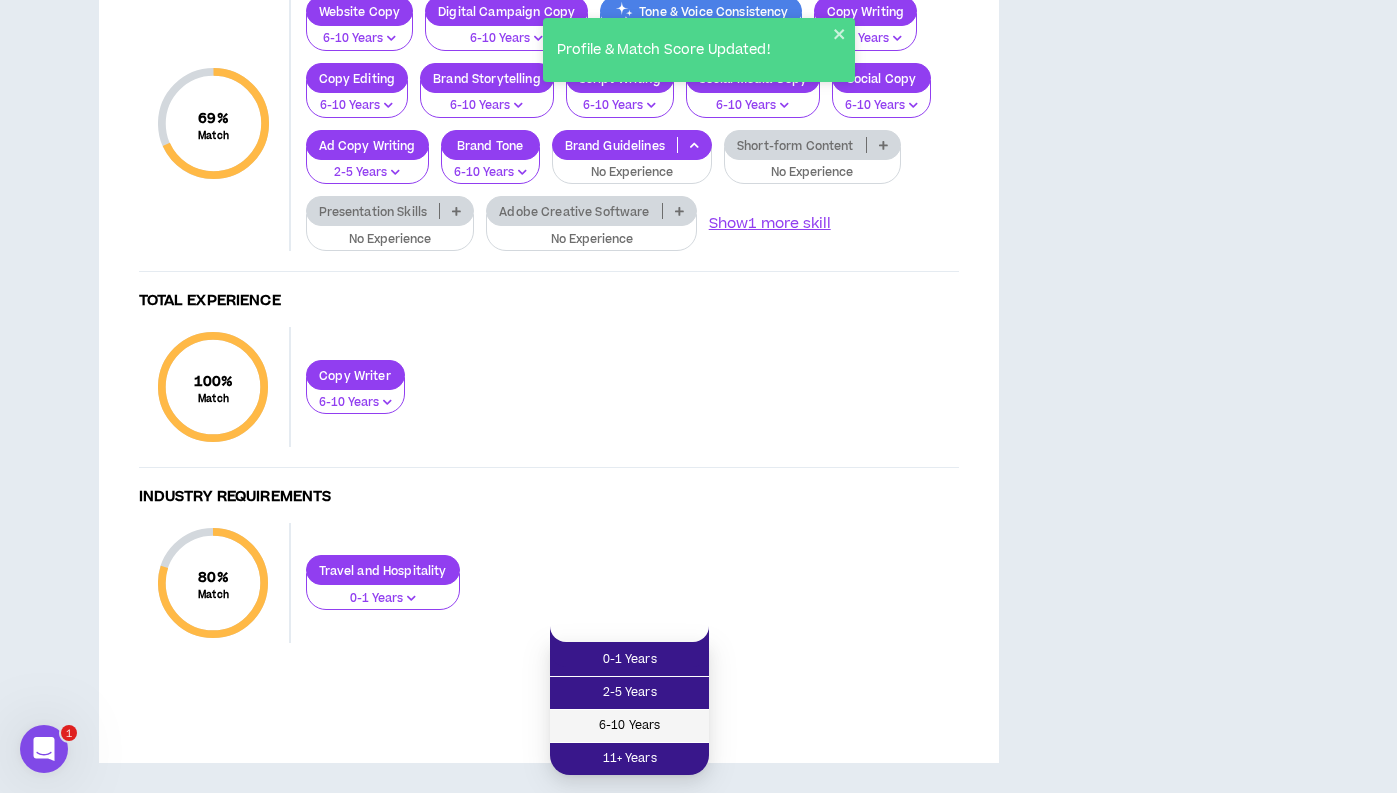 click on "6-10 Years" at bounding box center (629, 726) 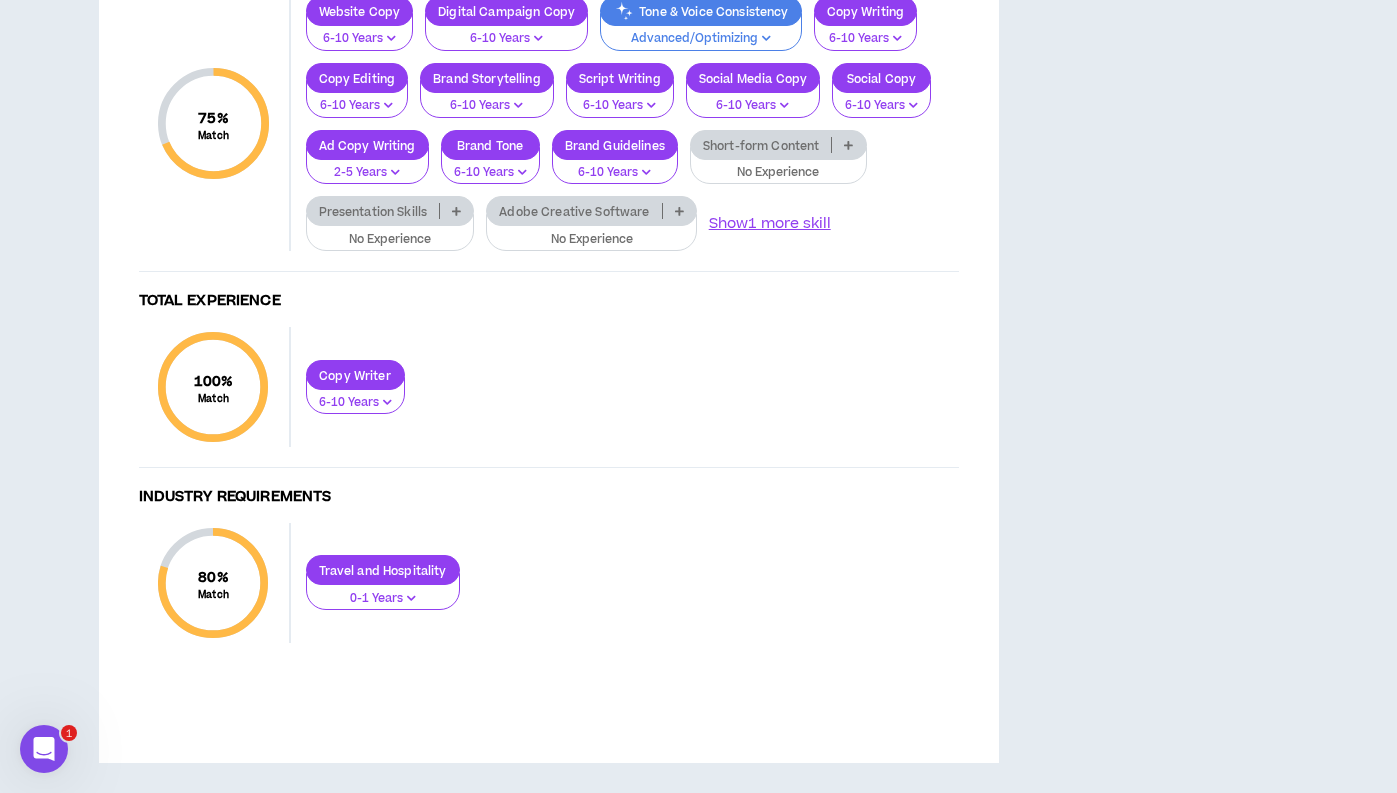 click at bounding box center (848, 145) 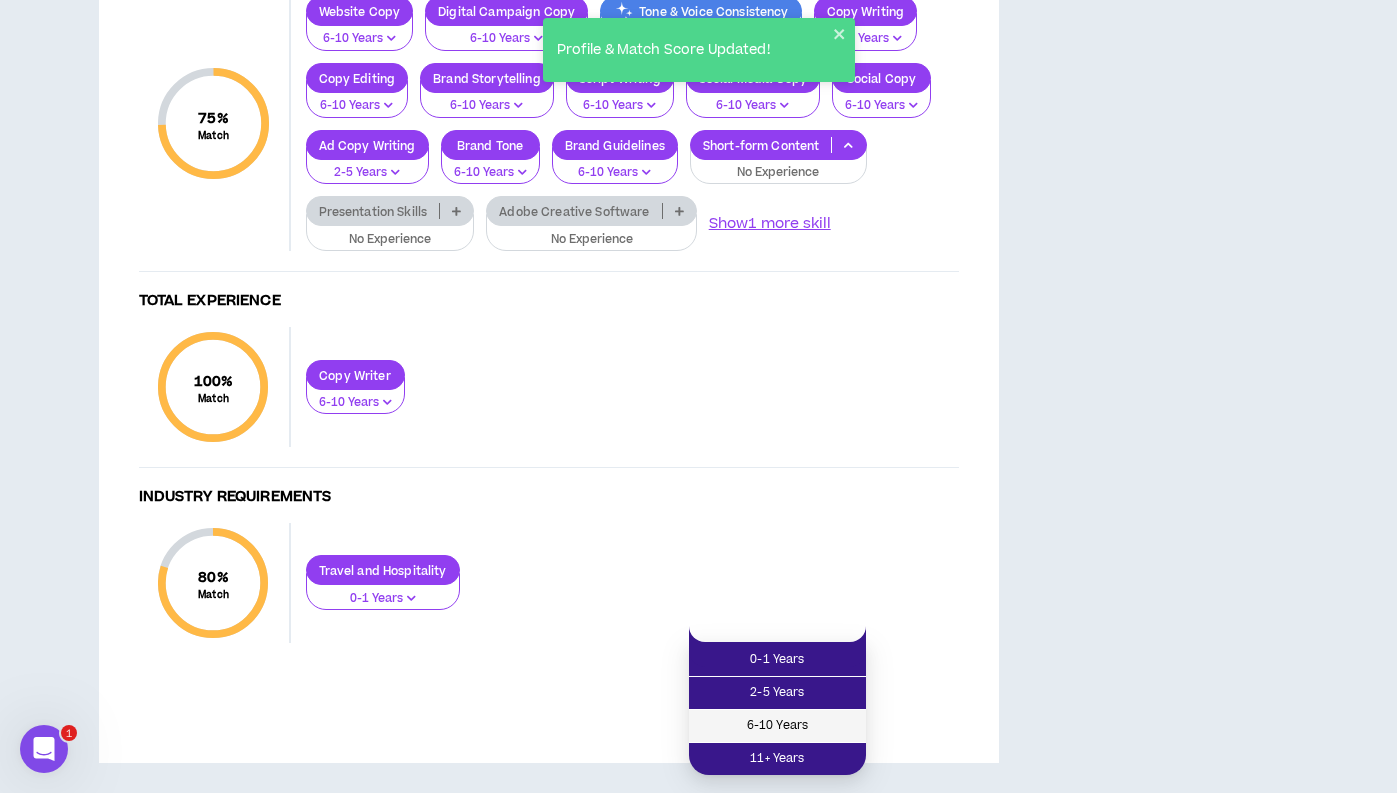 click on "6-10 Years" at bounding box center [777, 726] 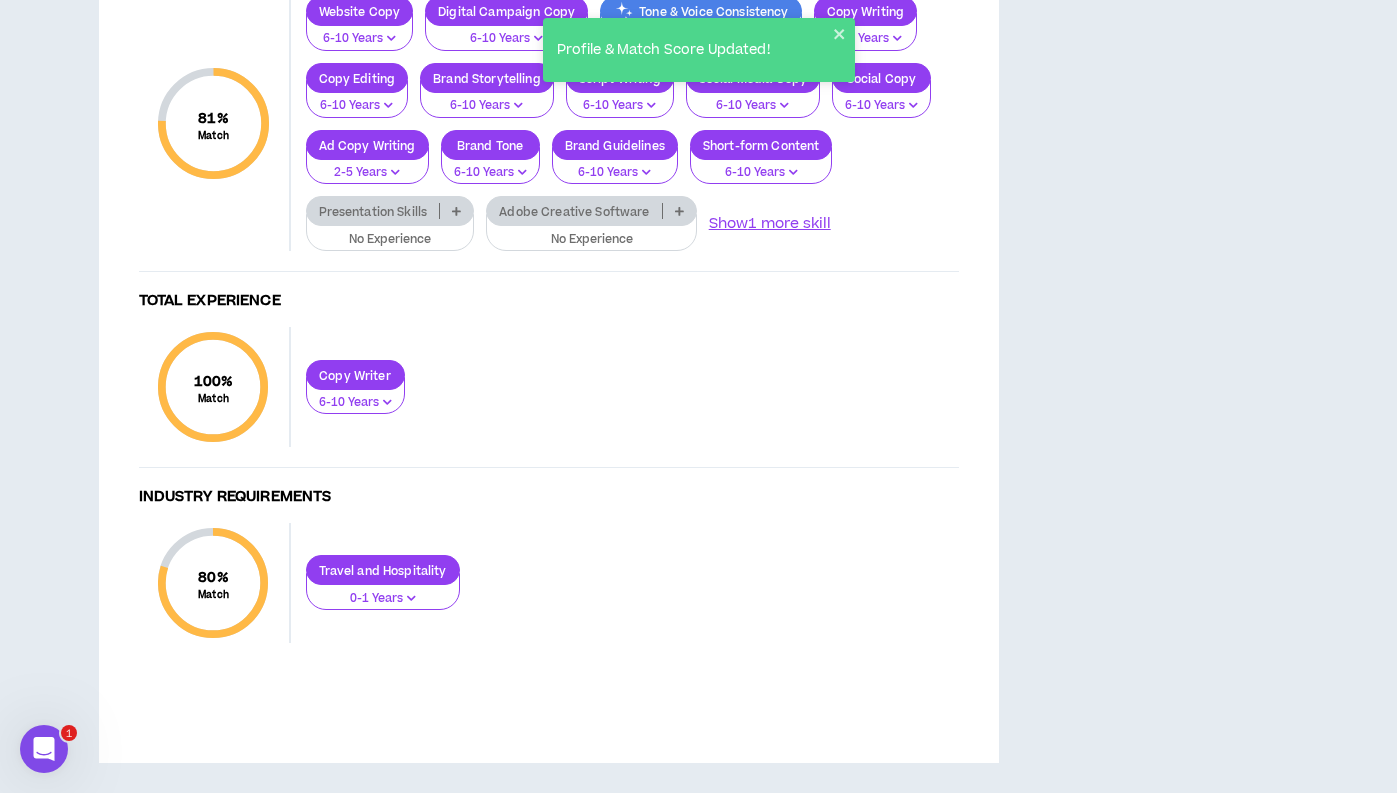 click at bounding box center (679, 211) 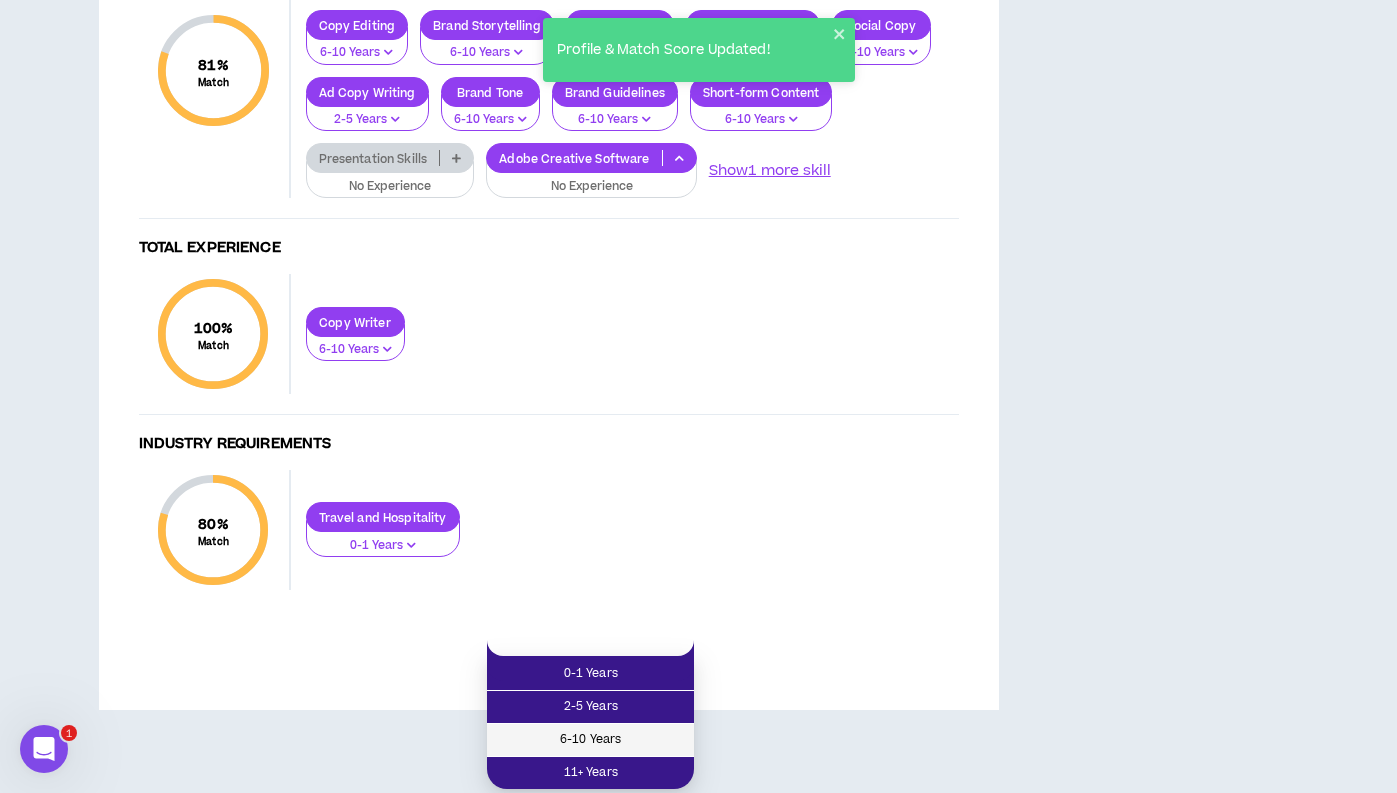click on "6-10 Years" at bounding box center (590, 740) 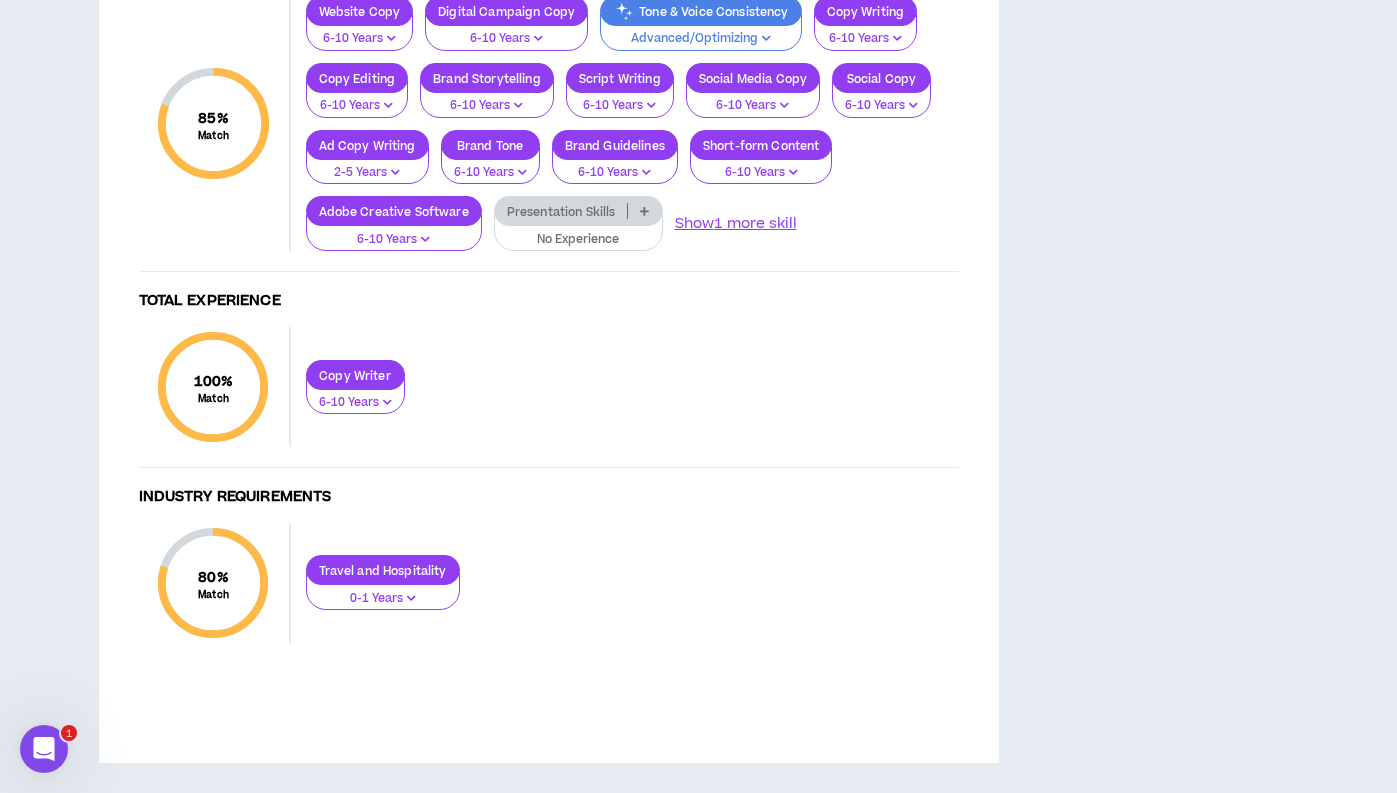 click at bounding box center (644, 211) 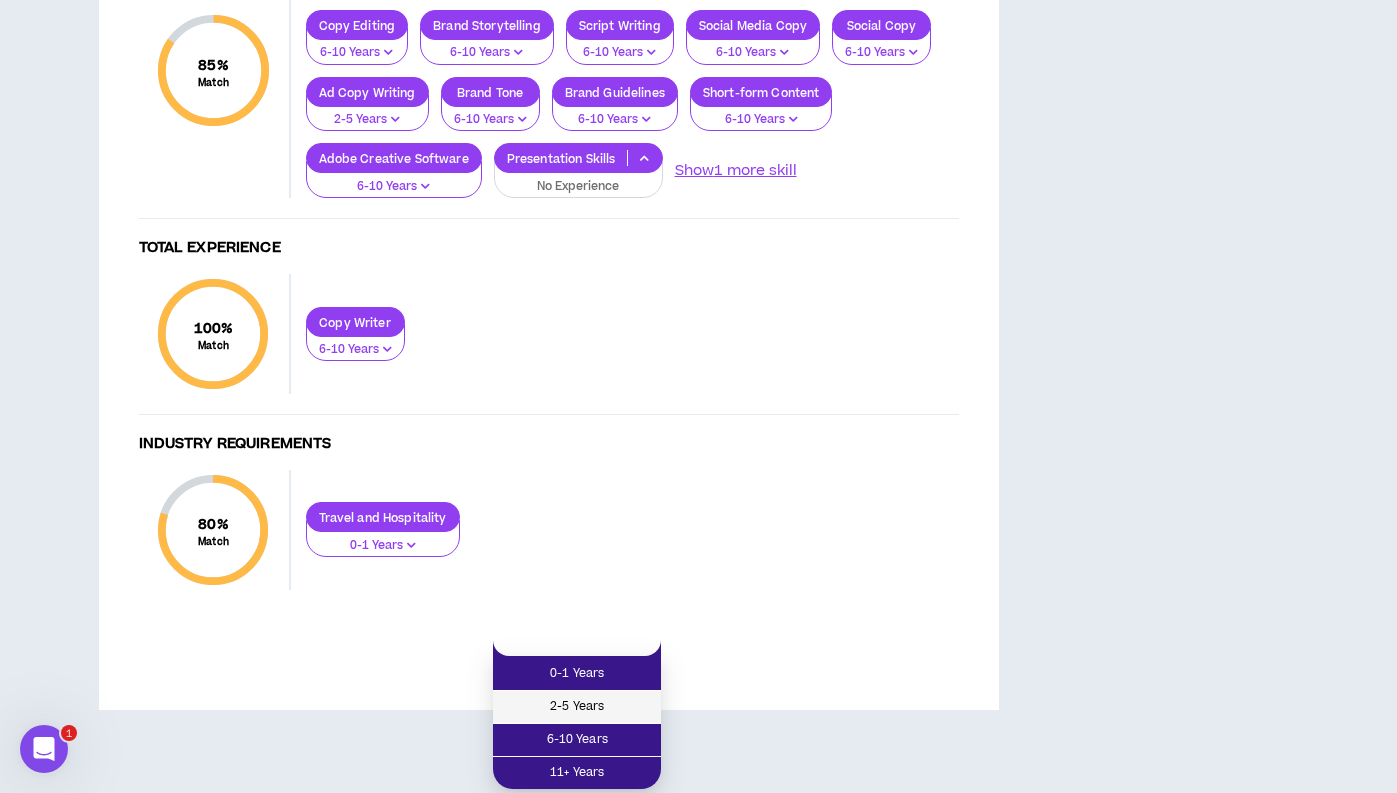 click on "2-5 Years" at bounding box center (577, 707) 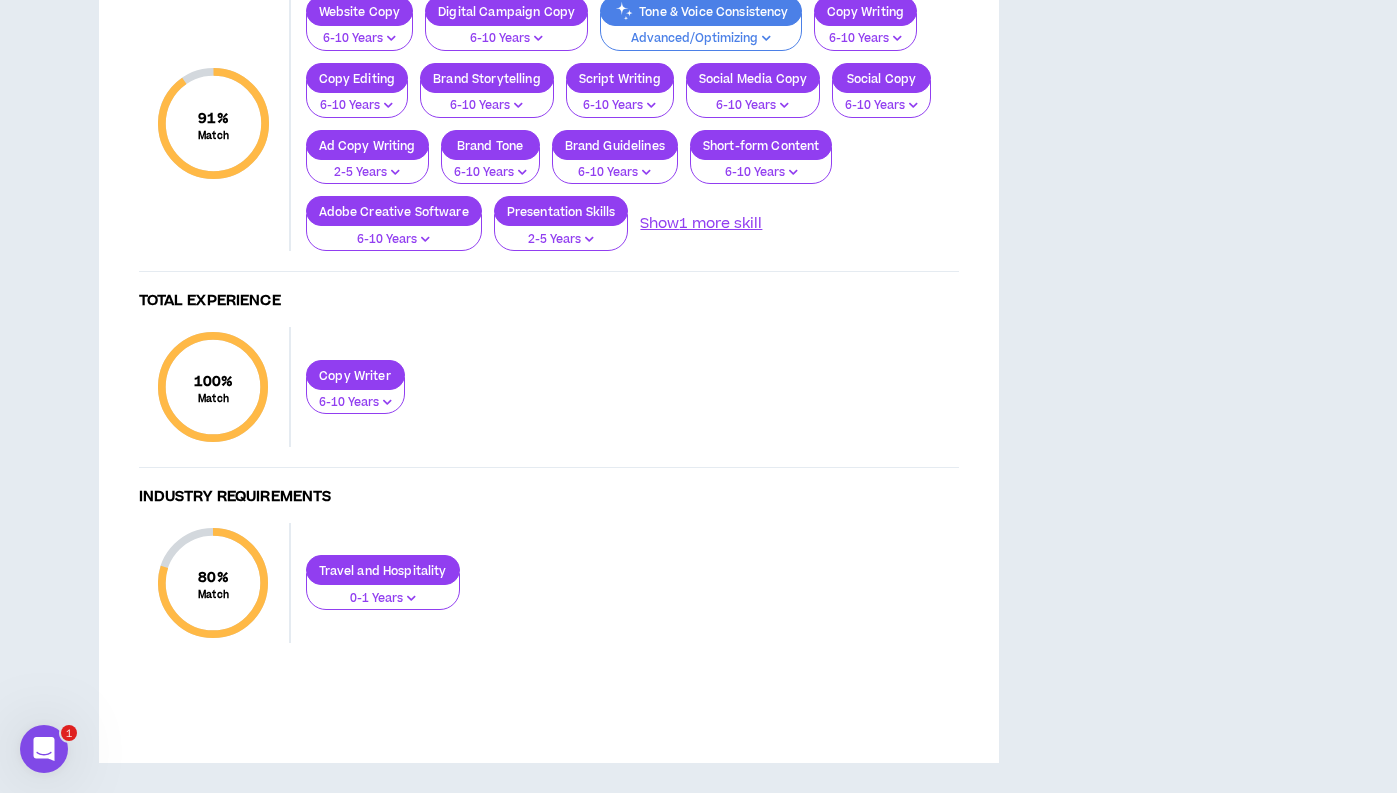 scroll, scrollTop: 1966, scrollLeft: 0, axis: vertical 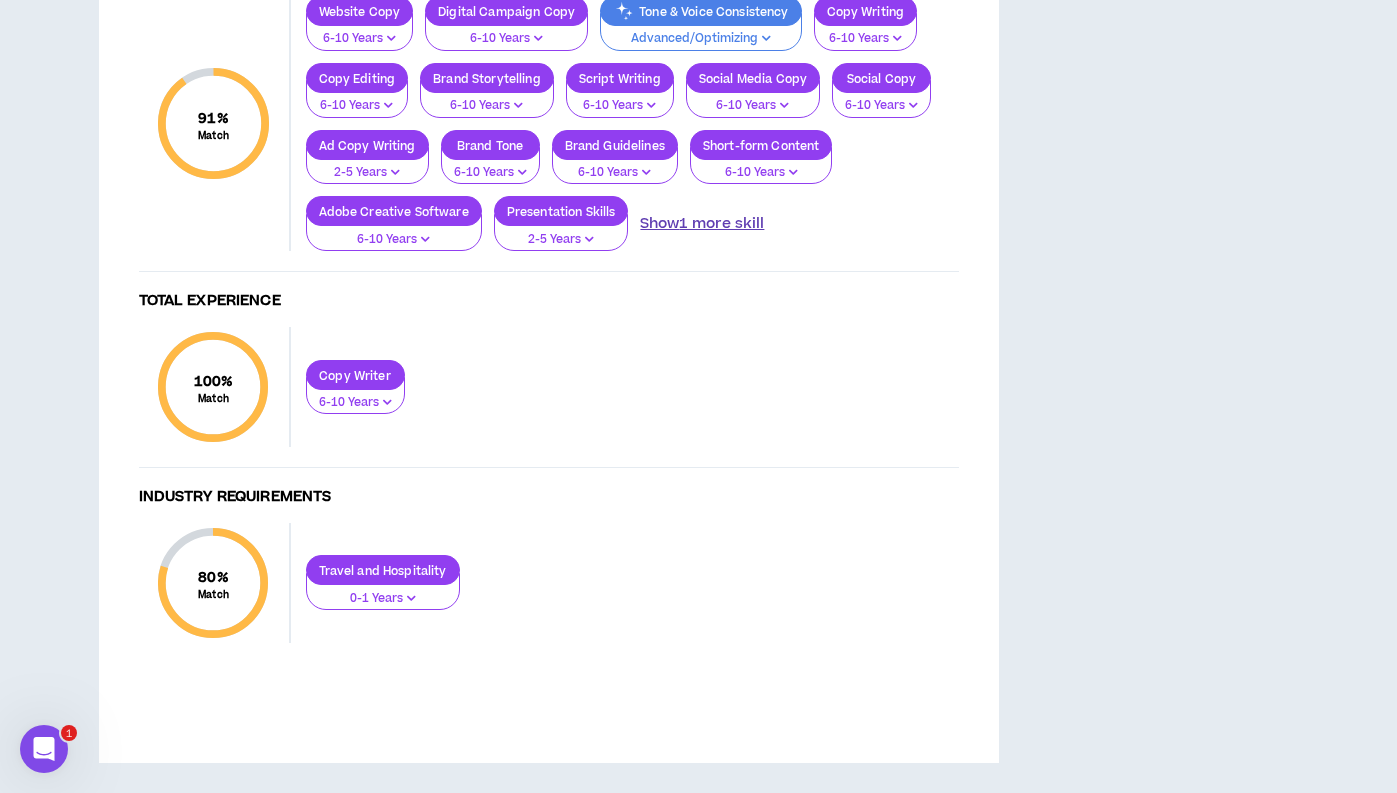 click on "Show  1 more skill" at bounding box center [702, 224] 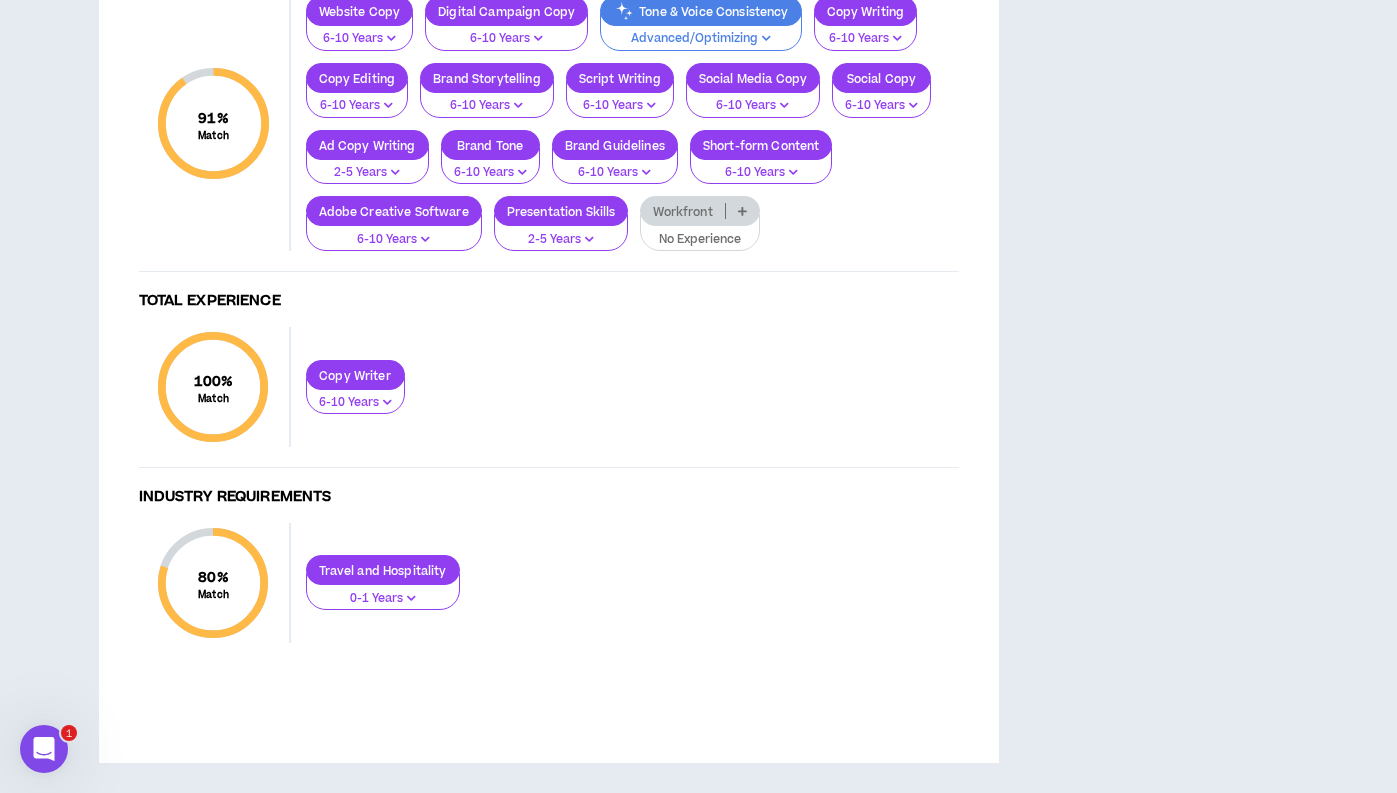 click at bounding box center [742, 211] 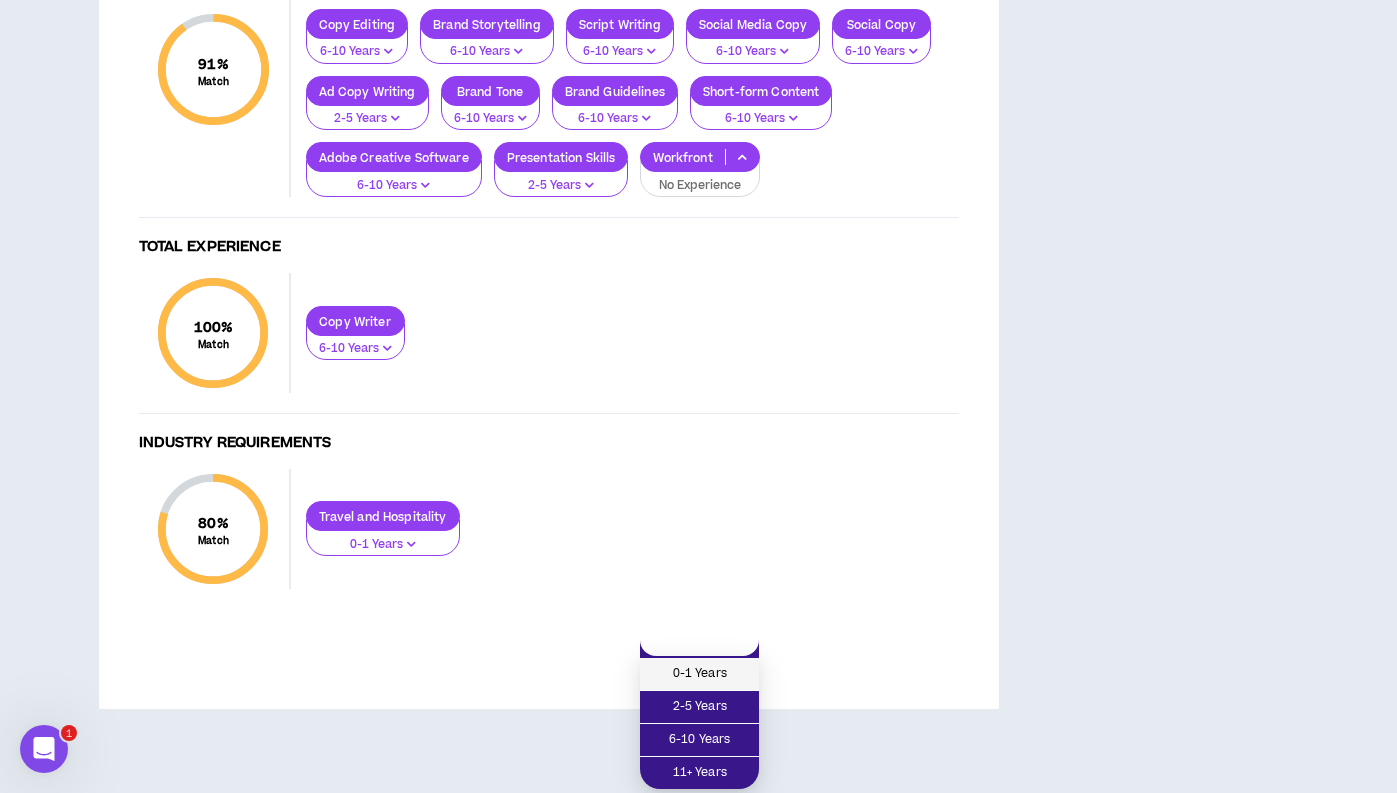 click on "0-1 Years" at bounding box center (699, 674) 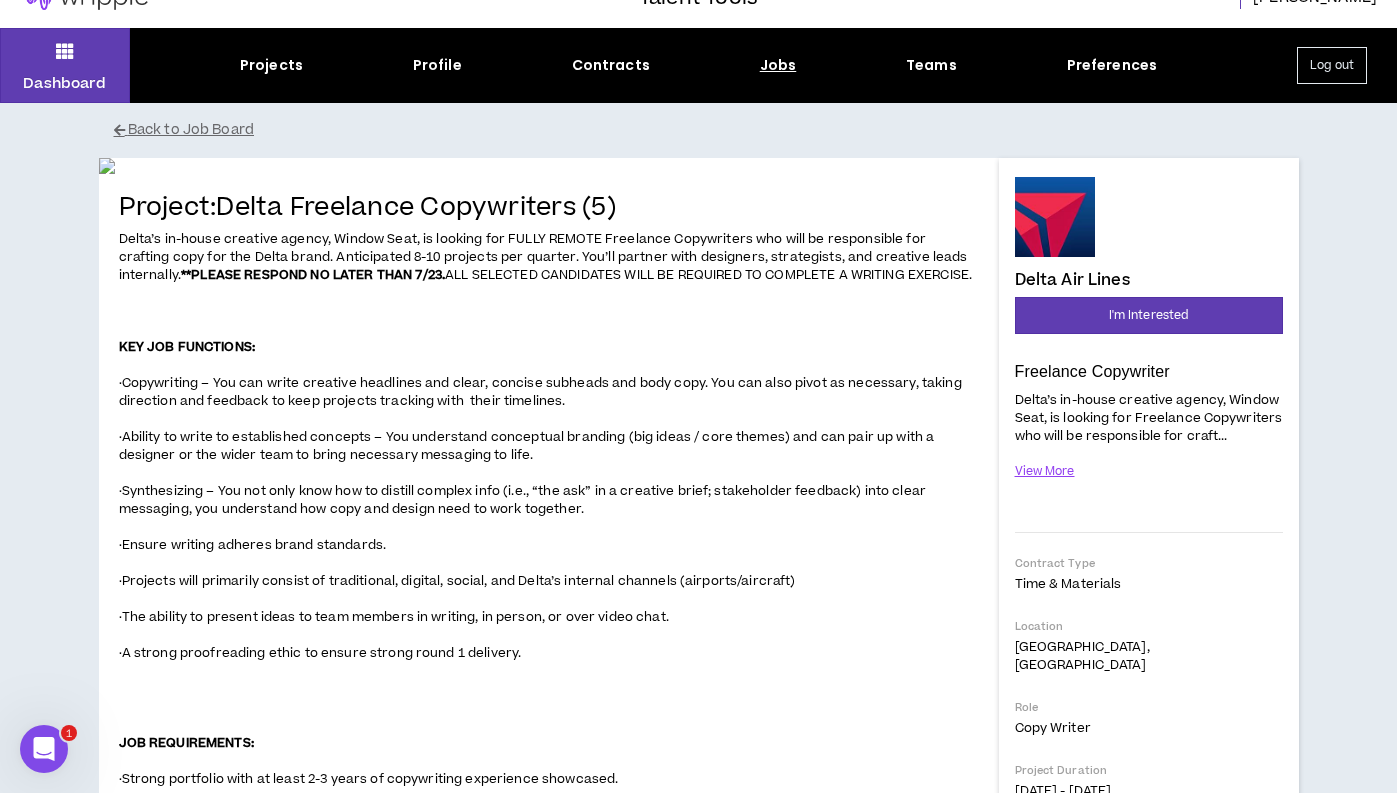 scroll, scrollTop: 0, scrollLeft: 0, axis: both 